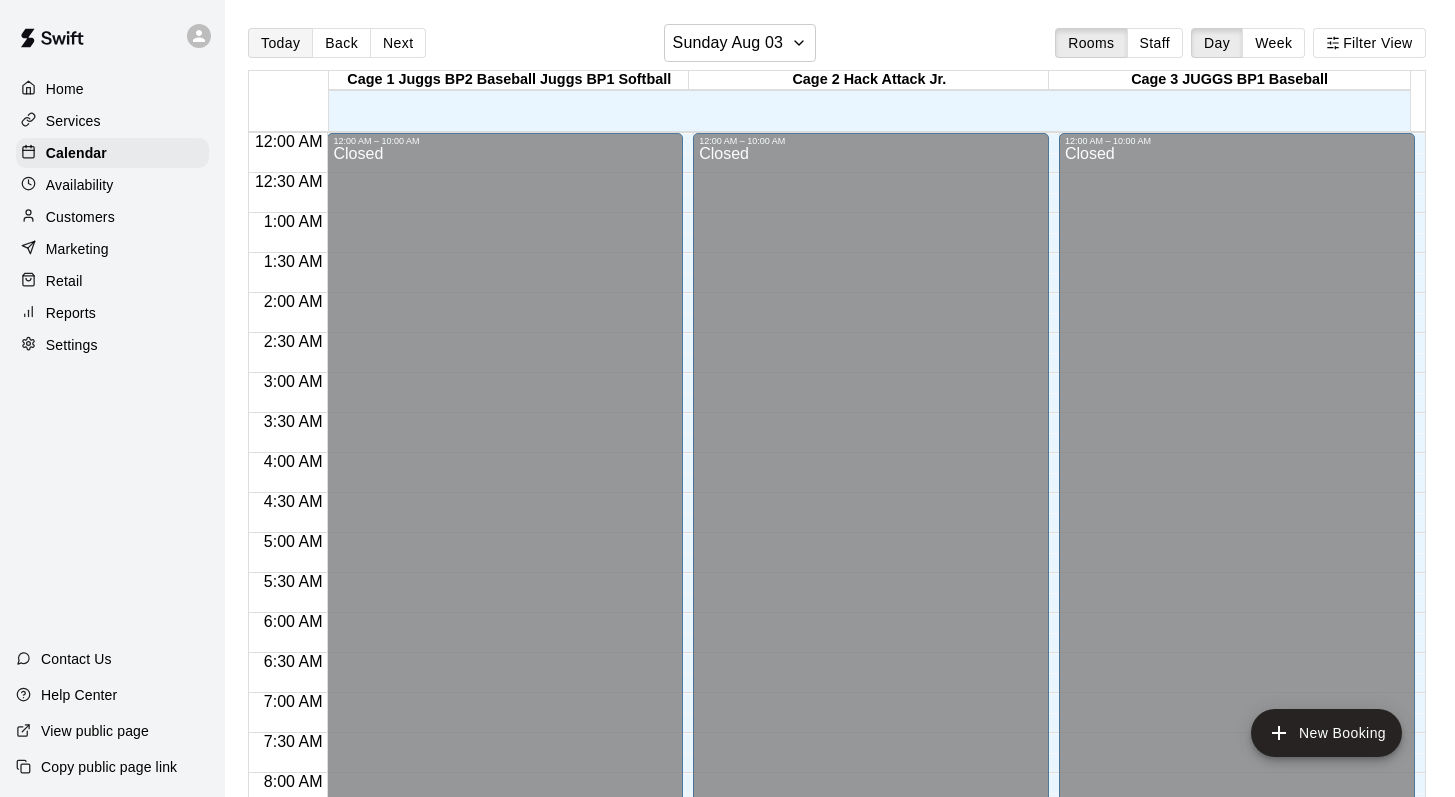 scroll, scrollTop: 0, scrollLeft: 0, axis: both 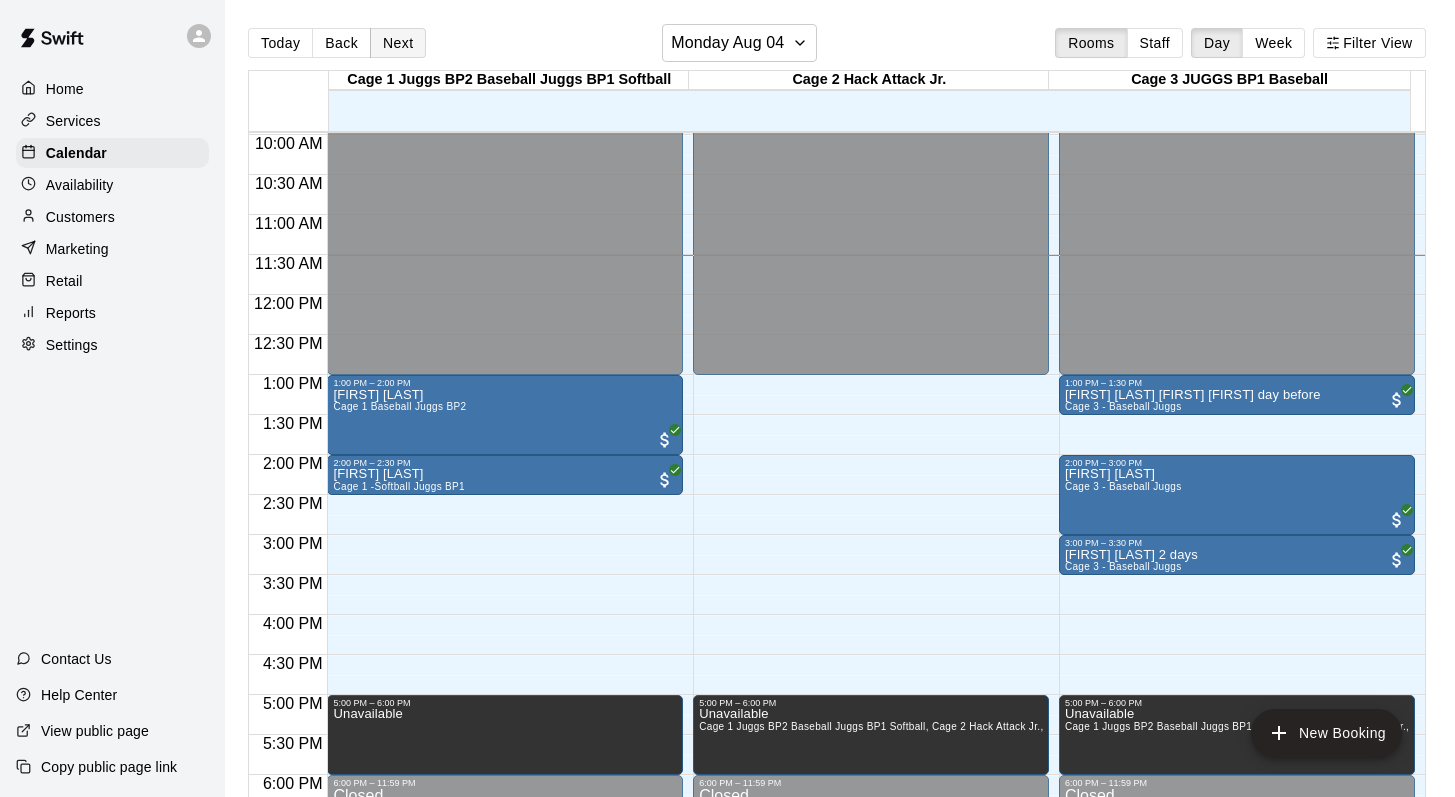 click on "Next" at bounding box center [398, 43] 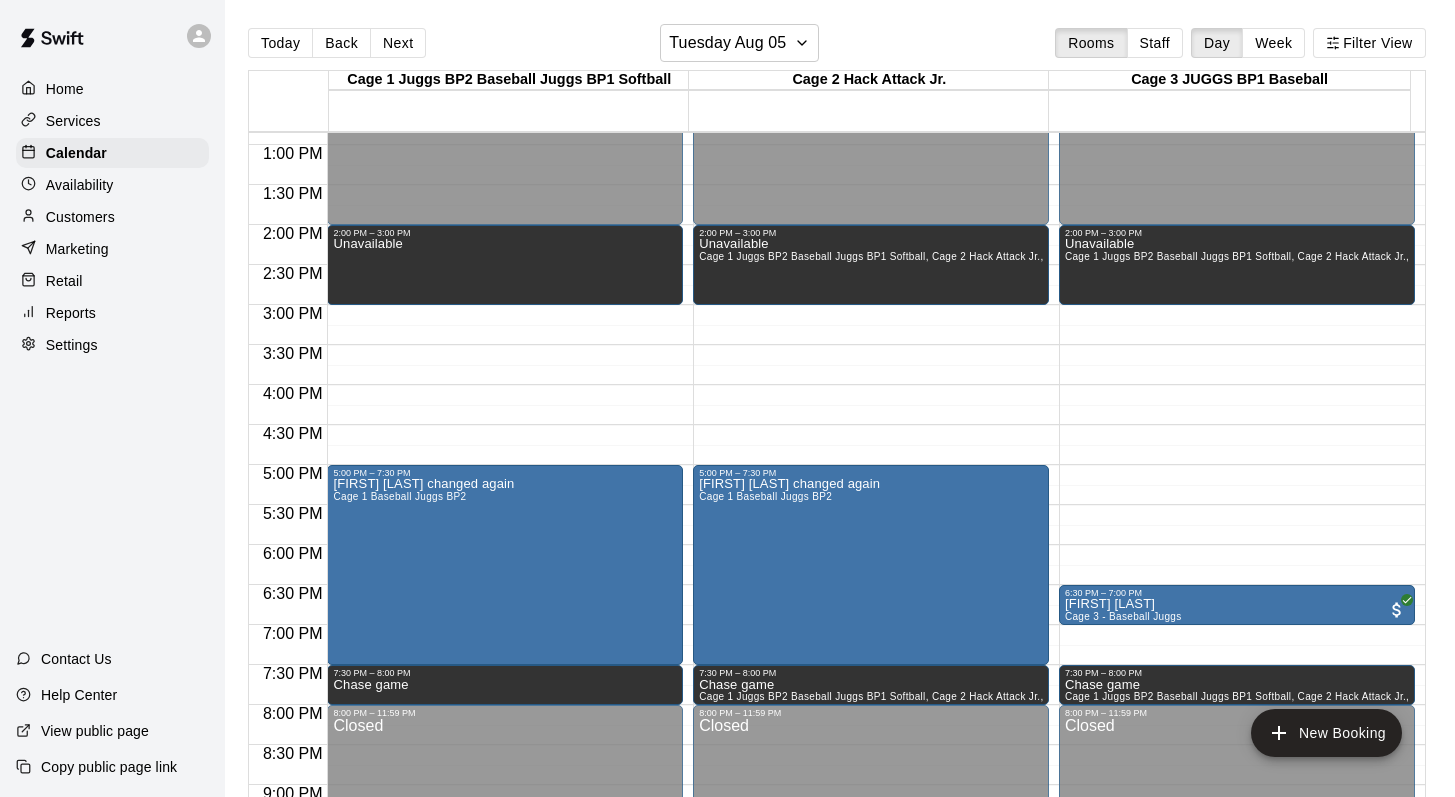 scroll, scrollTop: 1029, scrollLeft: 0, axis: vertical 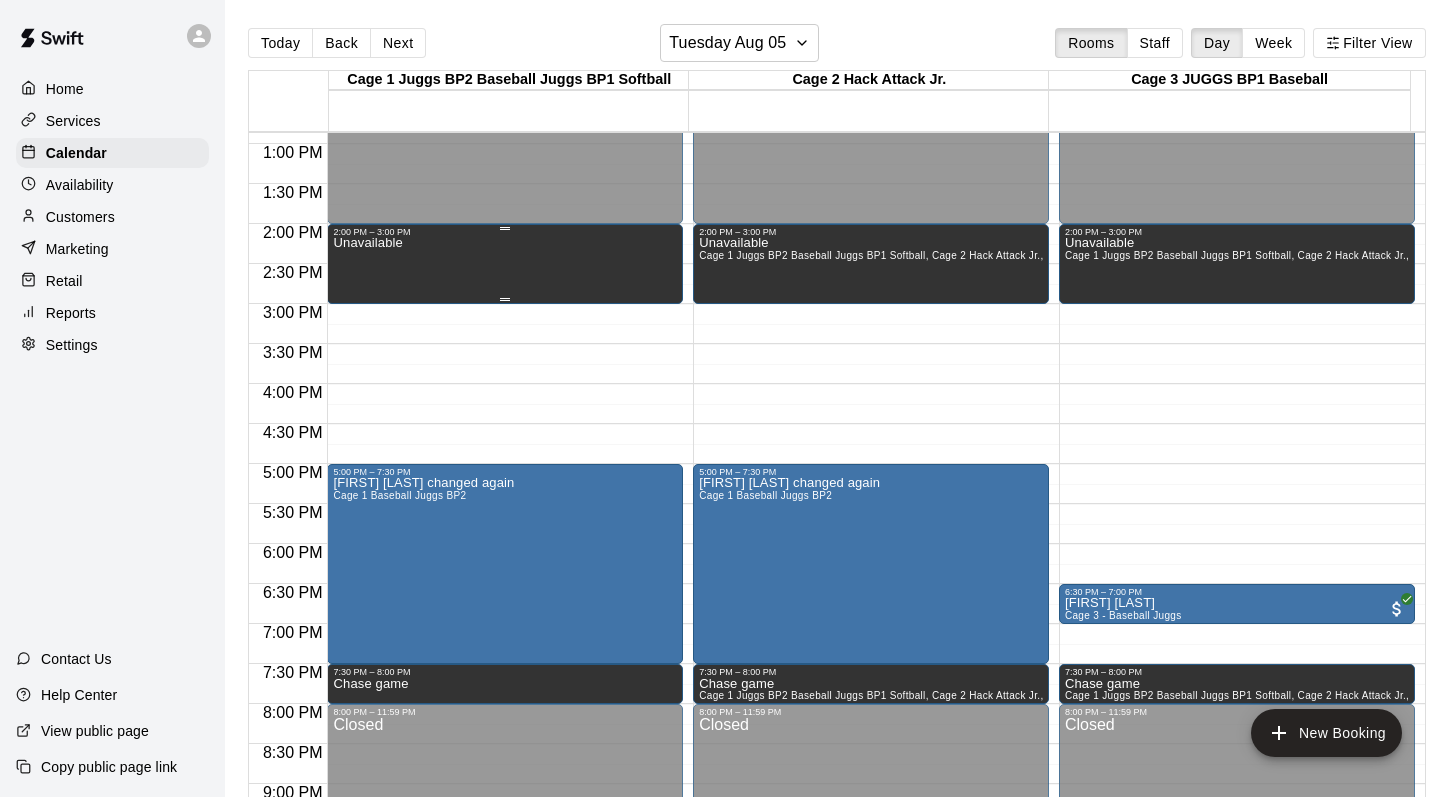 click on "Unavailable" at bounding box center [505, 635] 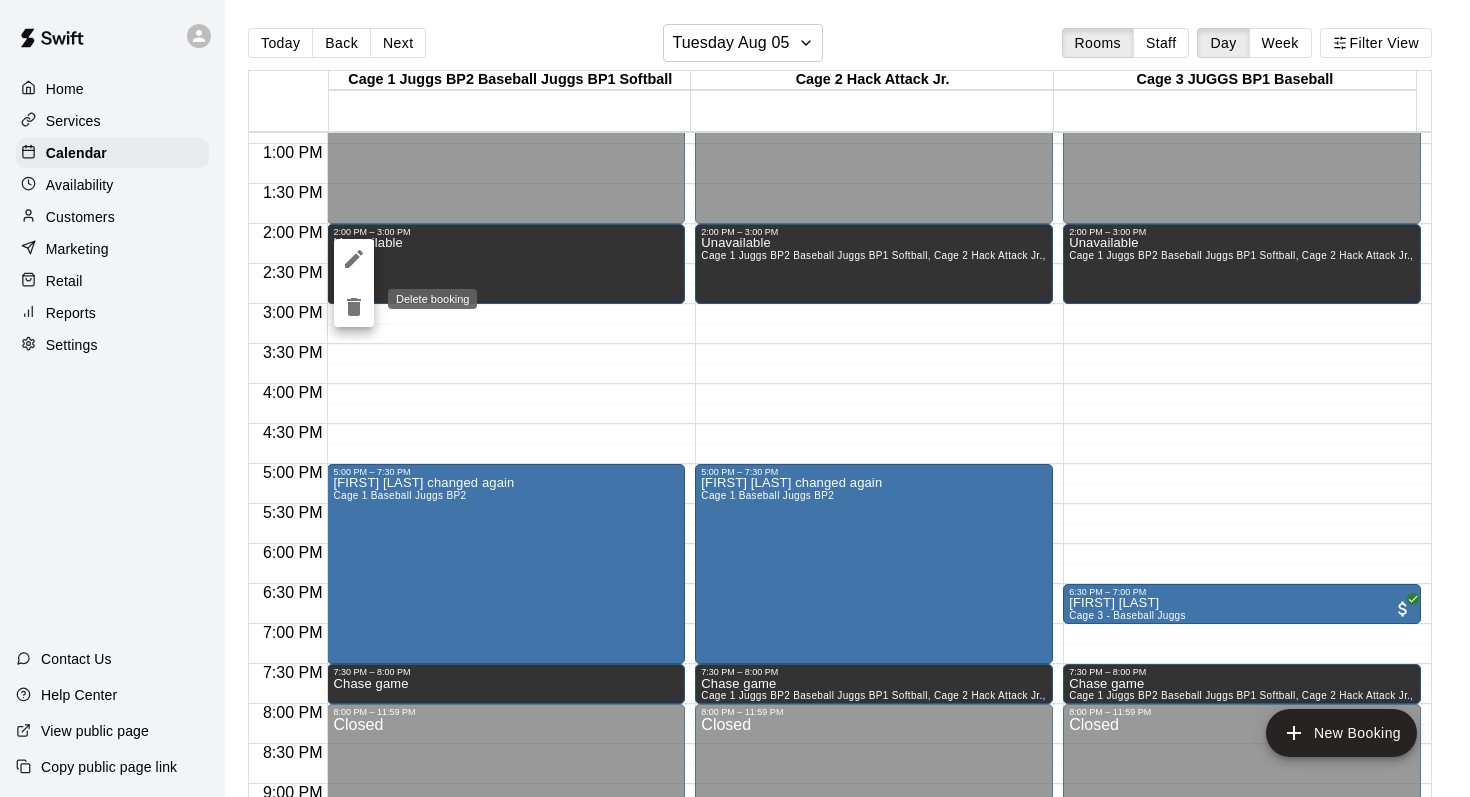 click 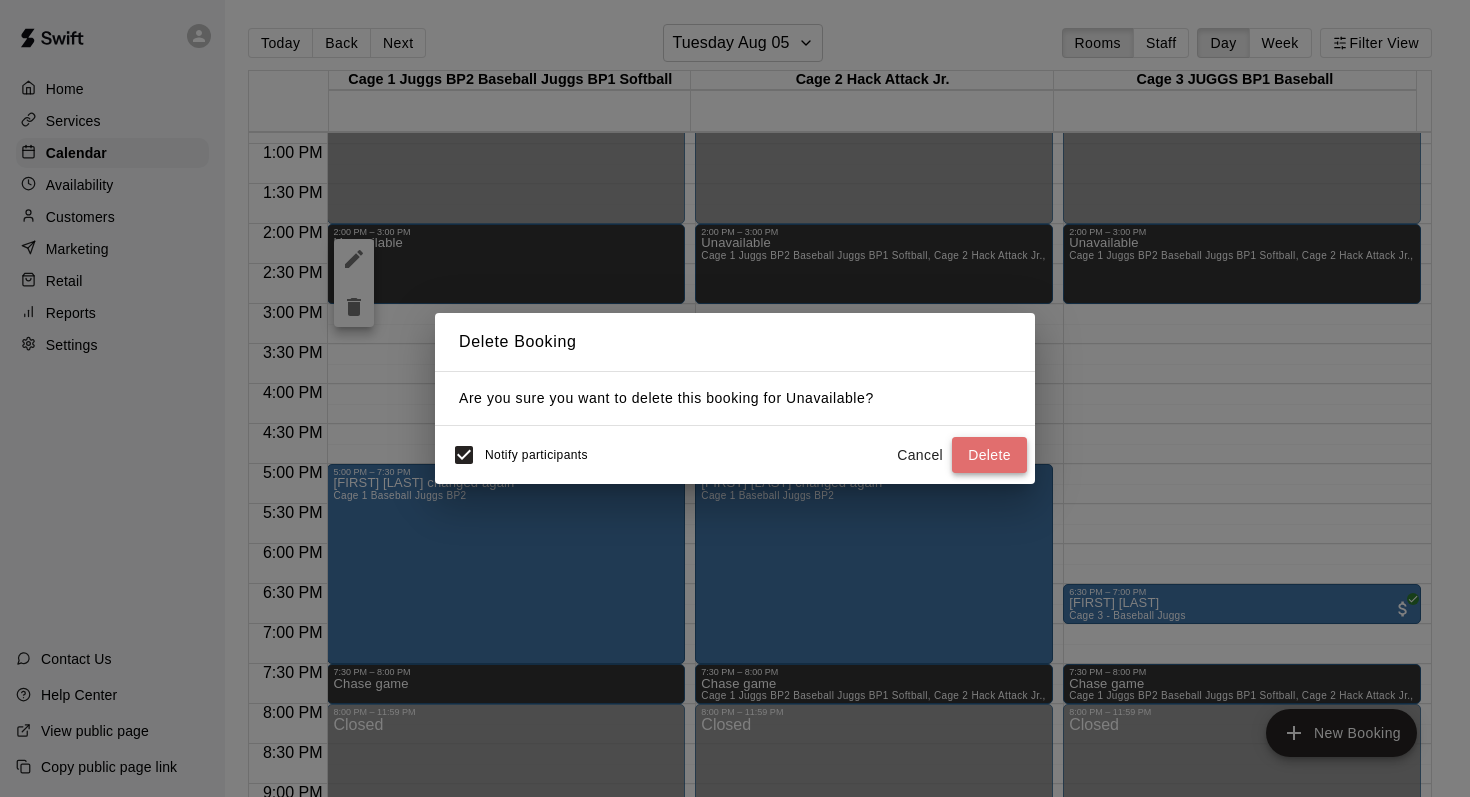 click on "Delete" at bounding box center (989, 455) 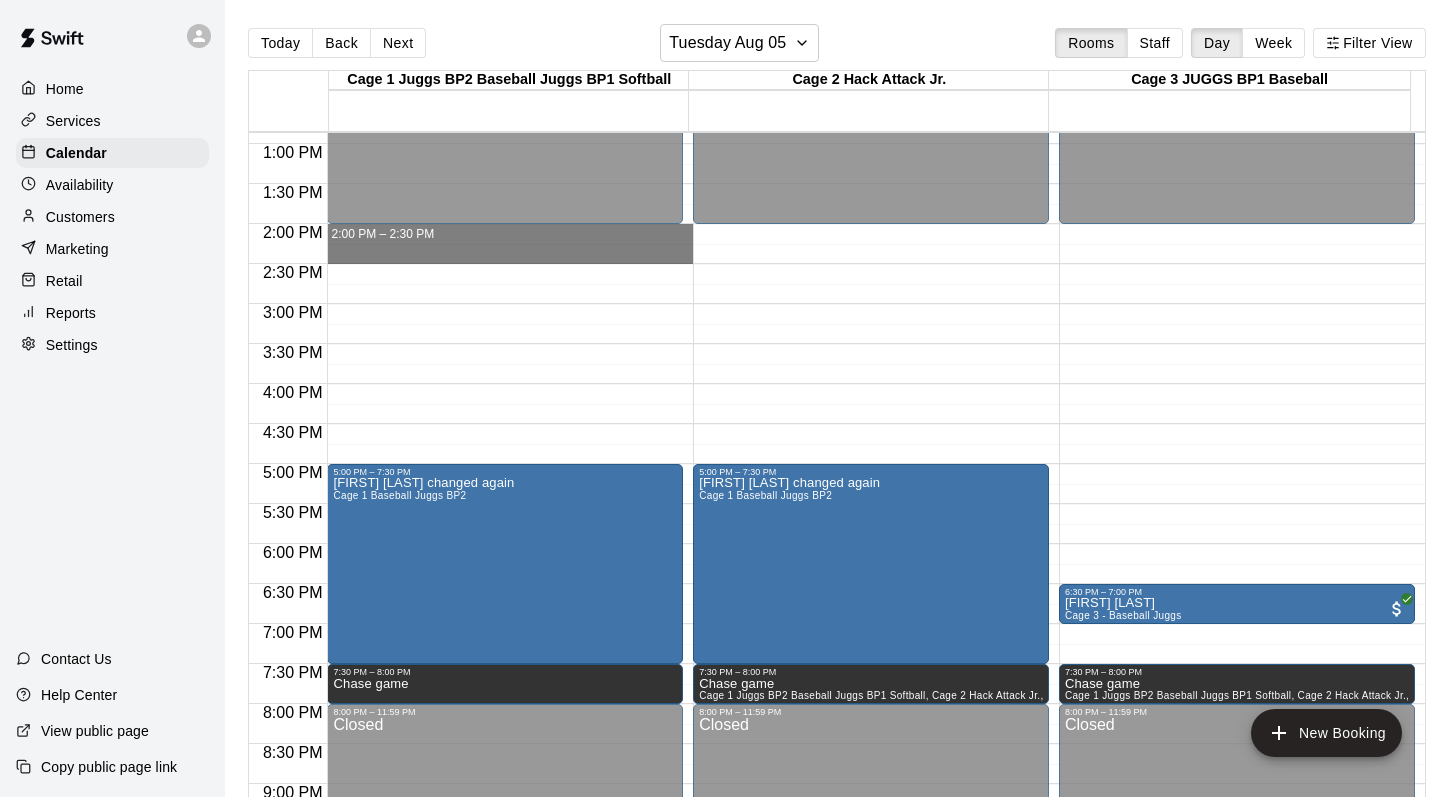 drag, startPoint x: 371, startPoint y: 231, endPoint x: 371, endPoint y: 257, distance: 26 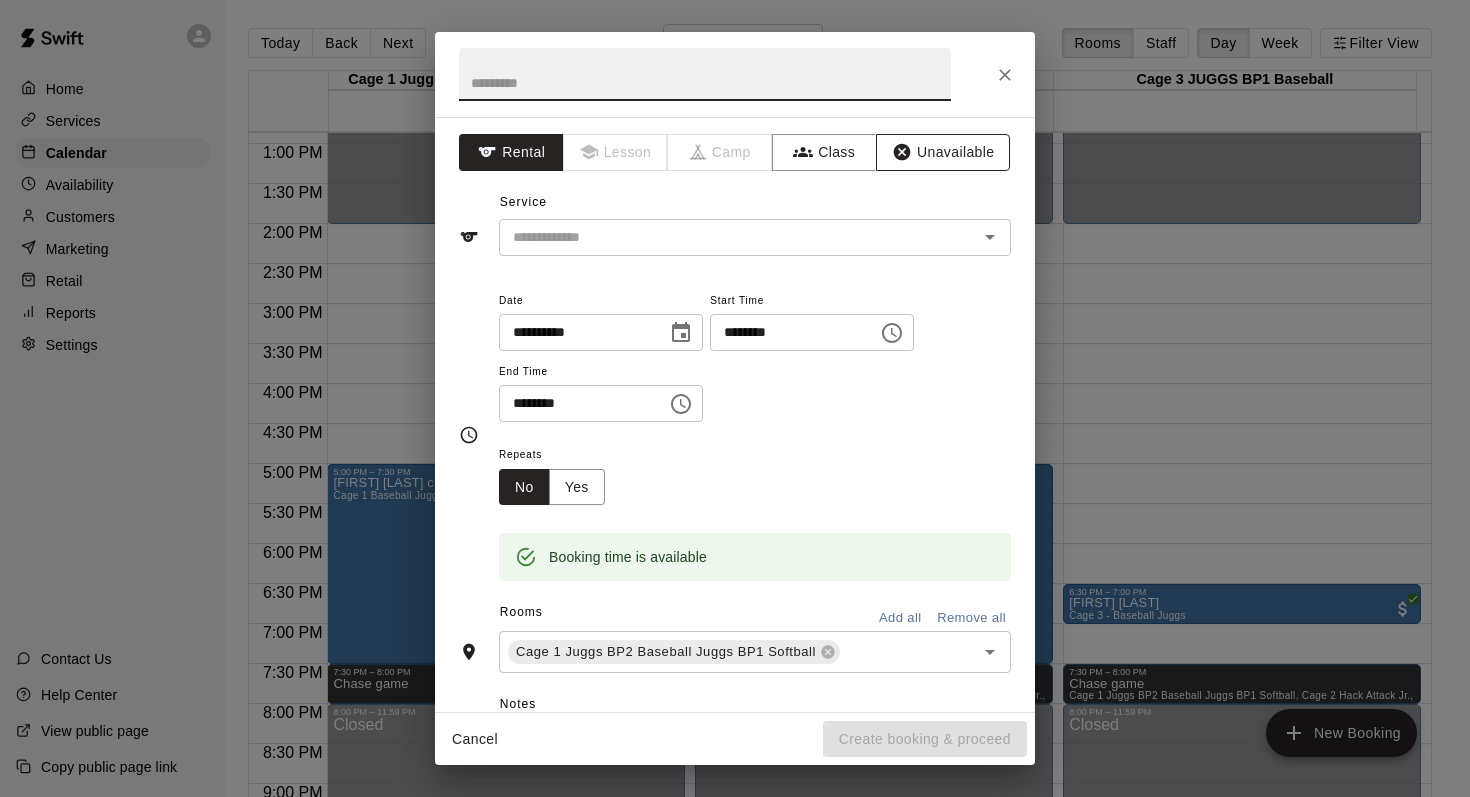 click on "Unavailable" at bounding box center [943, 152] 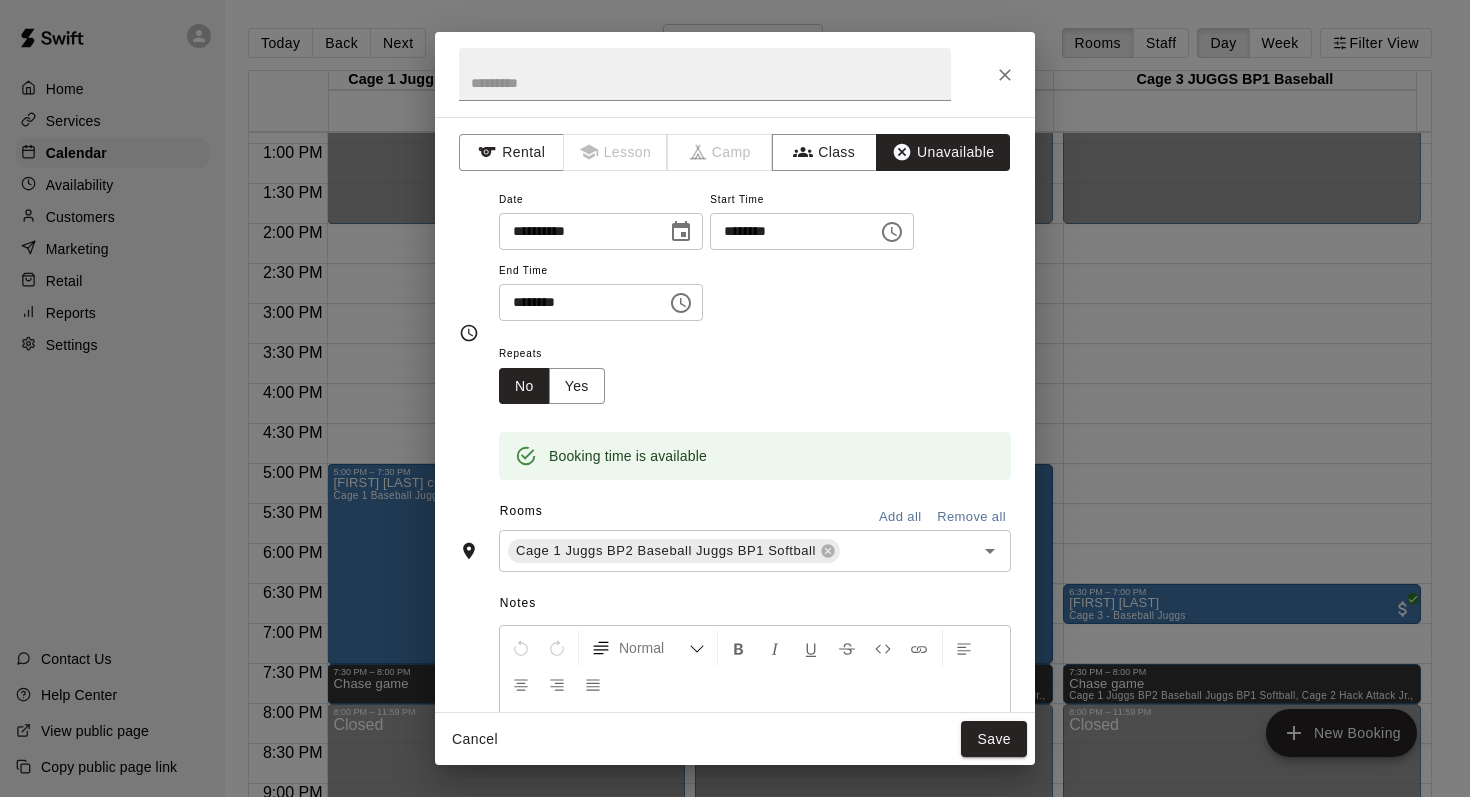click on "Rooms Add all Remove all" at bounding box center [735, 513] 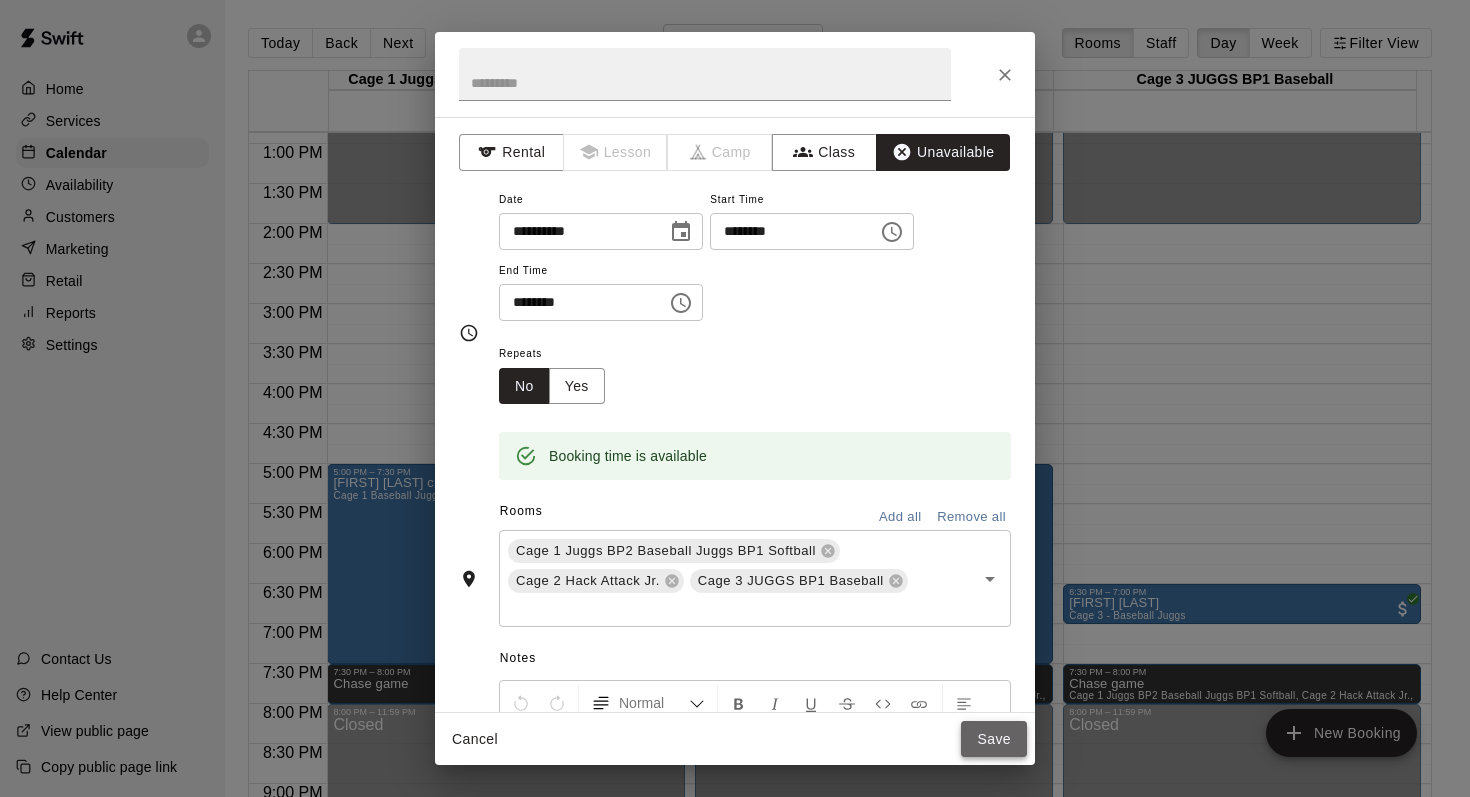 click on "Save" at bounding box center [994, 739] 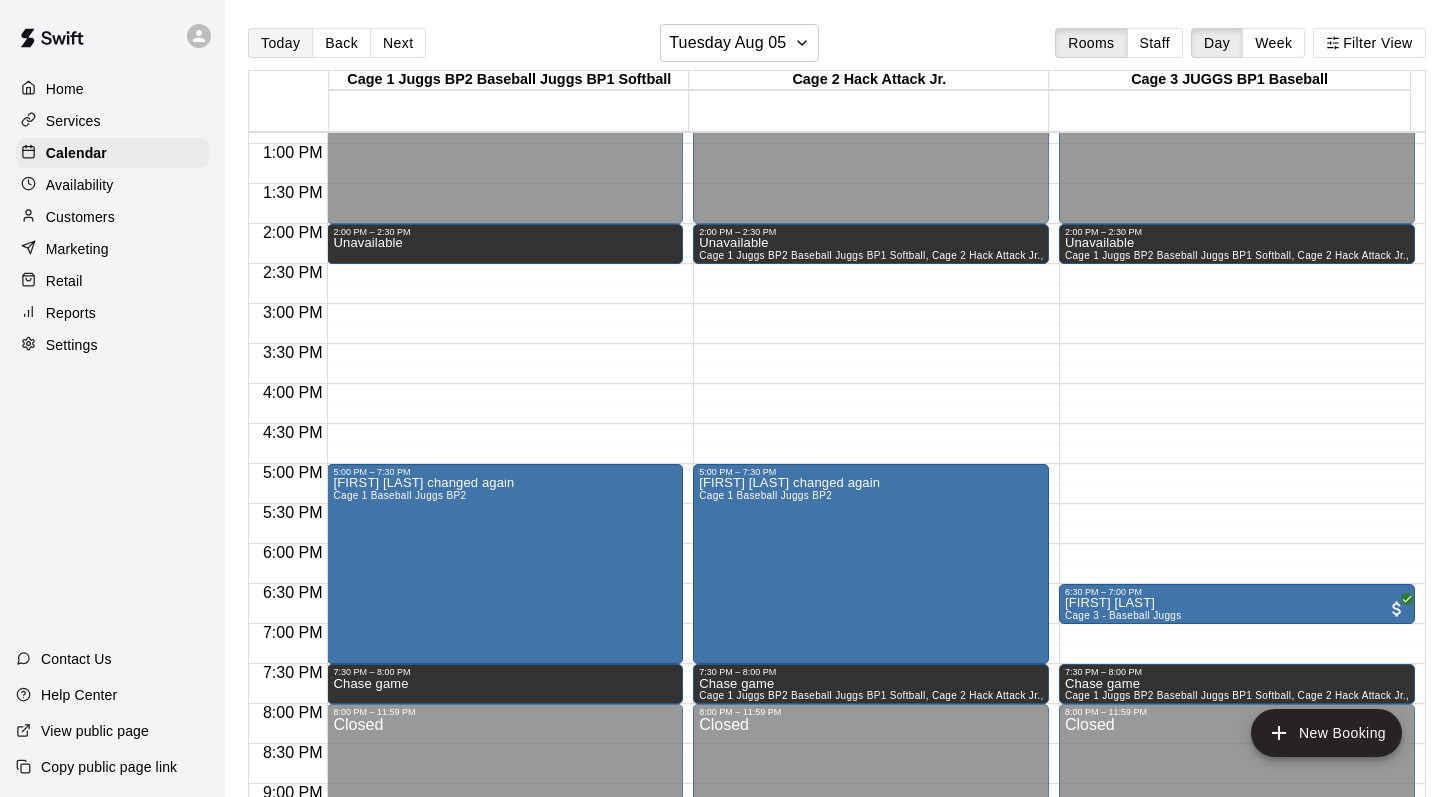 click on "Today" at bounding box center (280, 43) 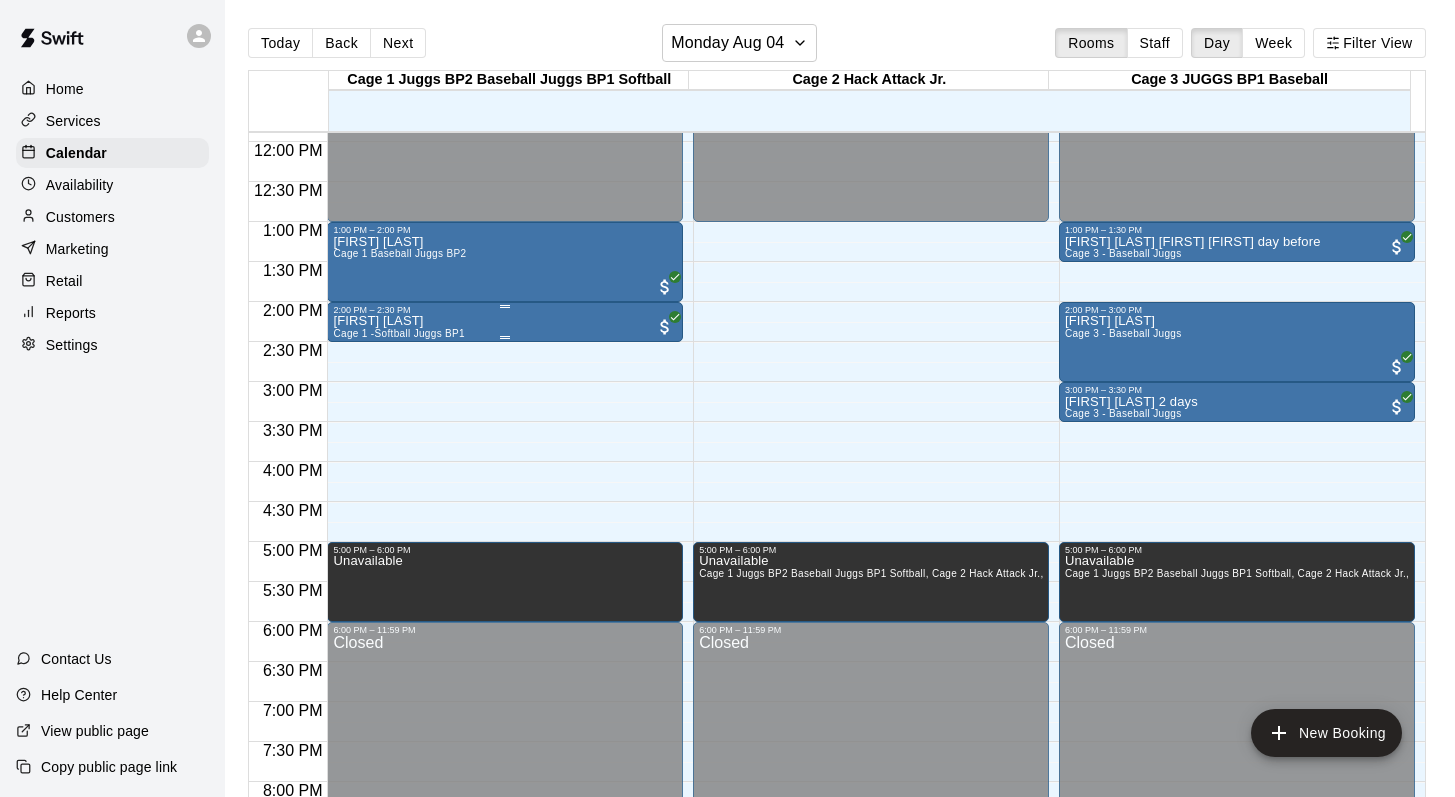 scroll, scrollTop: 946, scrollLeft: 0, axis: vertical 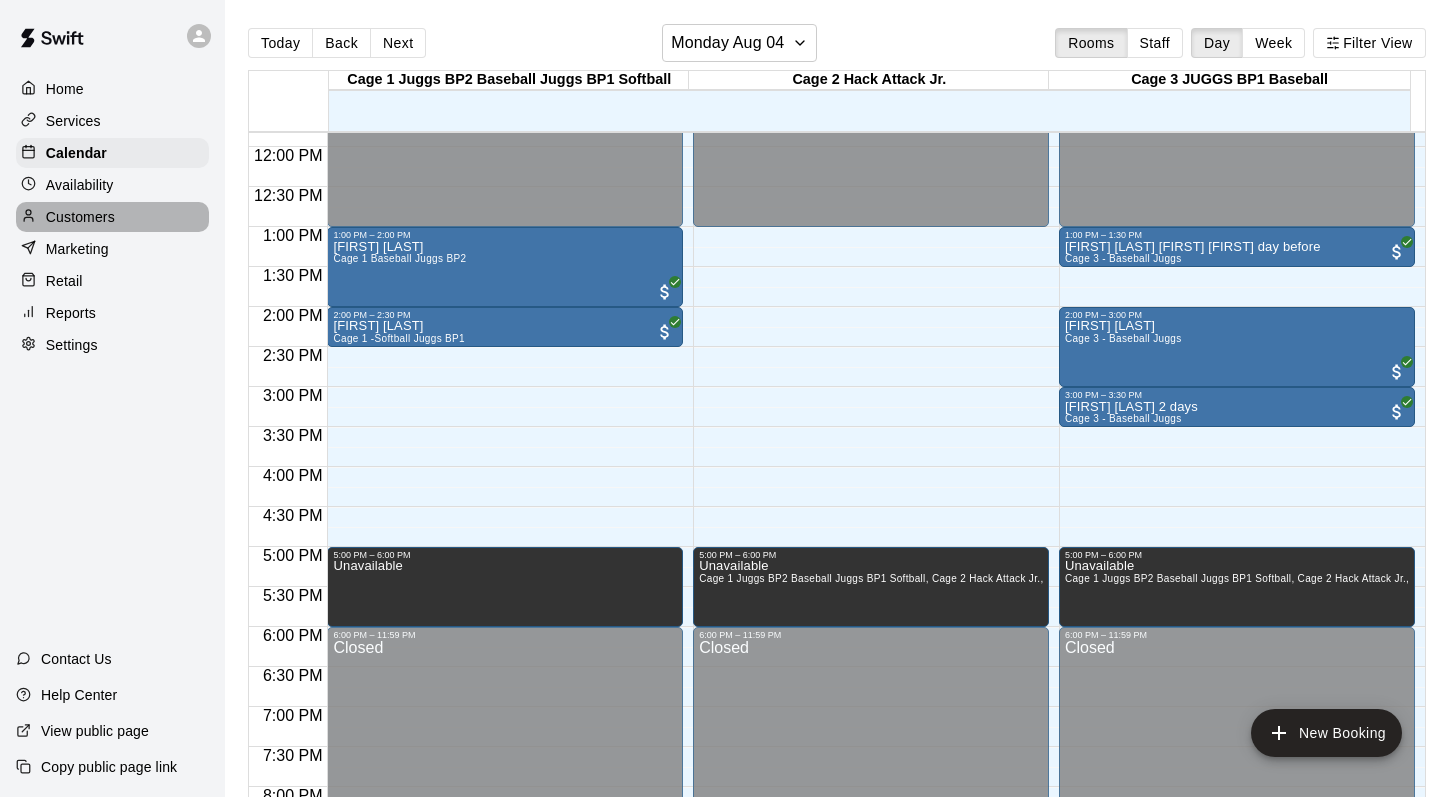 click on "Customers" at bounding box center [112, 217] 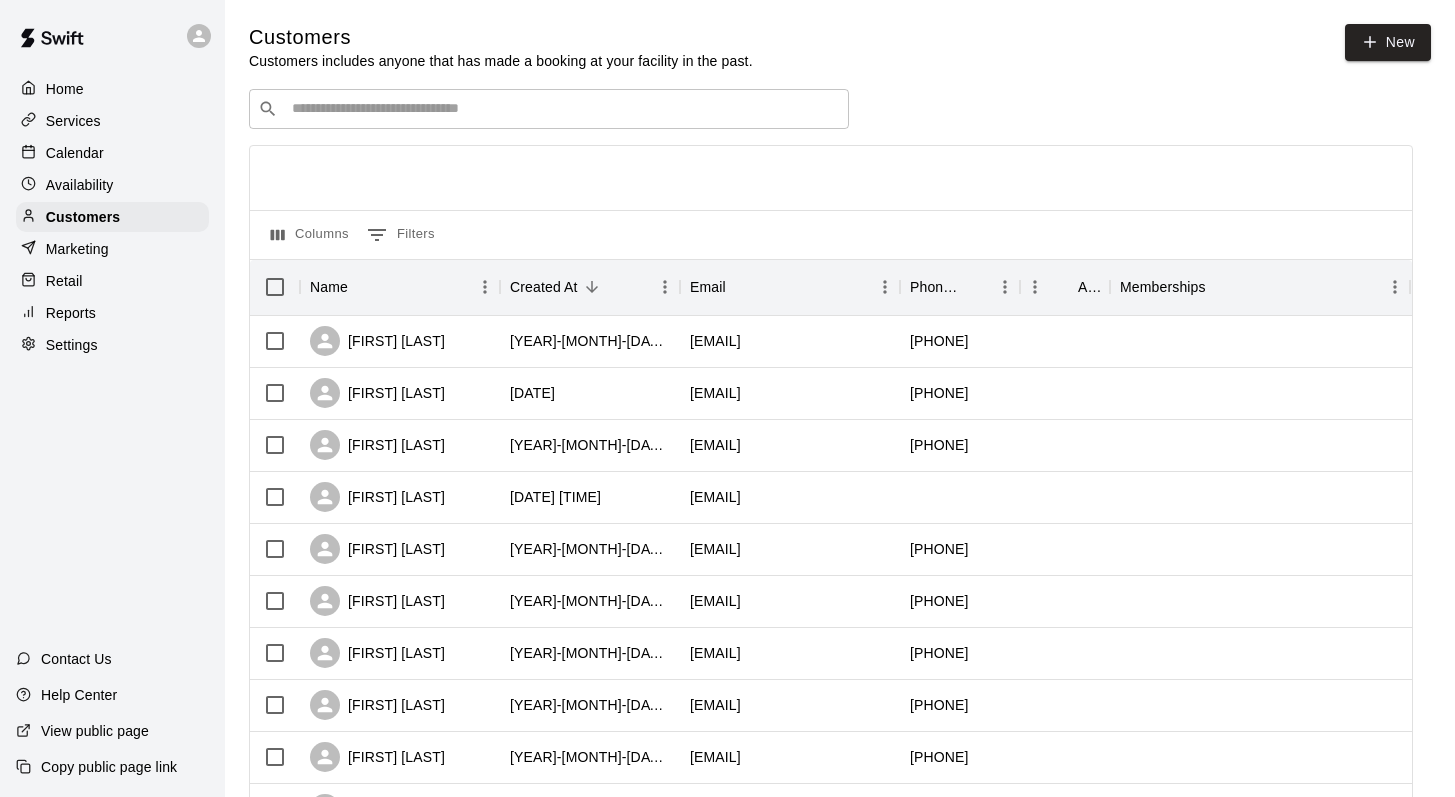 click at bounding box center (563, 109) 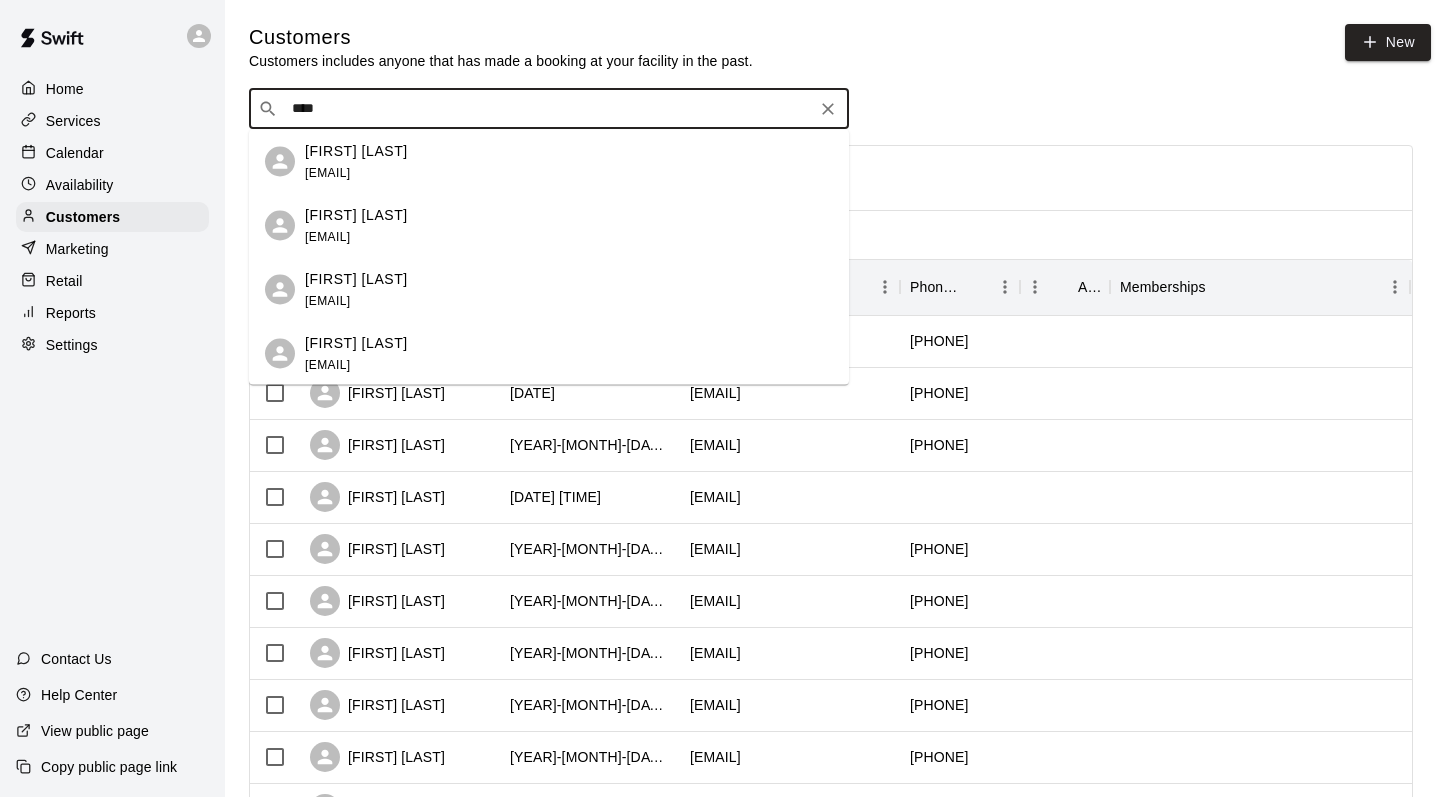 type on "*****" 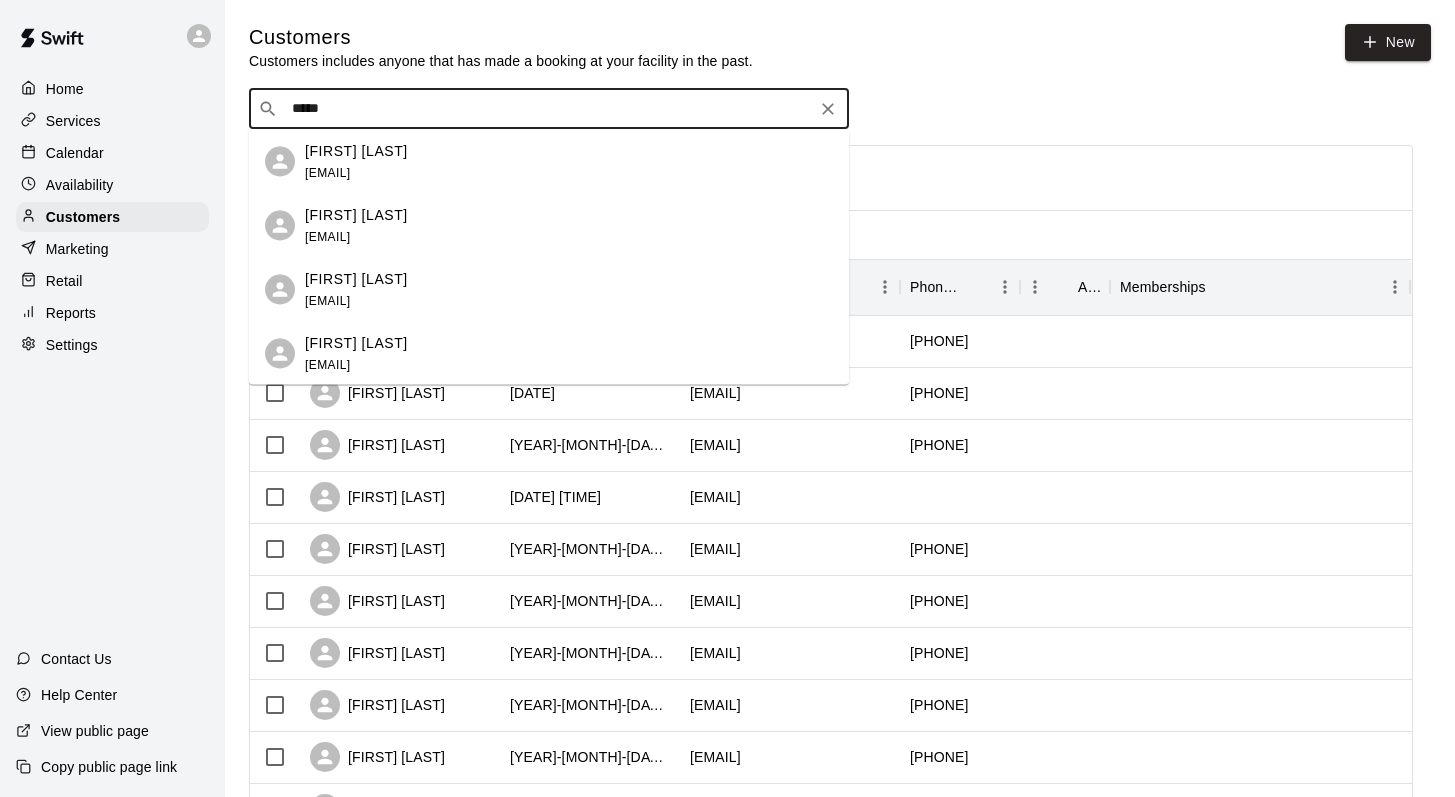 click on "[FIRST] [LAST]" at bounding box center [356, 150] 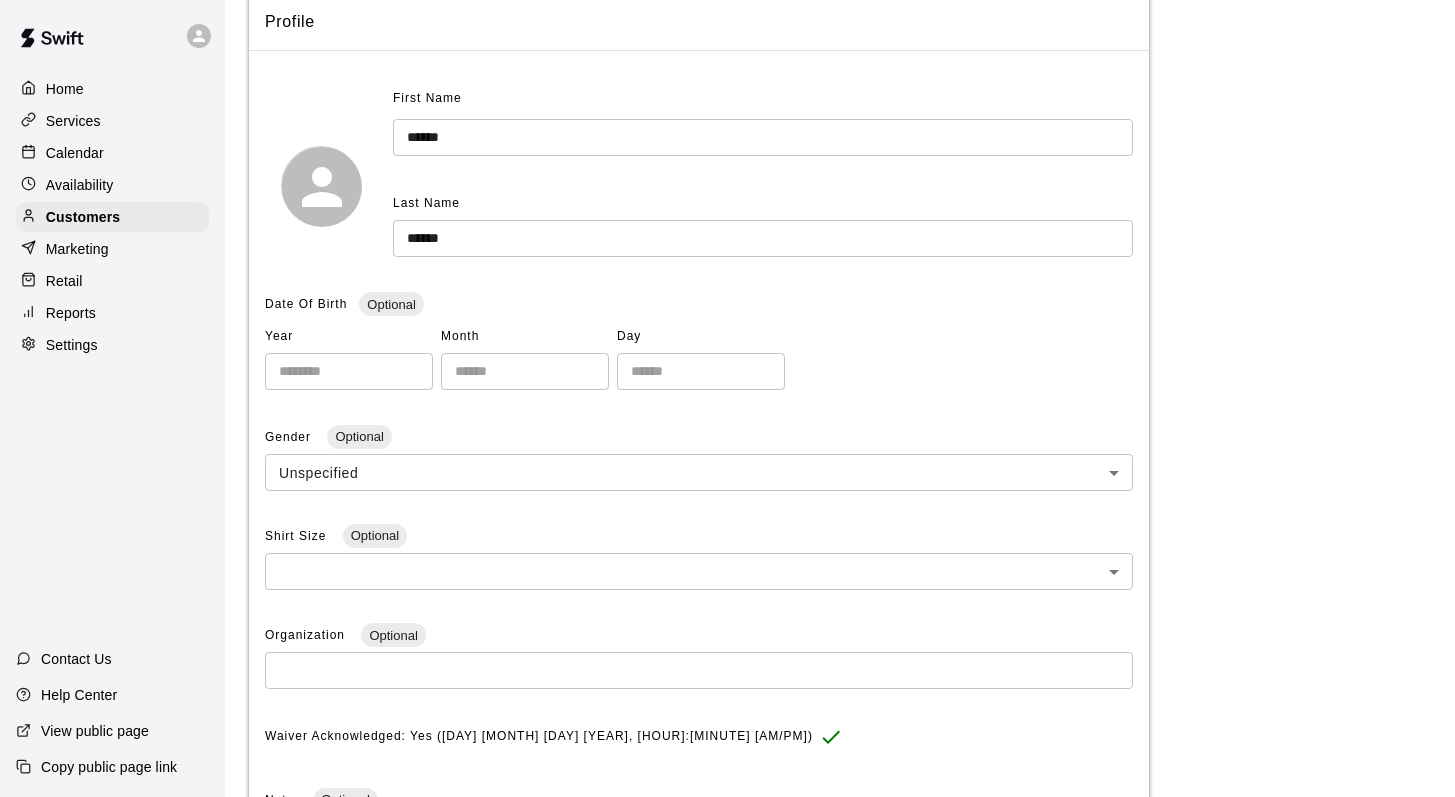scroll, scrollTop: 0, scrollLeft: 0, axis: both 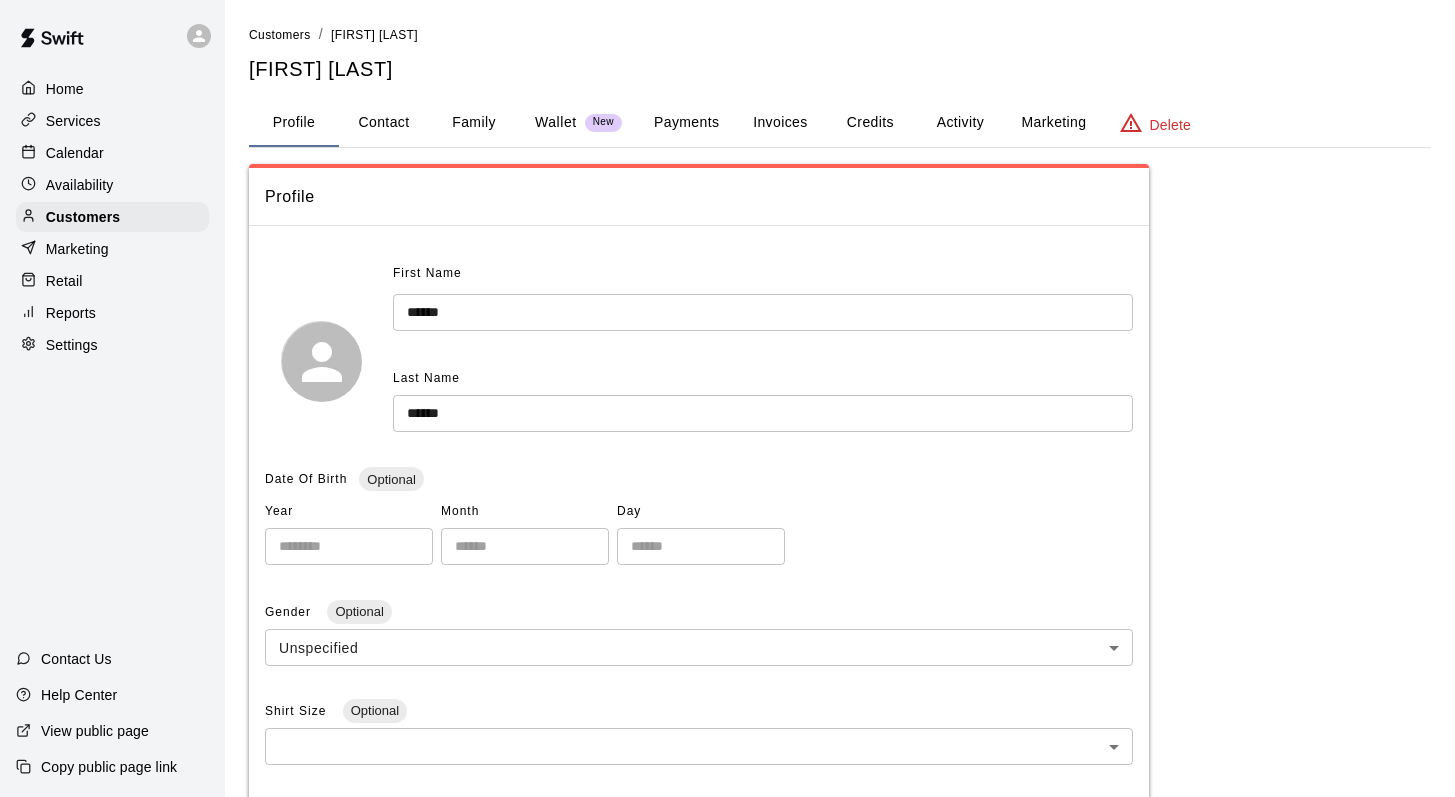 click on "Family" at bounding box center (474, 123) 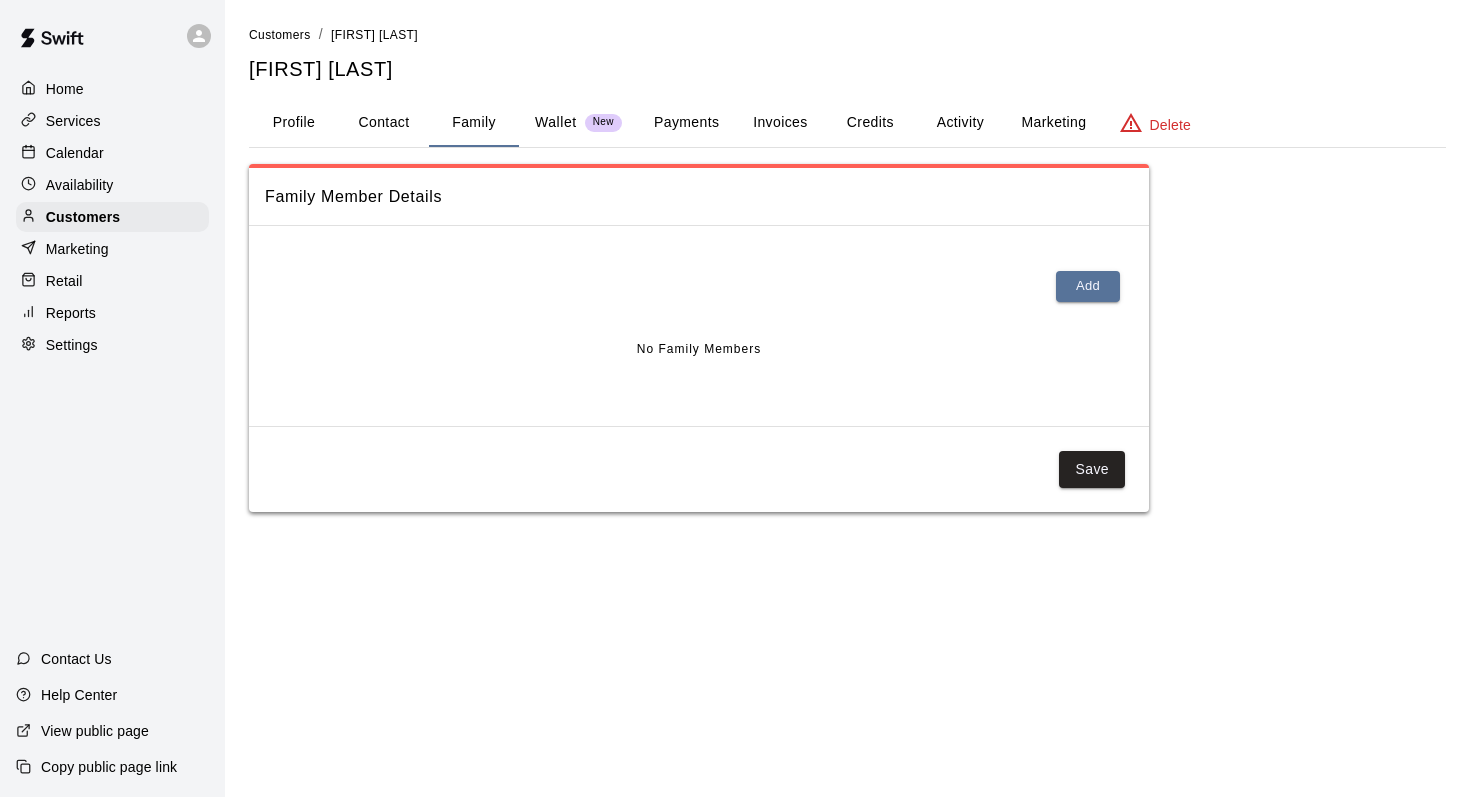 click on "Activity" at bounding box center (960, 123) 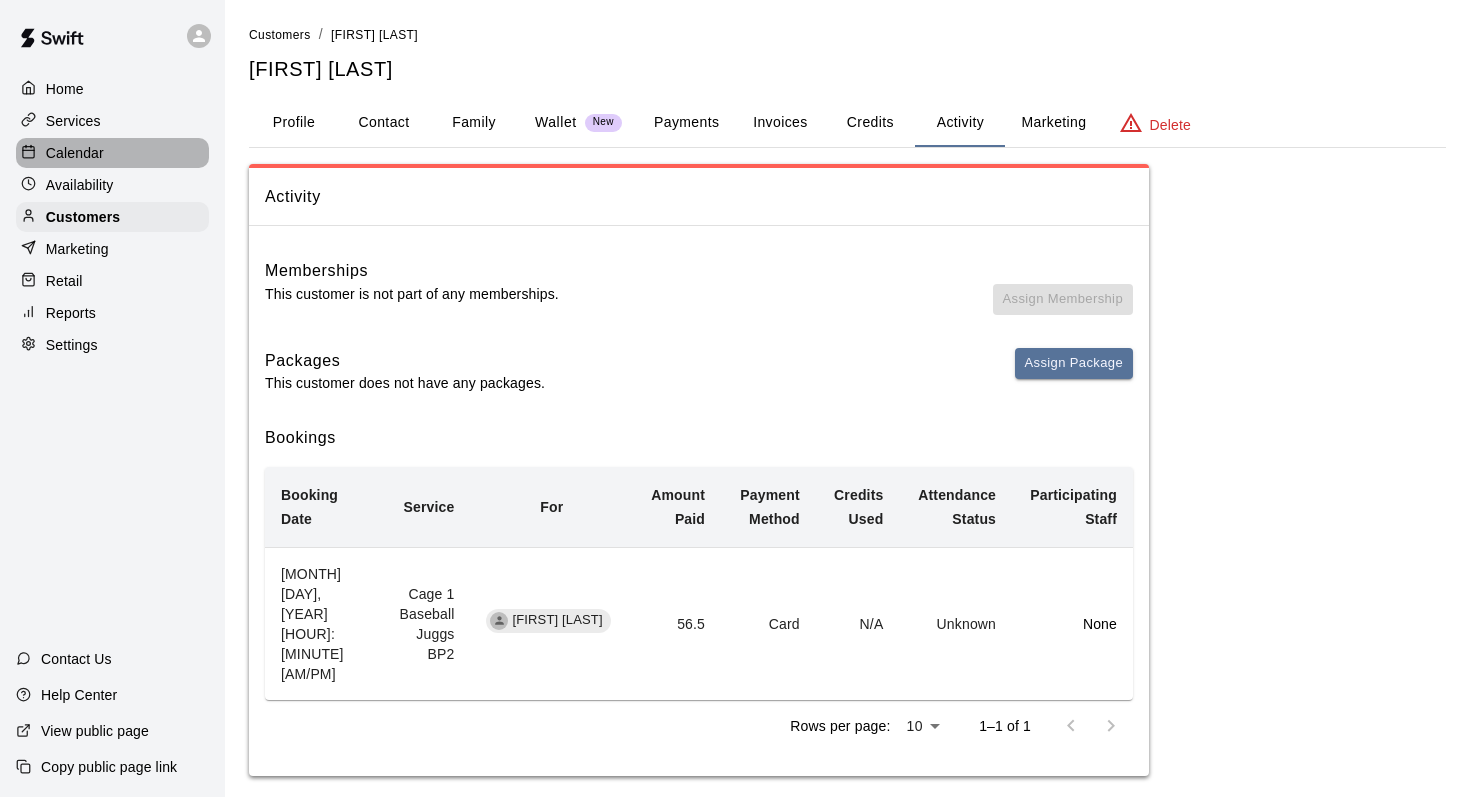 click on "Calendar" at bounding box center [112, 153] 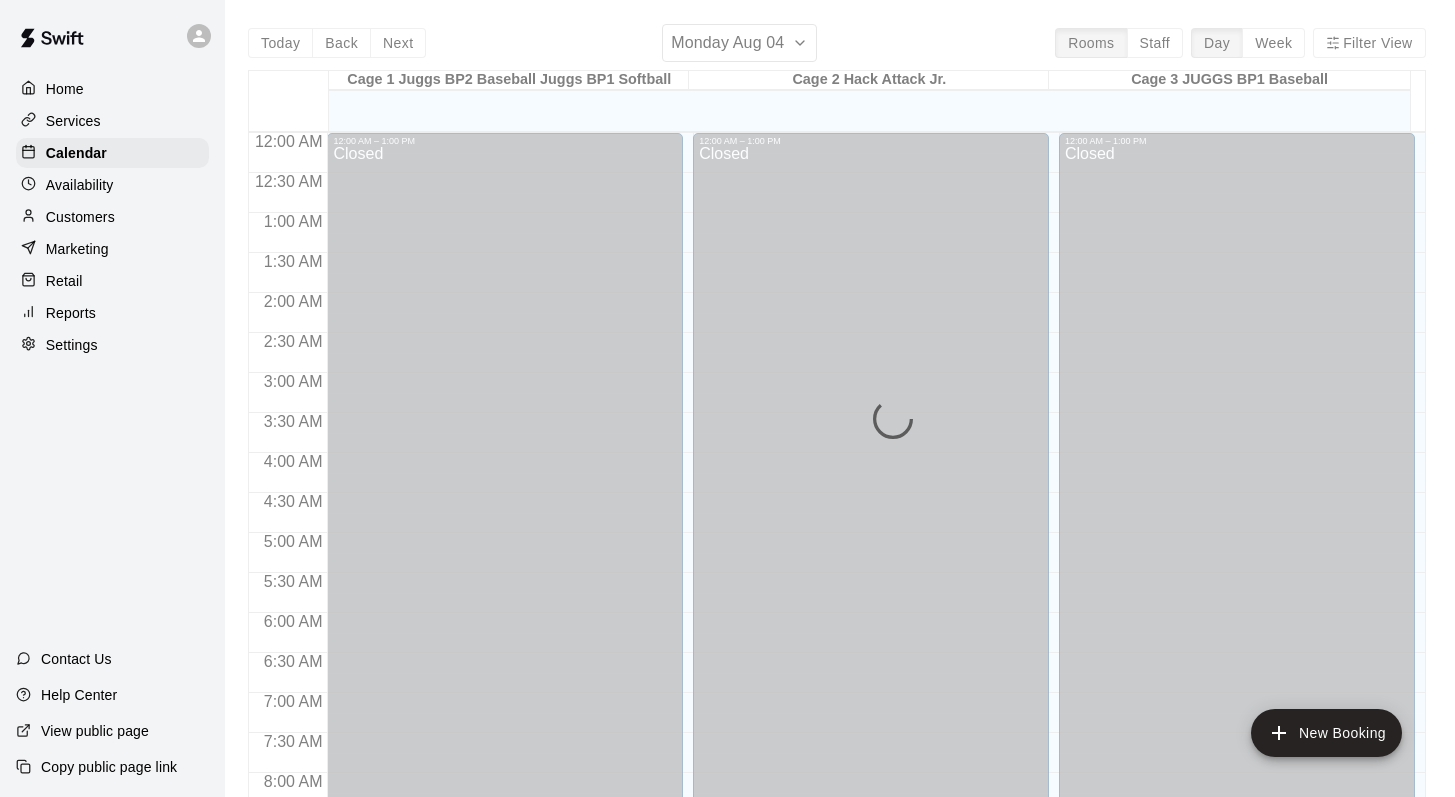 scroll, scrollTop: 922, scrollLeft: 0, axis: vertical 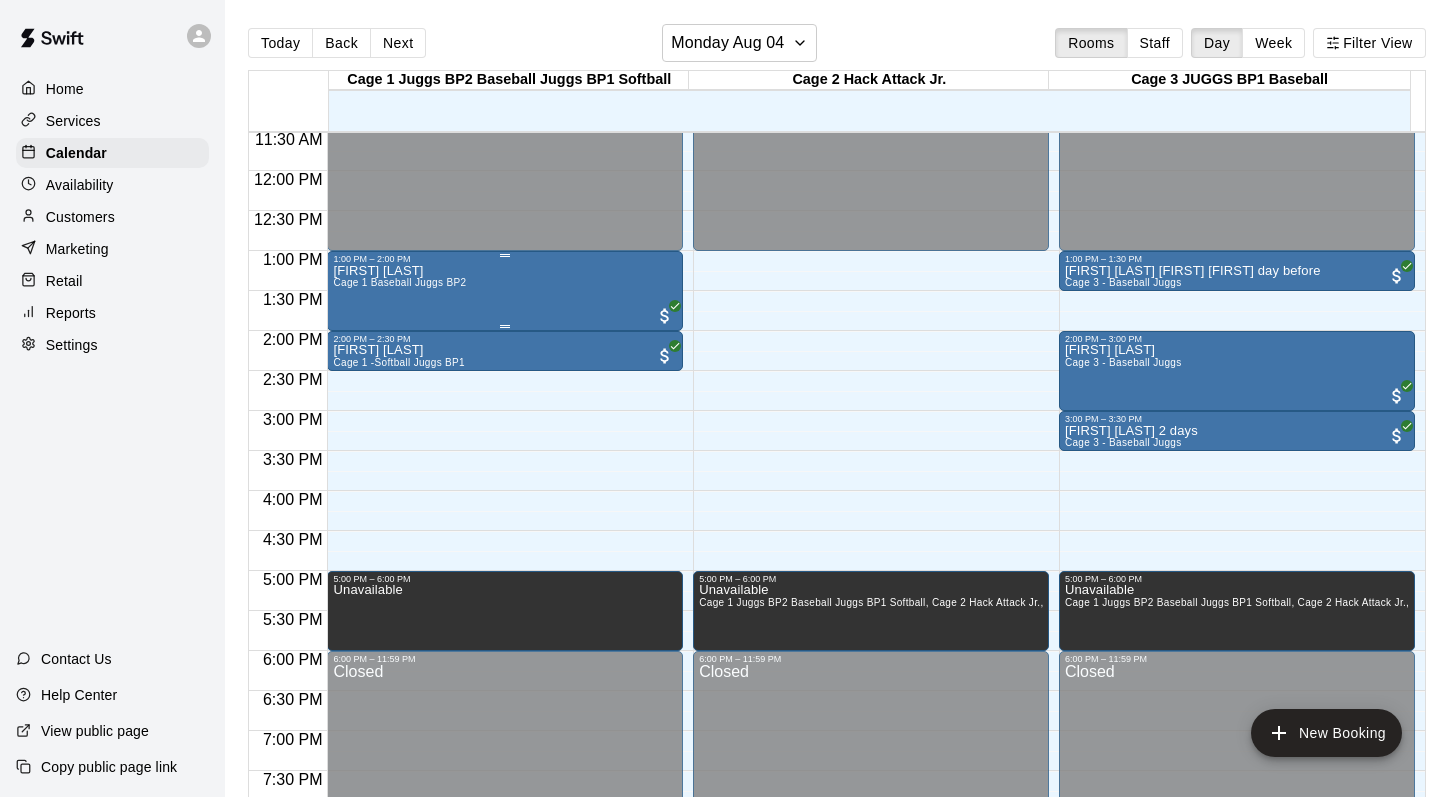 click on "Cage 1 Baseball Juggs BP2" at bounding box center (399, 282) 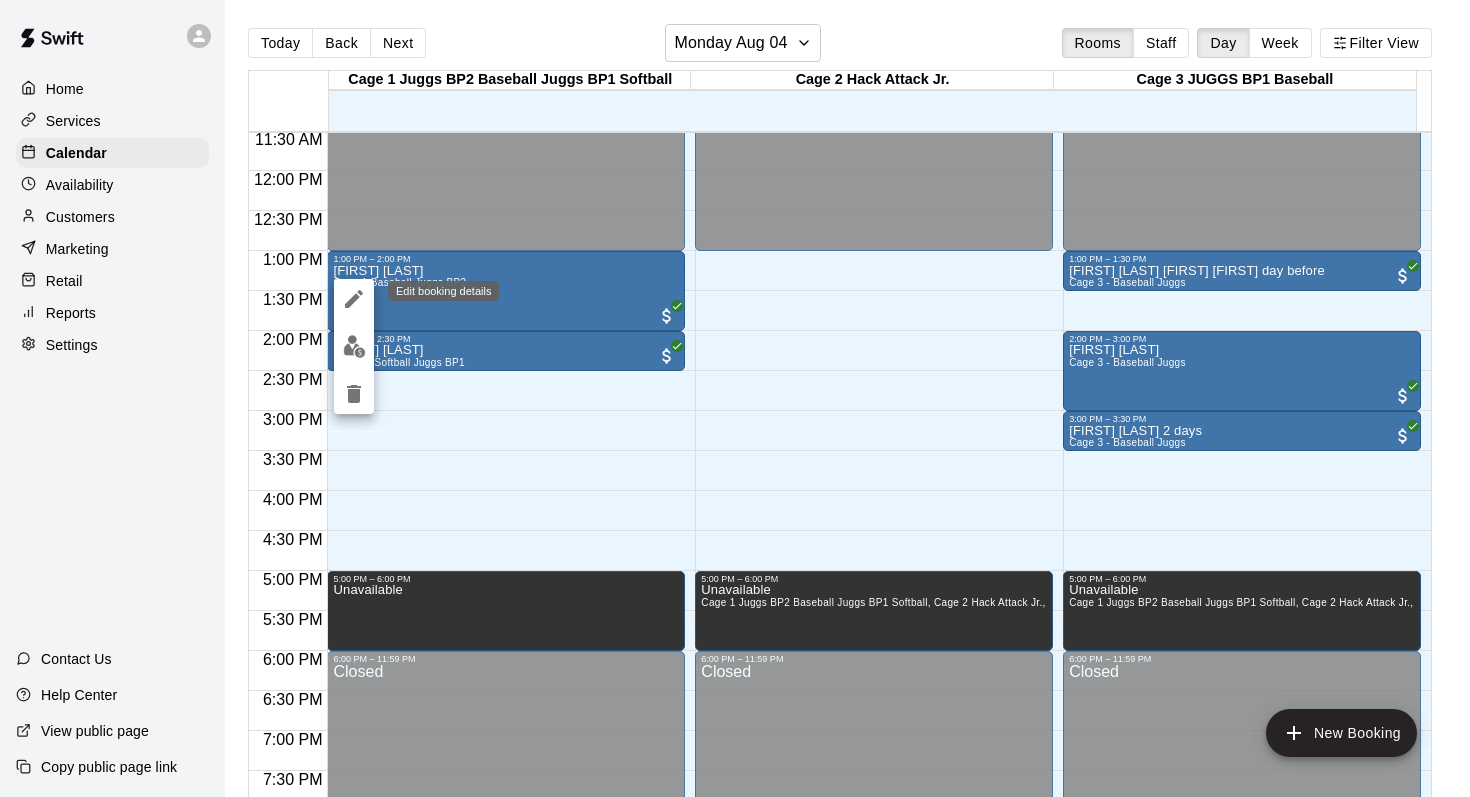 click 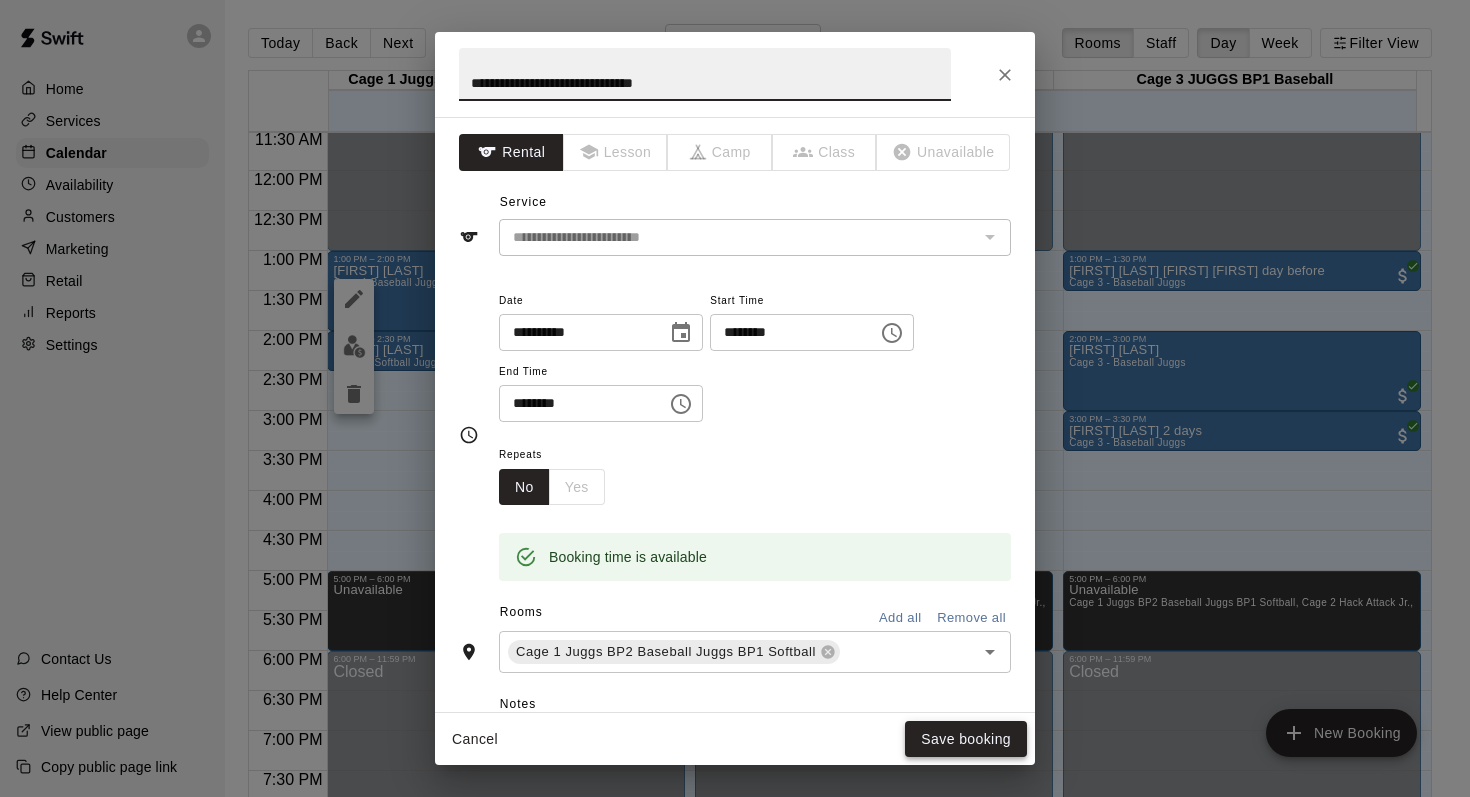 type on "**********" 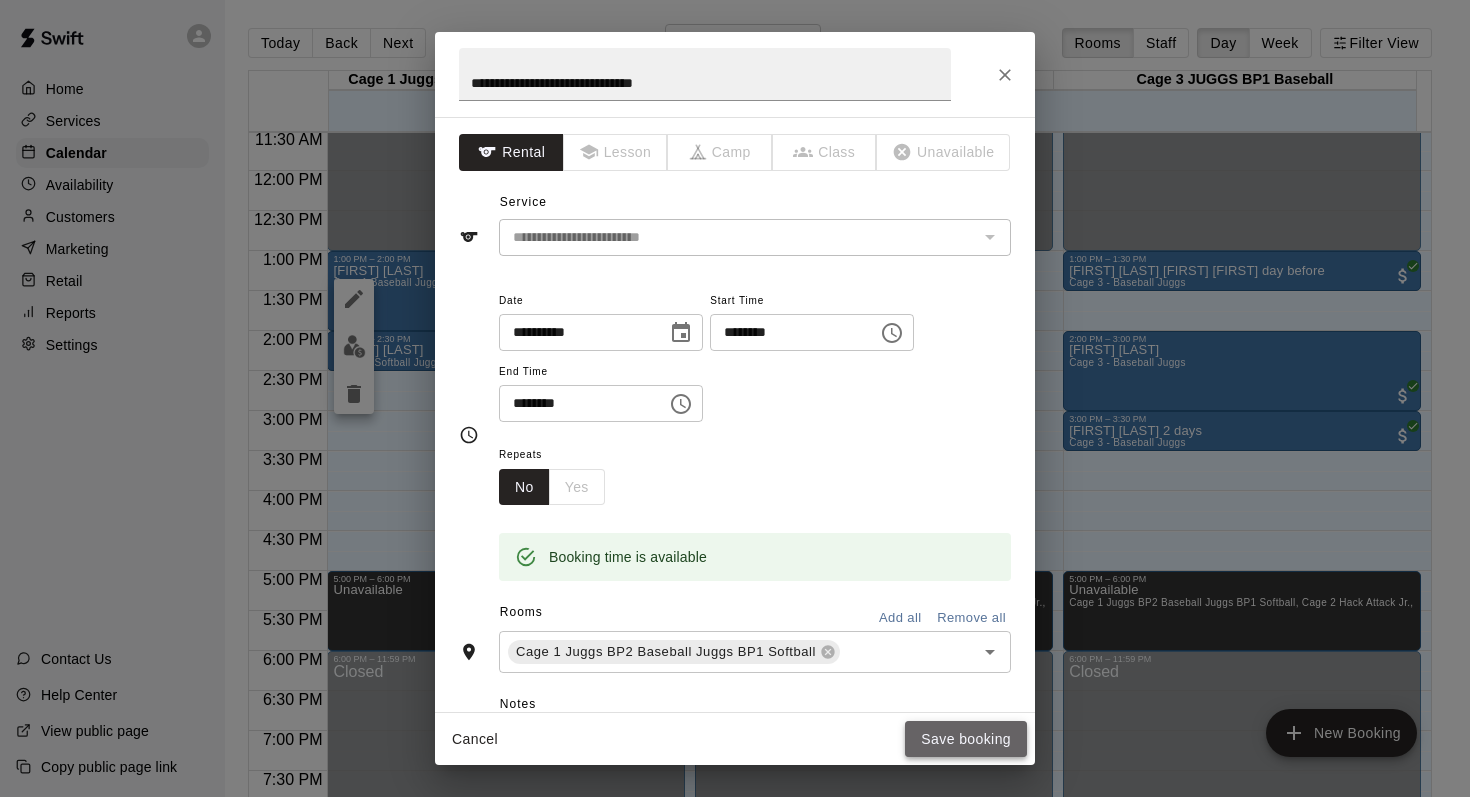 click on "Save booking" at bounding box center [966, 739] 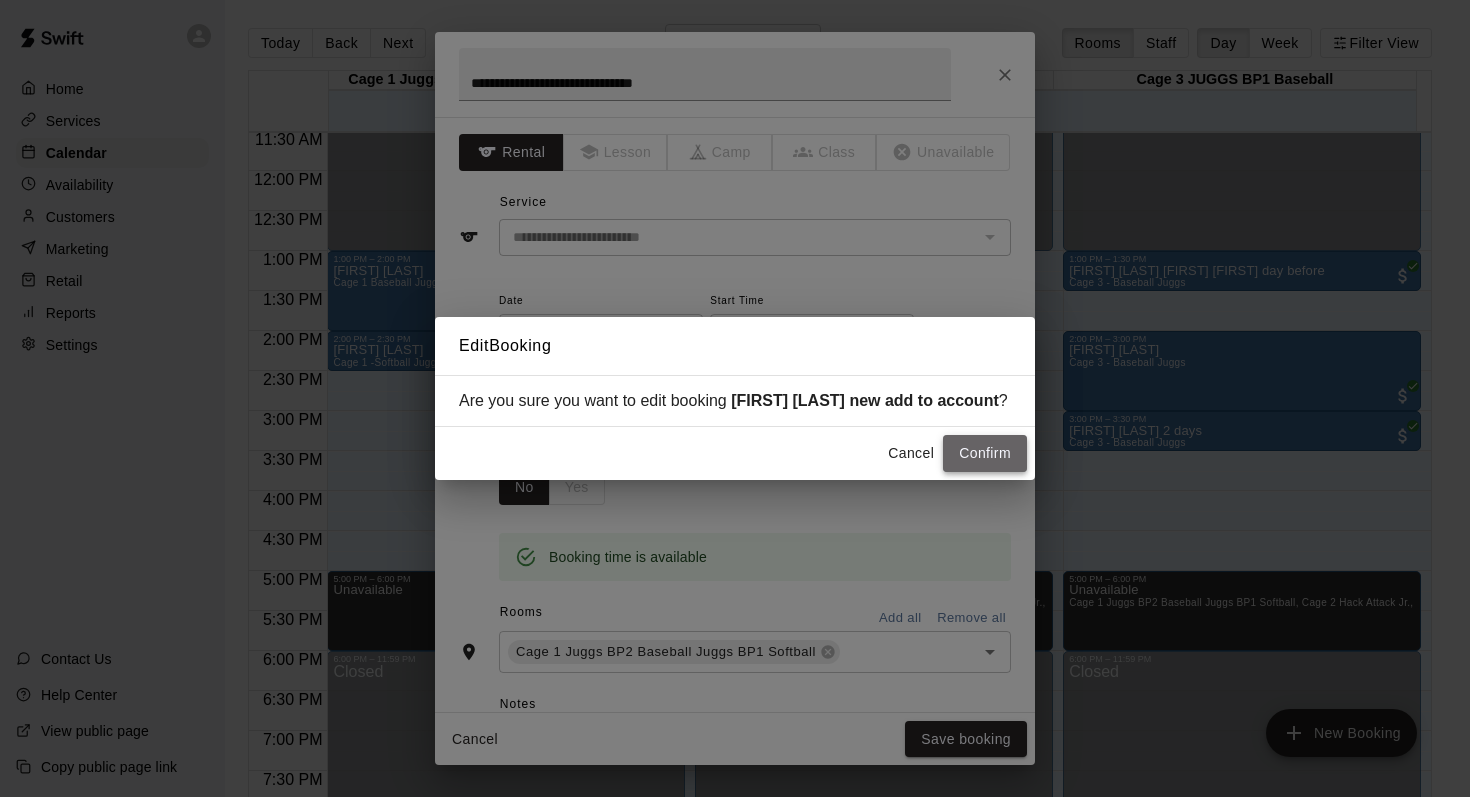 click on "Confirm" at bounding box center (985, 453) 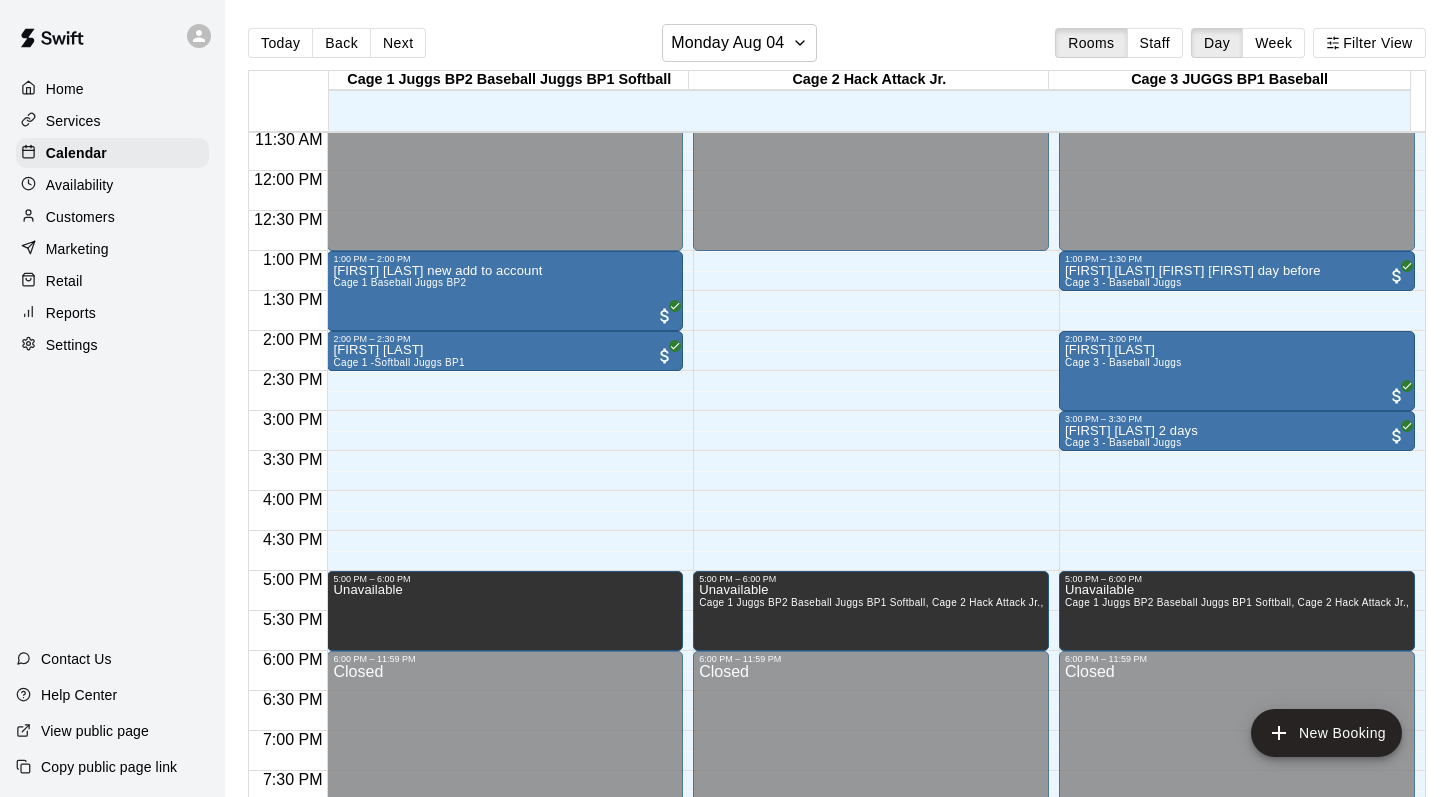 click on "Customers" at bounding box center [112, 217] 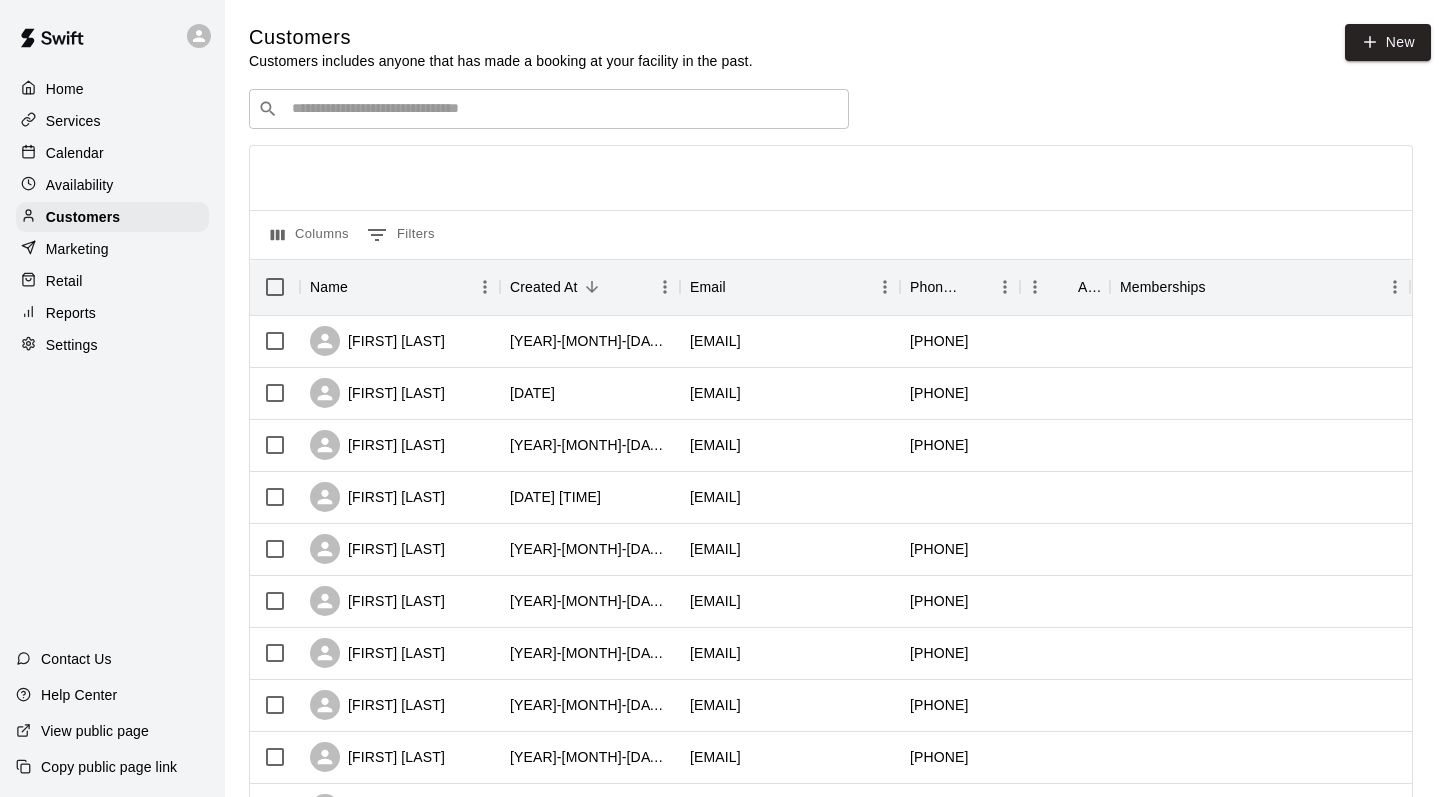 click at bounding box center [563, 109] 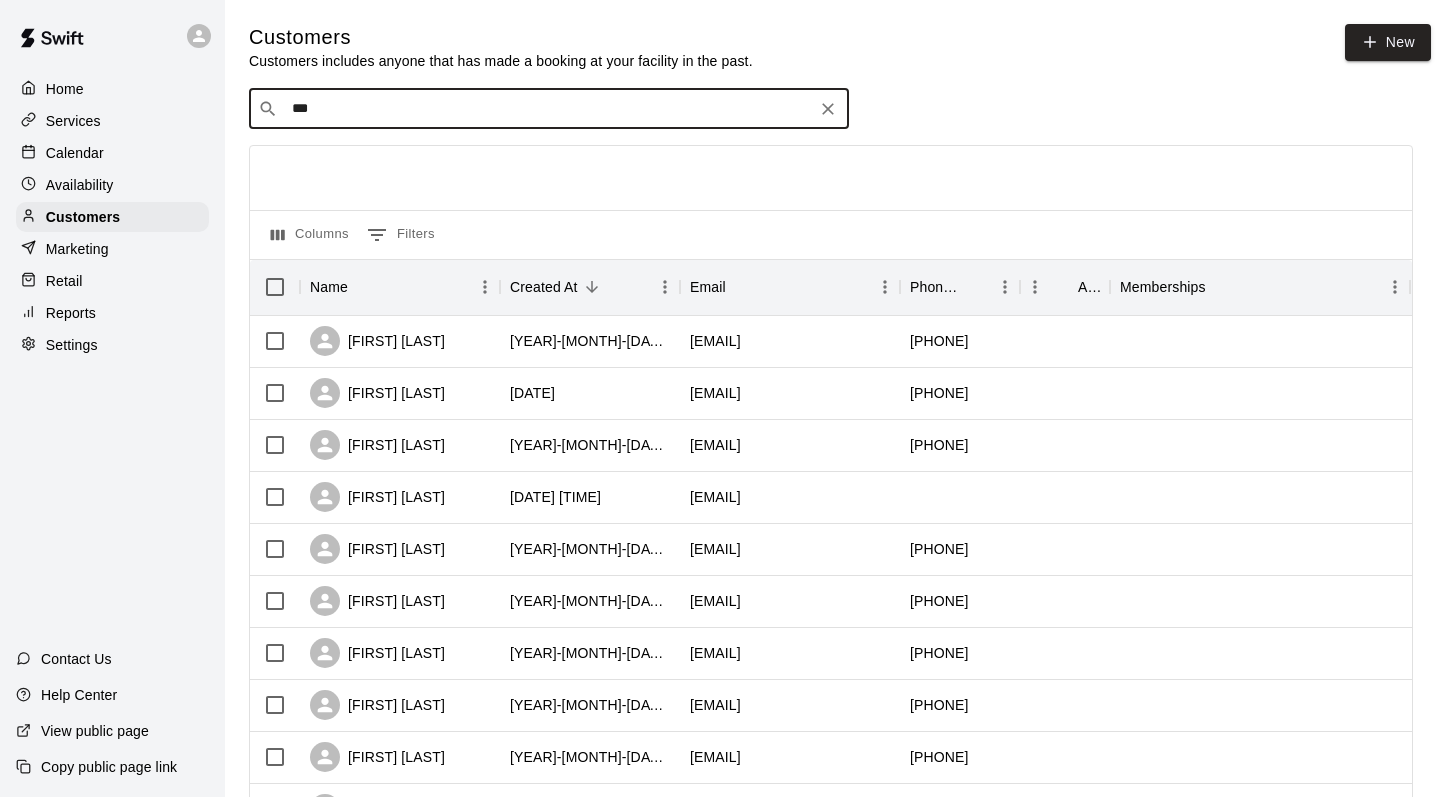 type on "****" 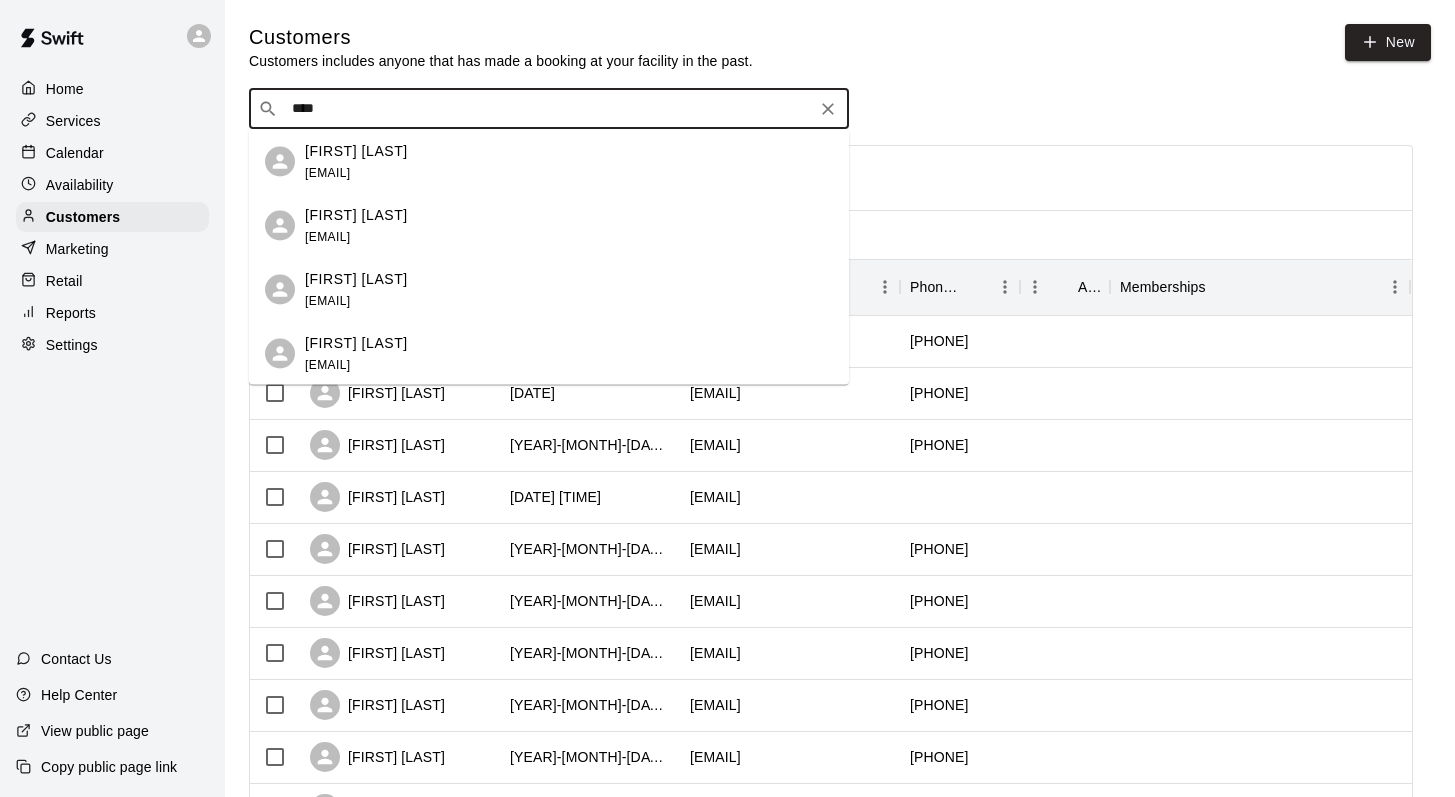 click on "[FIRST] [LAST] [EMAIL]" at bounding box center [356, 225] 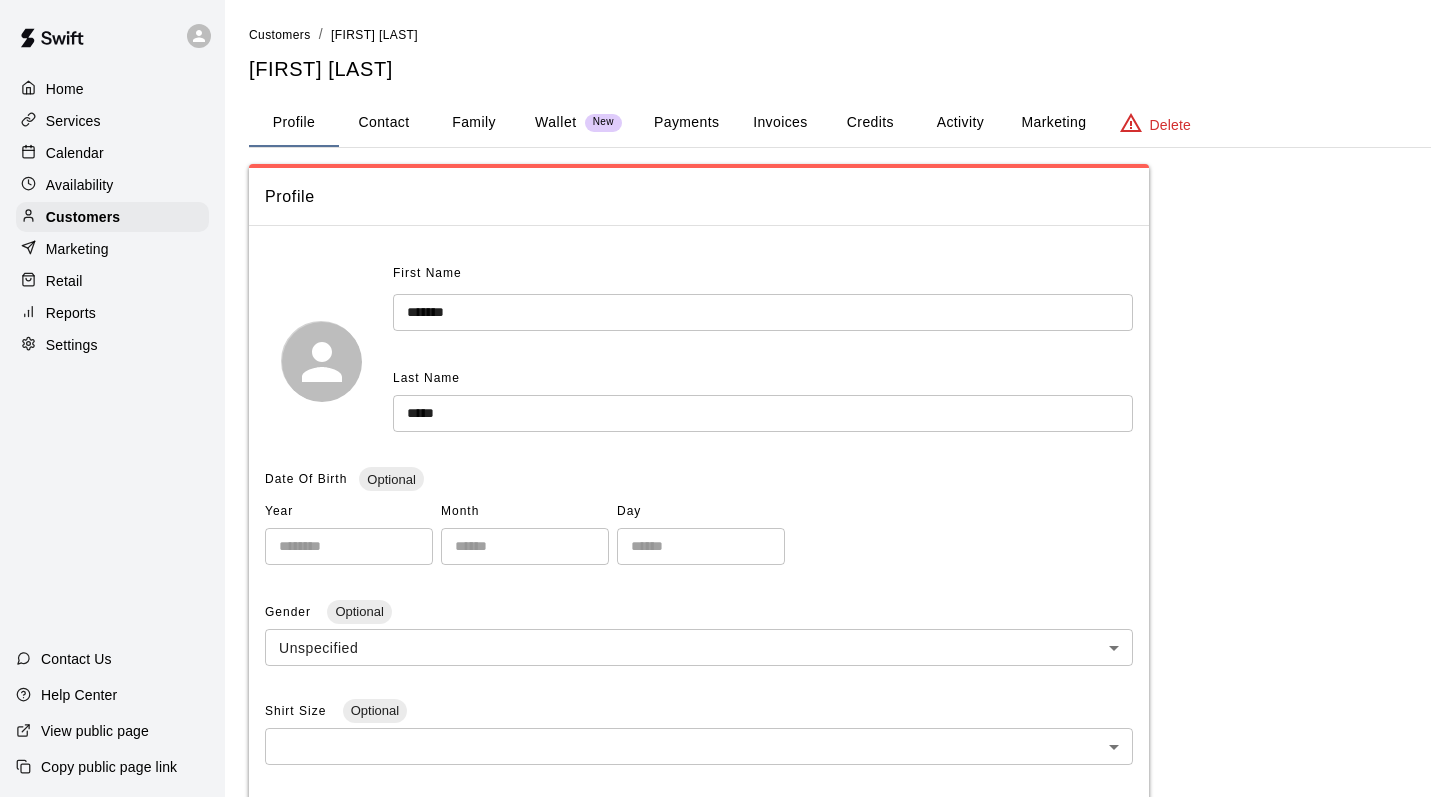 click on "Family" at bounding box center [474, 123] 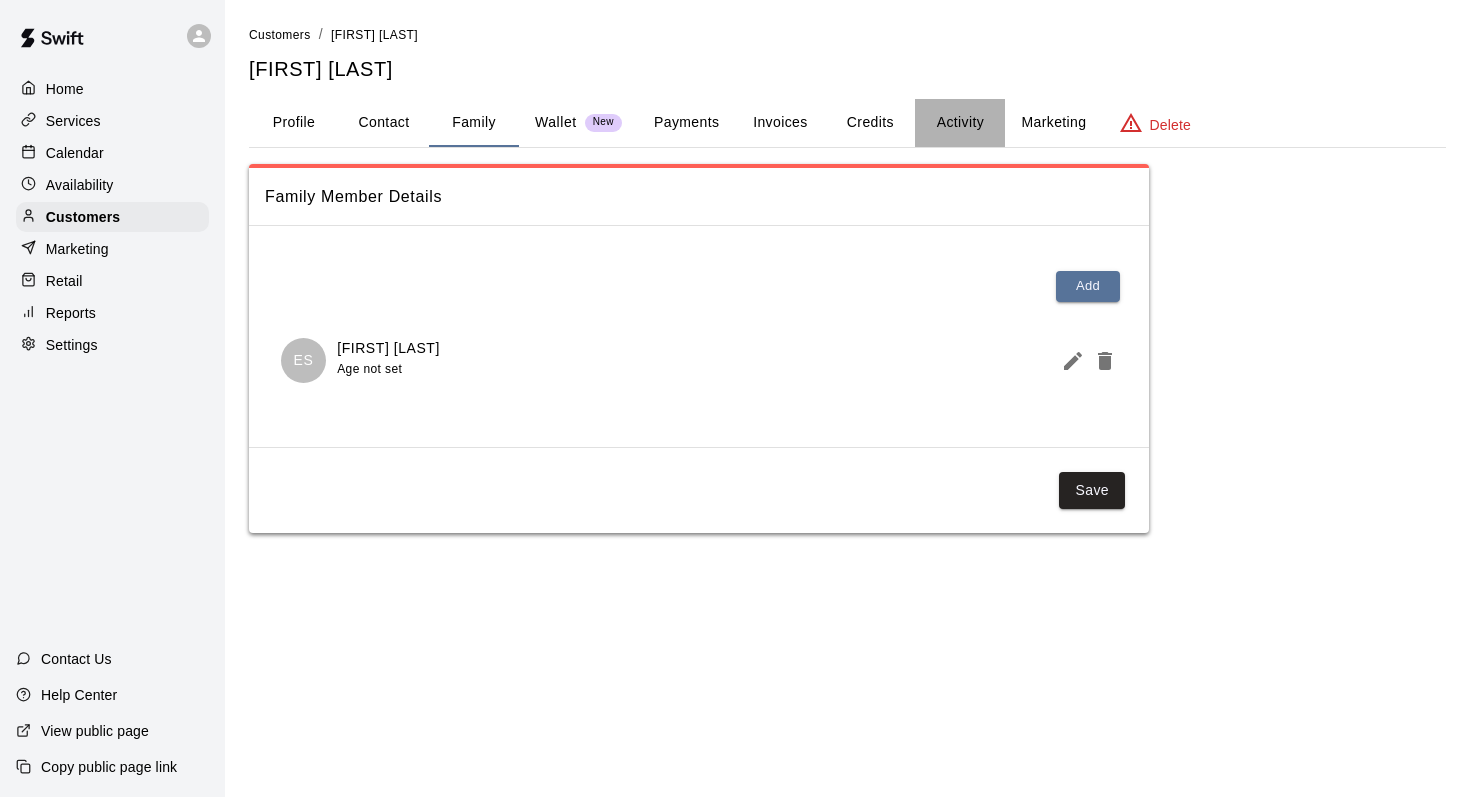 click on "Activity" at bounding box center (960, 123) 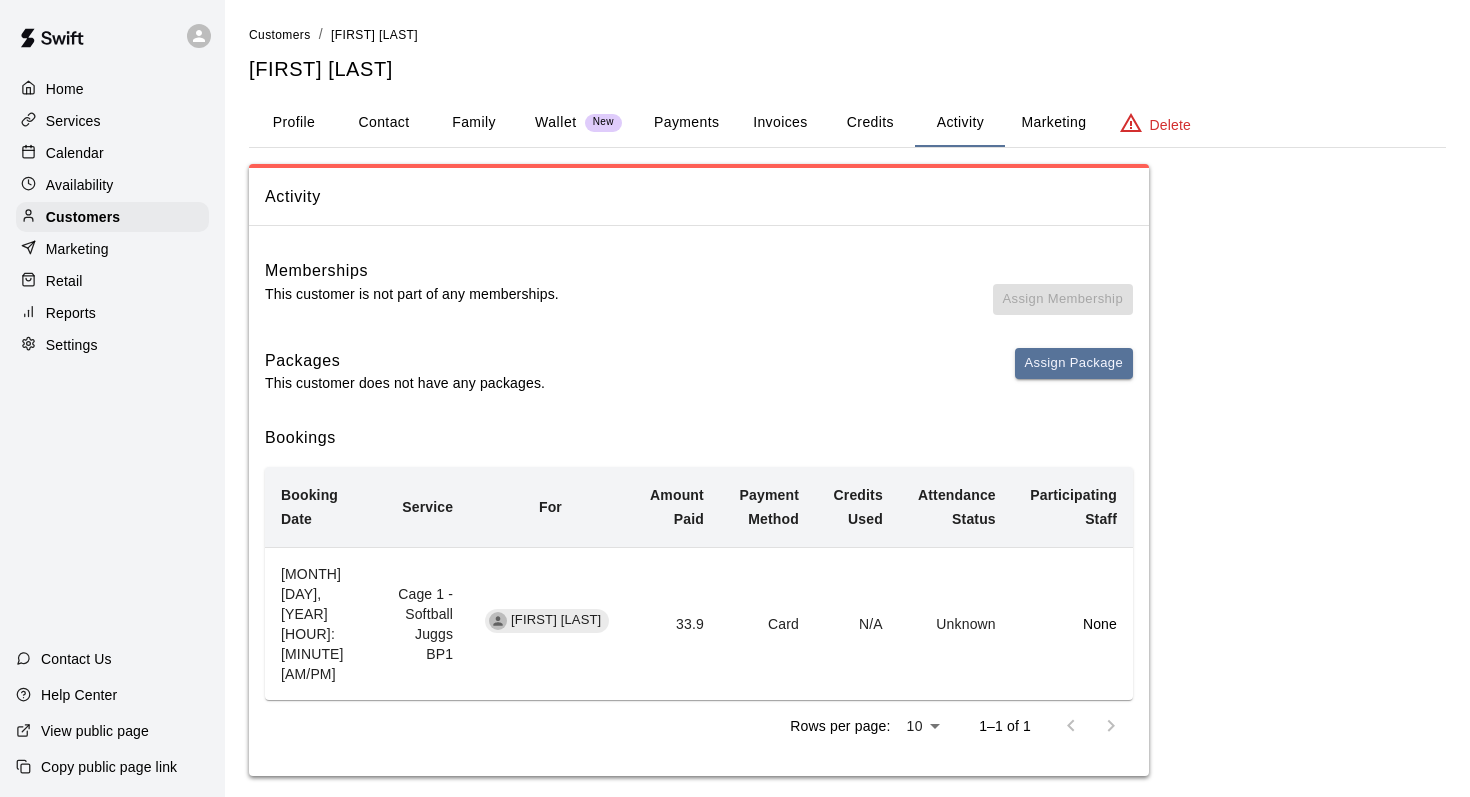 click on "Calendar" at bounding box center [112, 153] 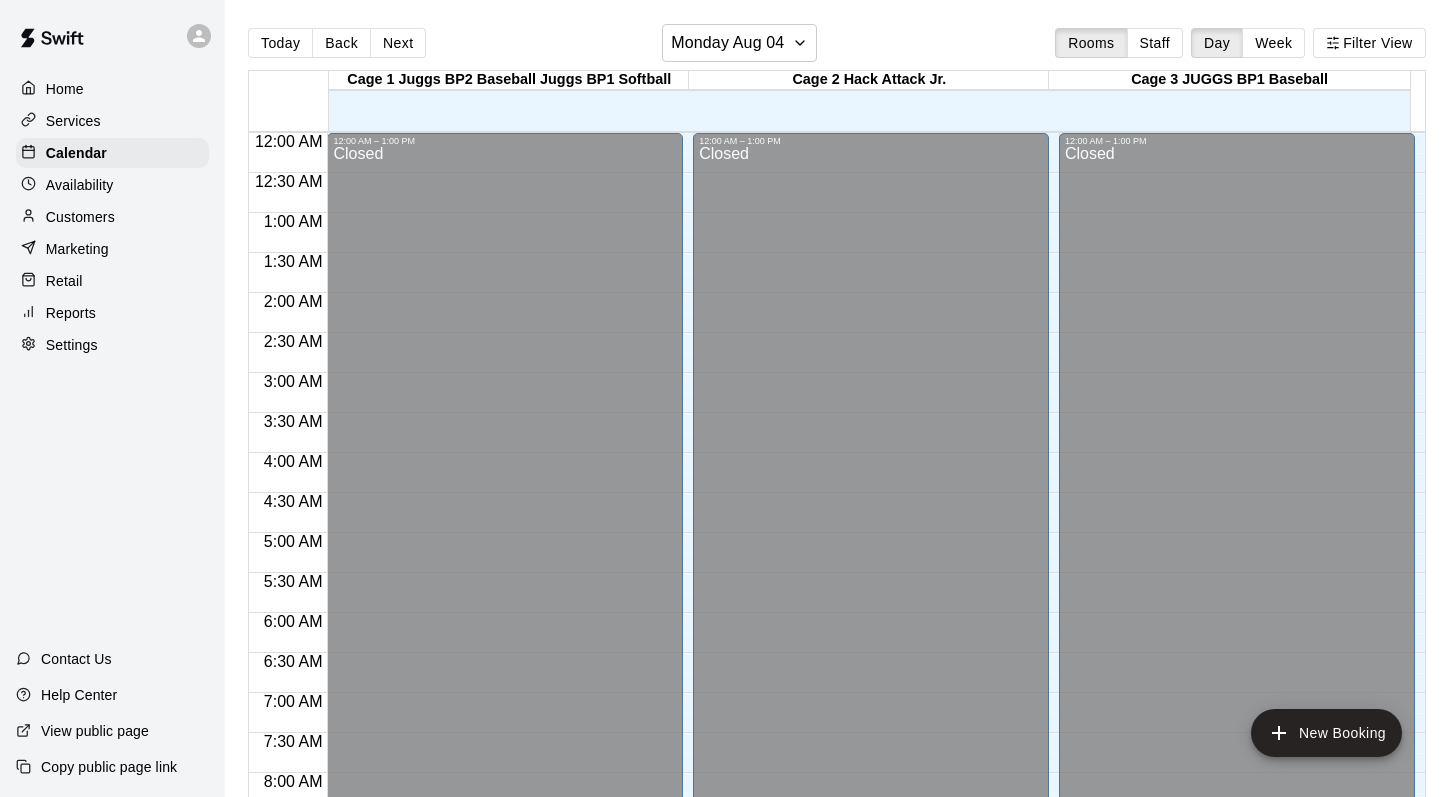 scroll, scrollTop: 923, scrollLeft: 0, axis: vertical 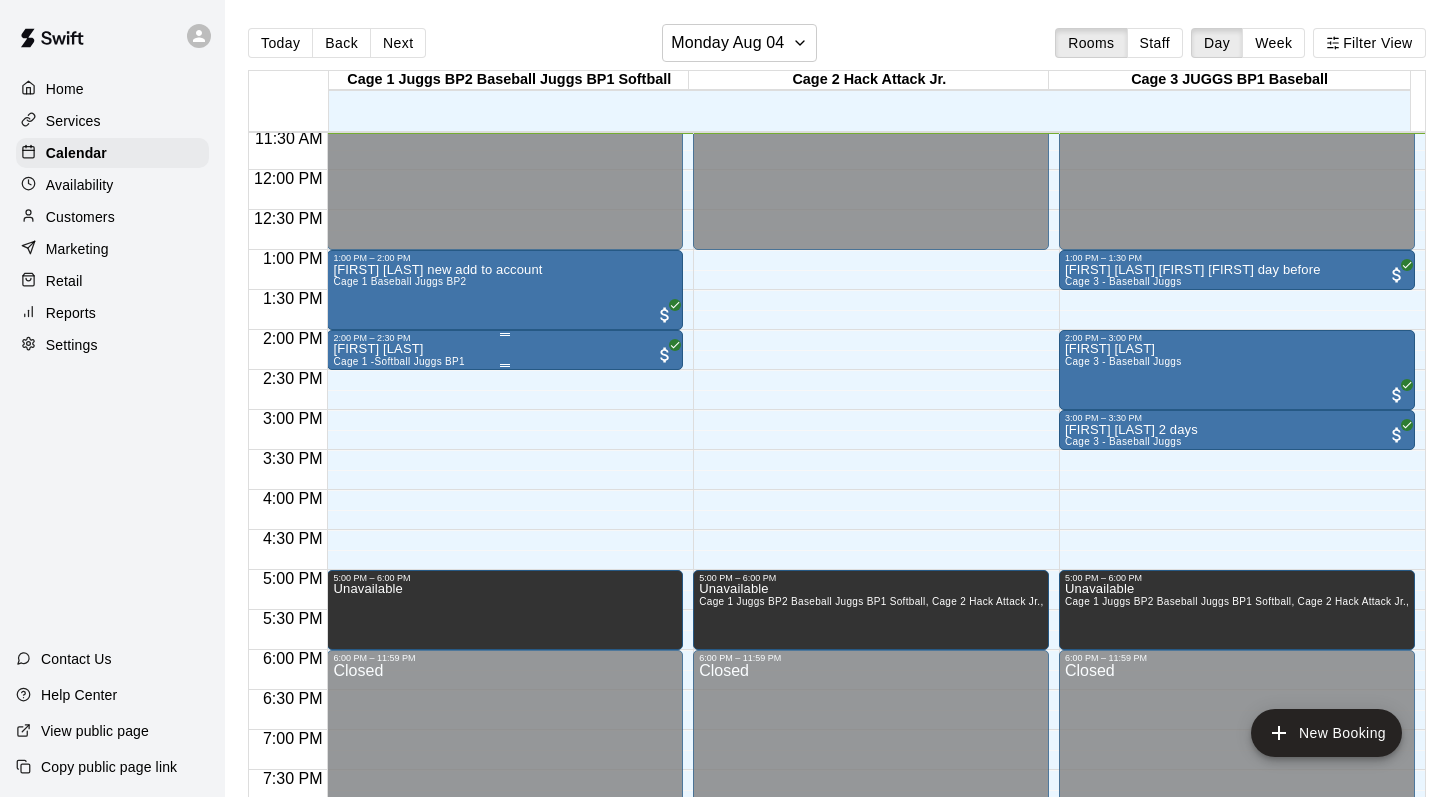 click on "[FIRST] [LAST]" at bounding box center [399, 349] 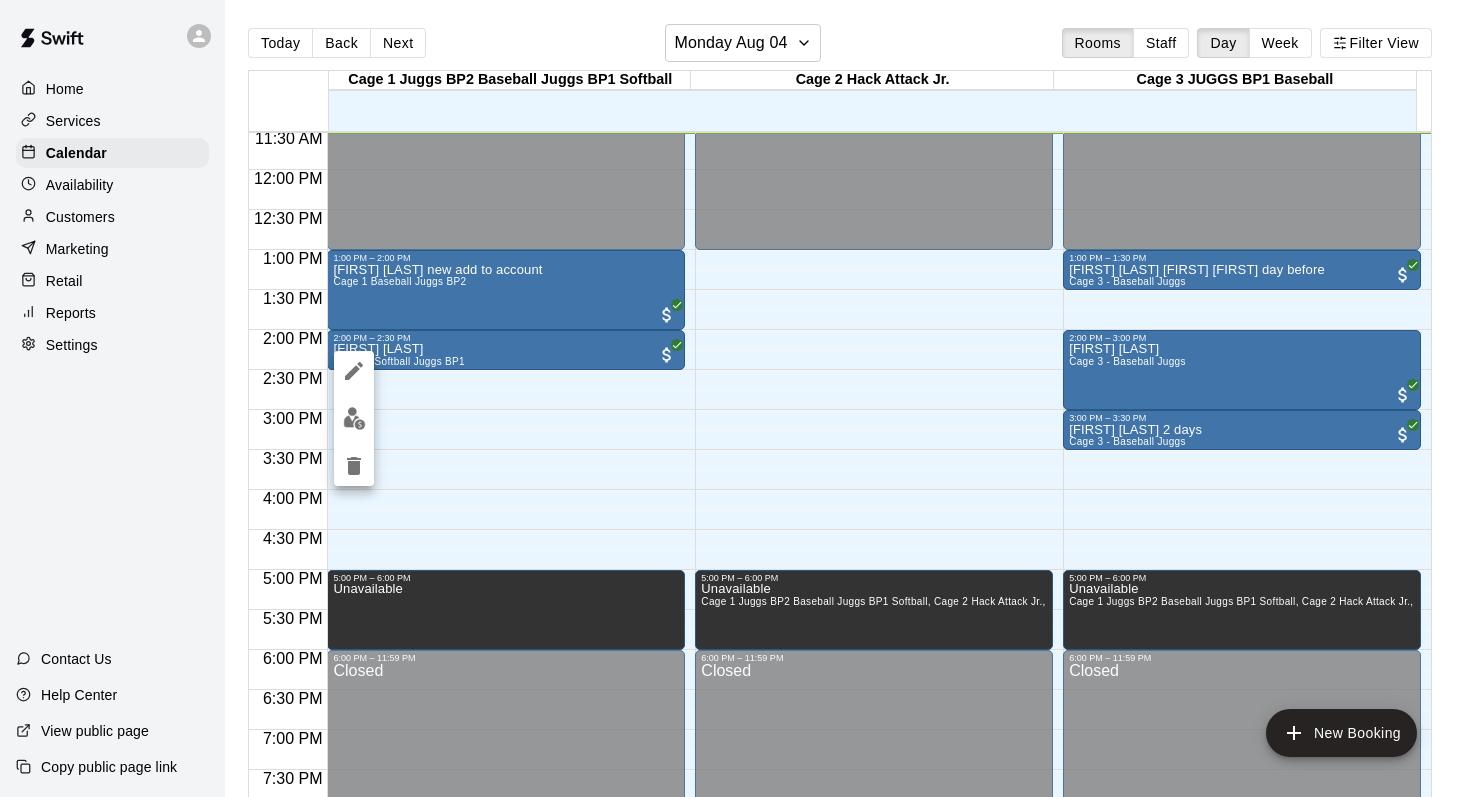 click 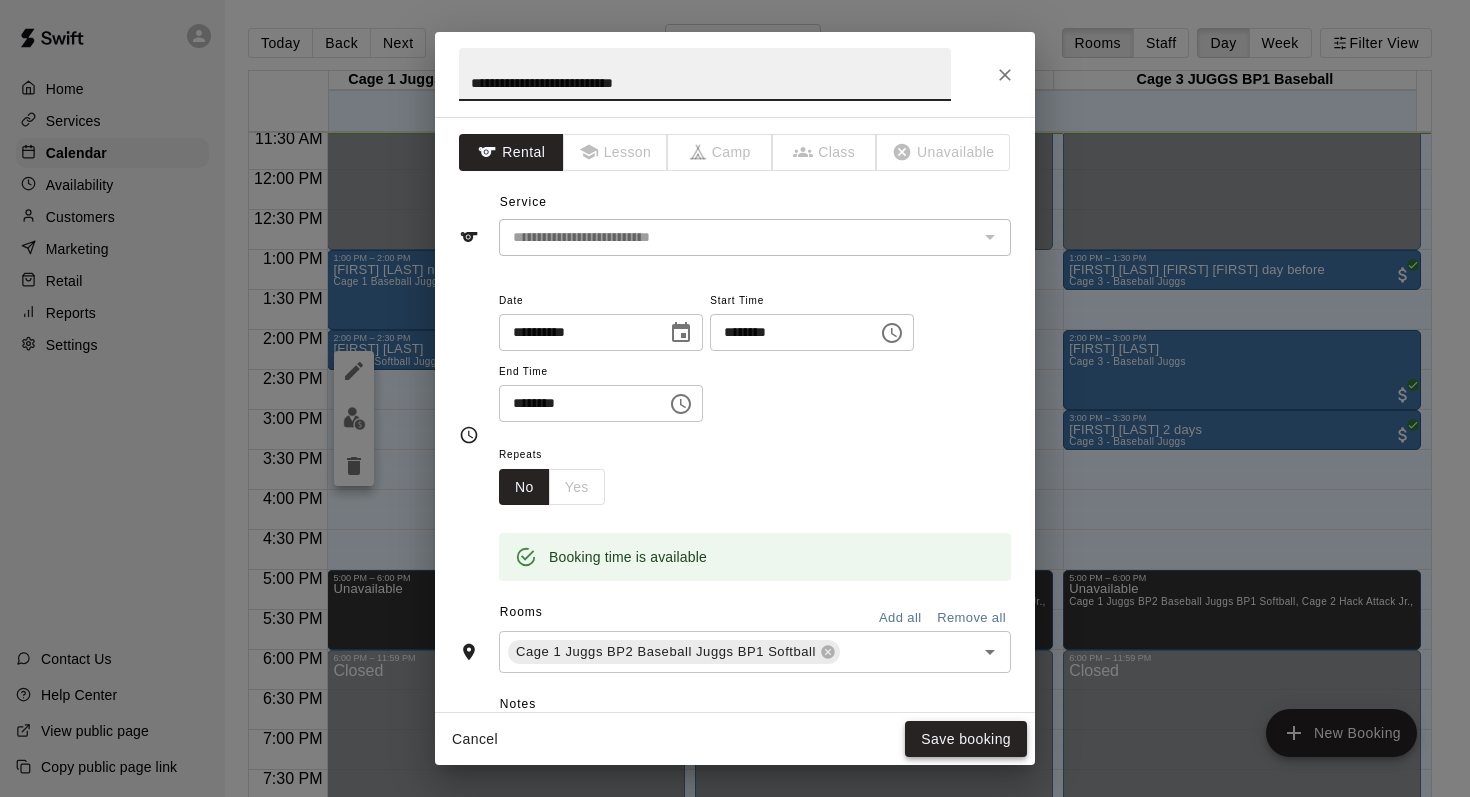 type on "**********" 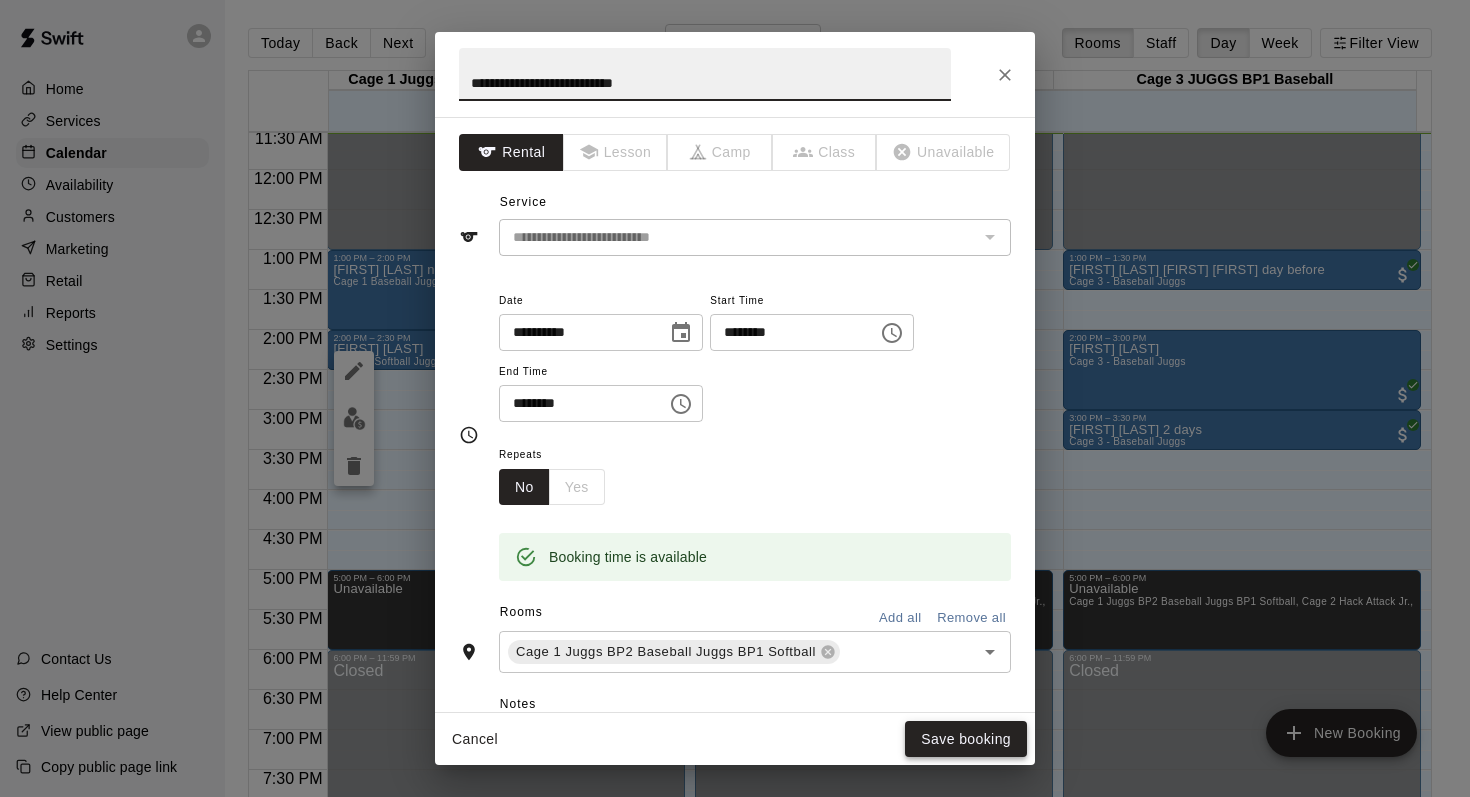 click on "Save booking" at bounding box center [966, 739] 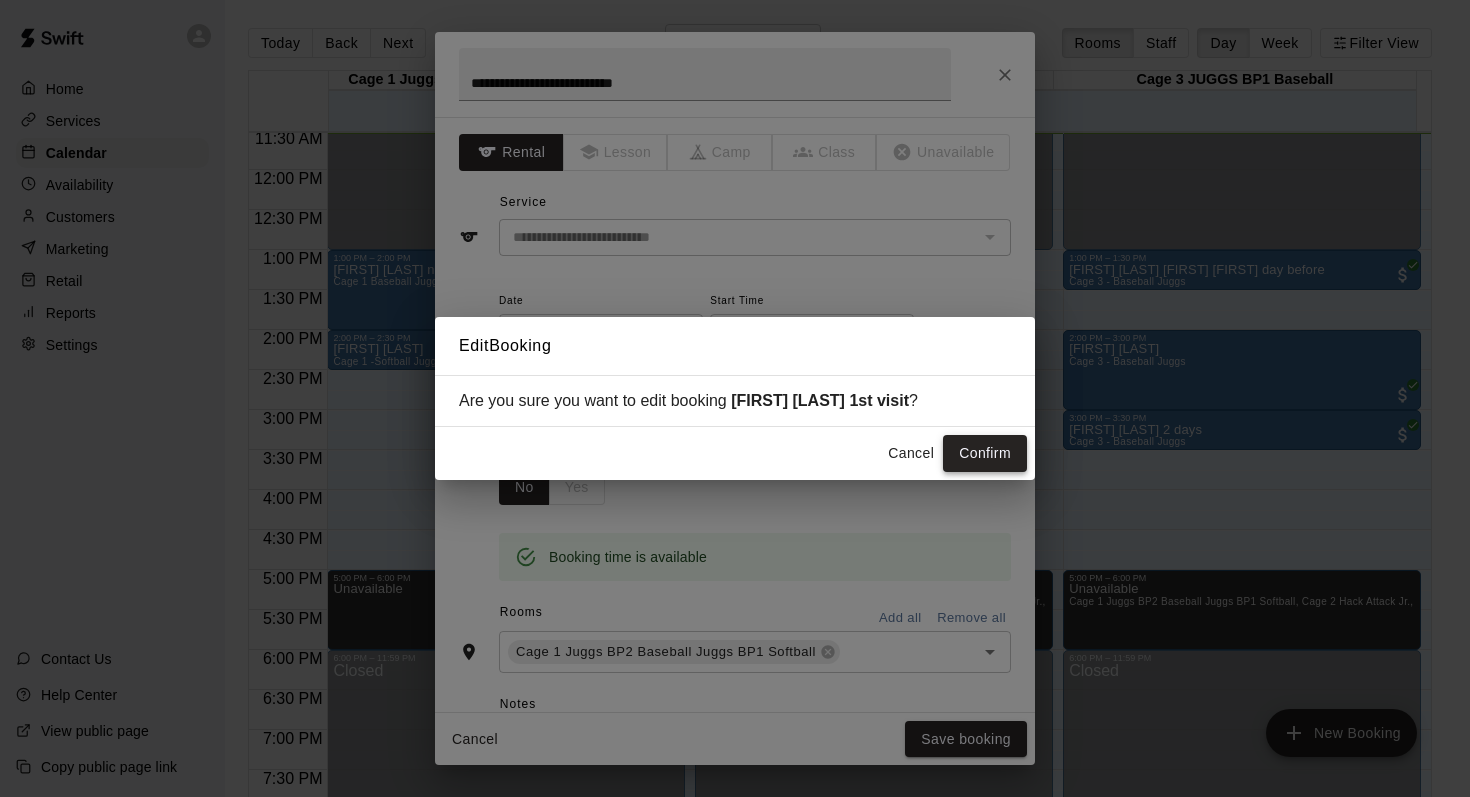 click on "Confirm" at bounding box center [985, 453] 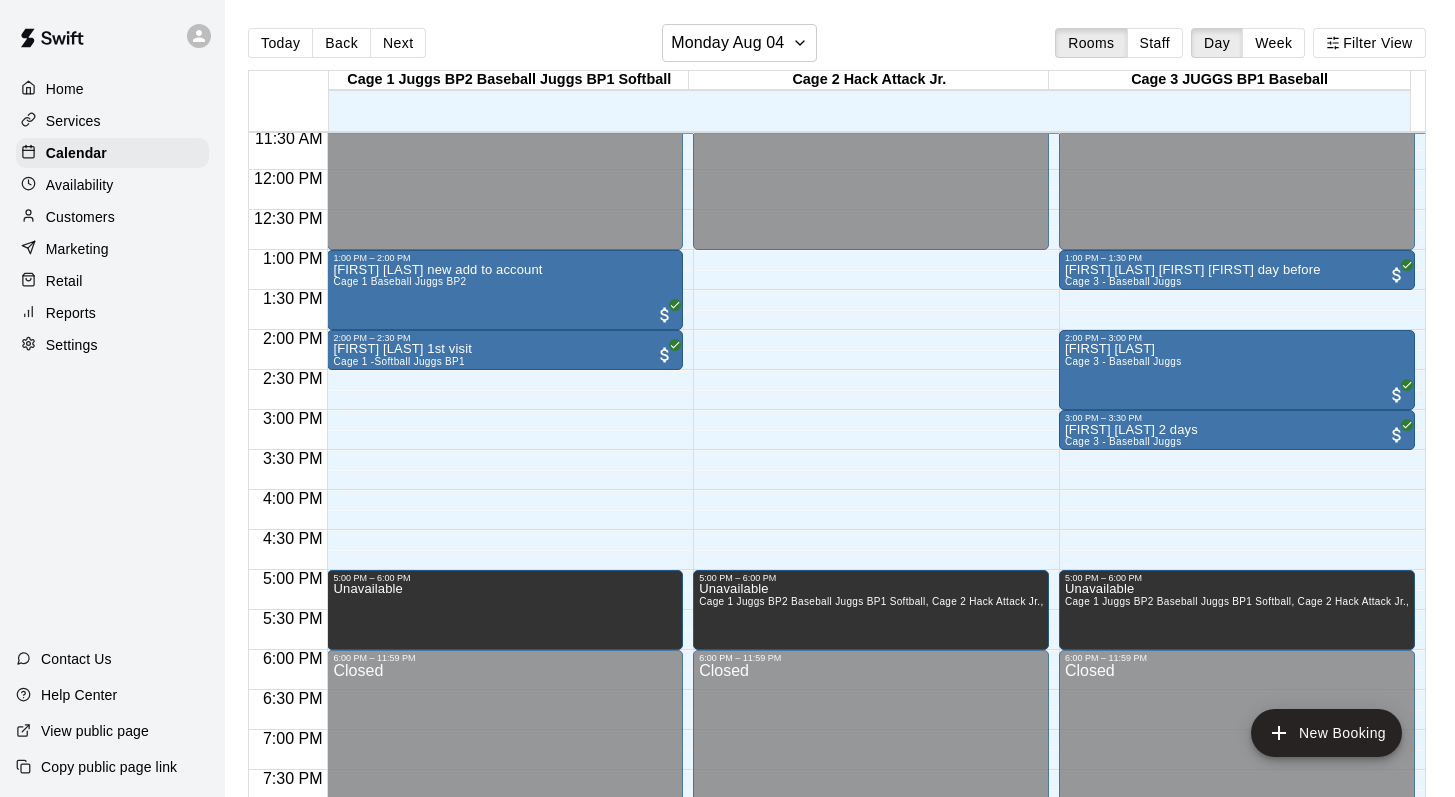 click on "Home Services Calendar Availability Customers Marketing Retail Reports Settings" at bounding box center (112, 217) 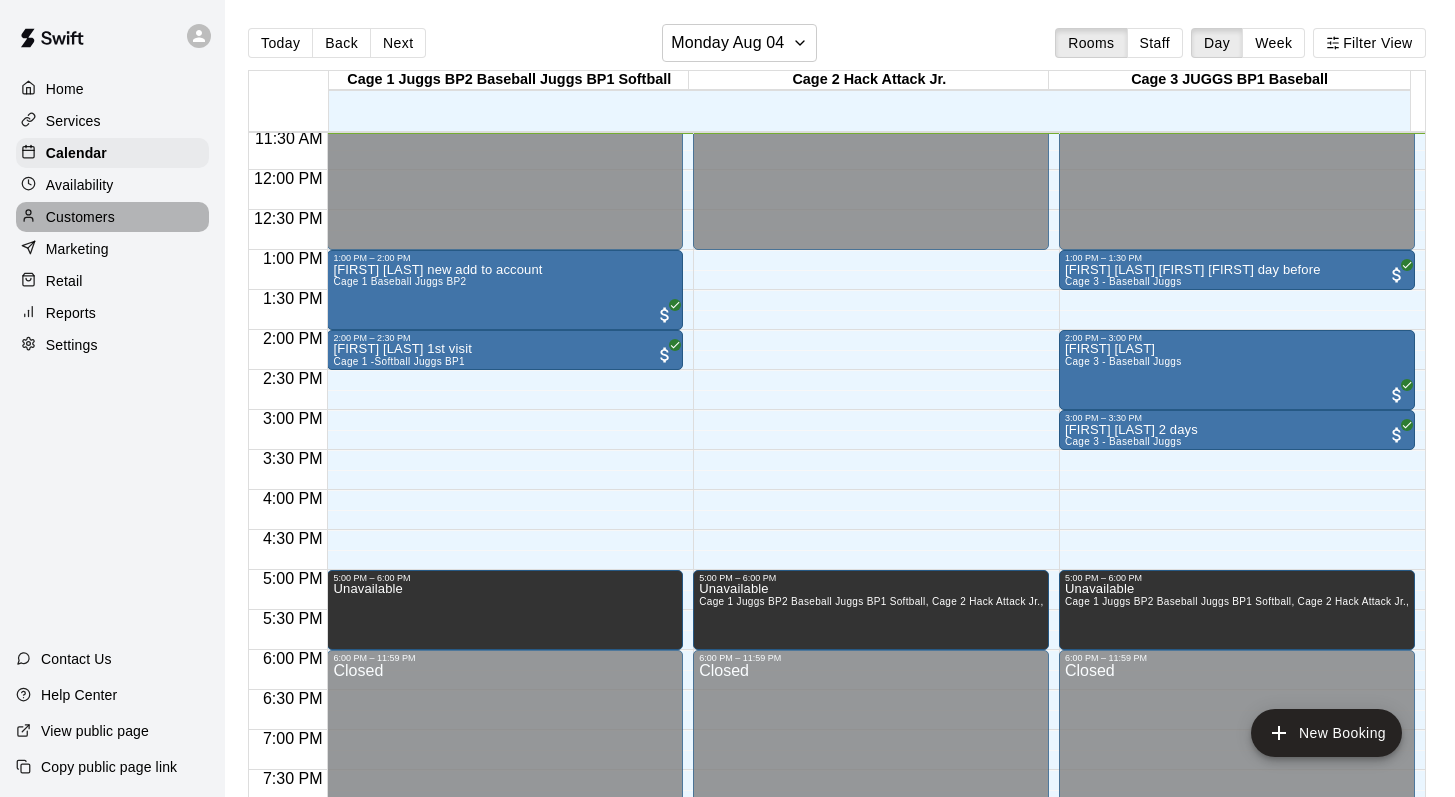 click on "Customers" at bounding box center [80, 217] 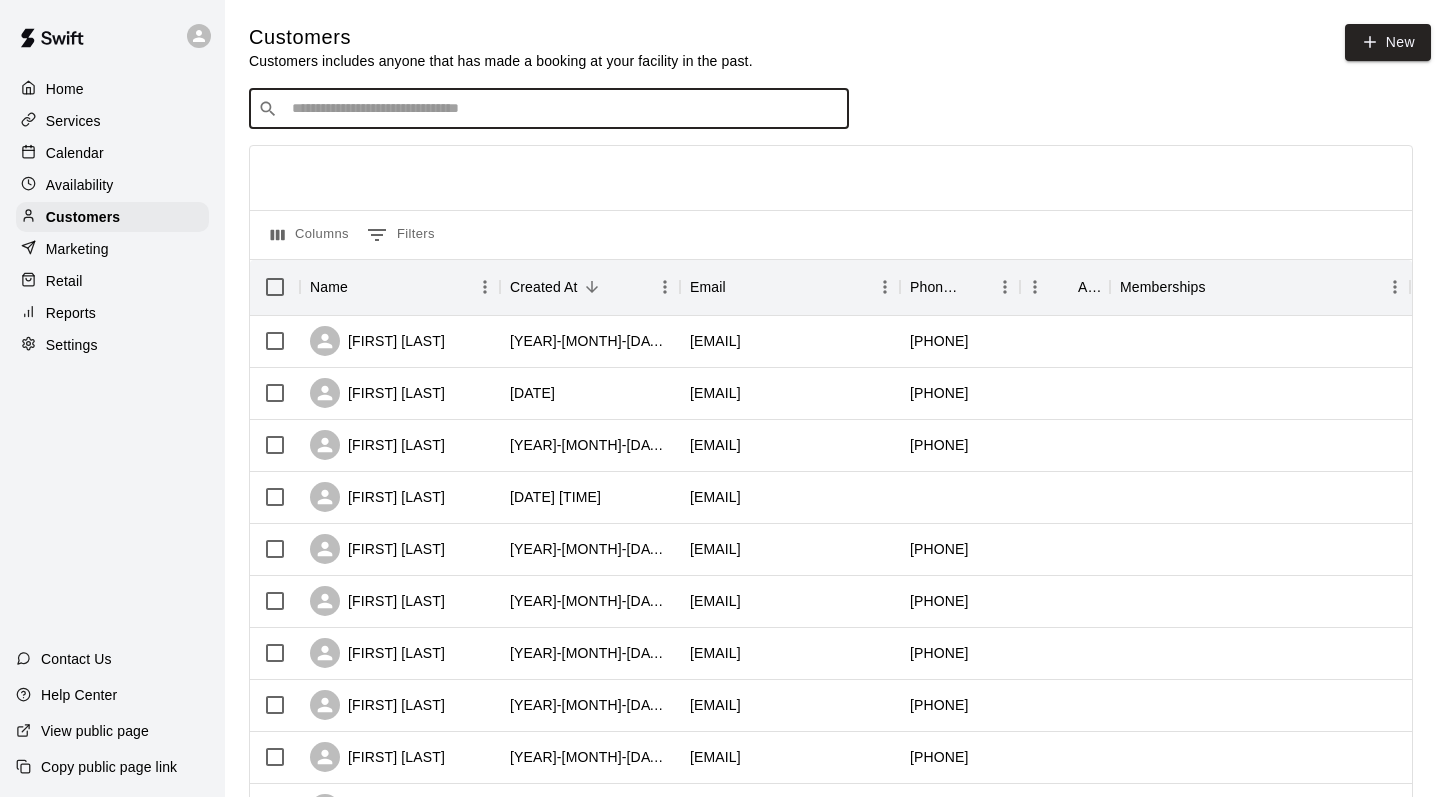 click at bounding box center [563, 109] 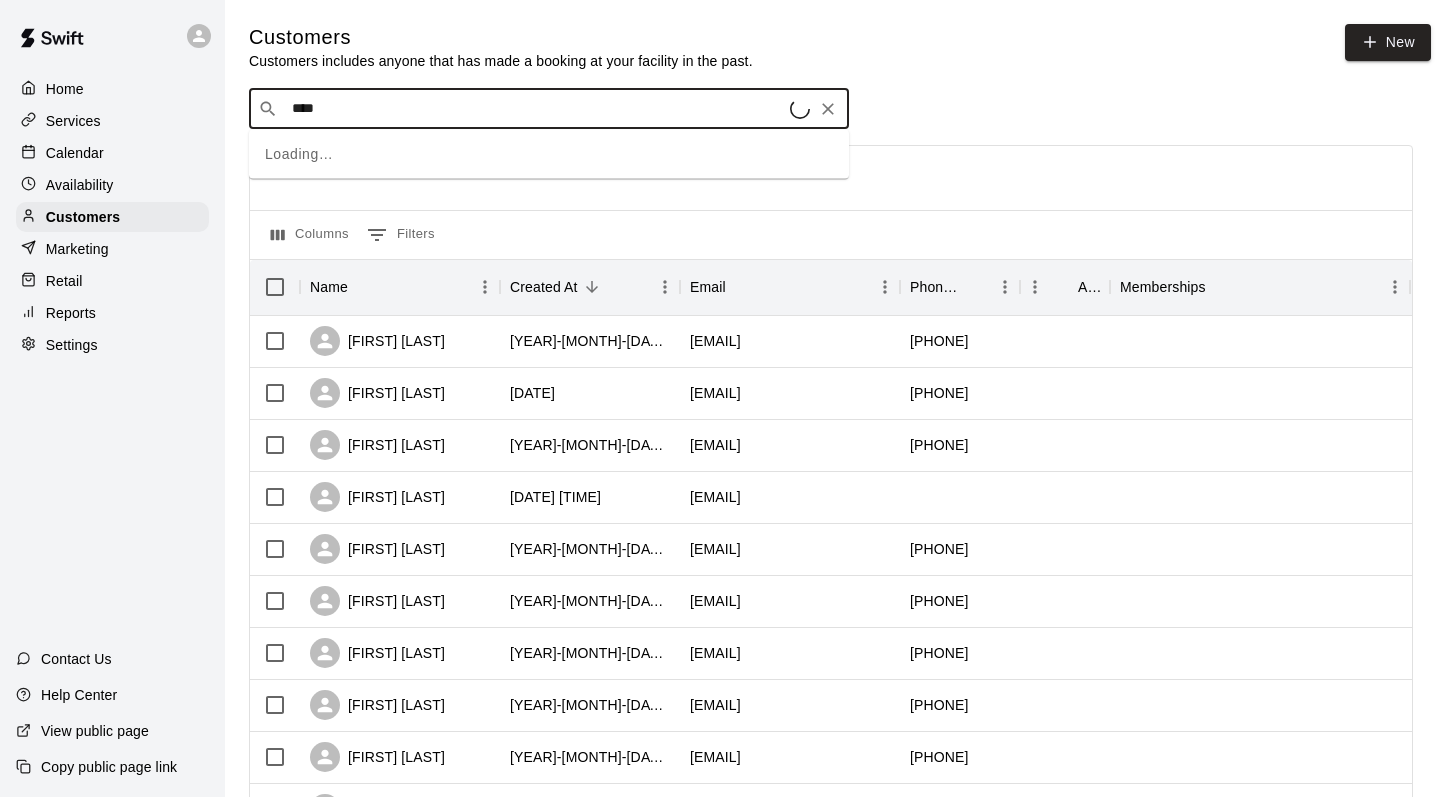 type on "****" 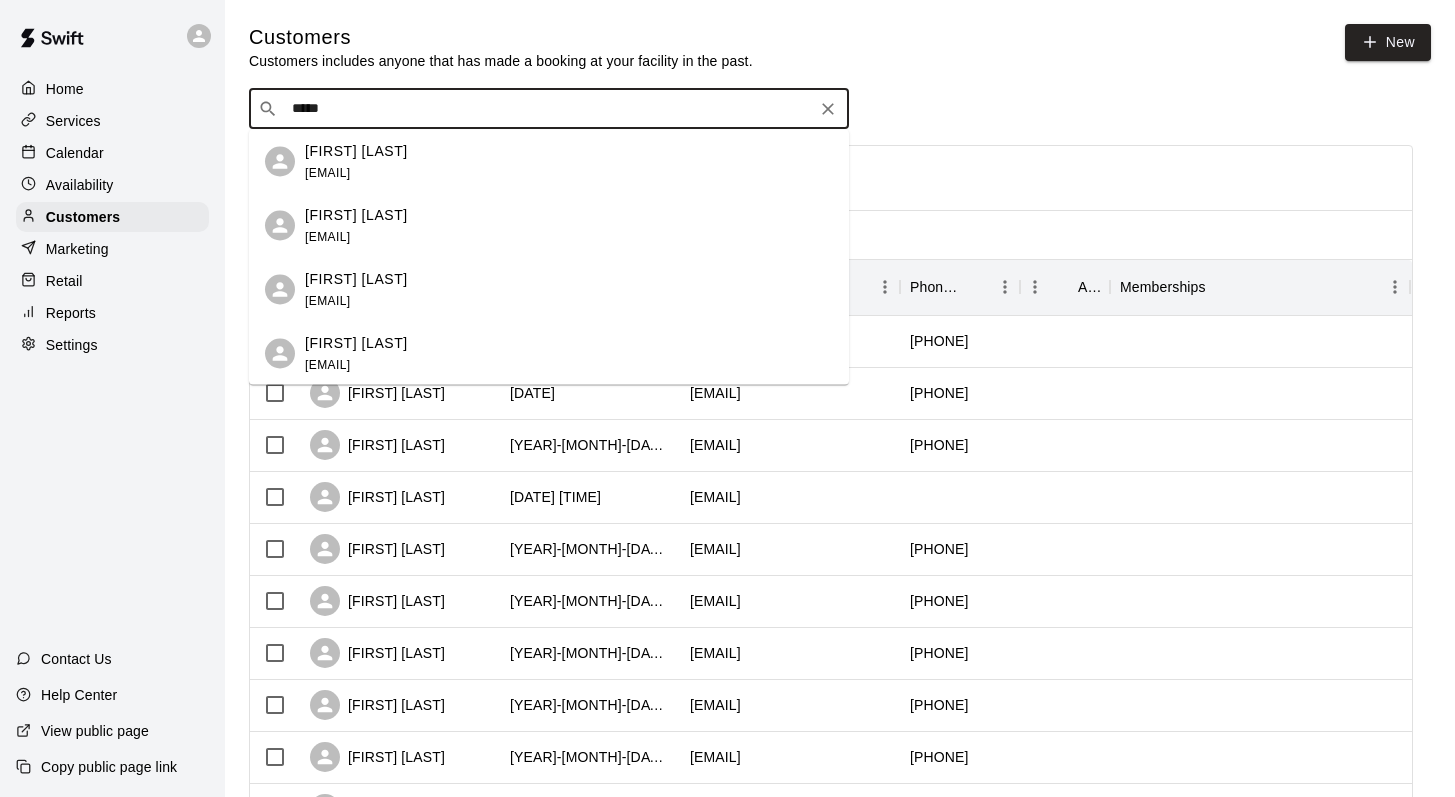 click on "[FIRST] [LAST]" at bounding box center (356, 150) 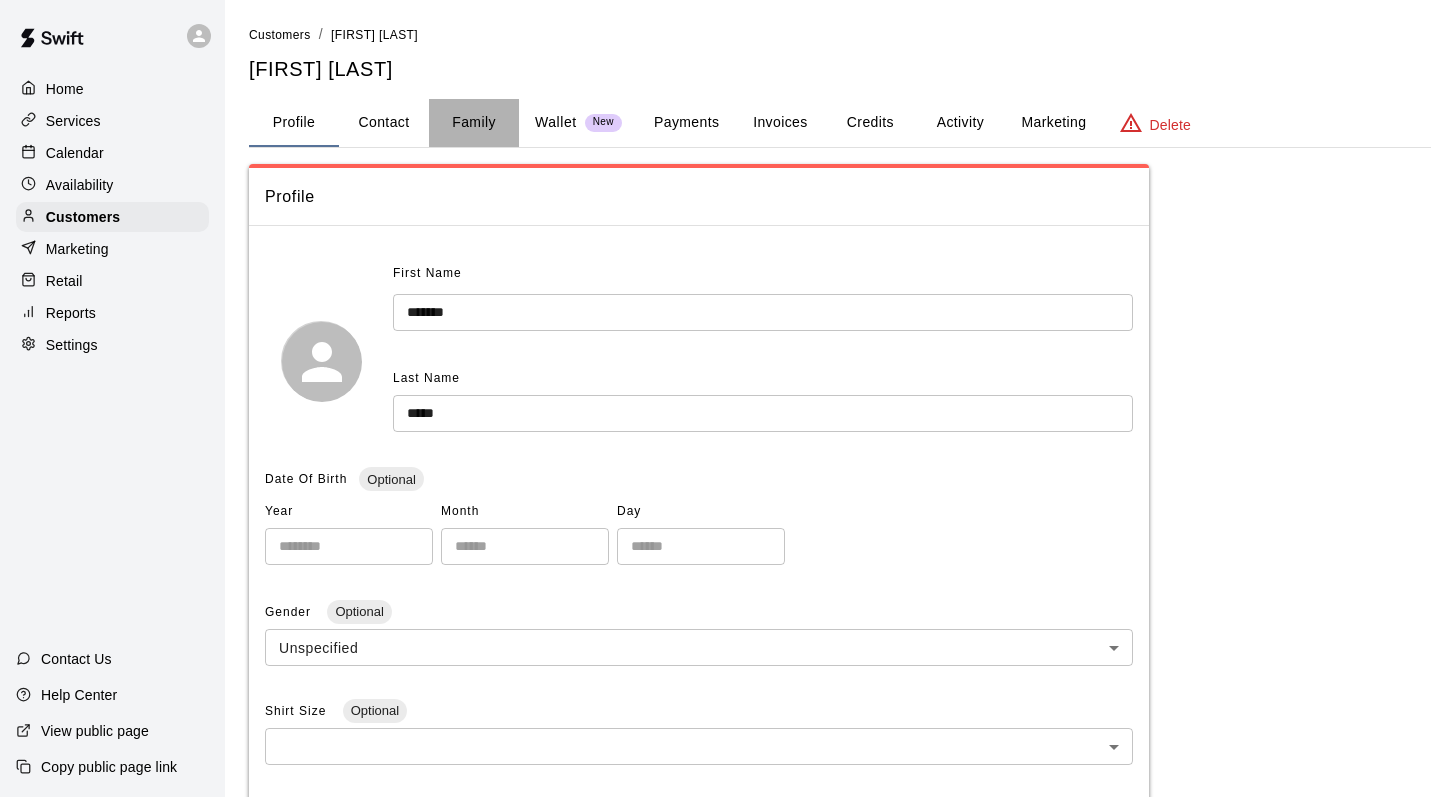 click on "Family" at bounding box center [474, 123] 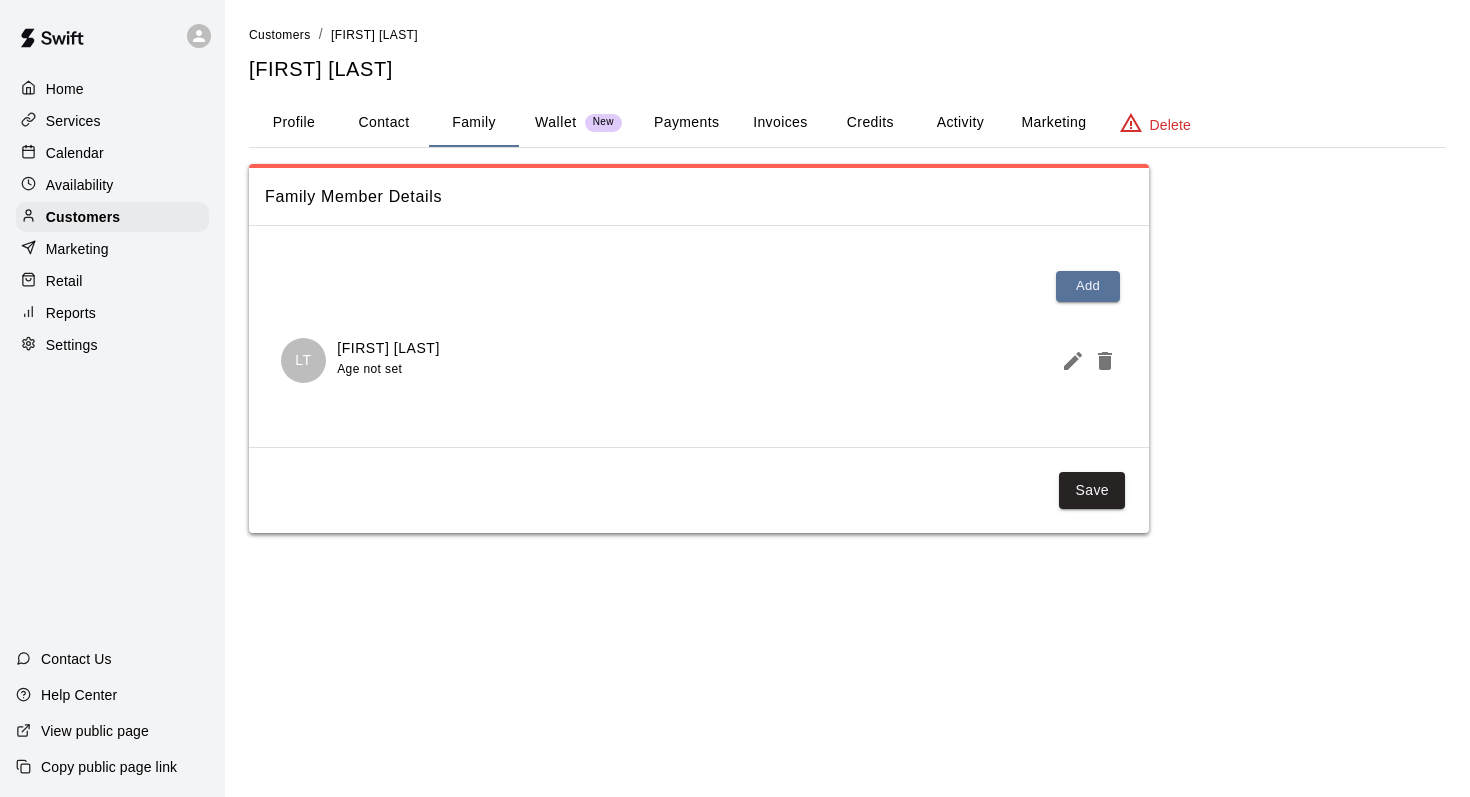 click on "Activity" at bounding box center (960, 123) 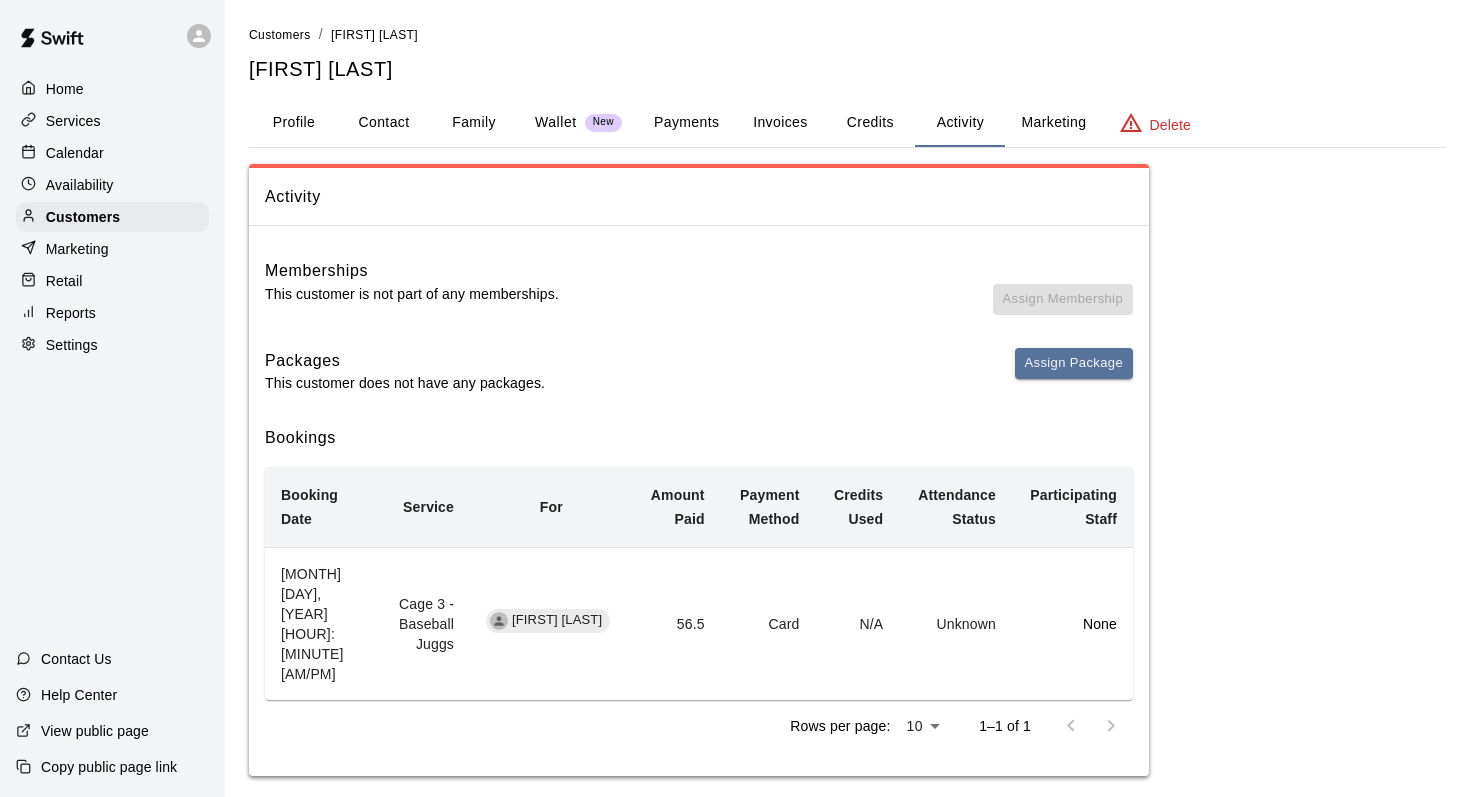 click on "Calendar" at bounding box center (75, 153) 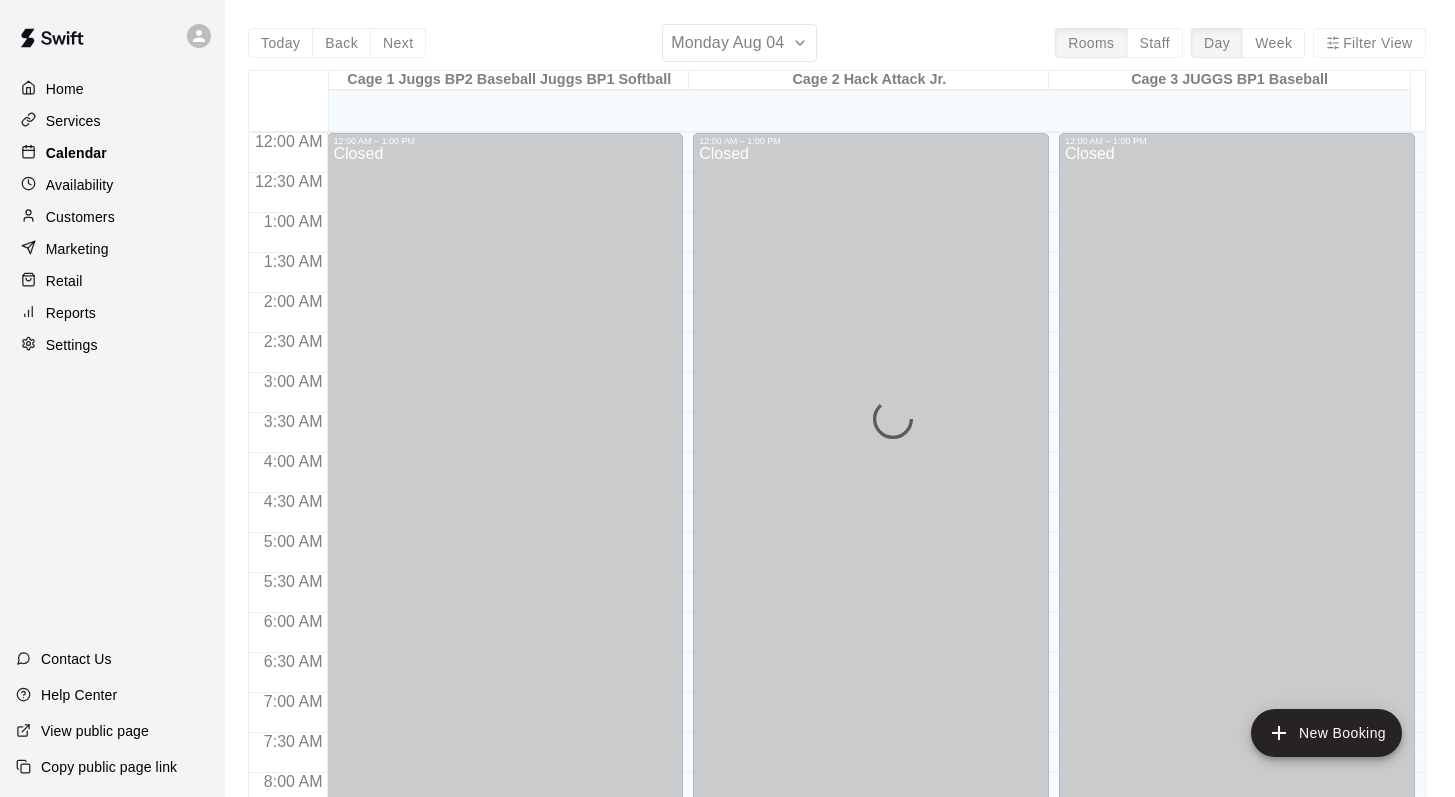 scroll, scrollTop: 924, scrollLeft: 0, axis: vertical 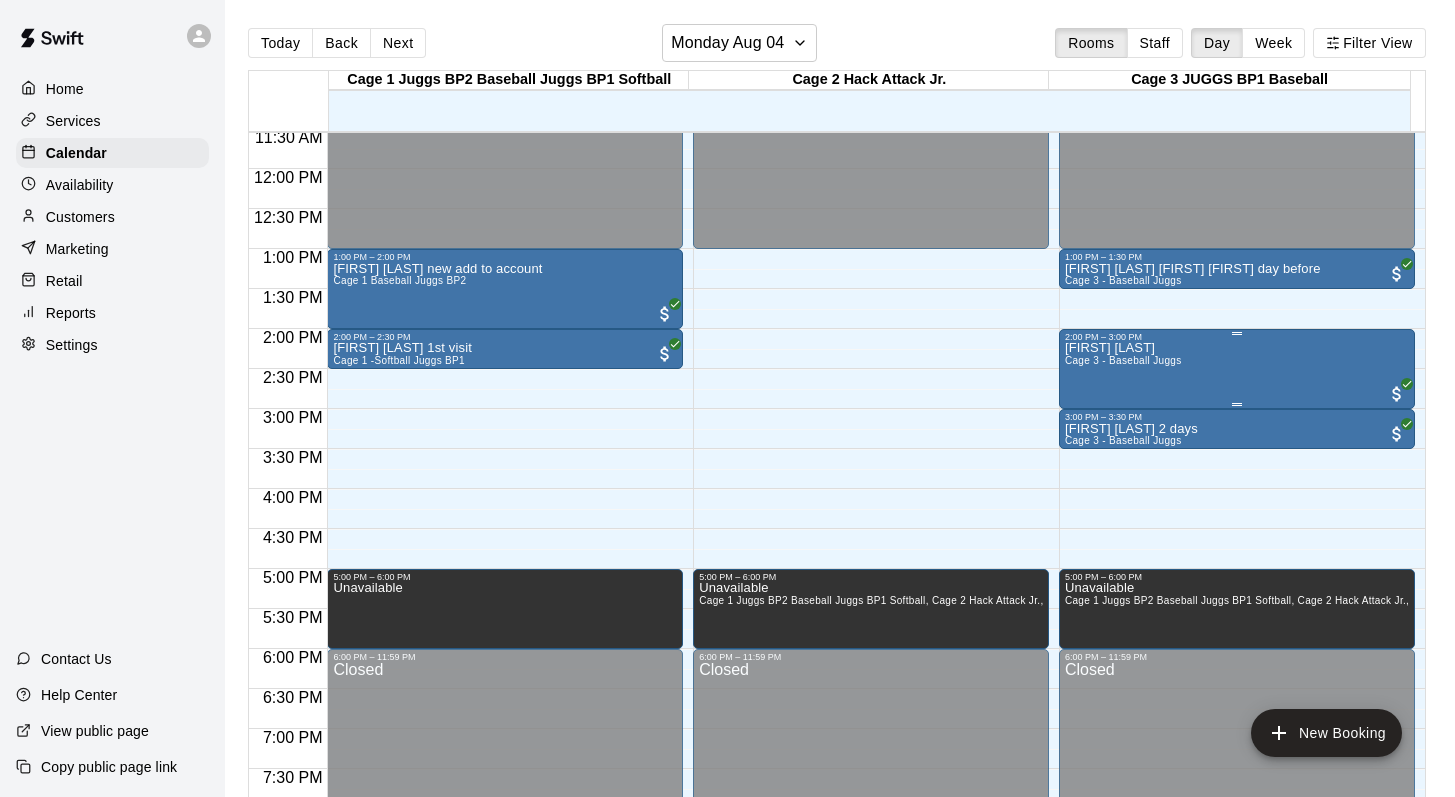 click on "Cage 3 - Baseball Juggs" at bounding box center (1123, 360) 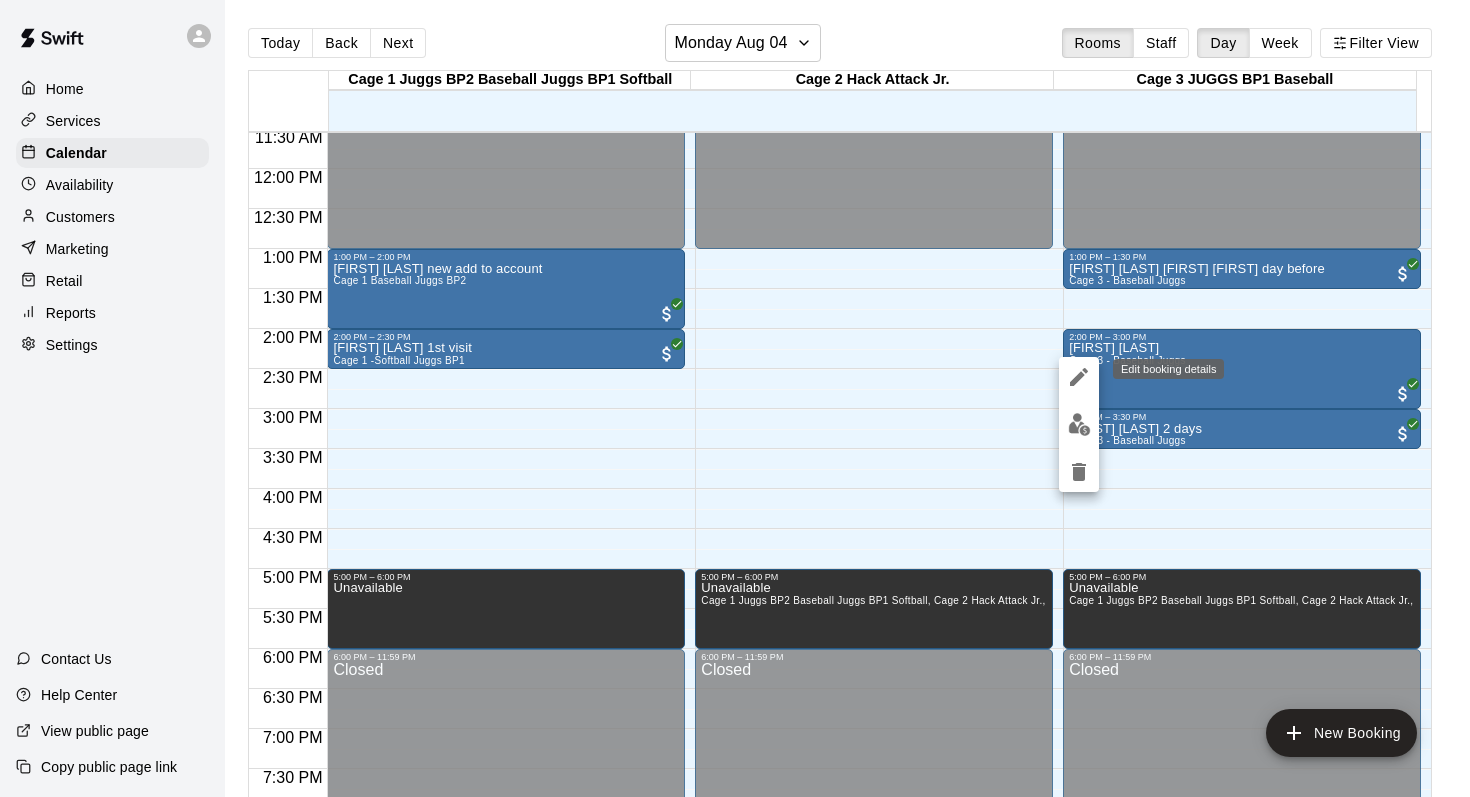 click 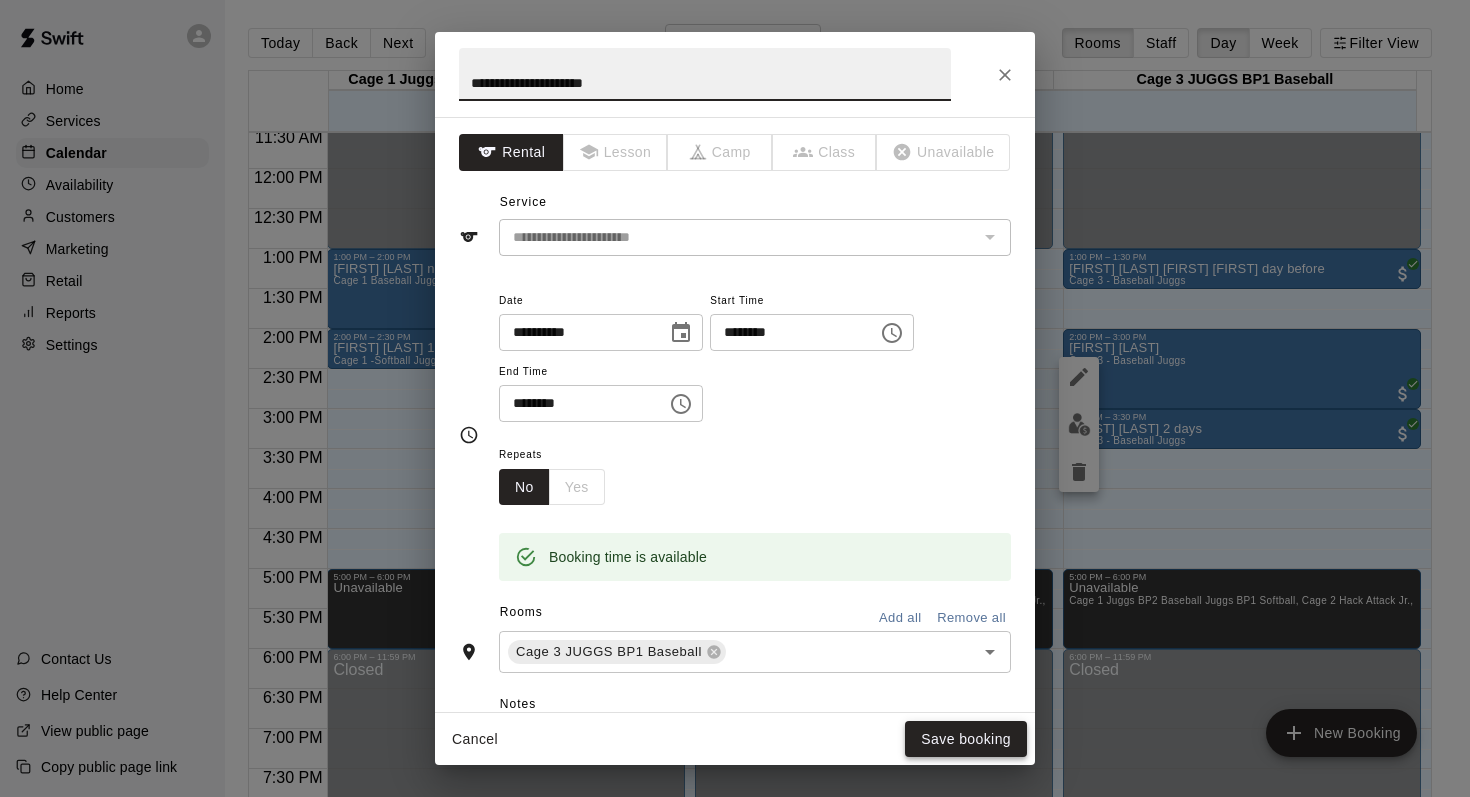 type on "**********" 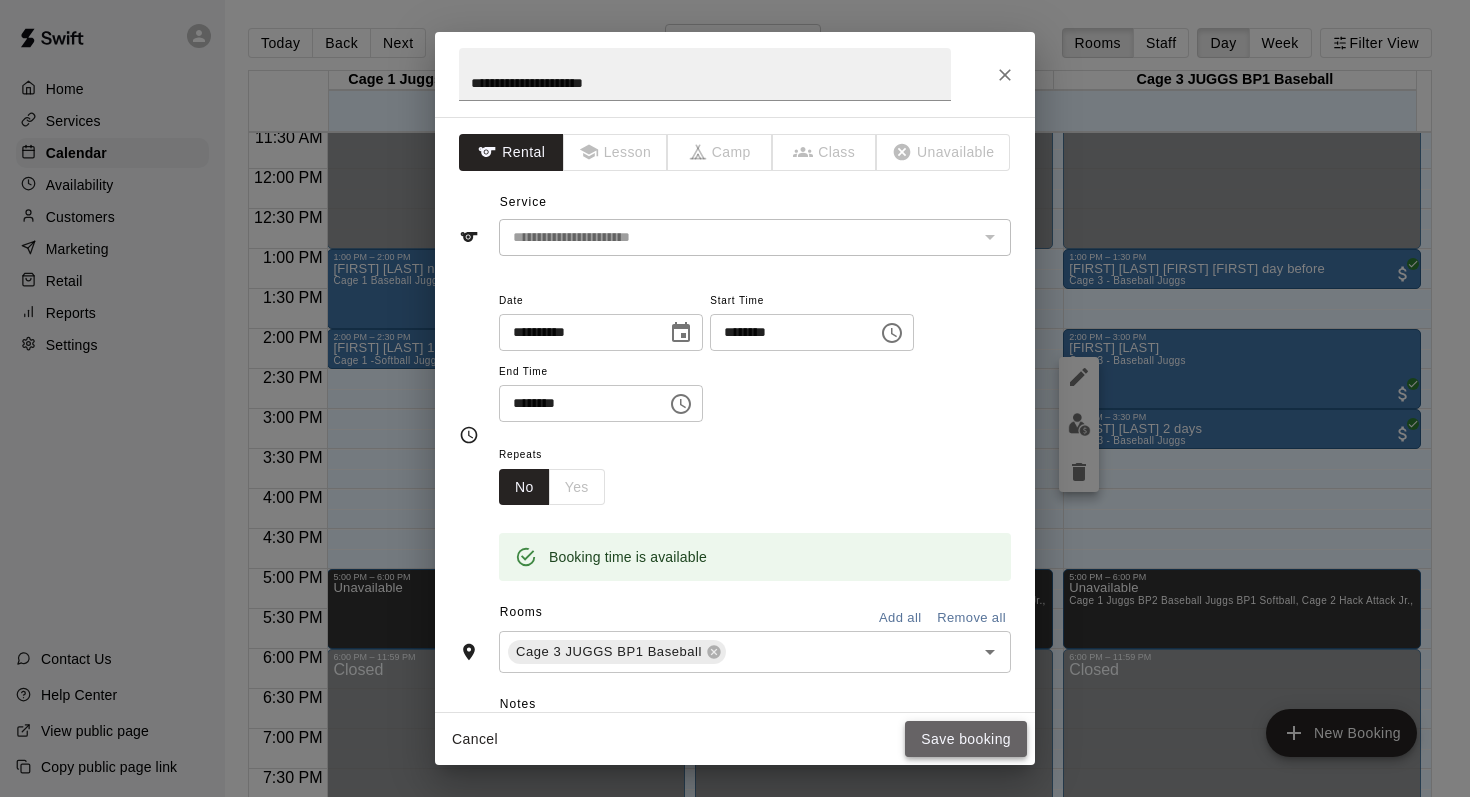 click on "Save booking" at bounding box center [966, 739] 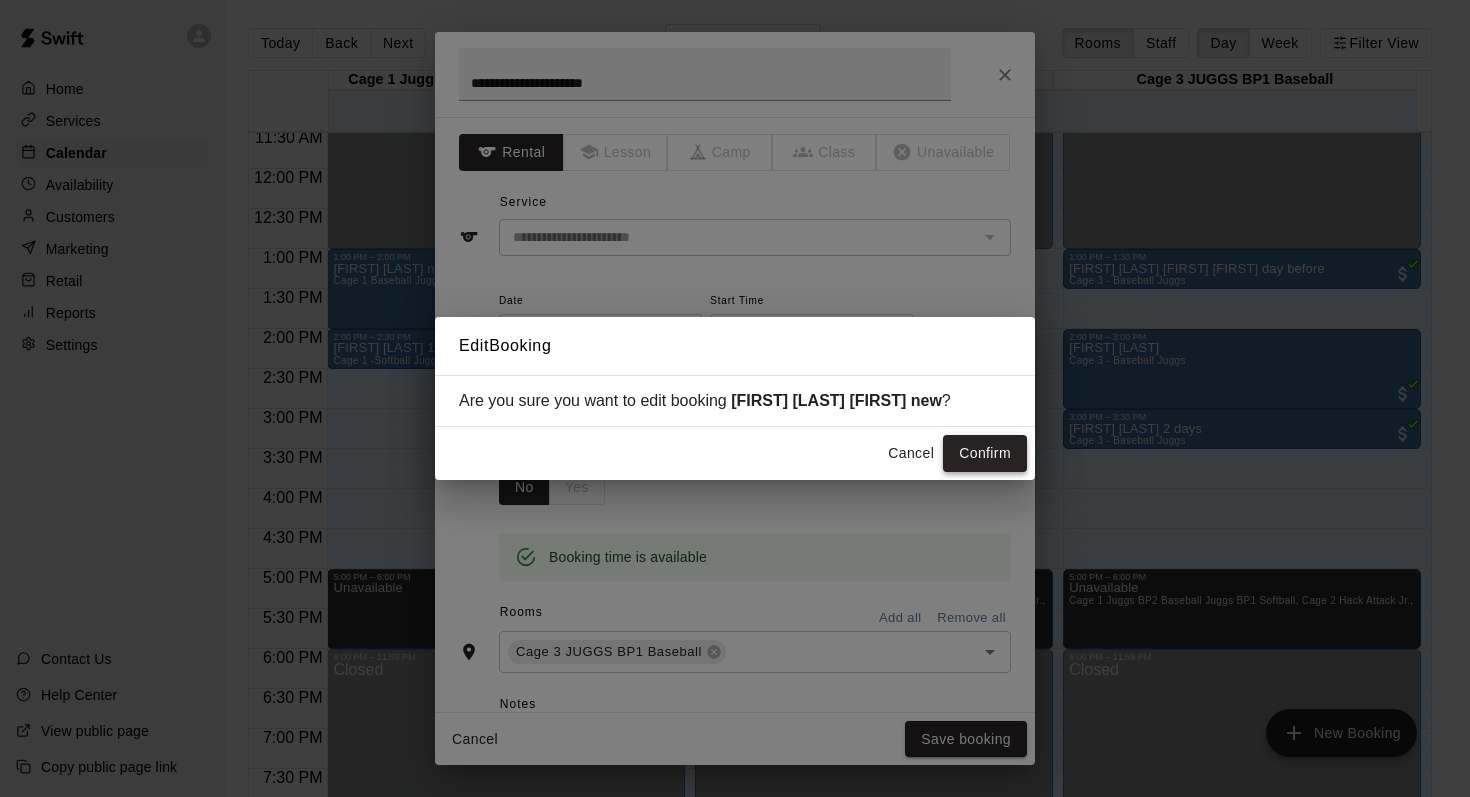 click on "Confirm" at bounding box center [985, 453] 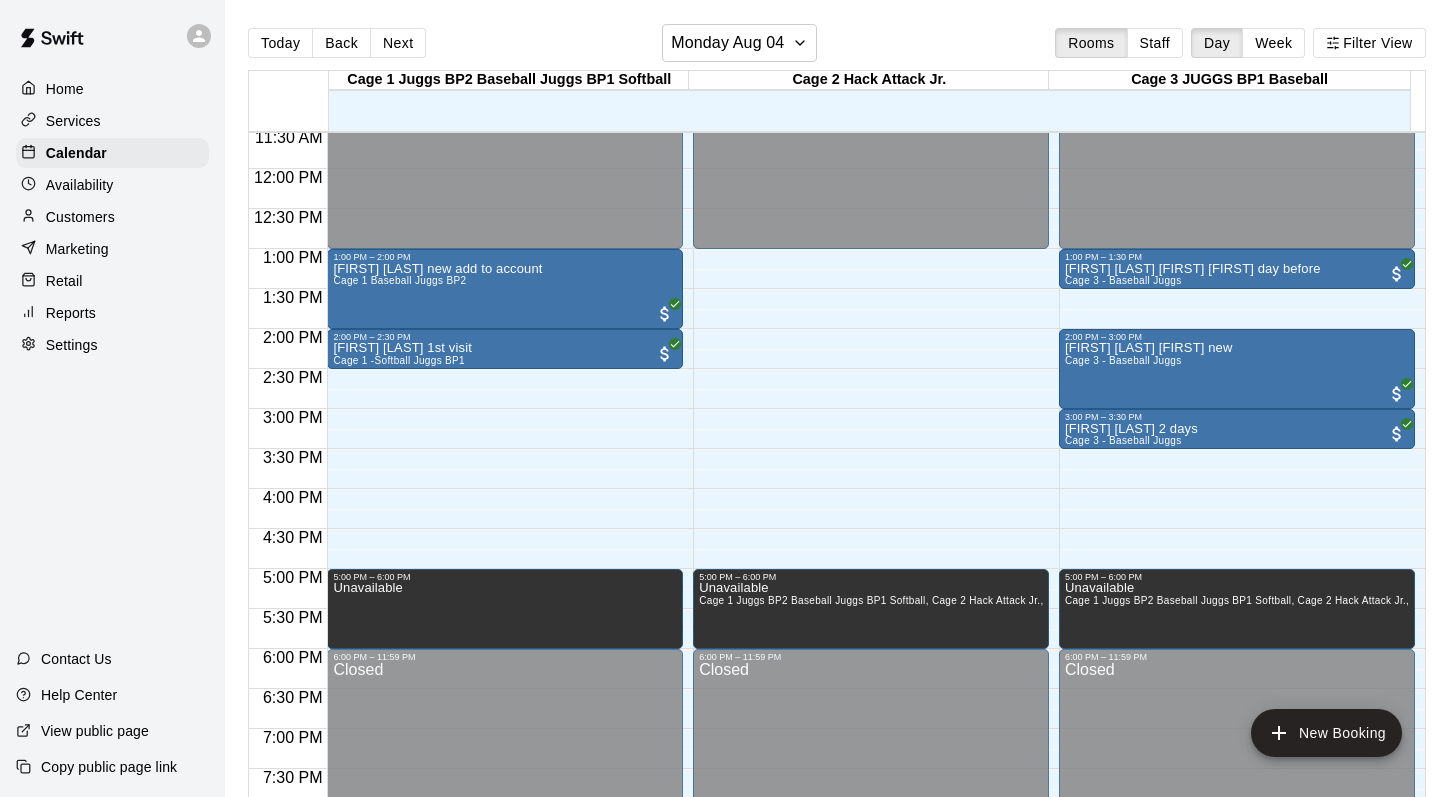 click on "Customers" at bounding box center [112, 217] 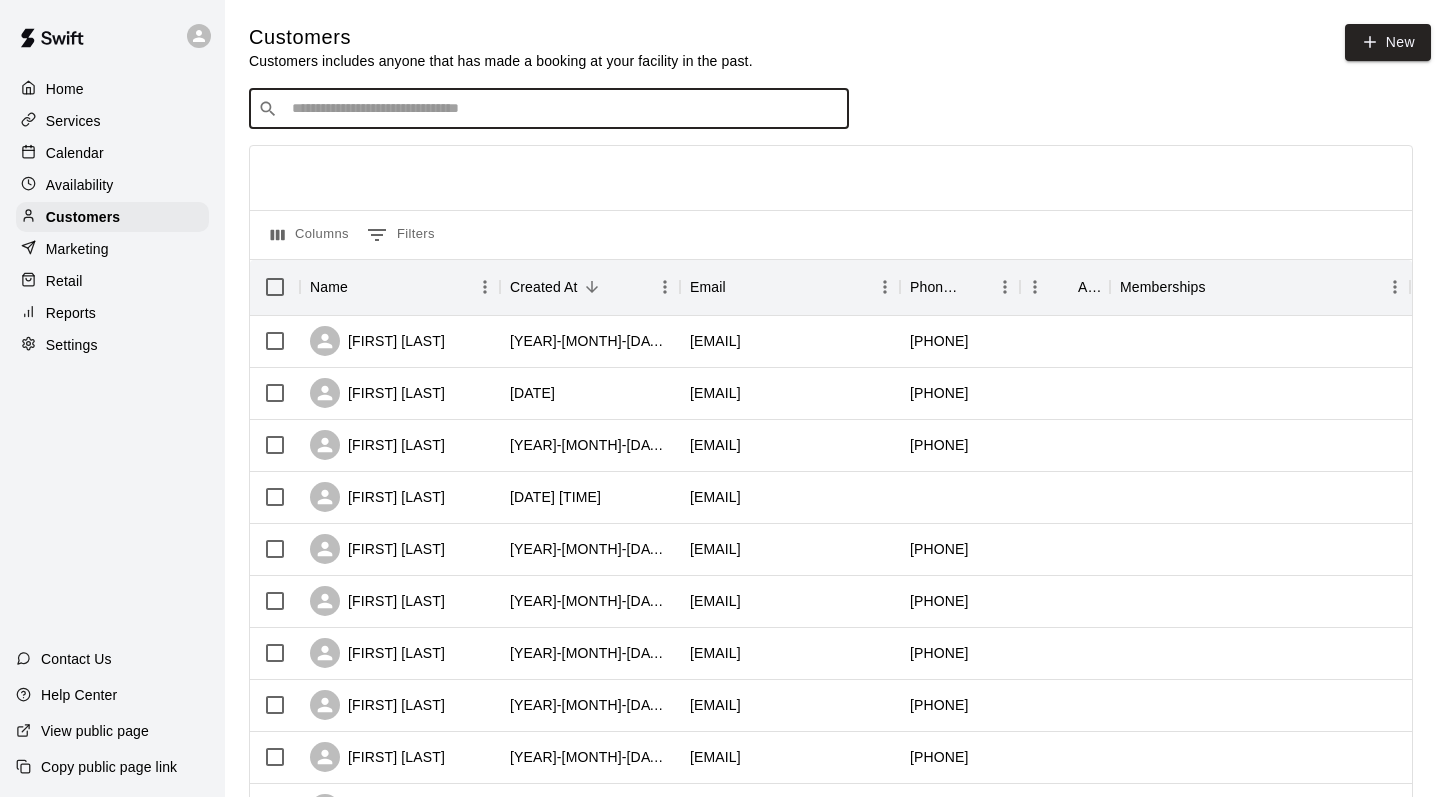 click at bounding box center [563, 109] 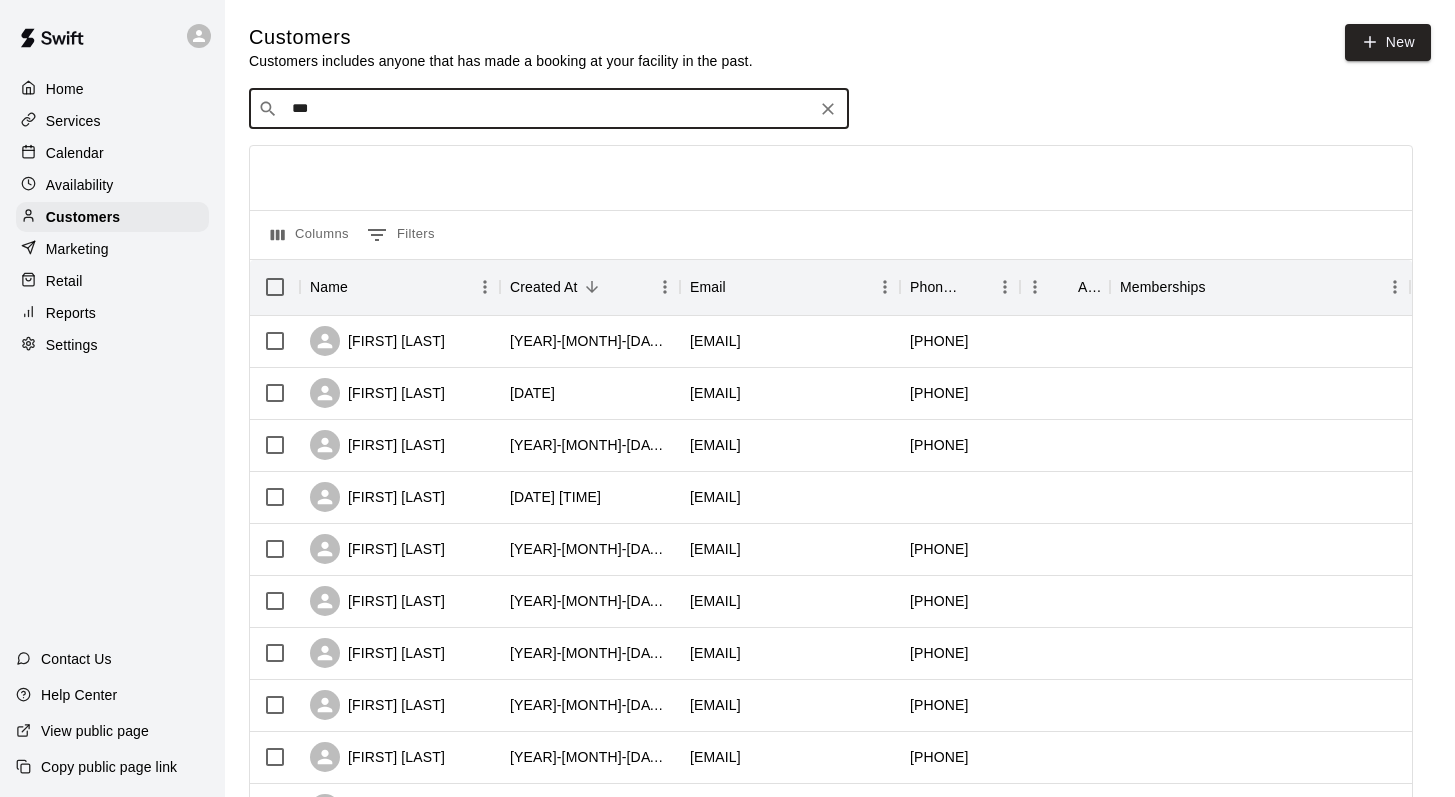 type on "****" 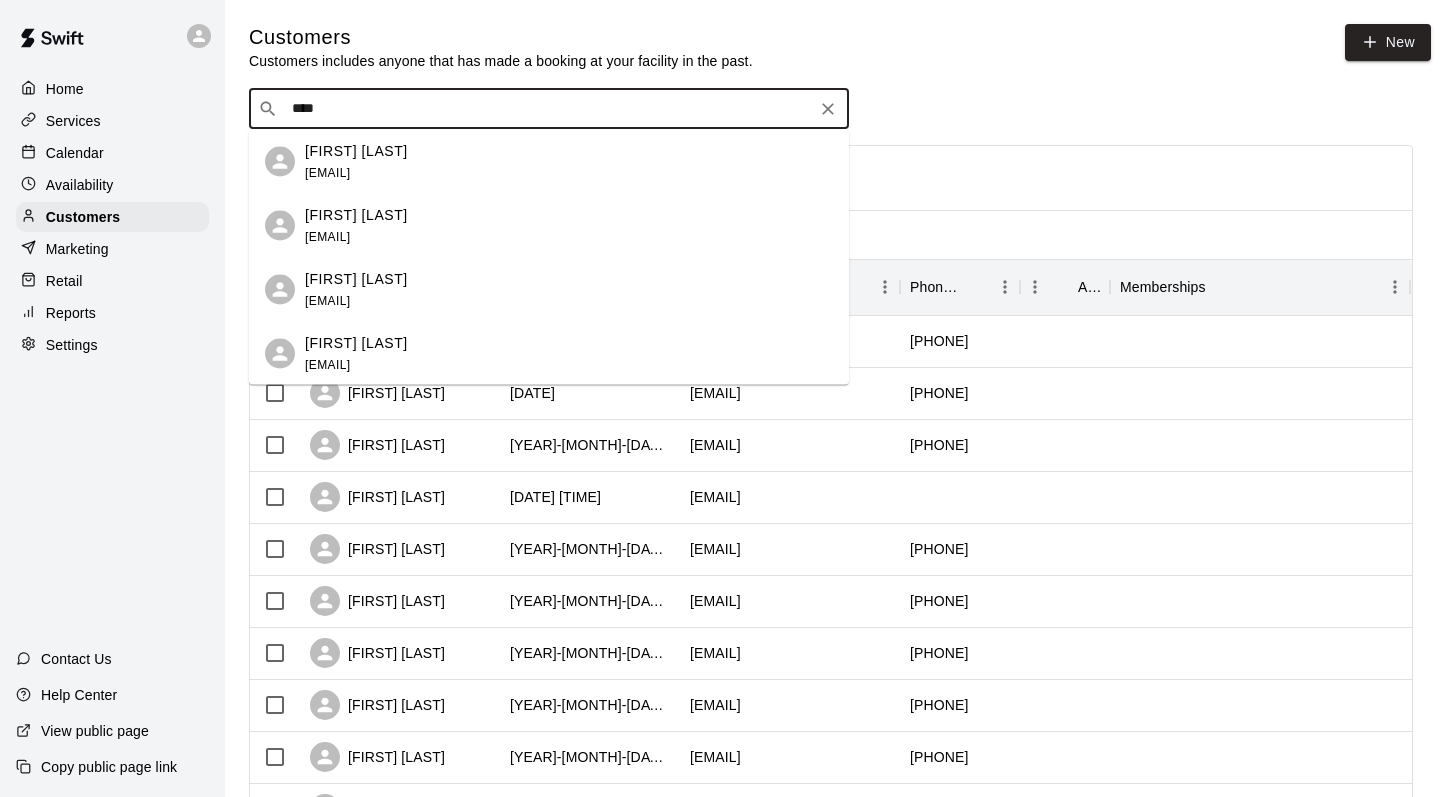 click on "[FIRST] [LAST]" at bounding box center [356, 150] 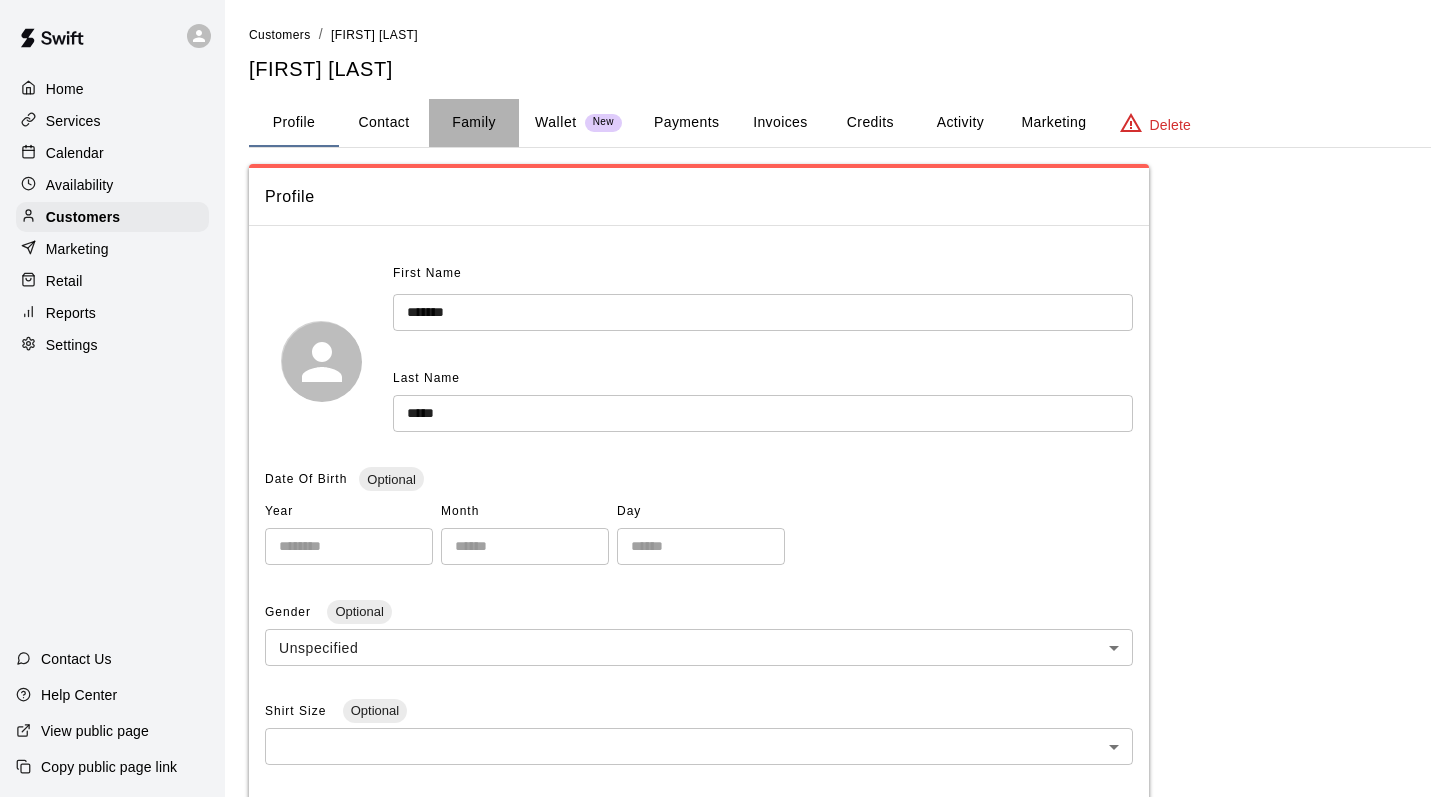 click on "Family" at bounding box center (474, 123) 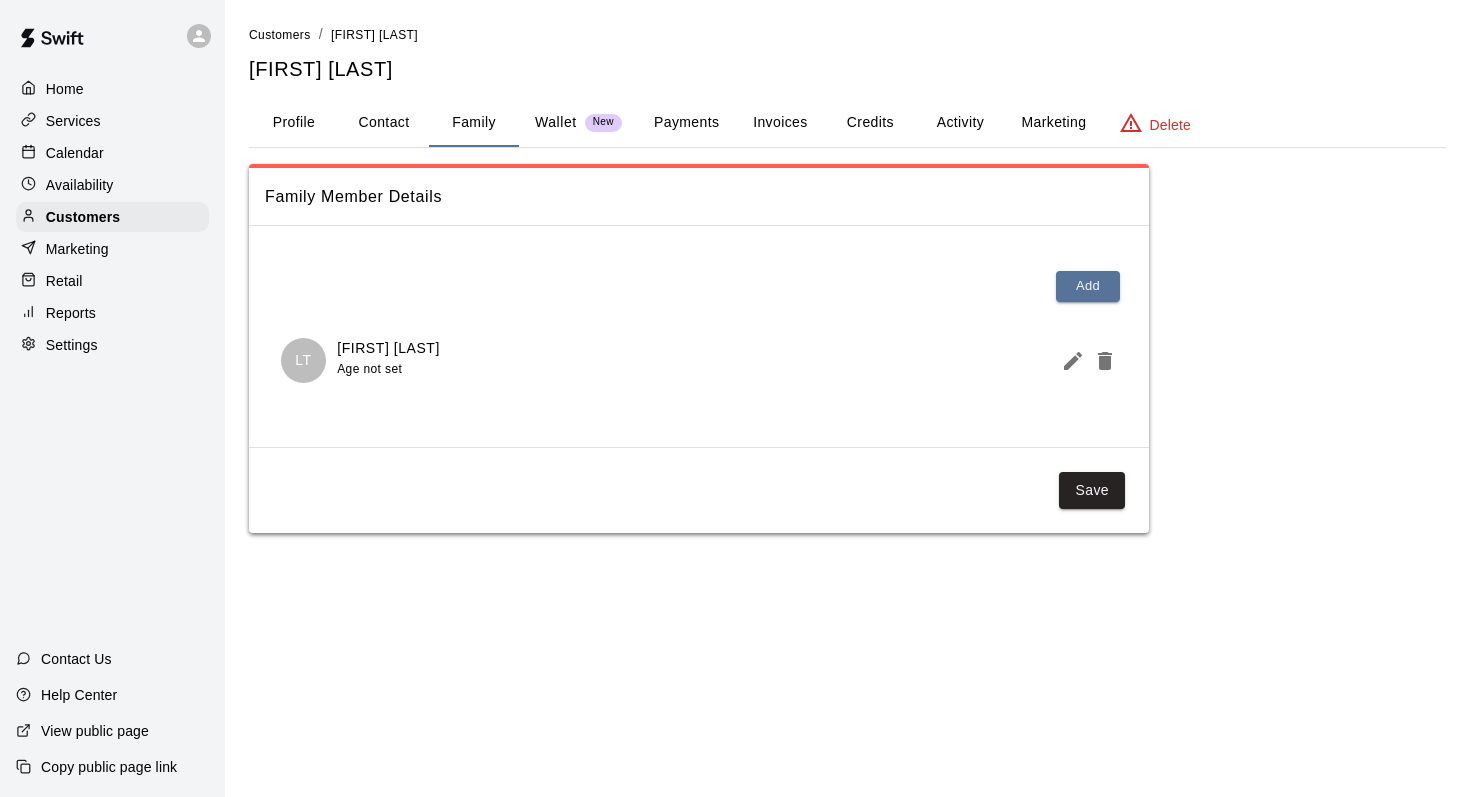 click on "Activity" at bounding box center (960, 123) 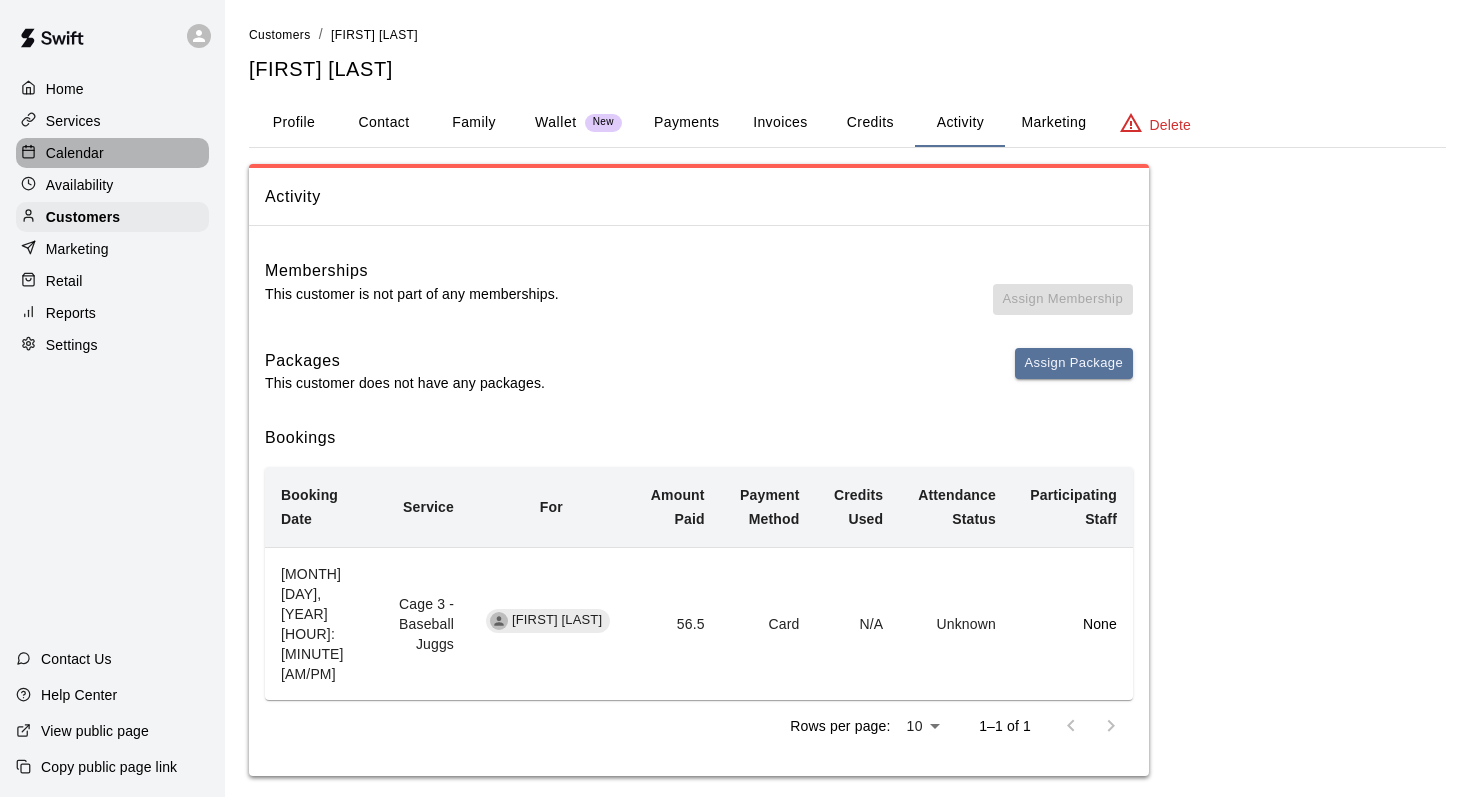 click on "Calendar" at bounding box center (75, 153) 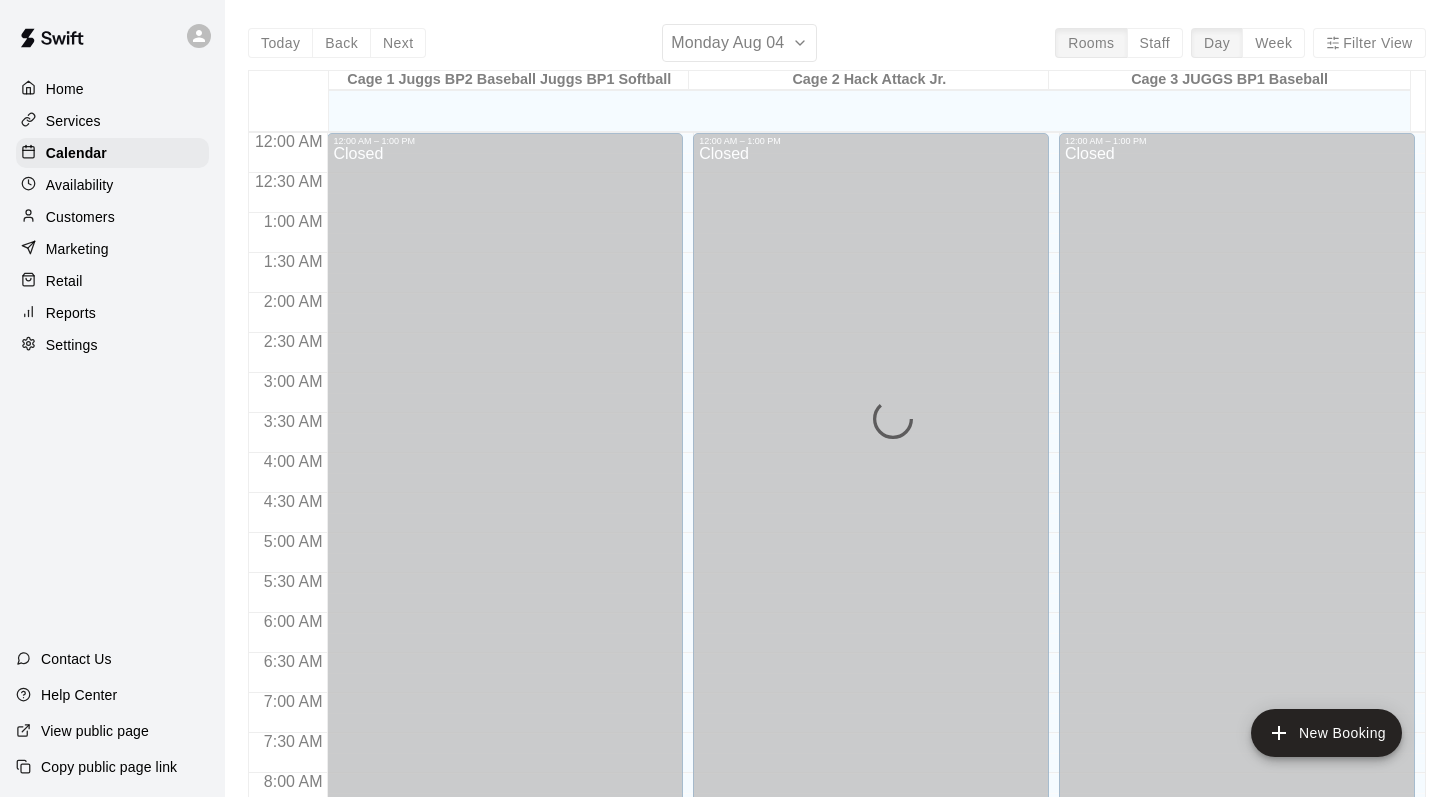 scroll, scrollTop: 924, scrollLeft: 0, axis: vertical 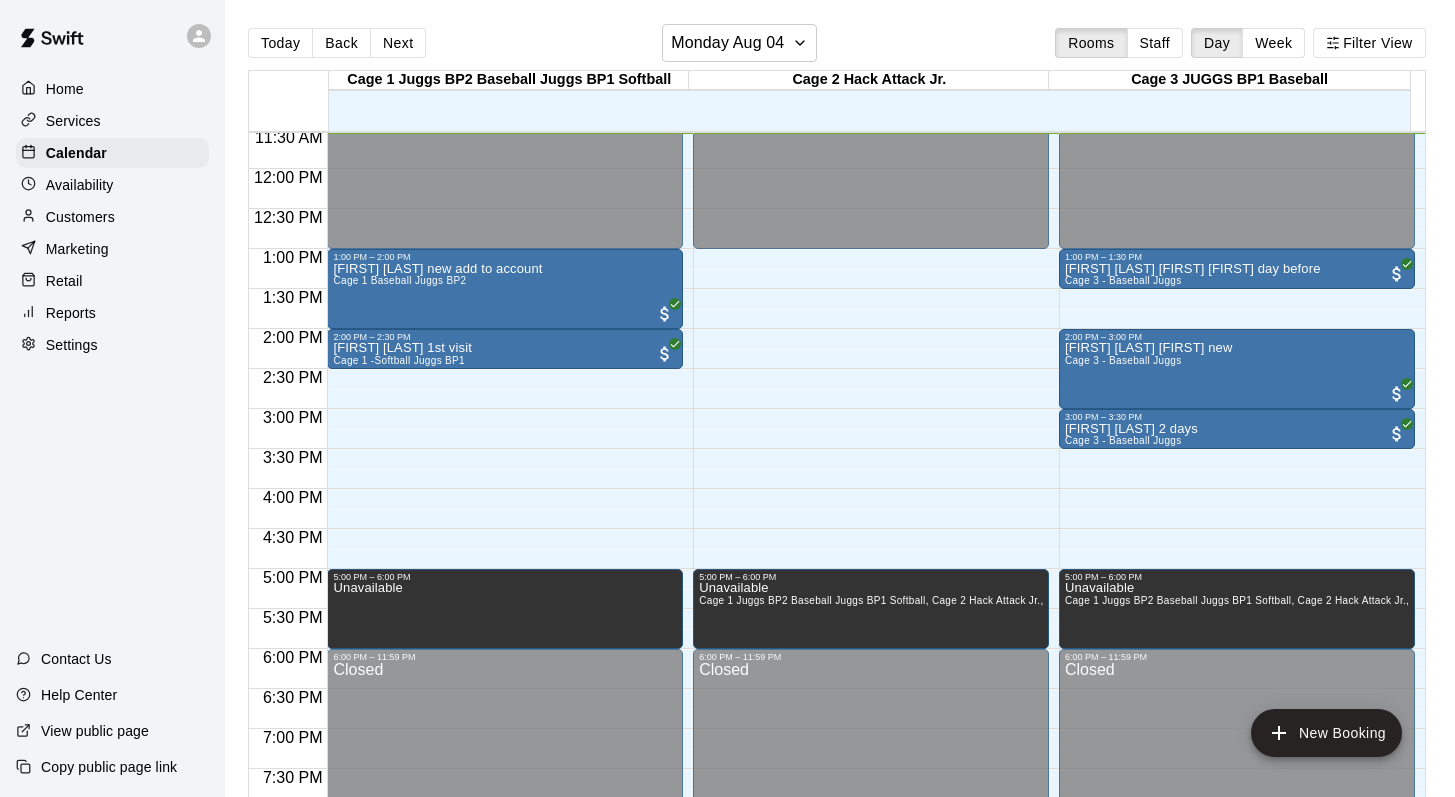 click on "Customers" at bounding box center (80, 217) 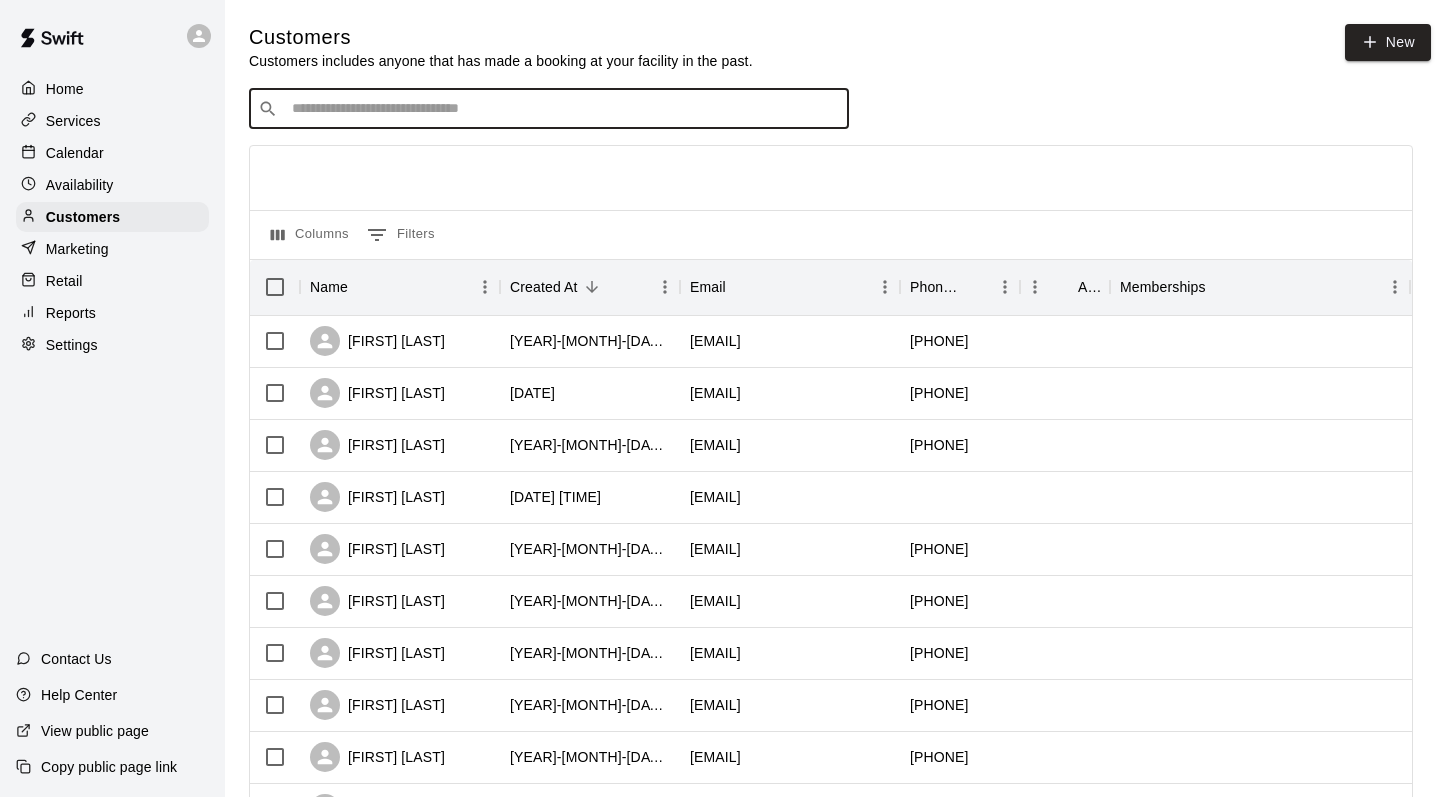 click at bounding box center [563, 109] 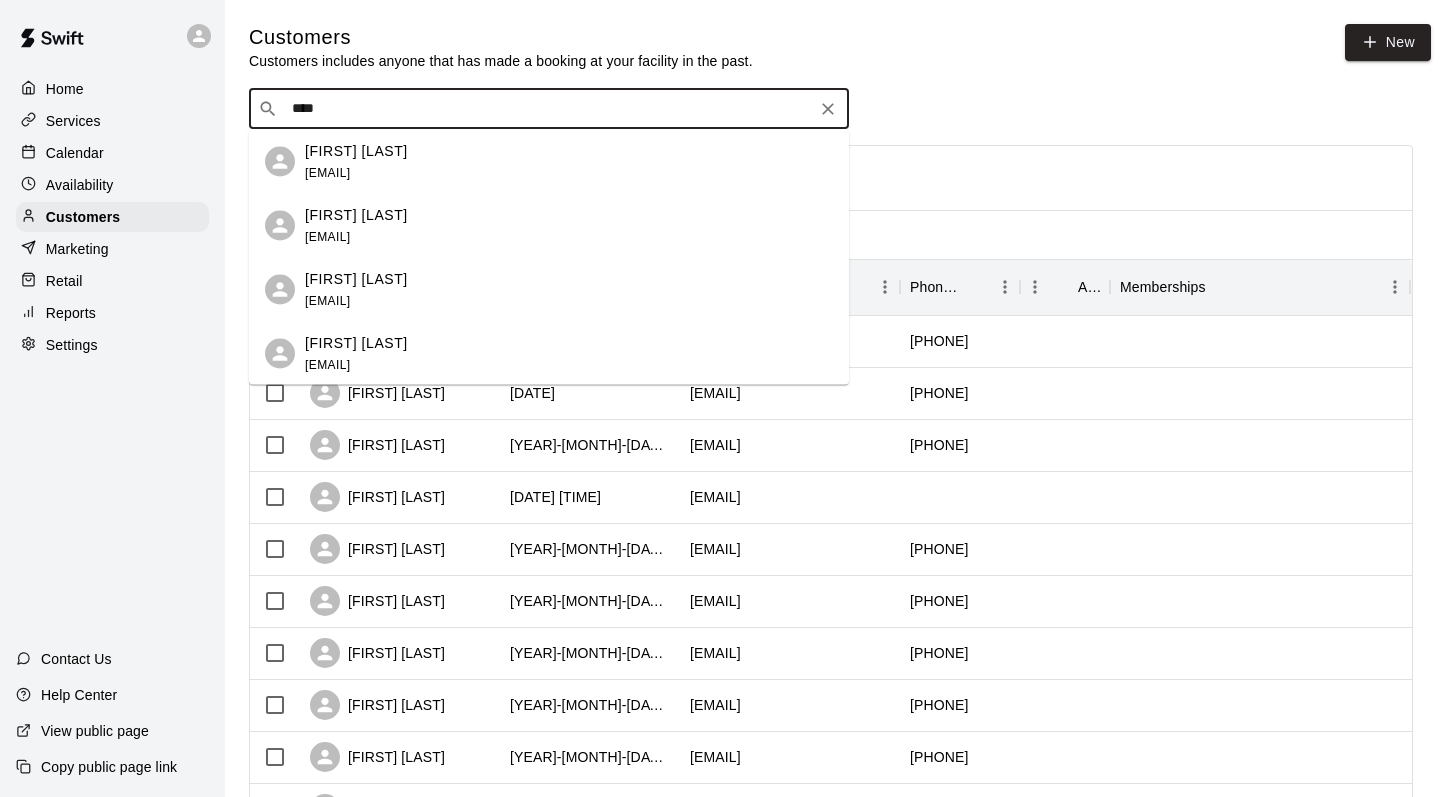 type on "*****" 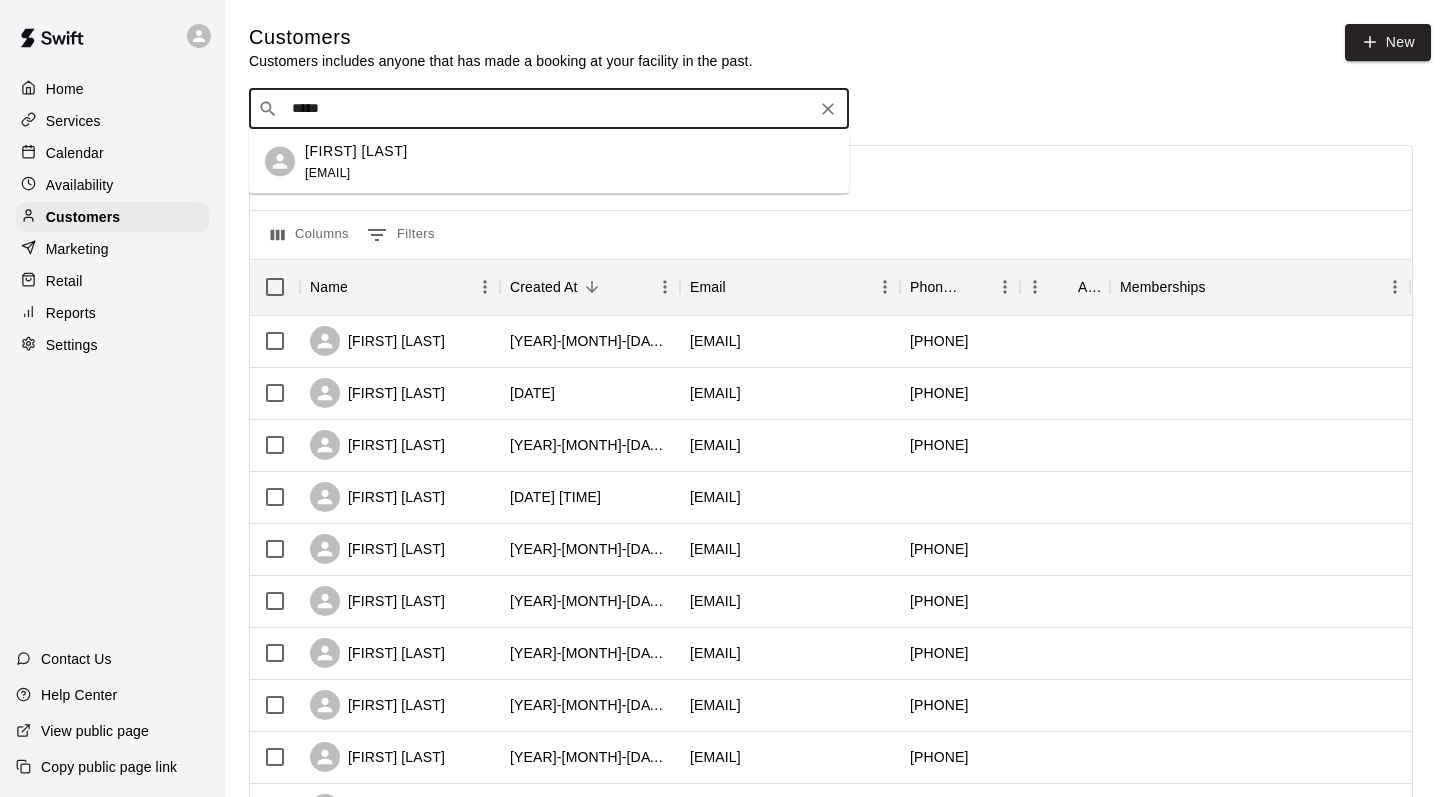 click on "[FIRST] [LAST]" at bounding box center (356, 150) 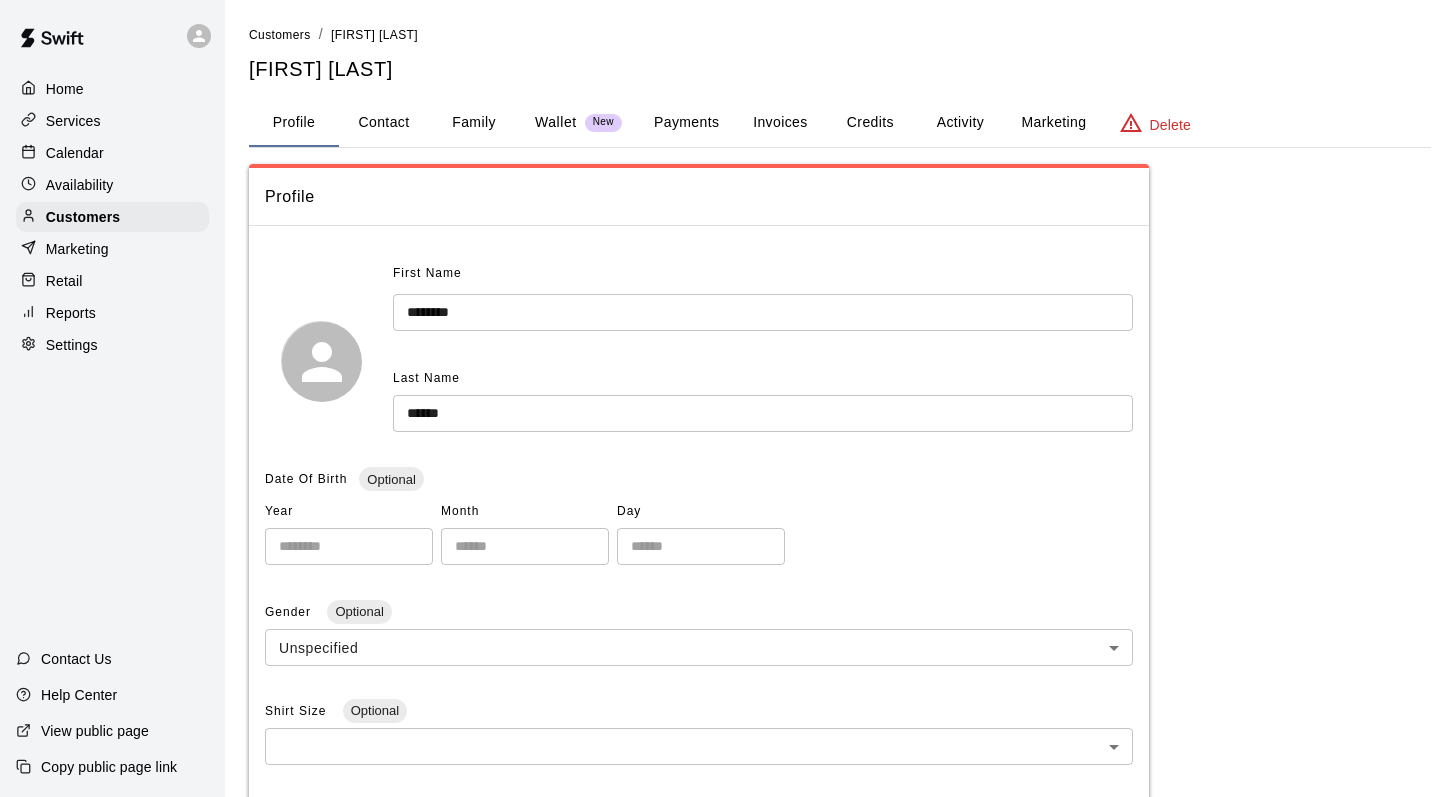 click on "Family" at bounding box center [474, 123] 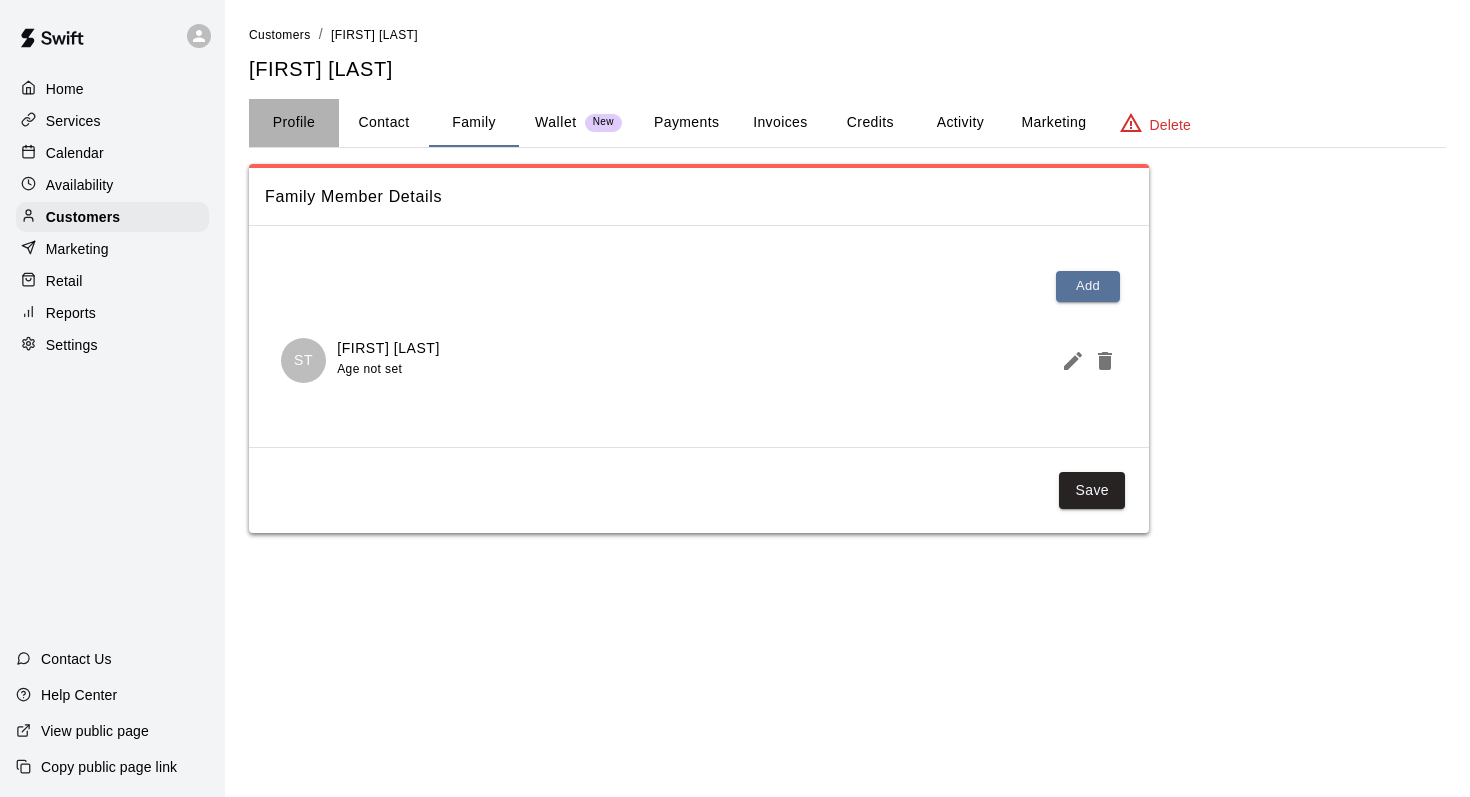 click on "Profile" at bounding box center [294, 123] 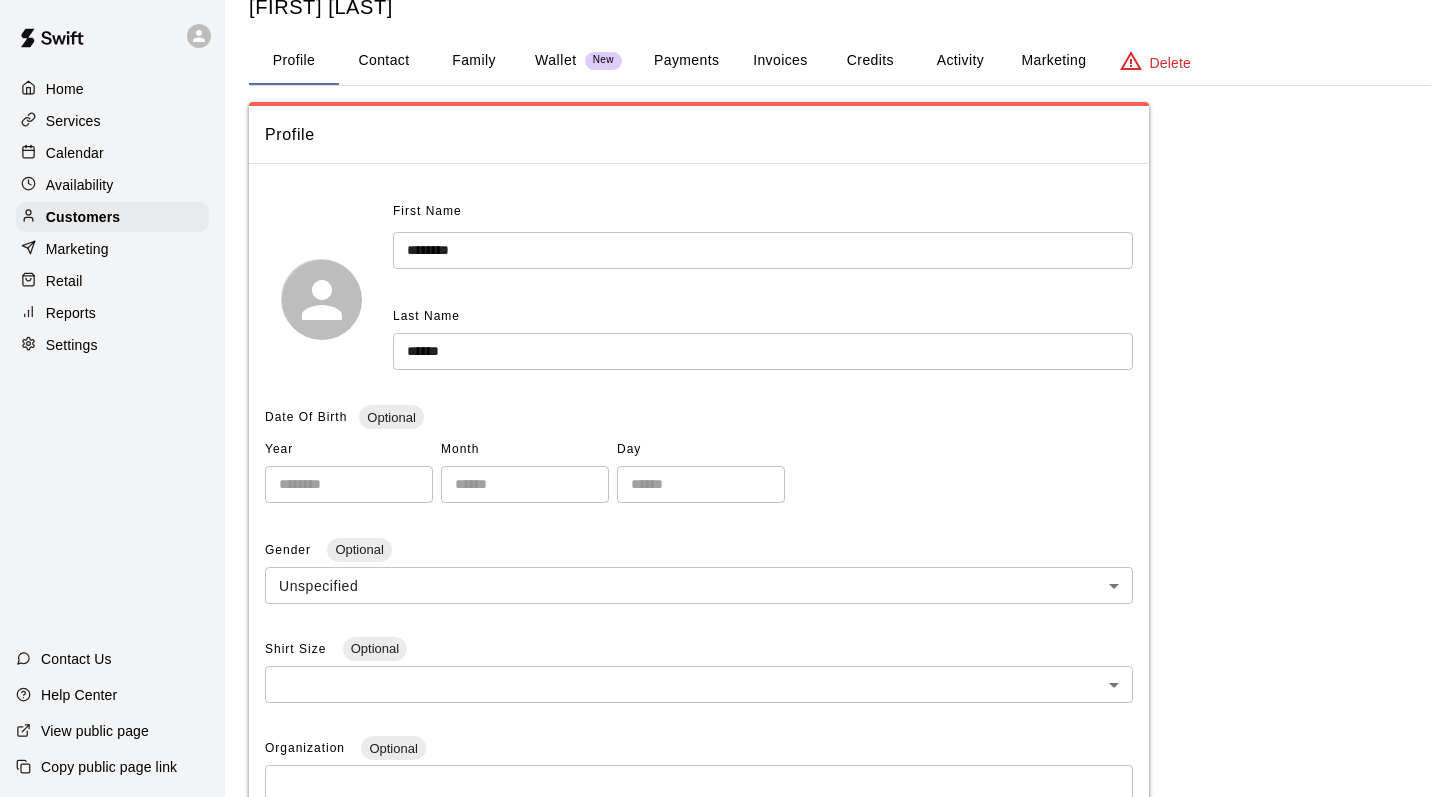 scroll, scrollTop: 0, scrollLeft: 0, axis: both 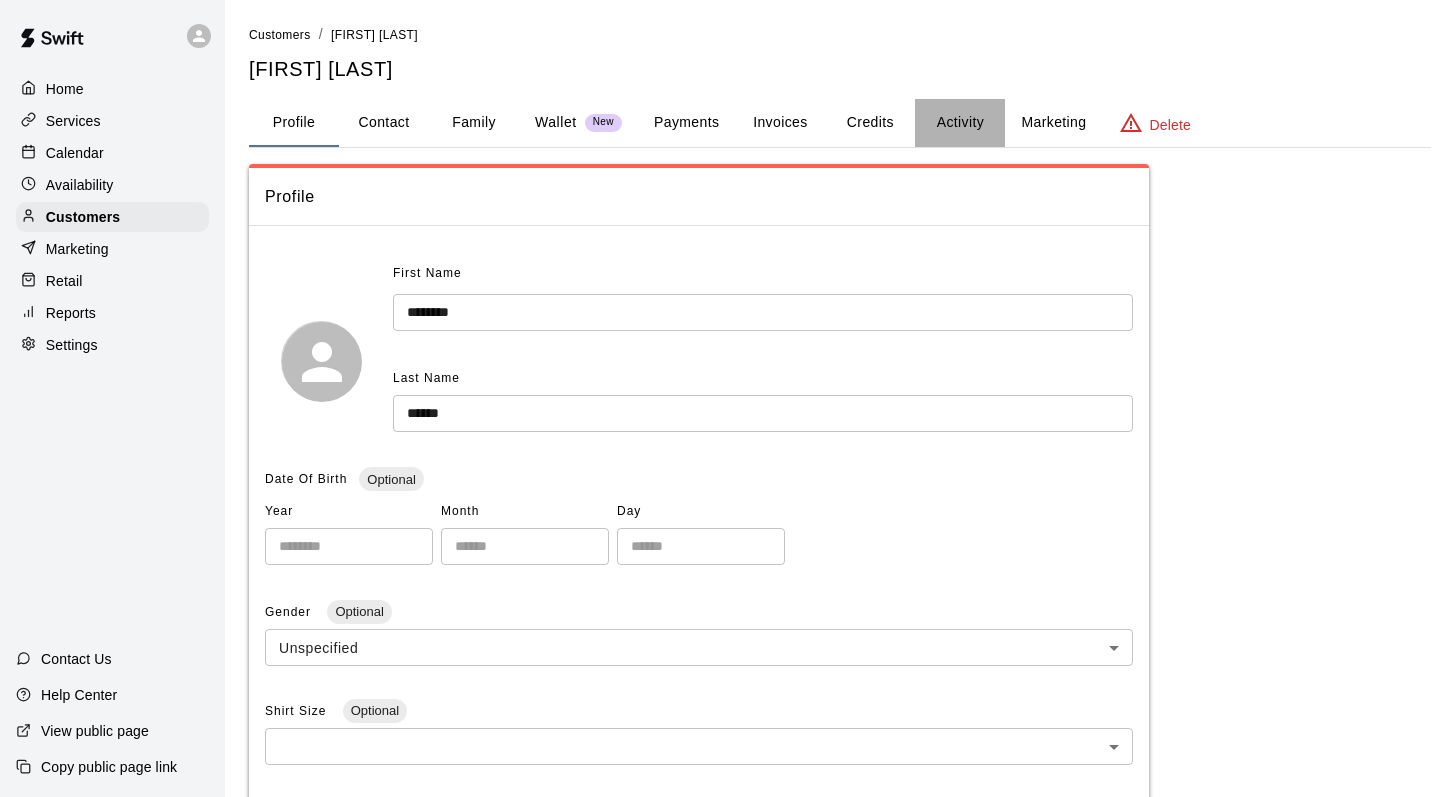 click on "Activity" at bounding box center [960, 123] 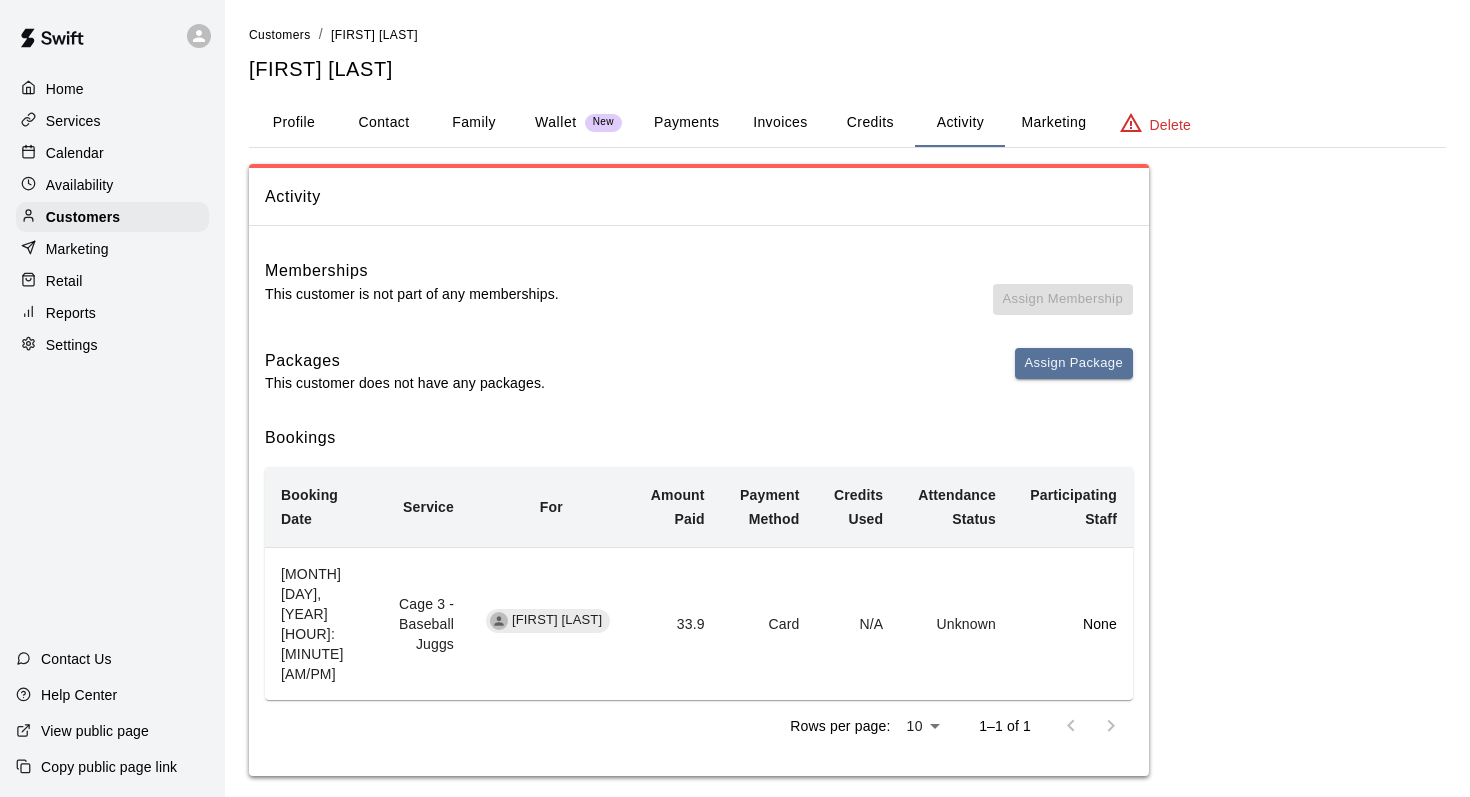 click on "Calendar" at bounding box center (75, 153) 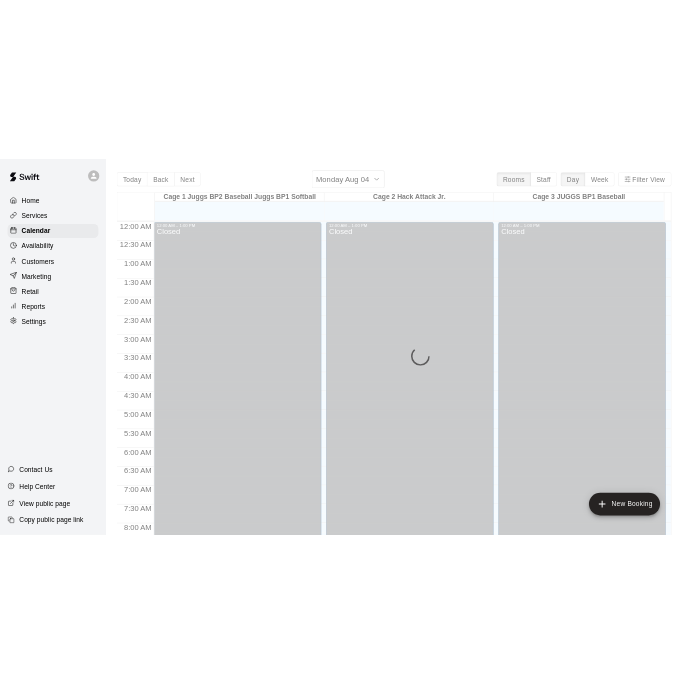 scroll, scrollTop: 925, scrollLeft: 0, axis: vertical 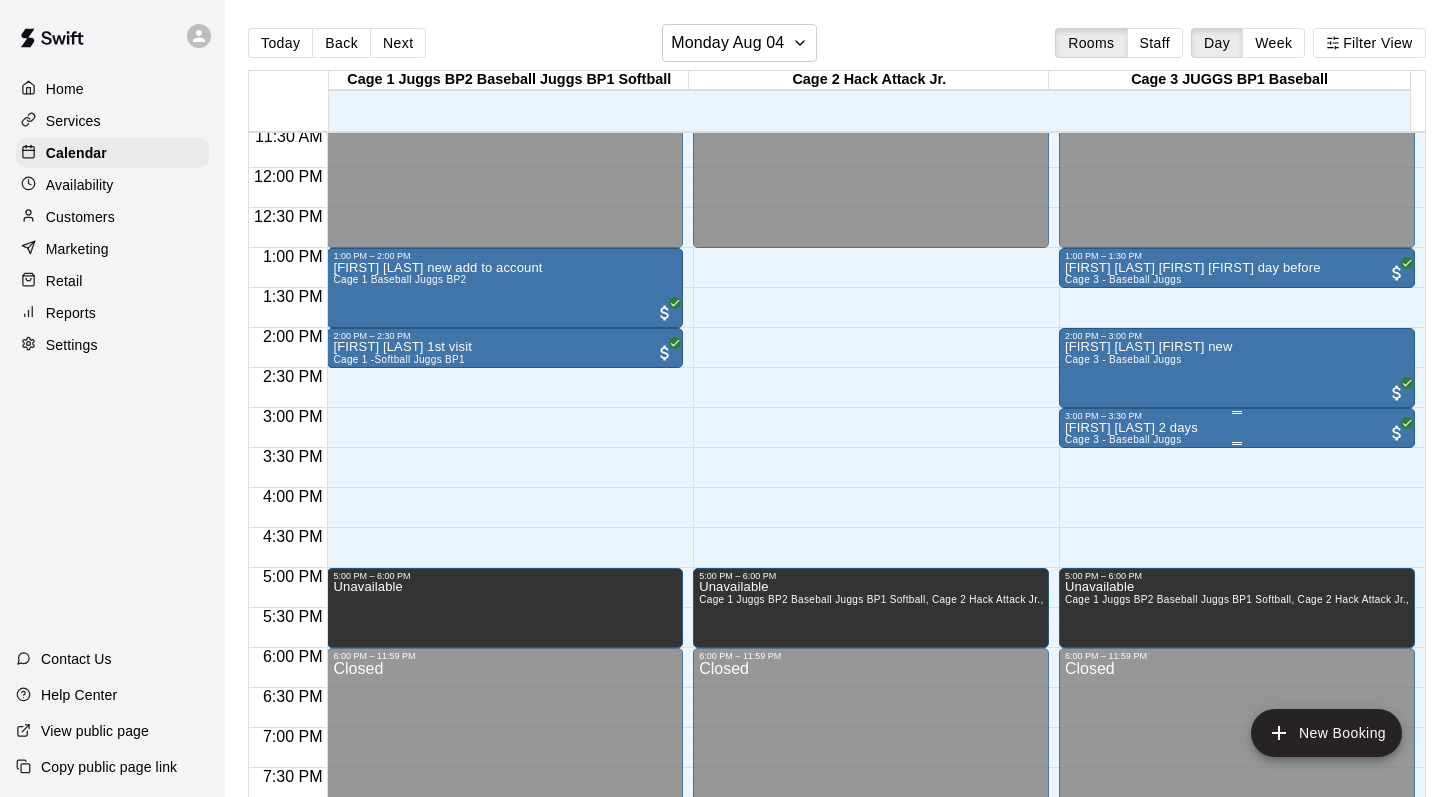 click on "[FIRST] [LAST] 2 days" at bounding box center (1131, 428) 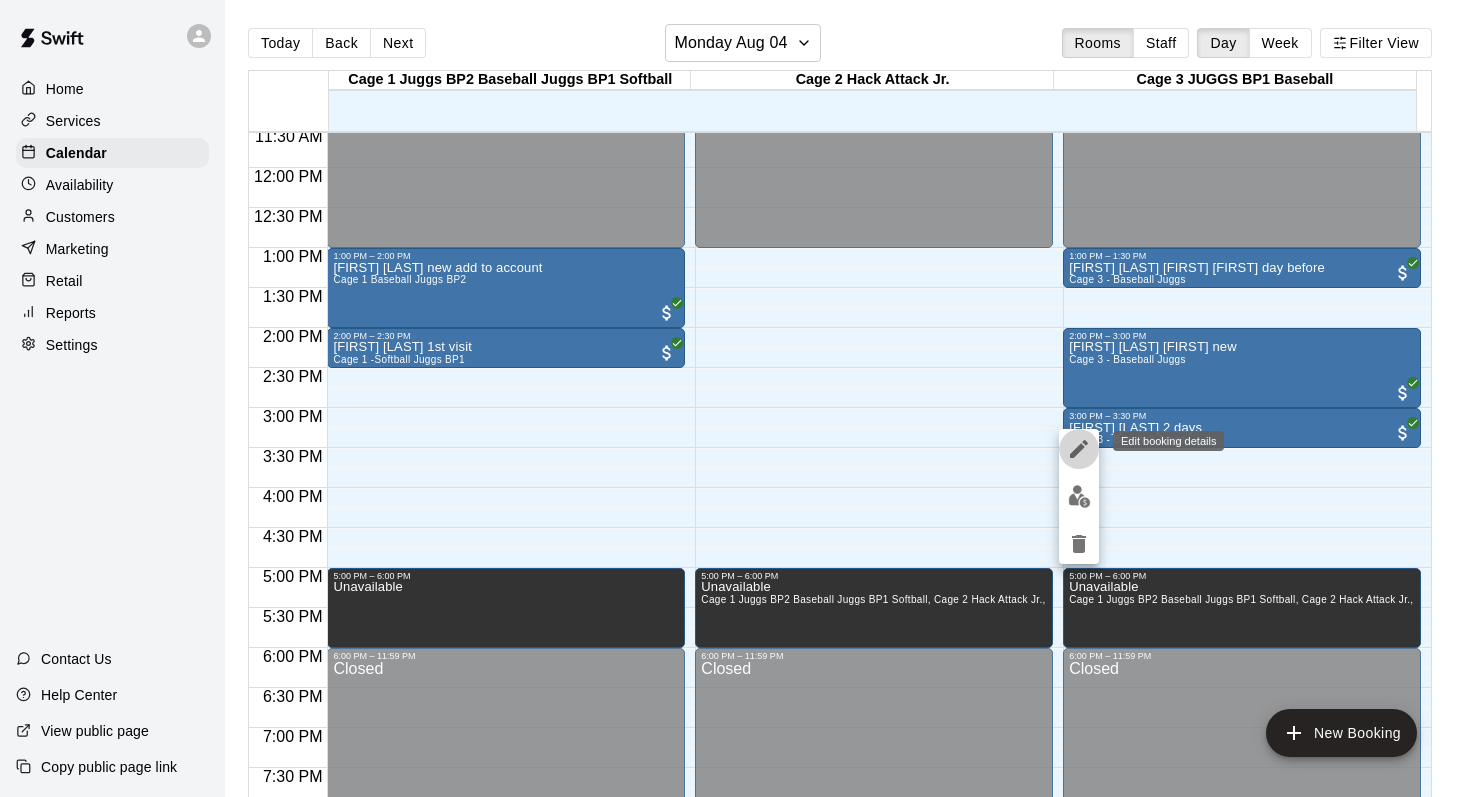 click 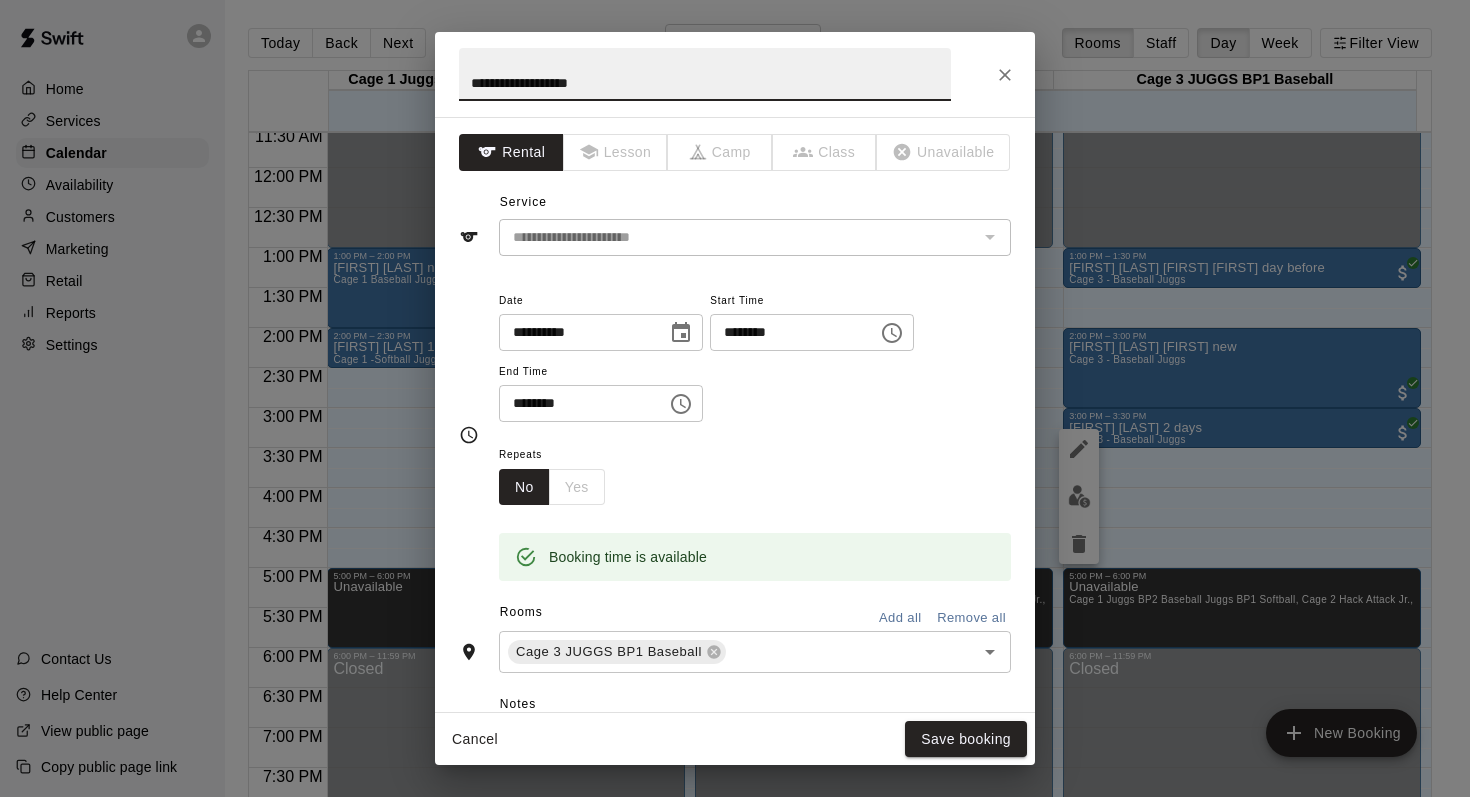 click on "**********" at bounding box center [705, 74] 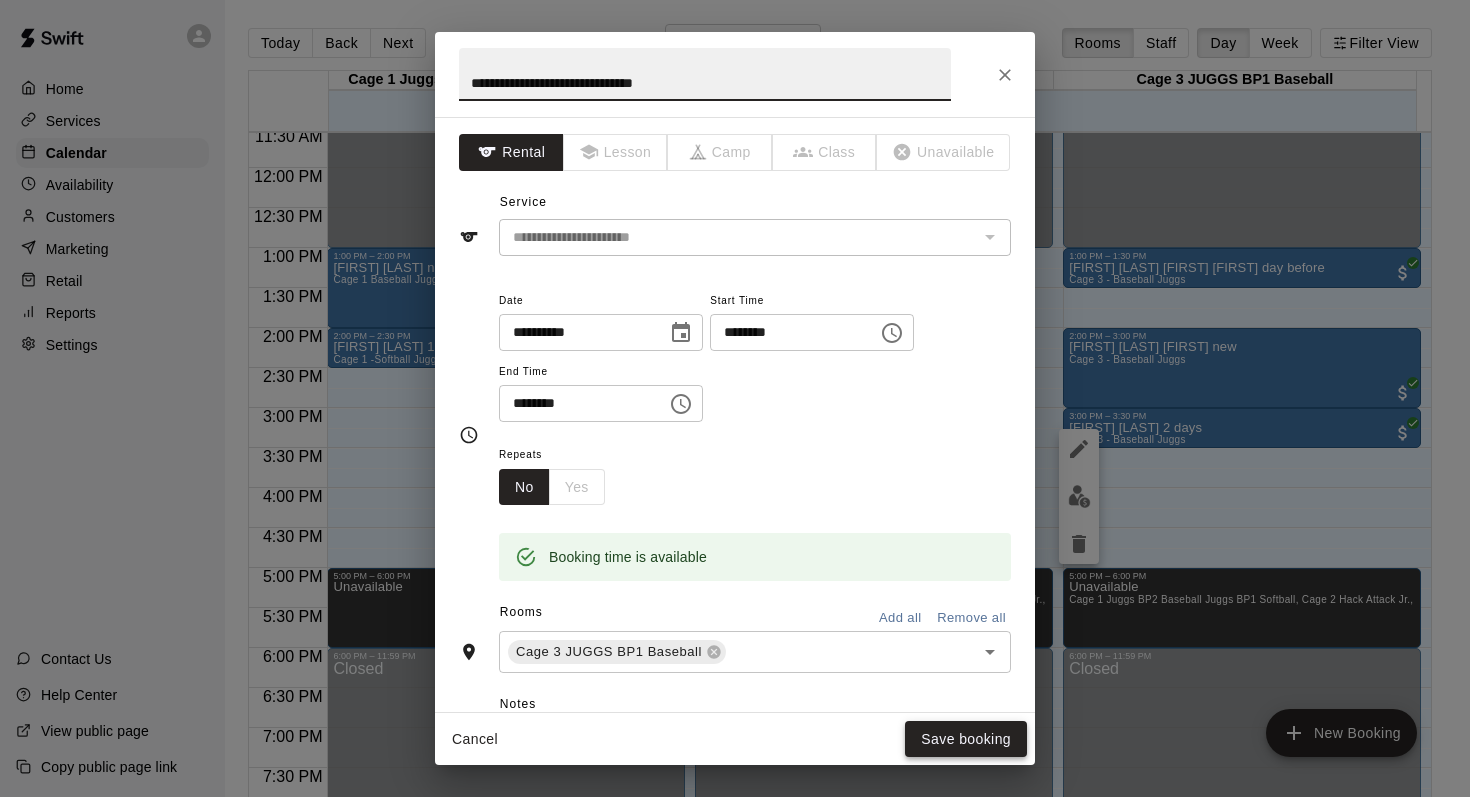 type on "**********" 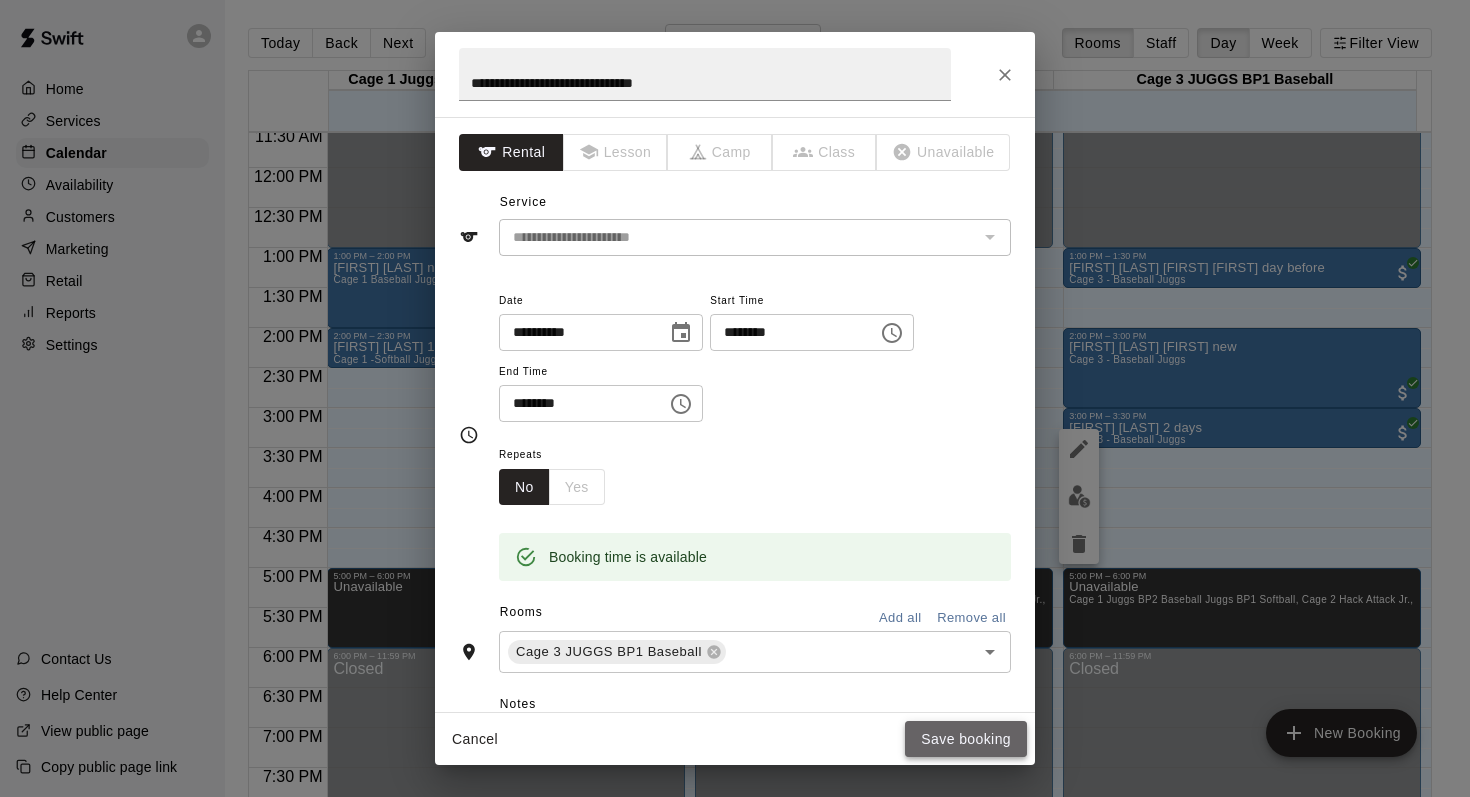 click on "Save booking" at bounding box center [966, 739] 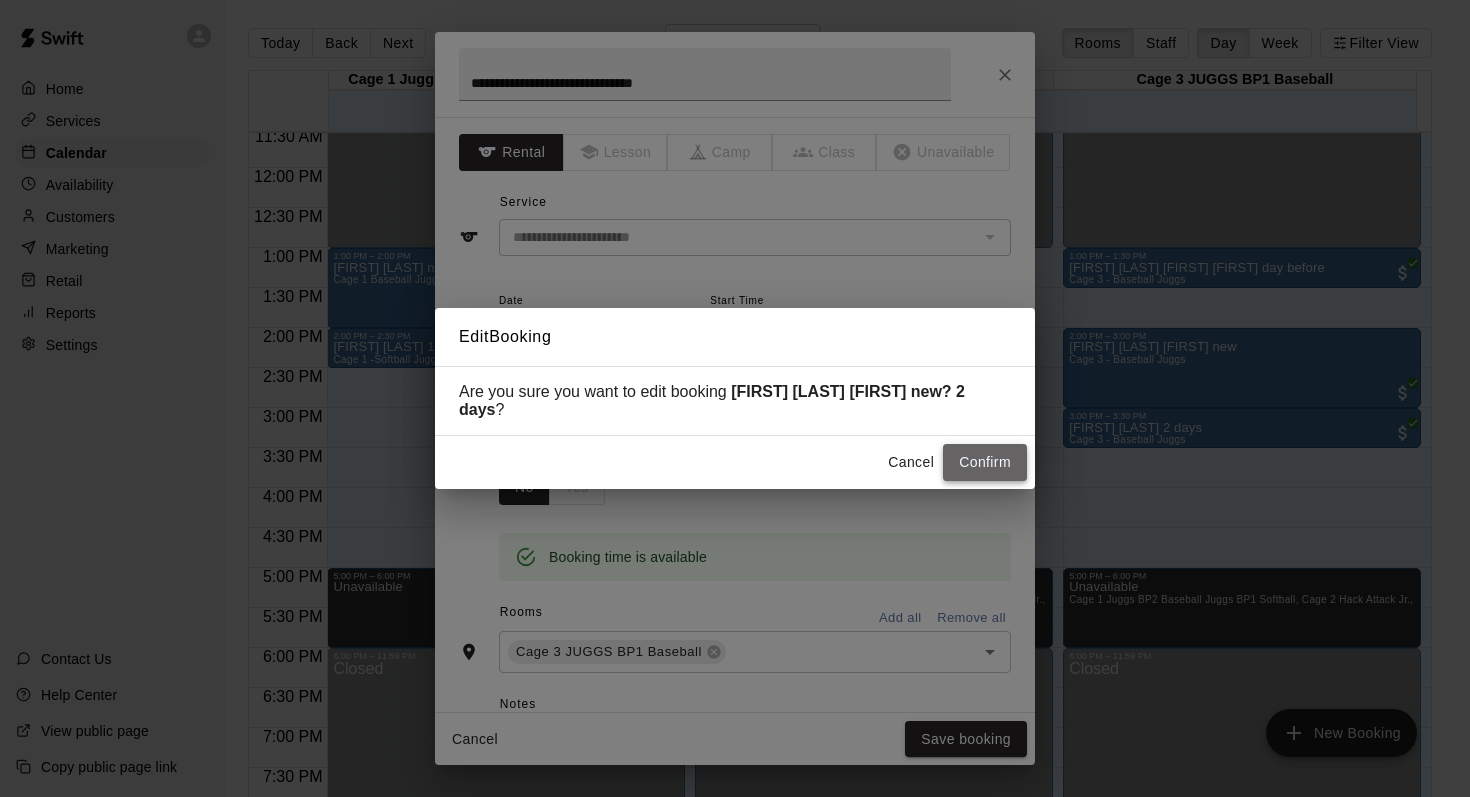 click on "Confirm" at bounding box center (985, 462) 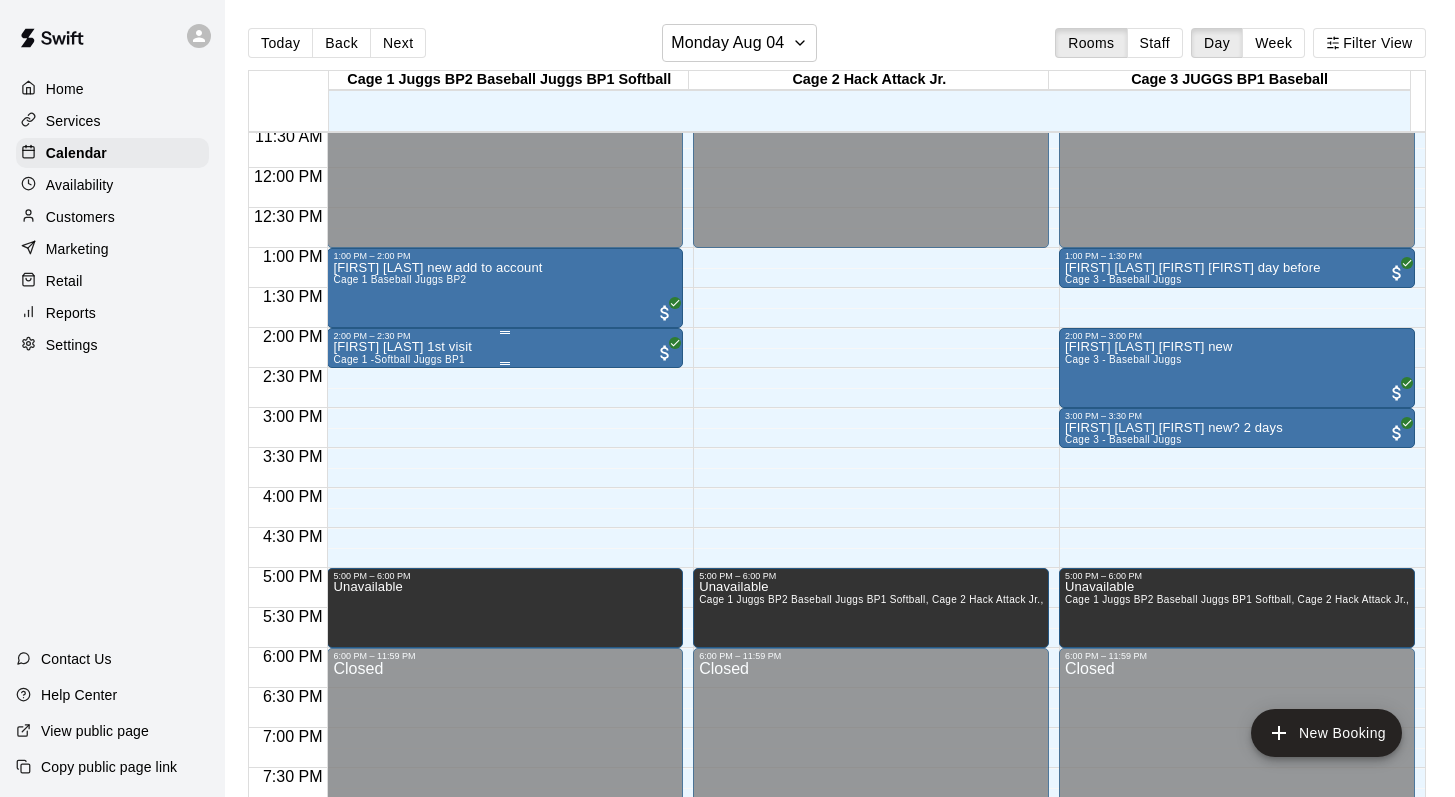 click on "[FIRST] [LAST] 1st visit" at bounding box center [402, 347] 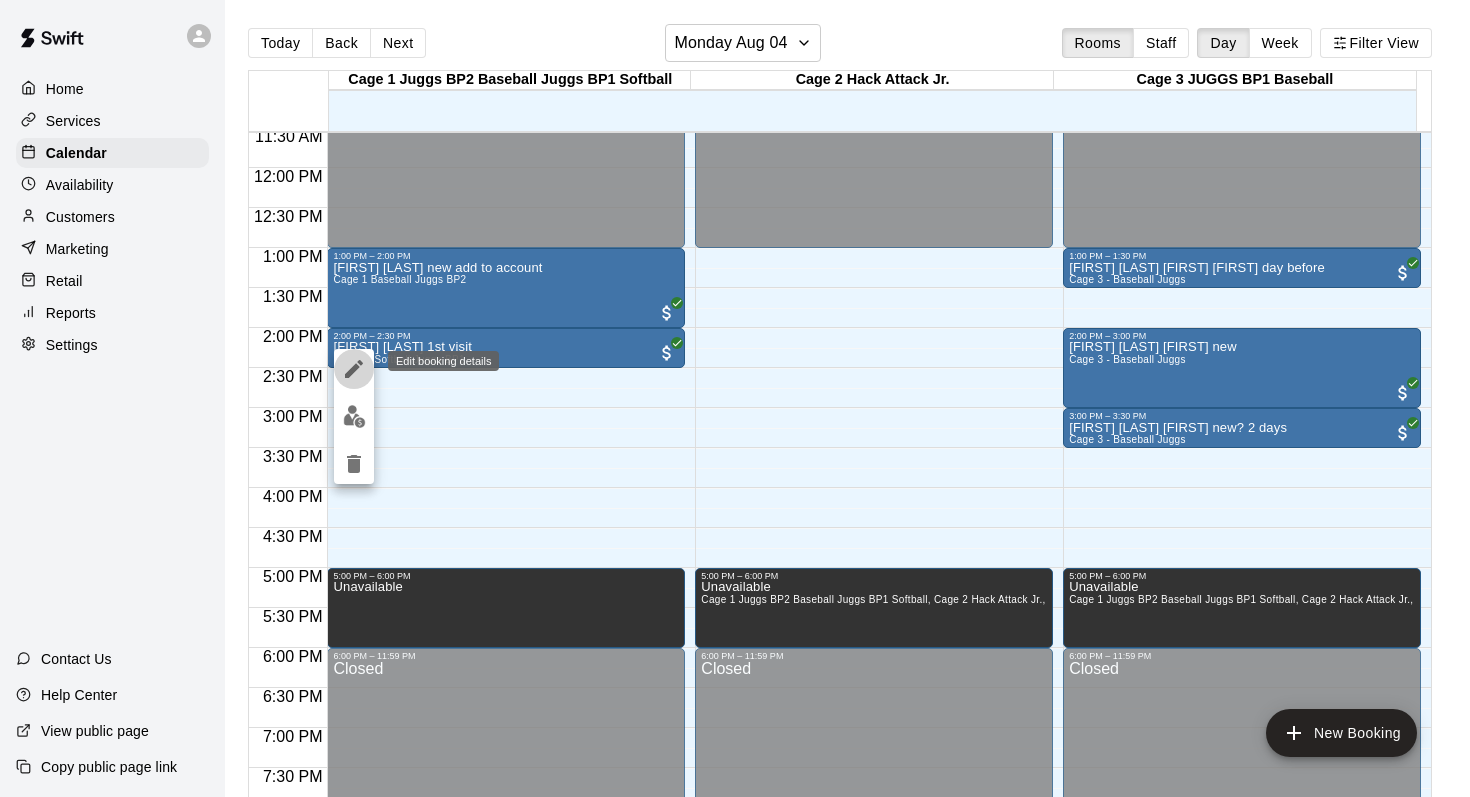 click 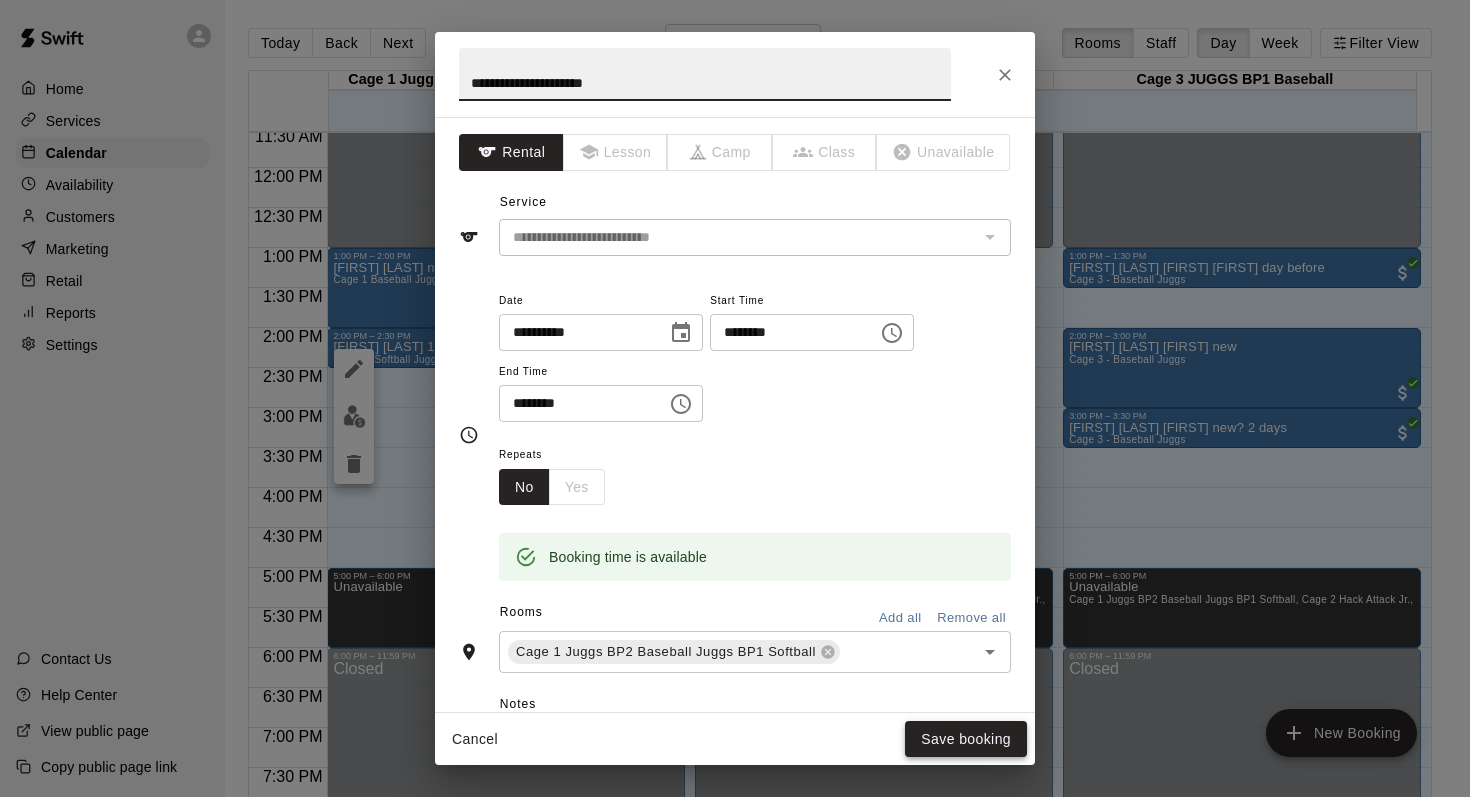 type on "**********" 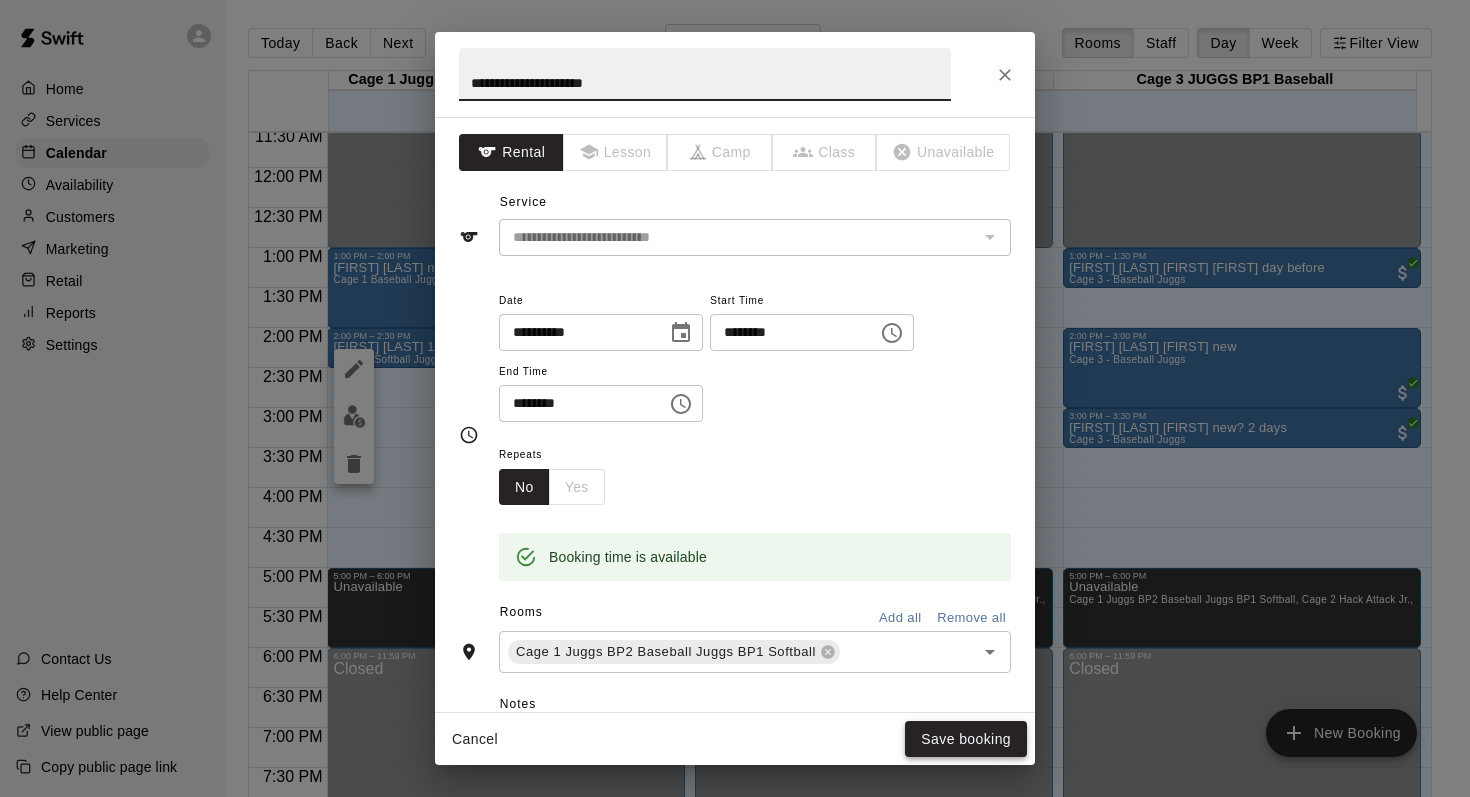 click on "Save booking" at bounding box center (966, 739) 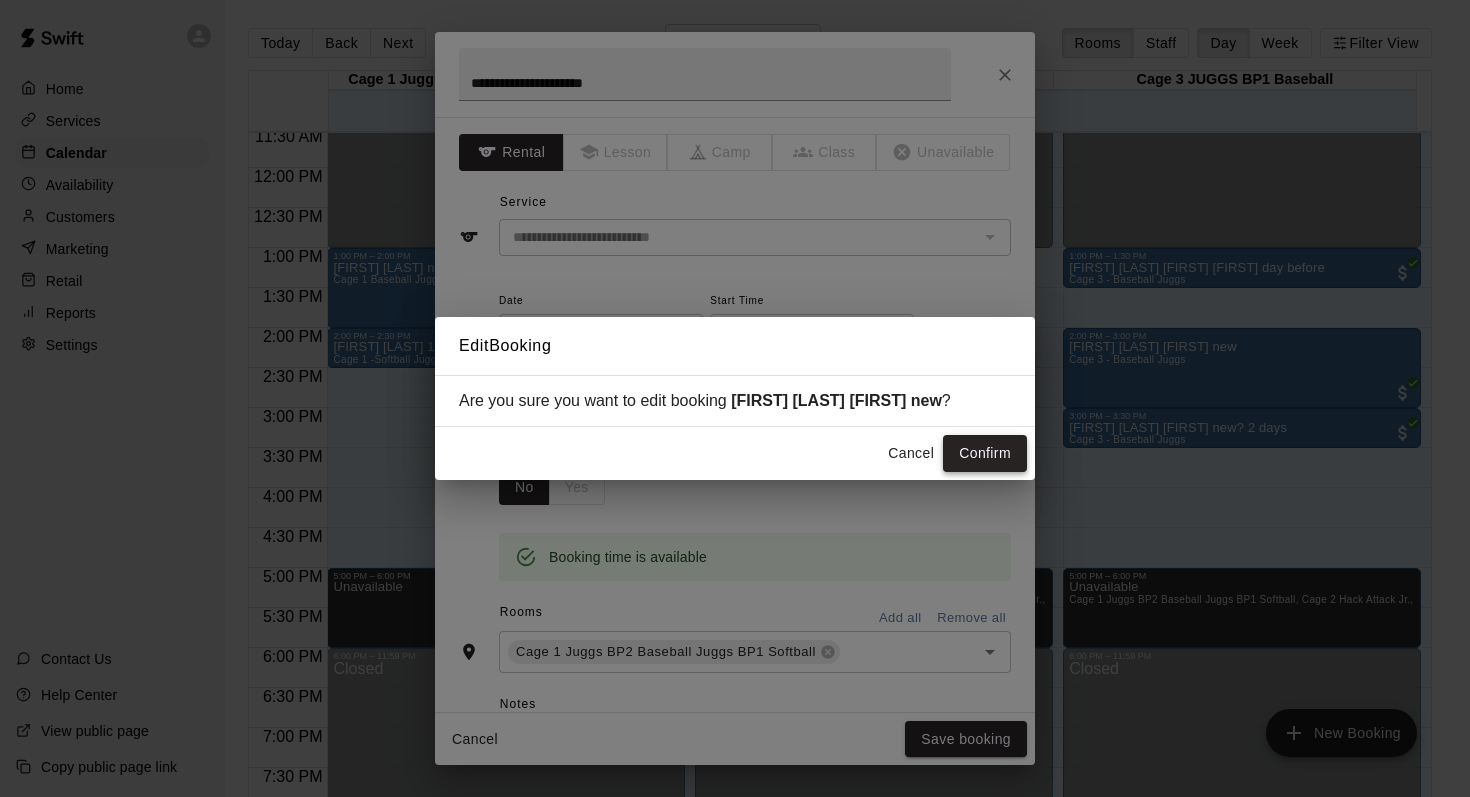click on "Confirm" at bounding box center [985, 453] 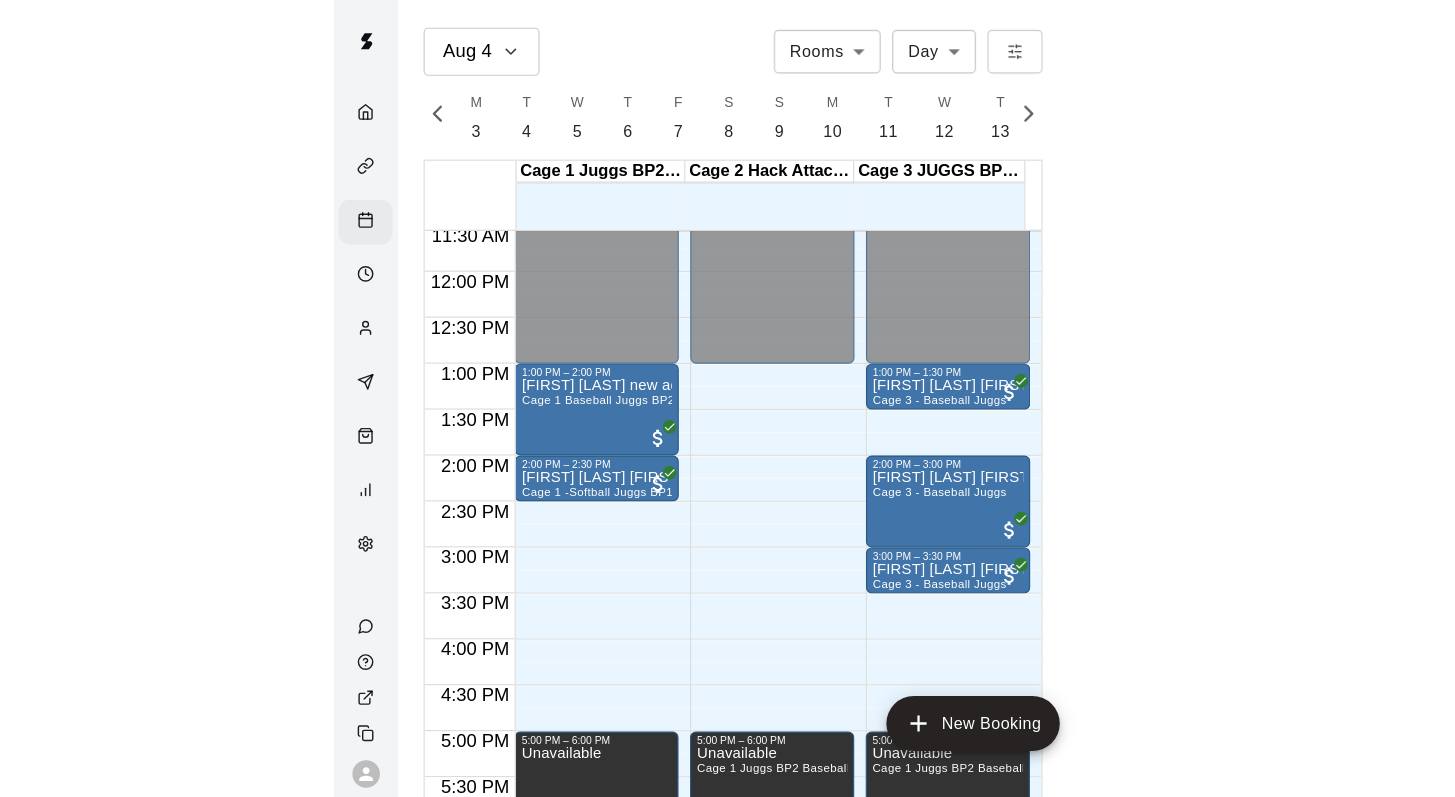 scroll, scrollTop: 0, scrollLeft: 8372, axis: horizontal 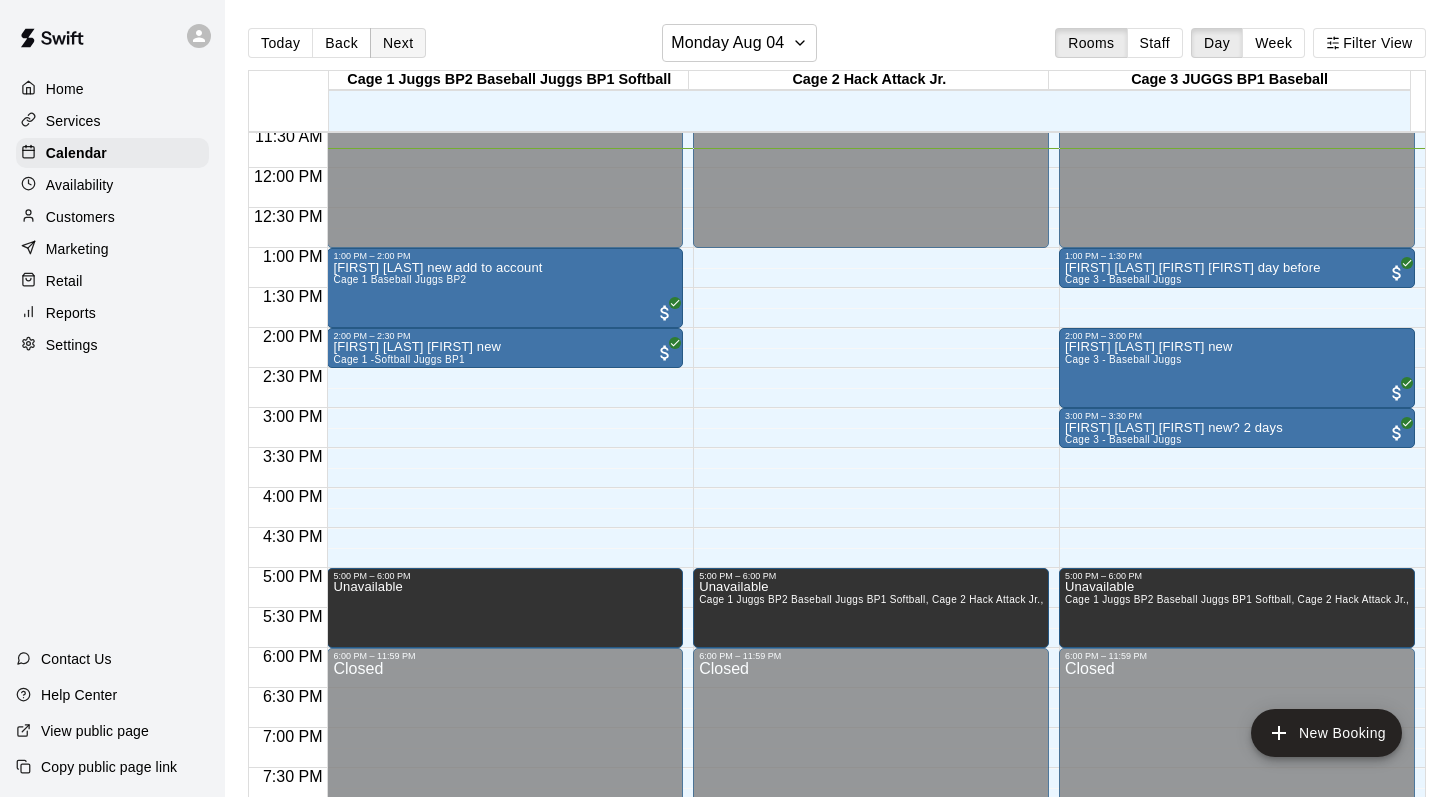click on "Next" at bounding box center (398, 43) 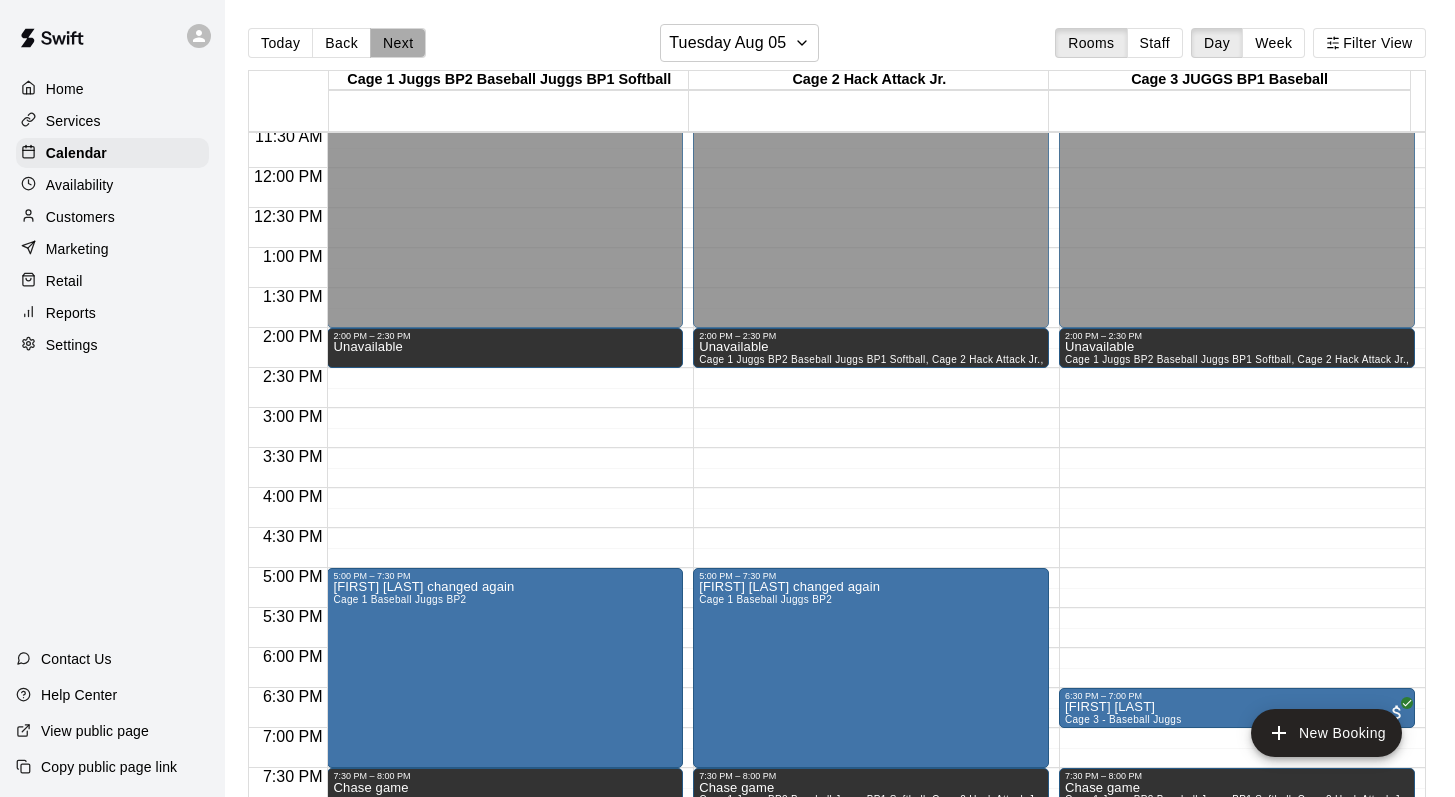 click on "Next" at bounding box center [398, 43] 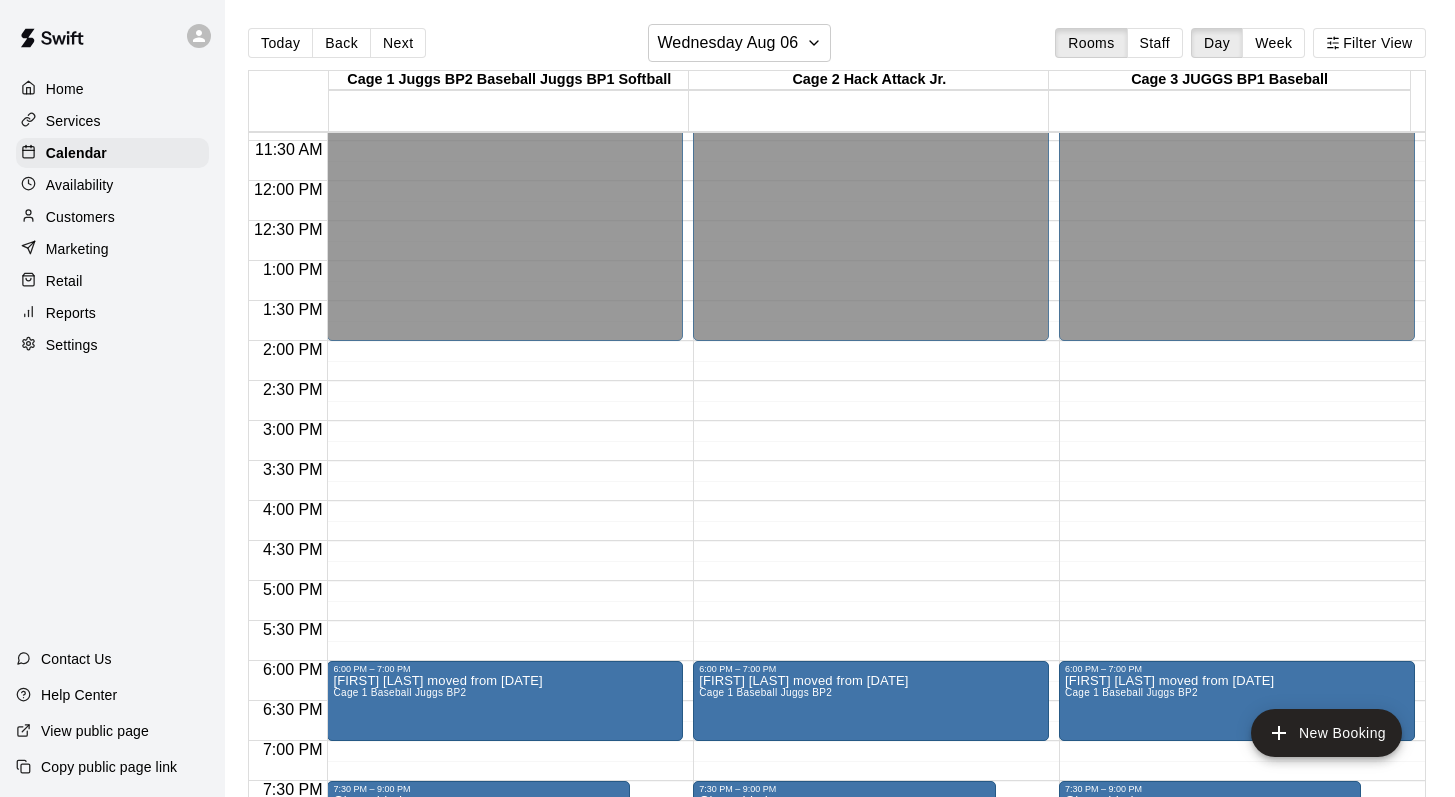 scroll, scrollTop: 909, scrollLeft: 0, axis: vertical 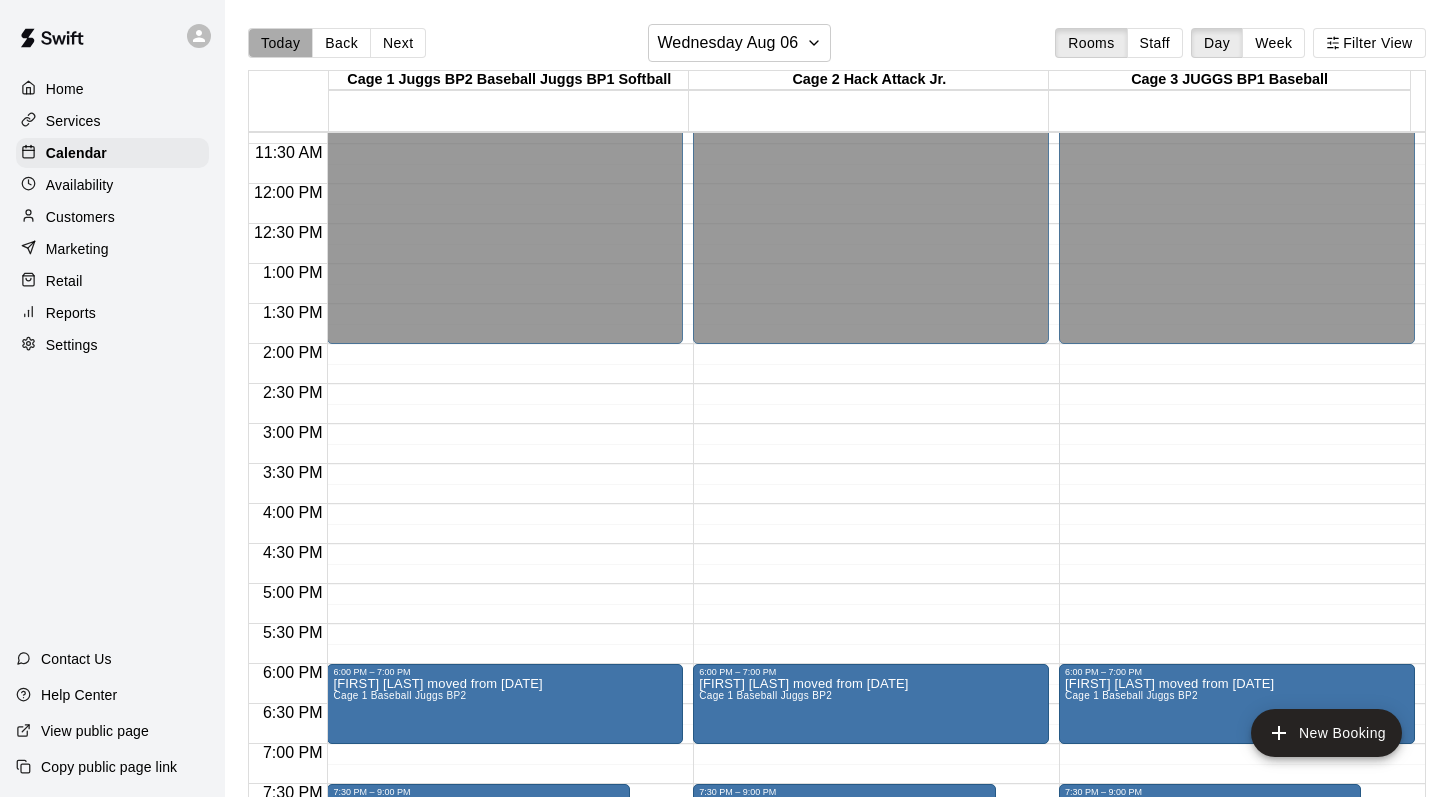 click on "Today" at bounding box center (280, 43) 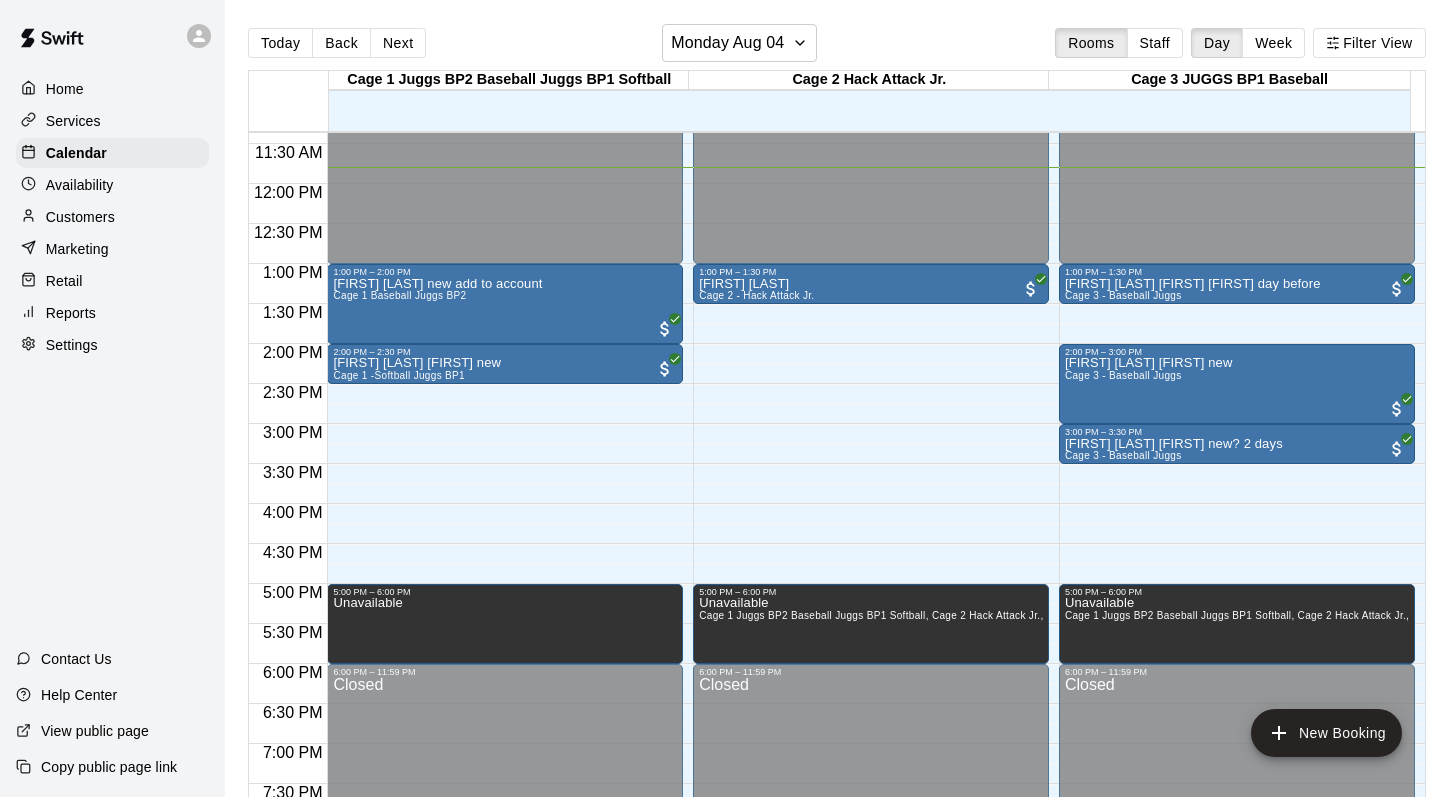 click on "Customers" at bounding box center (80, 217) 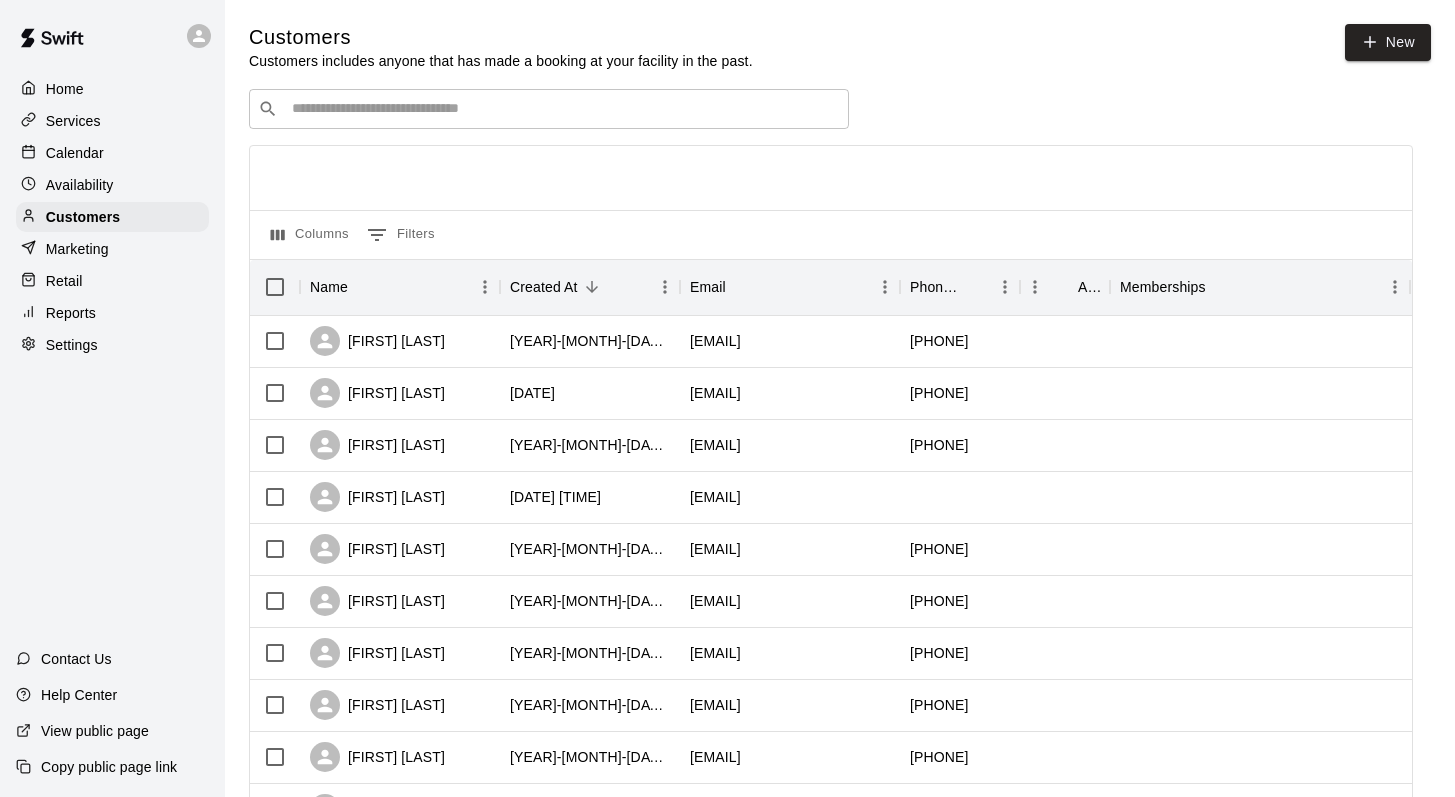 click at bounding box center (563, 109) 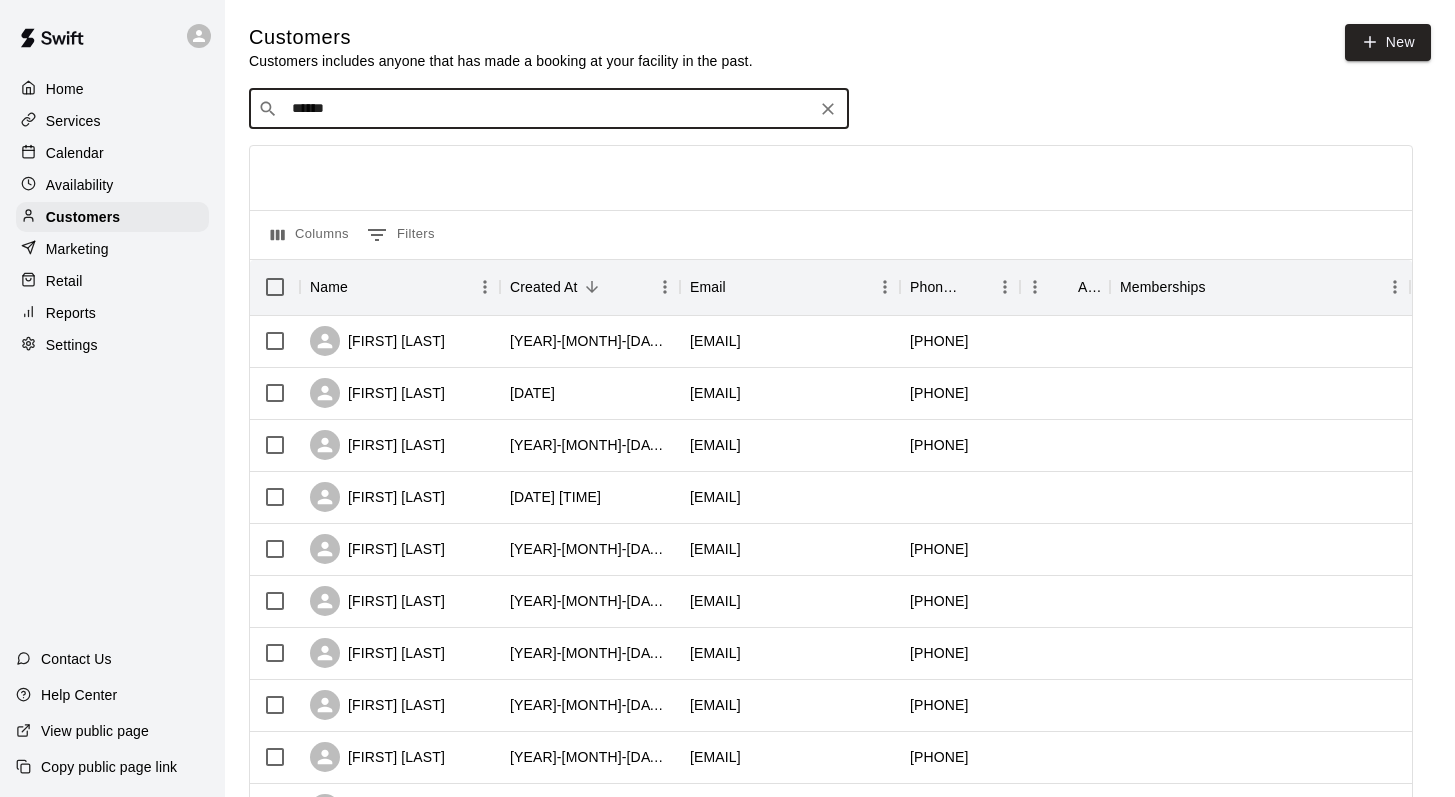 type on "*******" 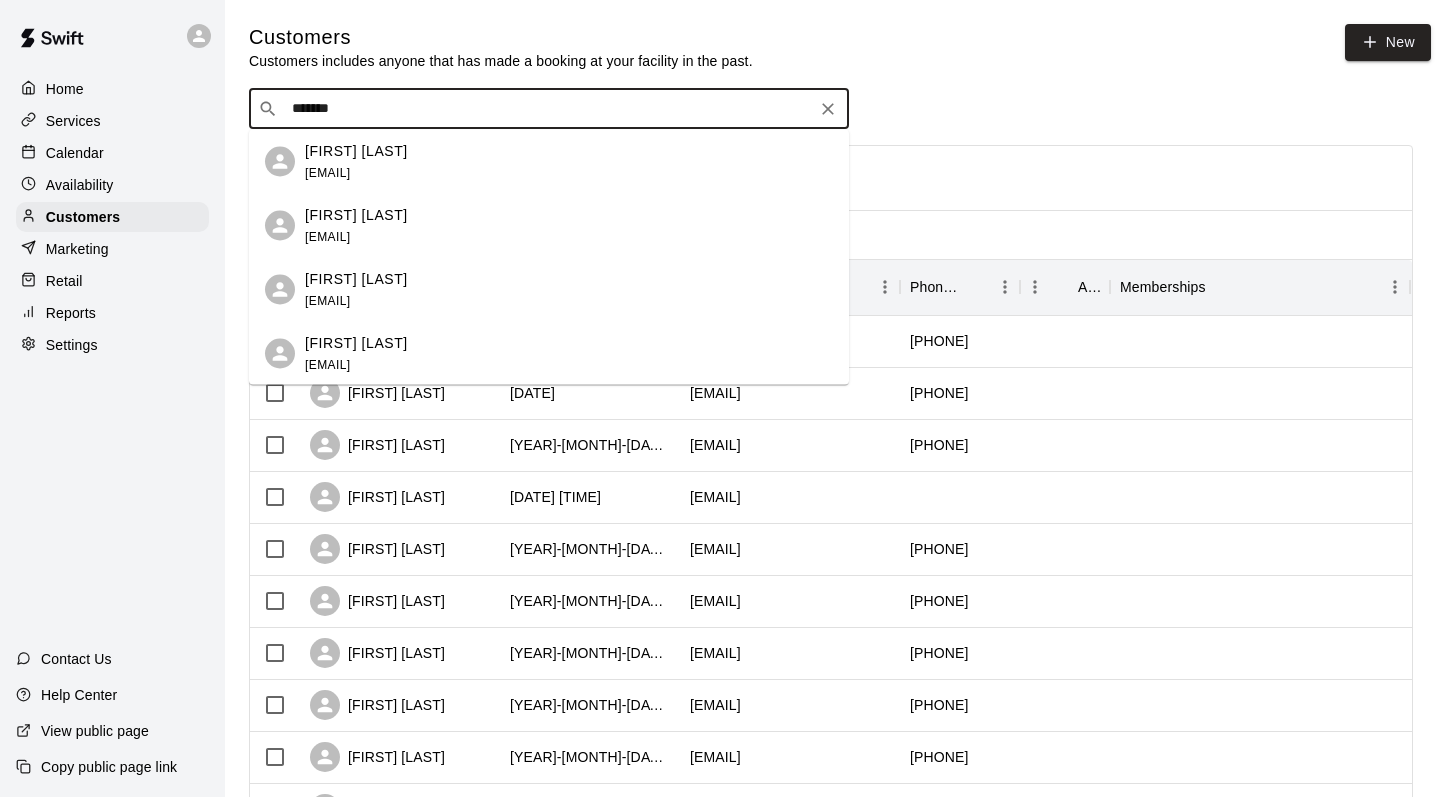 click on "[FIRST] [LAST]" at bounding box center [356, 150] 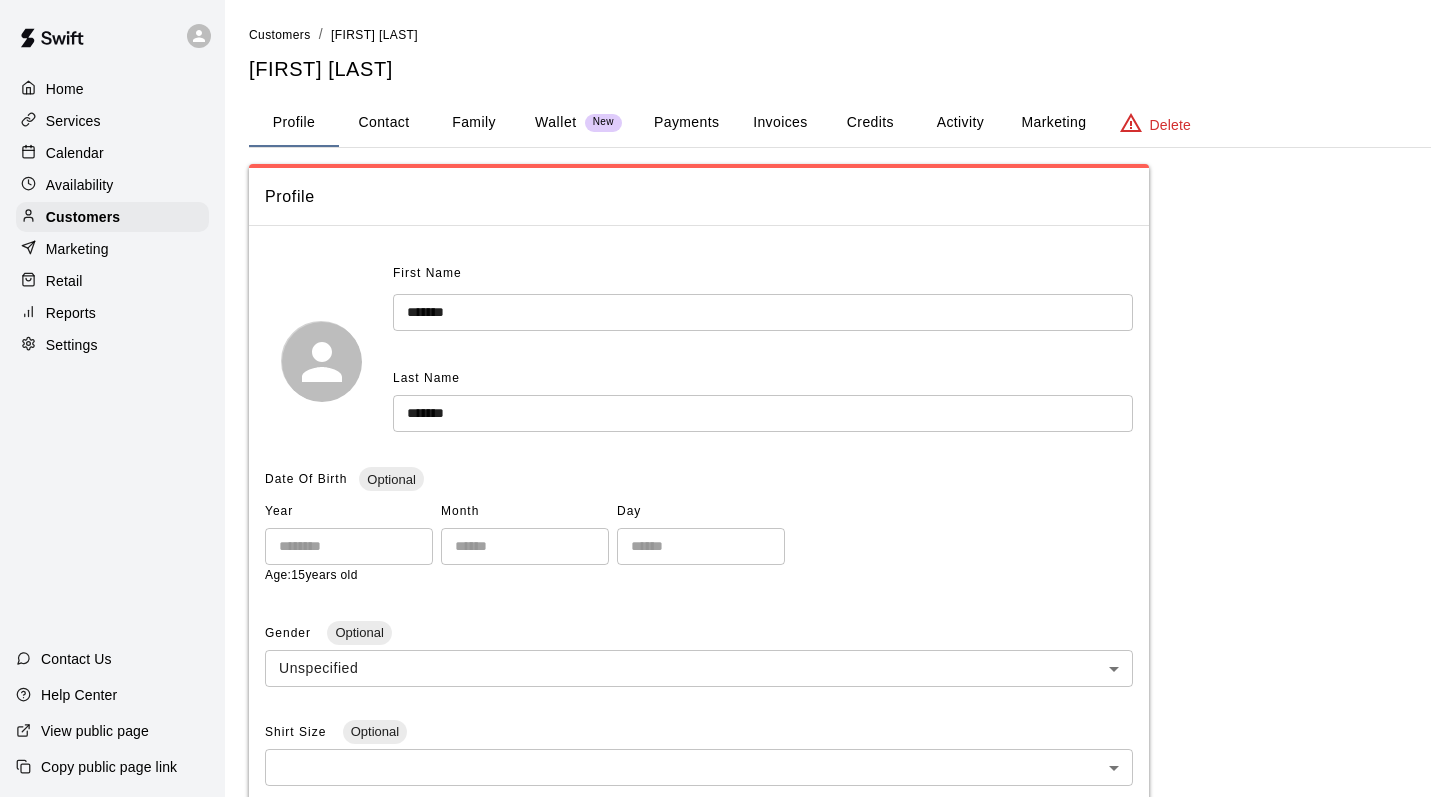 click on "Family" at bounding box center (474, 123) 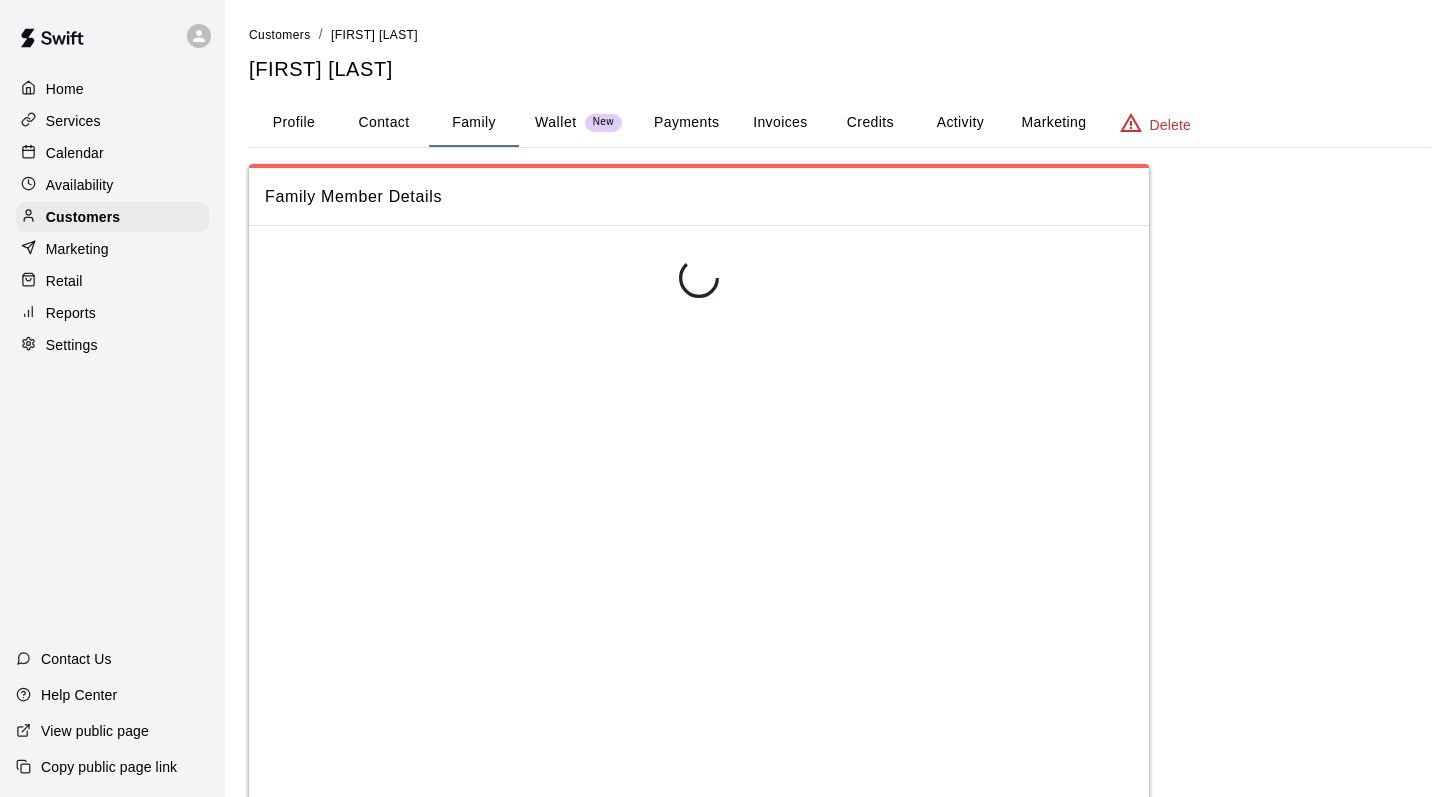 click on "Family" at bounding box center (474, 123) 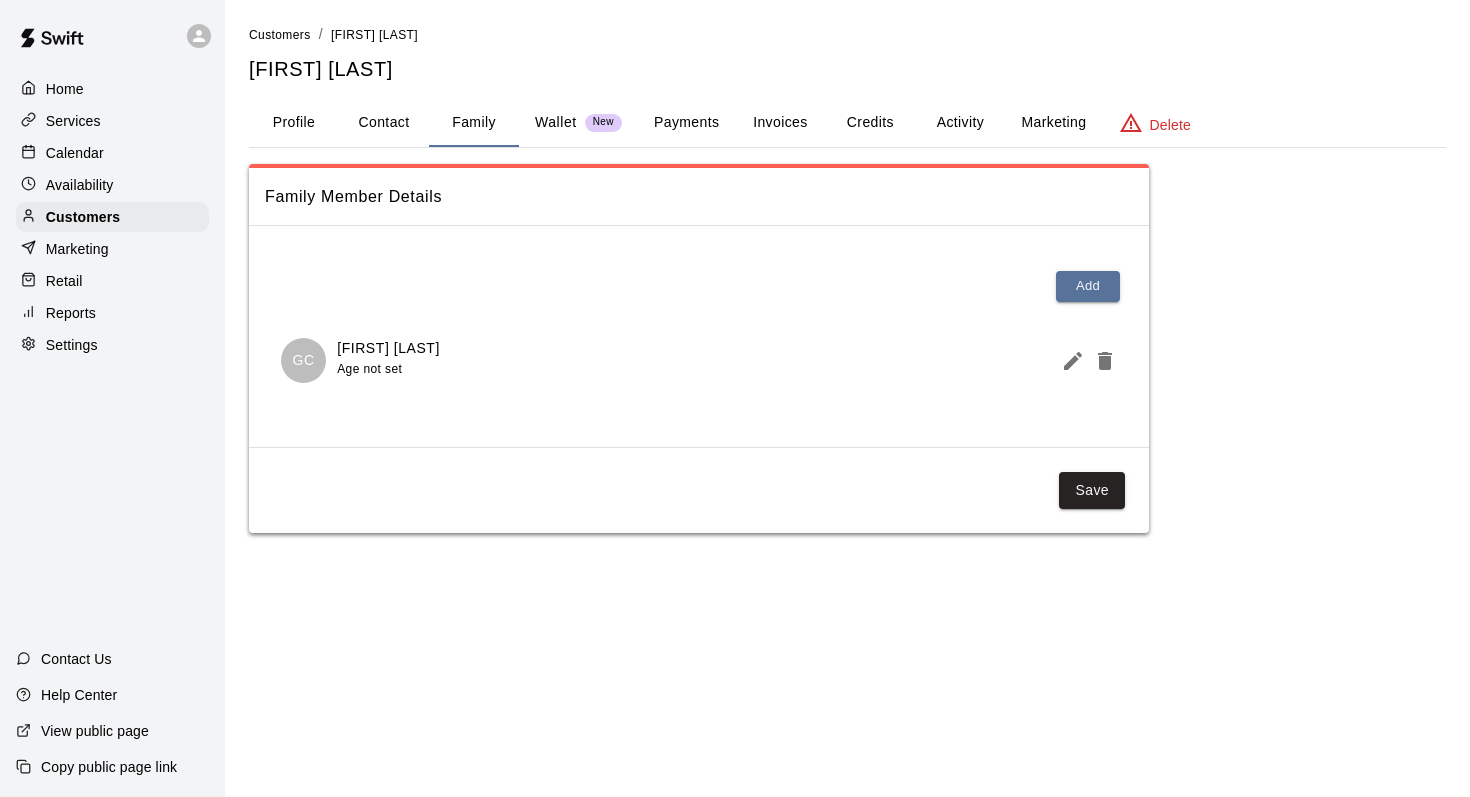 click on "Activity" at bounding box center (960, 123) 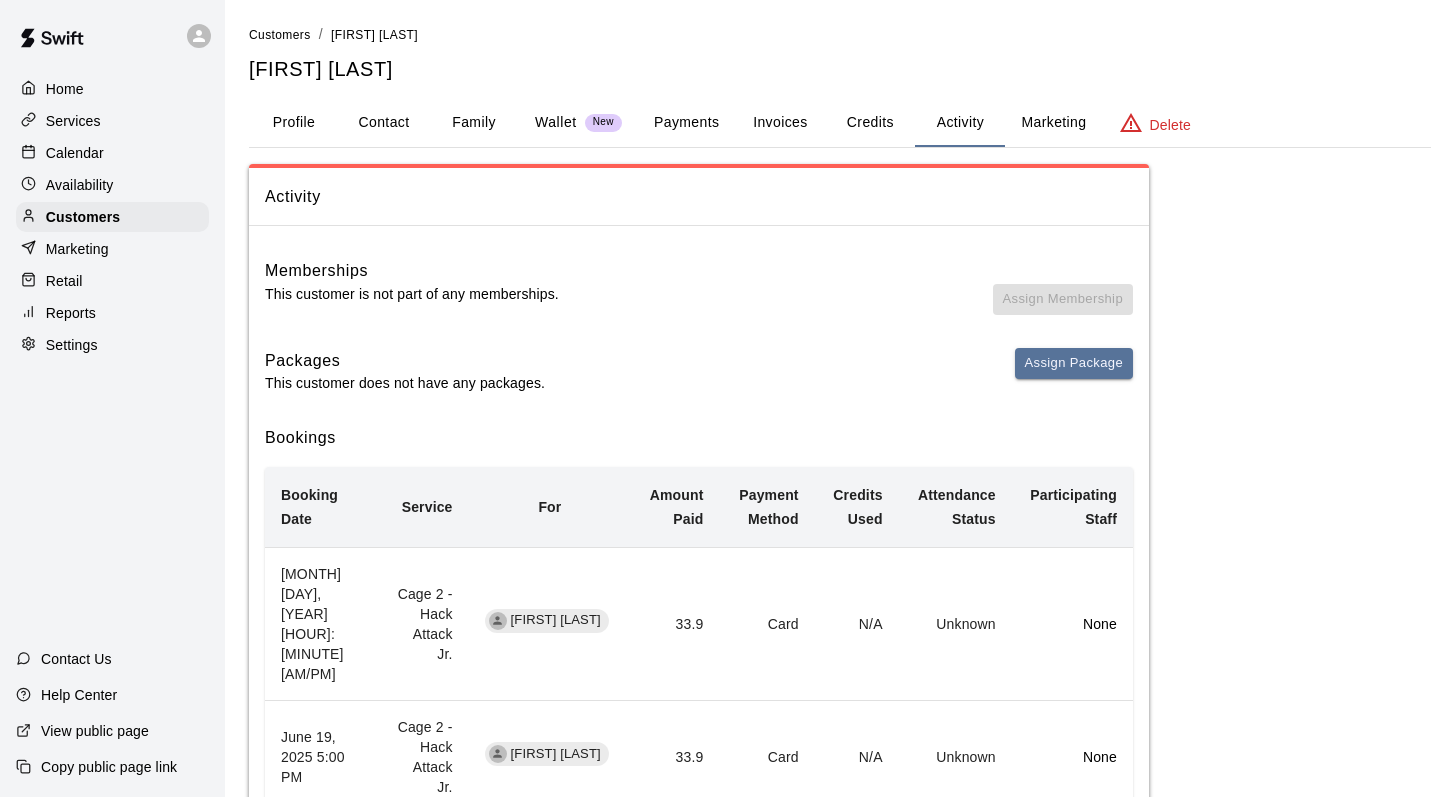 click on "Calendar" at bounding box center [112, 153] 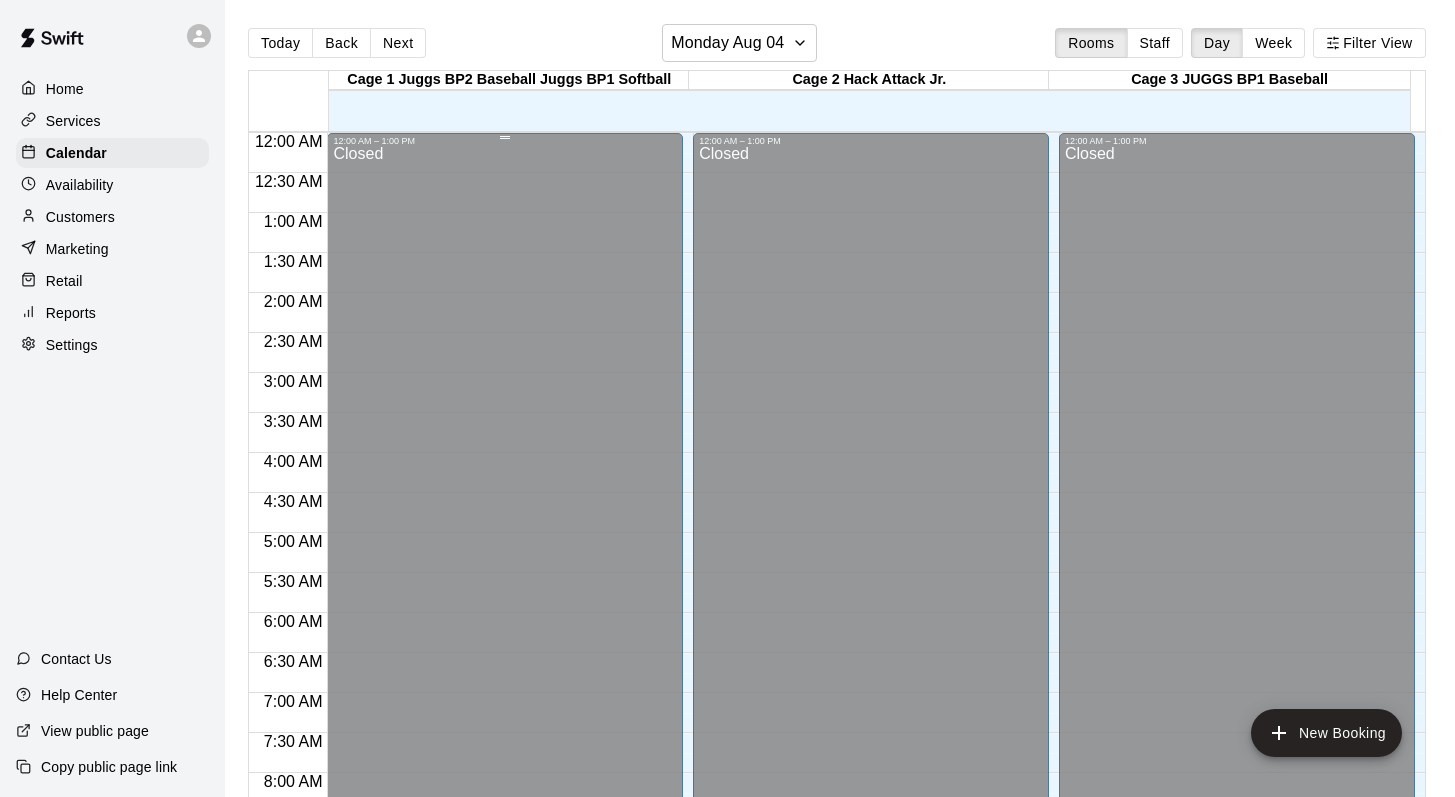 scroll, scrollTop: 943, scrollLeft: 0, axis: vertical 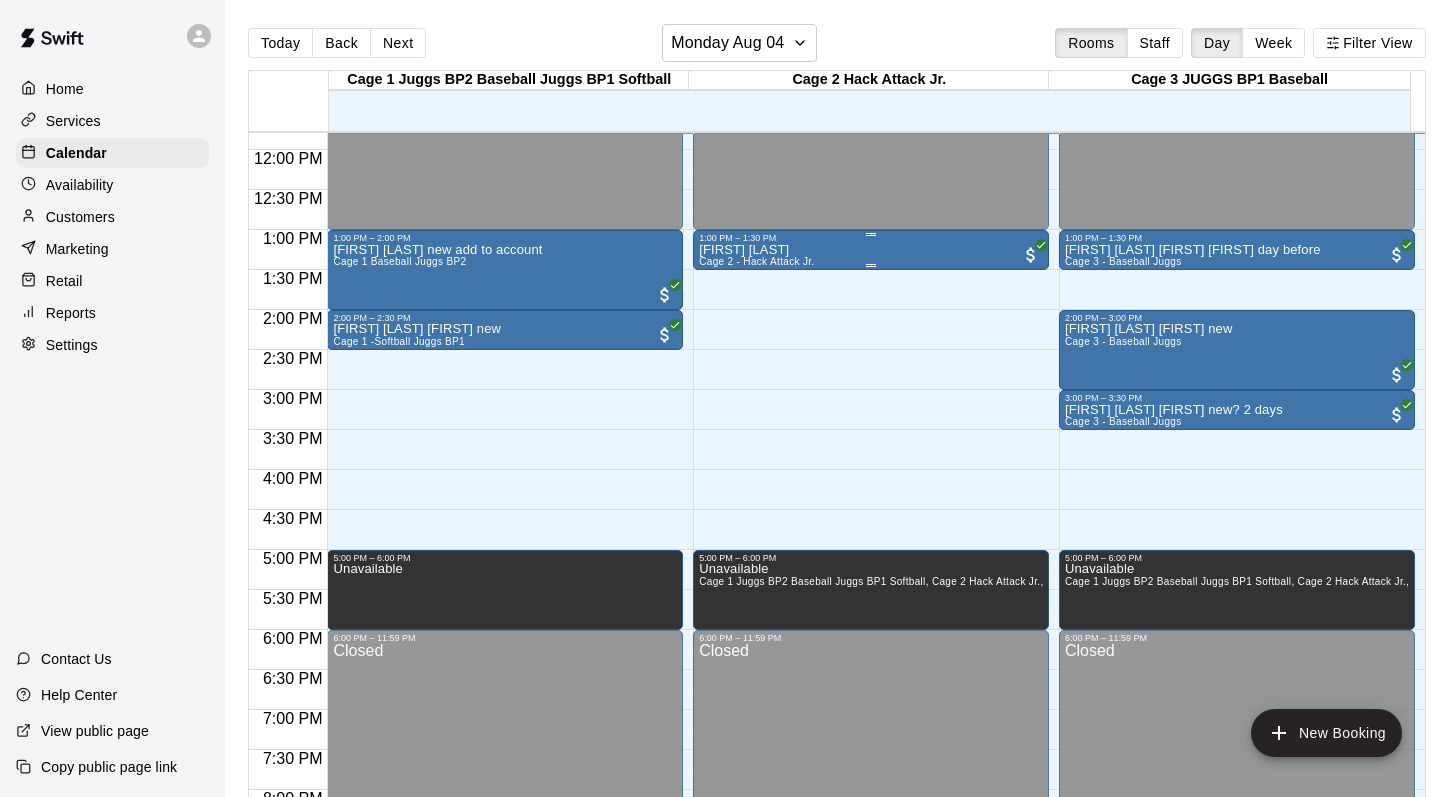 click on "1:00 PM – 1:30 PM" at bounding box center (871, 238) 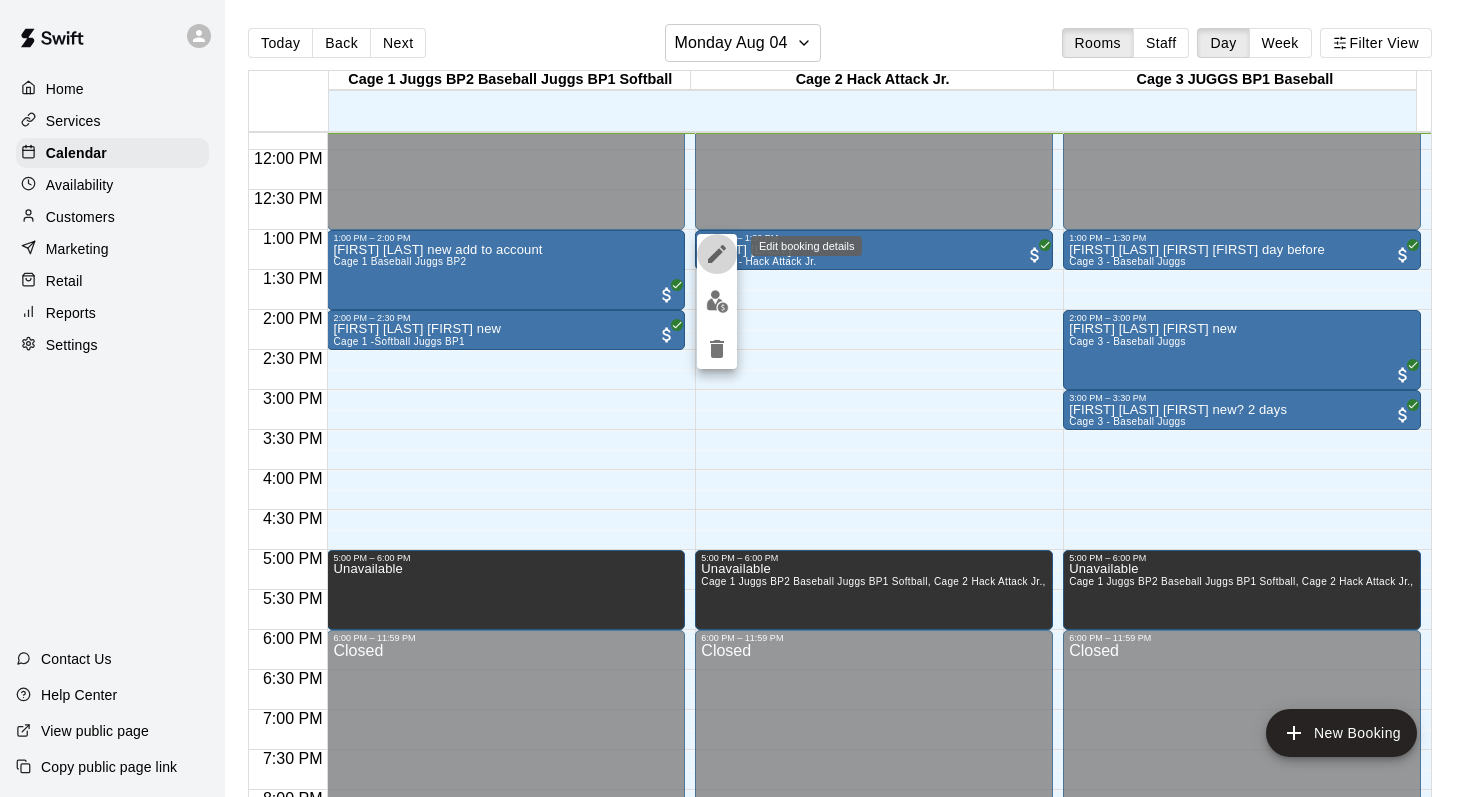 click 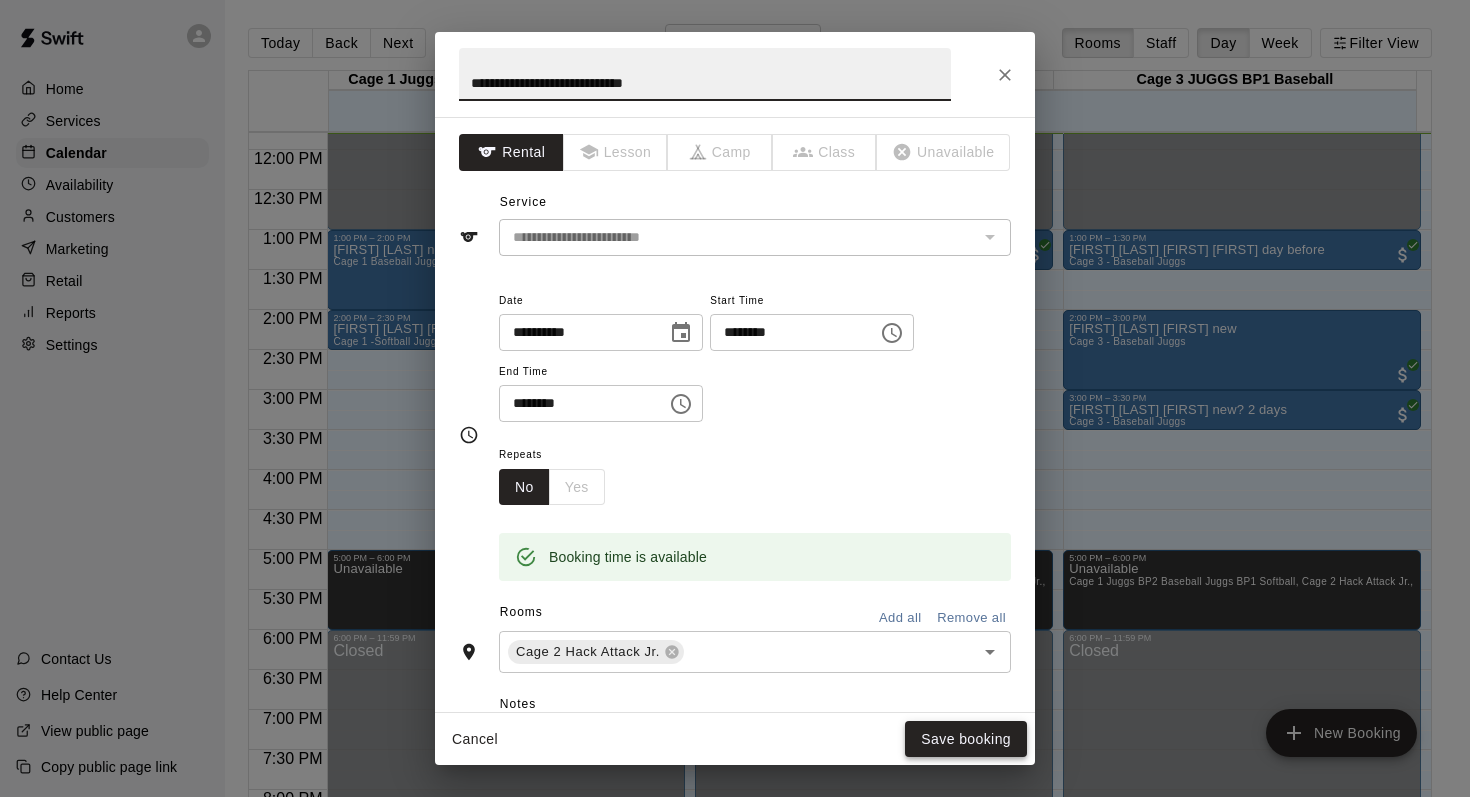 type on "**********" 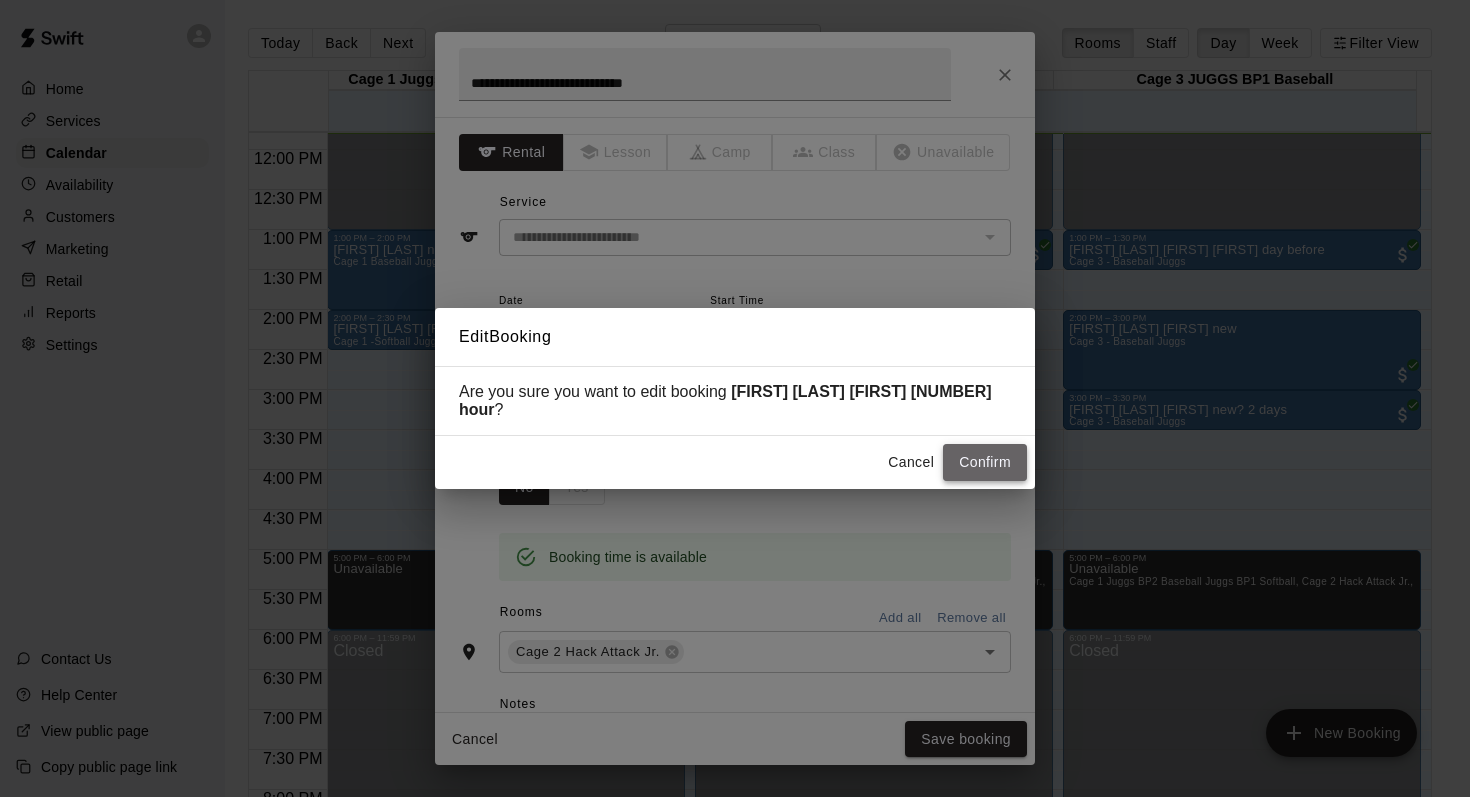 click on "Confirm" at bounding box center [985, 462] 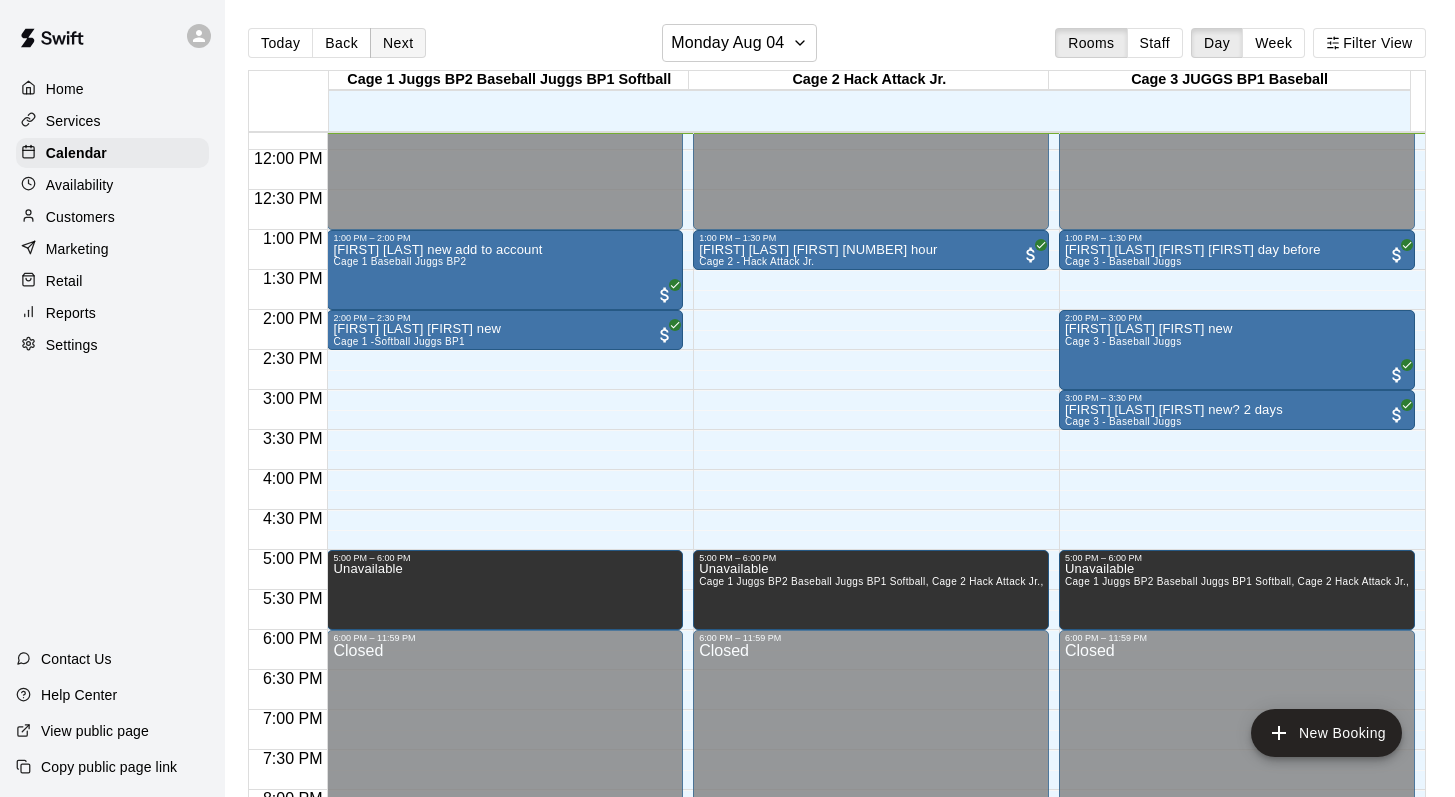 click on "Next" at bounding box center (398, 43) 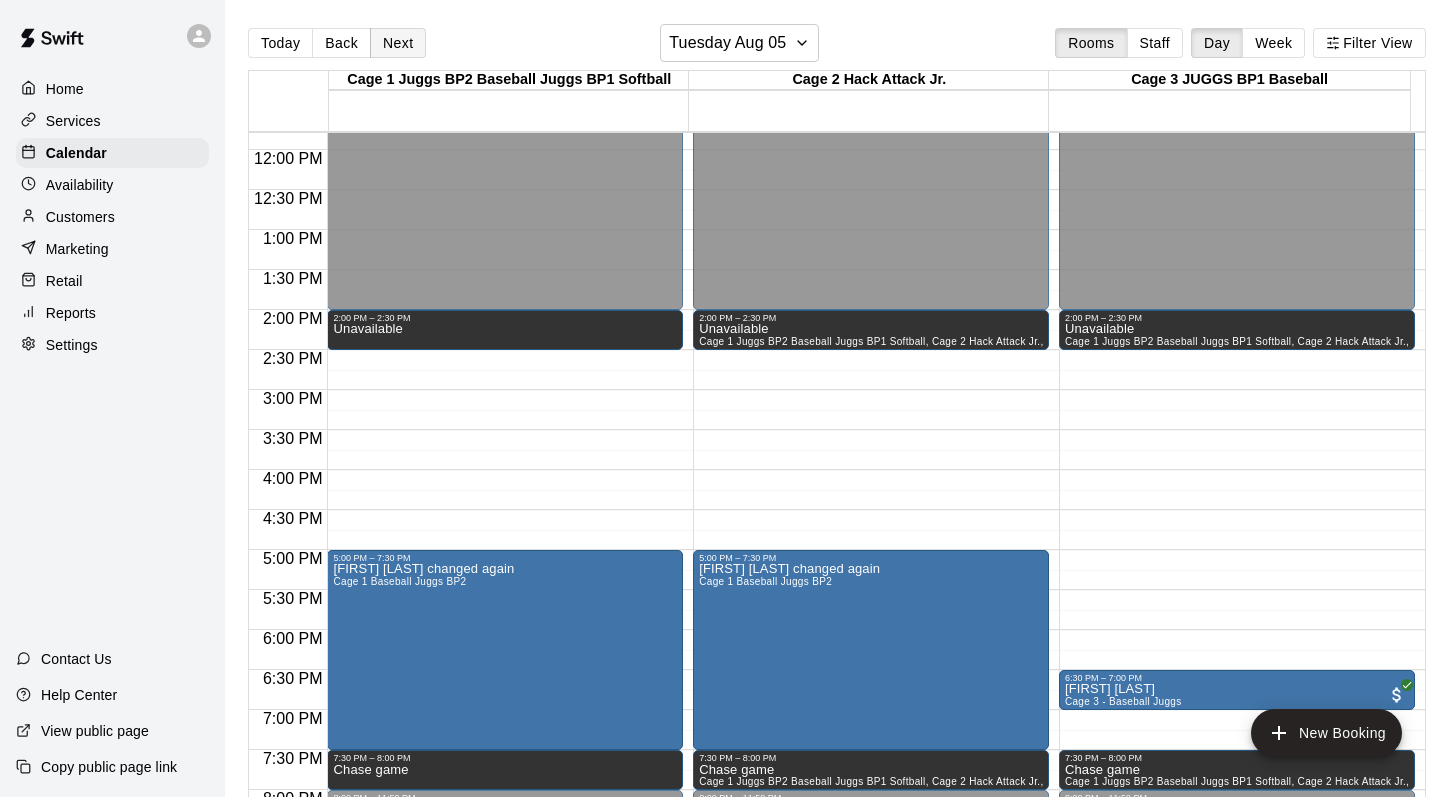click on "Next" at bounding box center [398, 43] 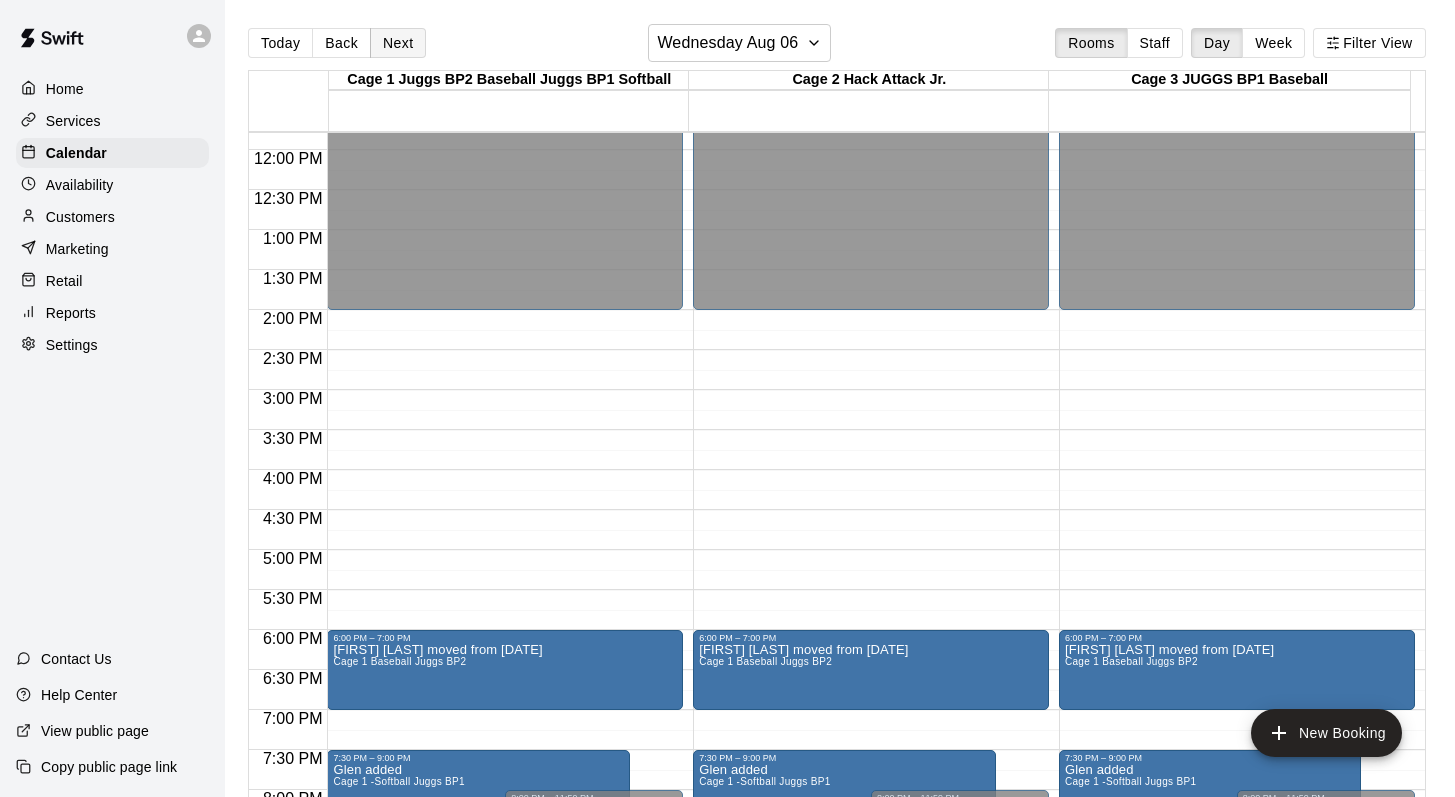 scroll, scrollTop: 32, scrollLeft: 0, axis: vertical 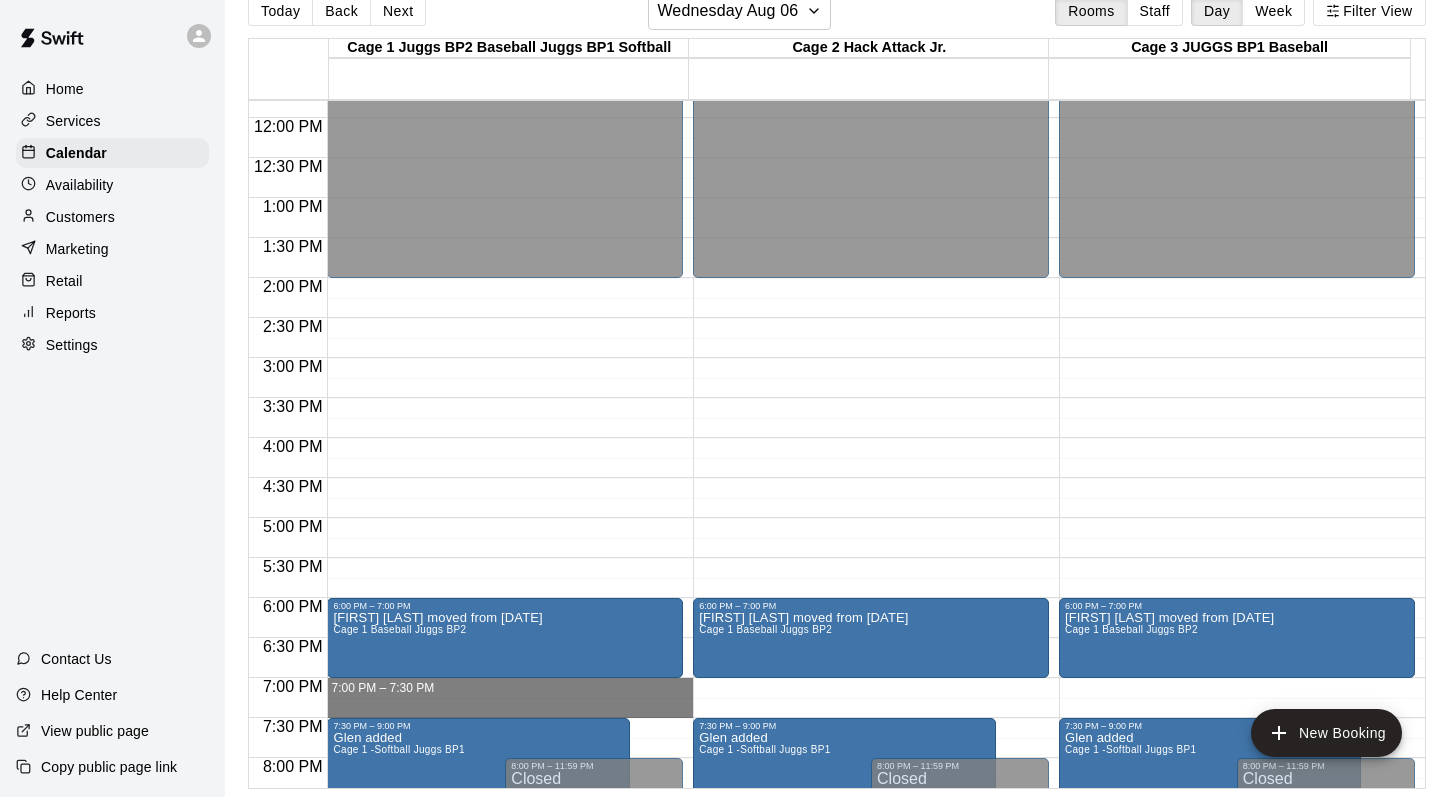 drag, startPoint x: 373, startPoint y: 680, endPoint x: 370, endPoint y: 704, distance: 24.186773 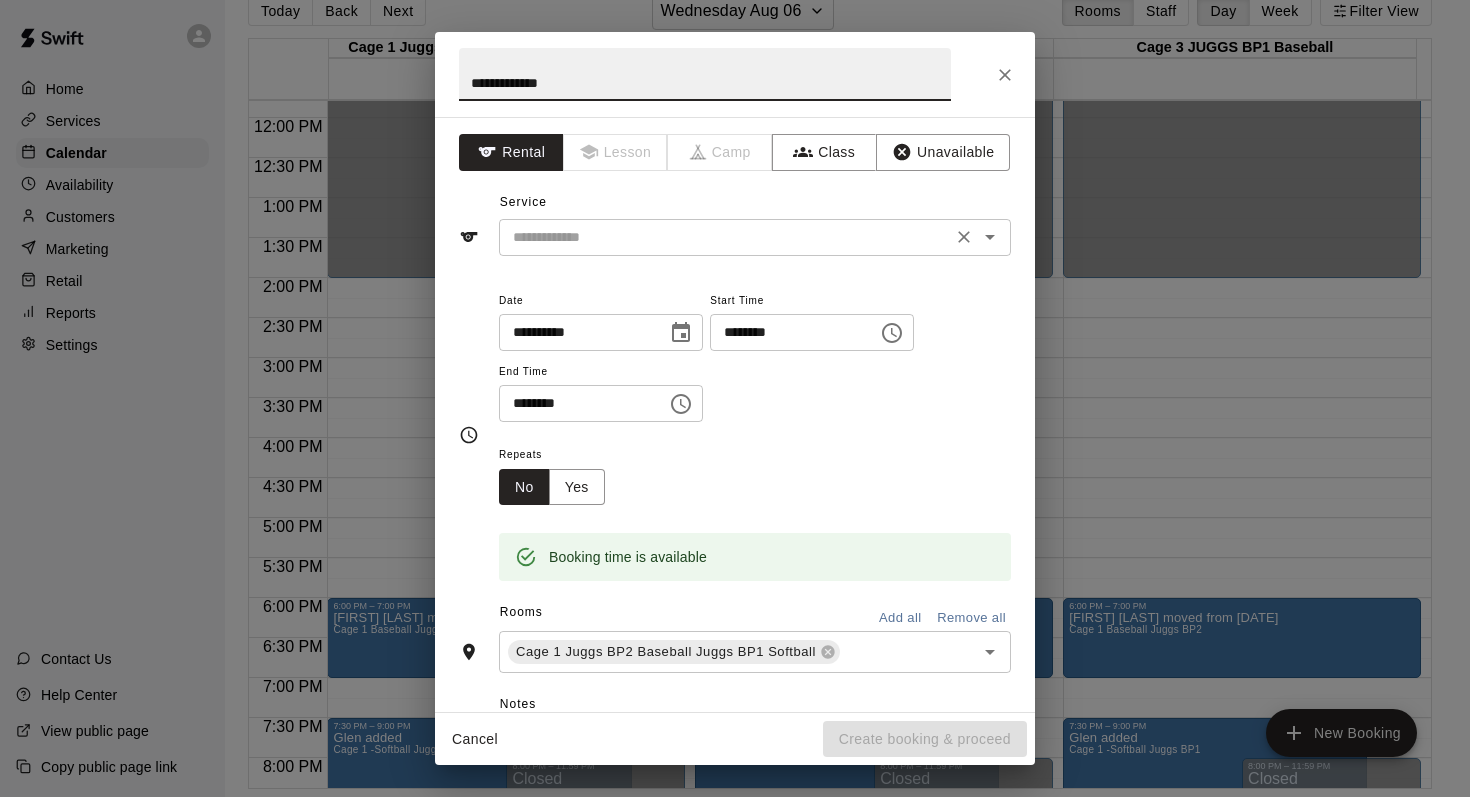 click 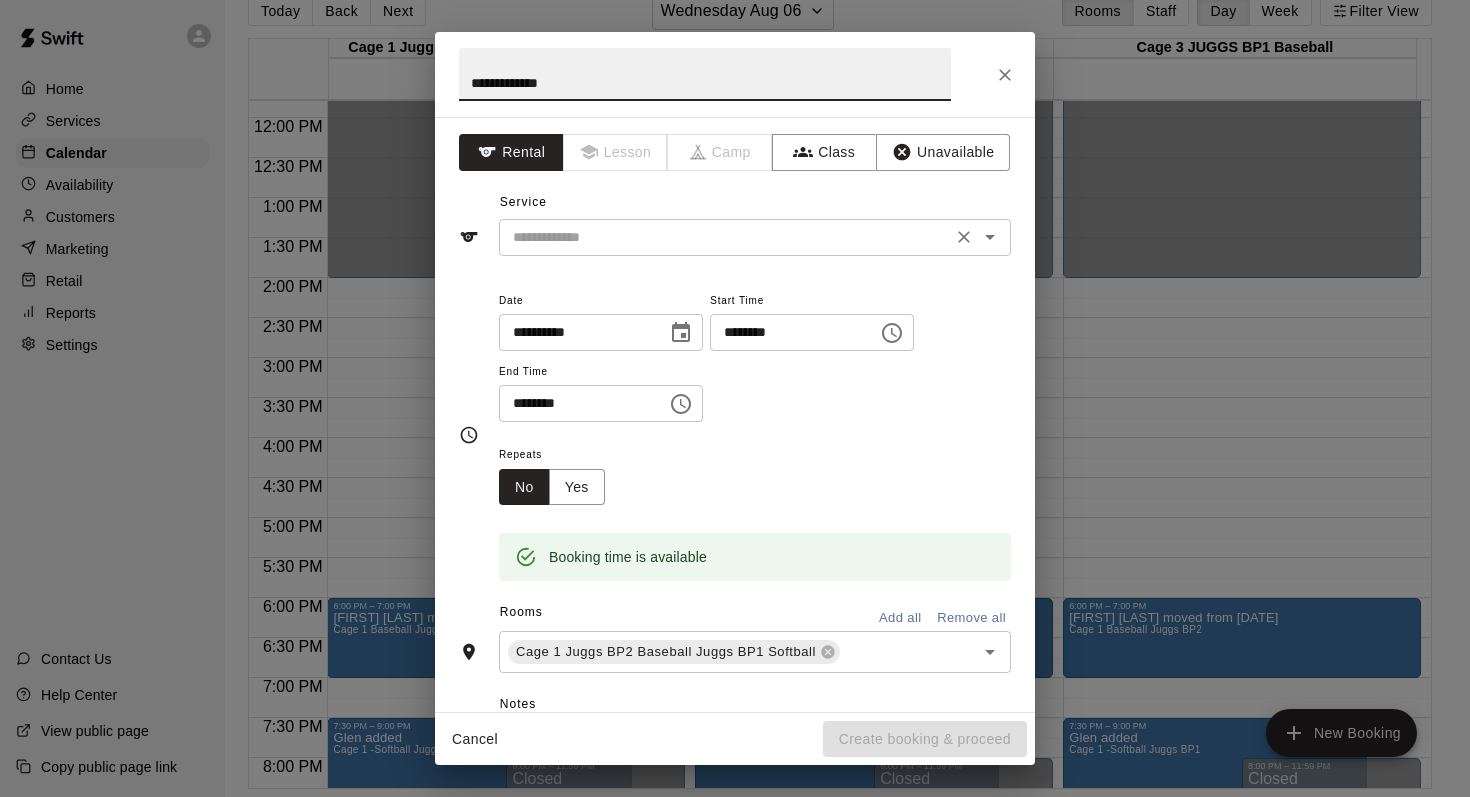 type on "**********" 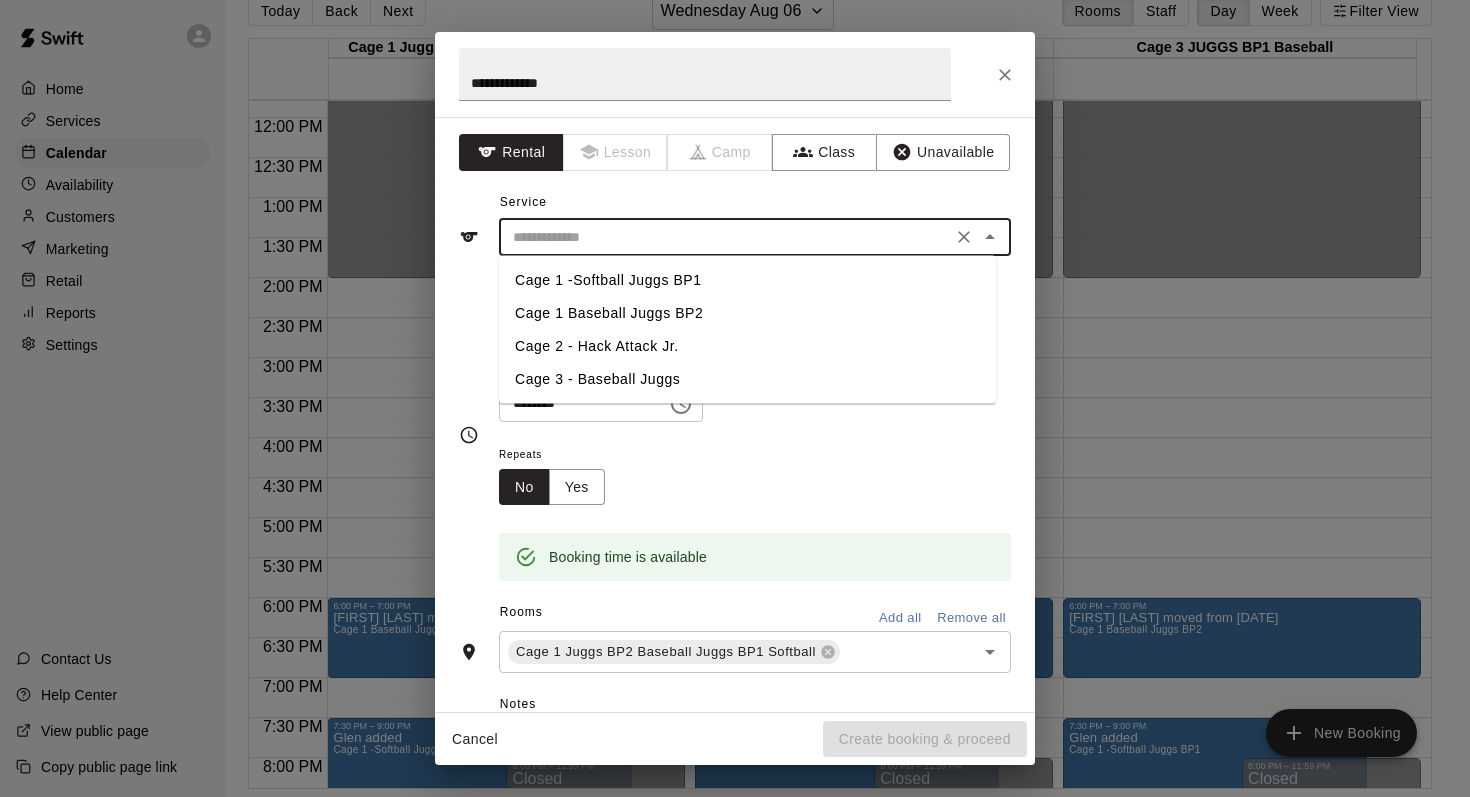 click on "Cage 1 -Softball  Juggs BP1" at bounding box center [747, 280] 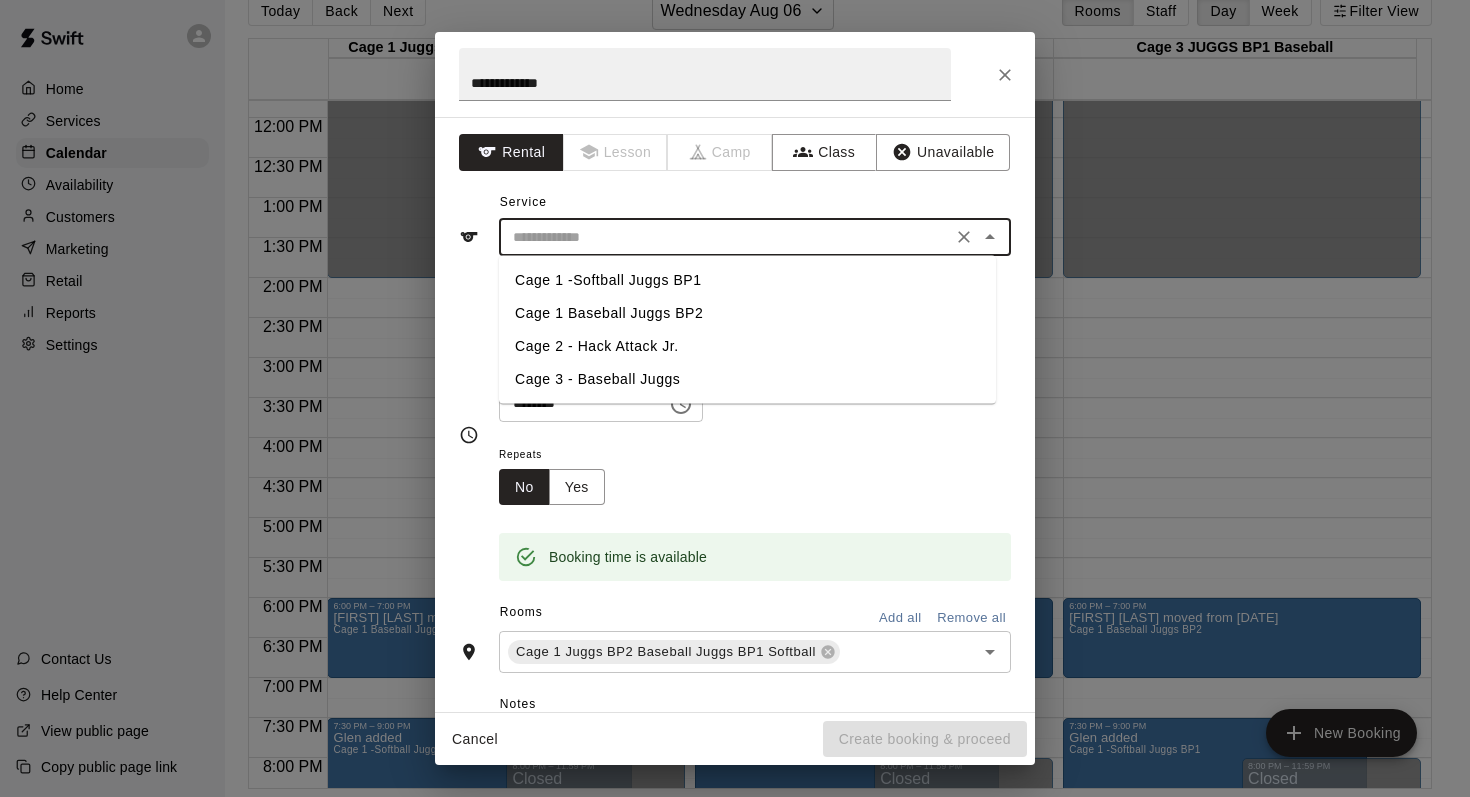 type on "**********" 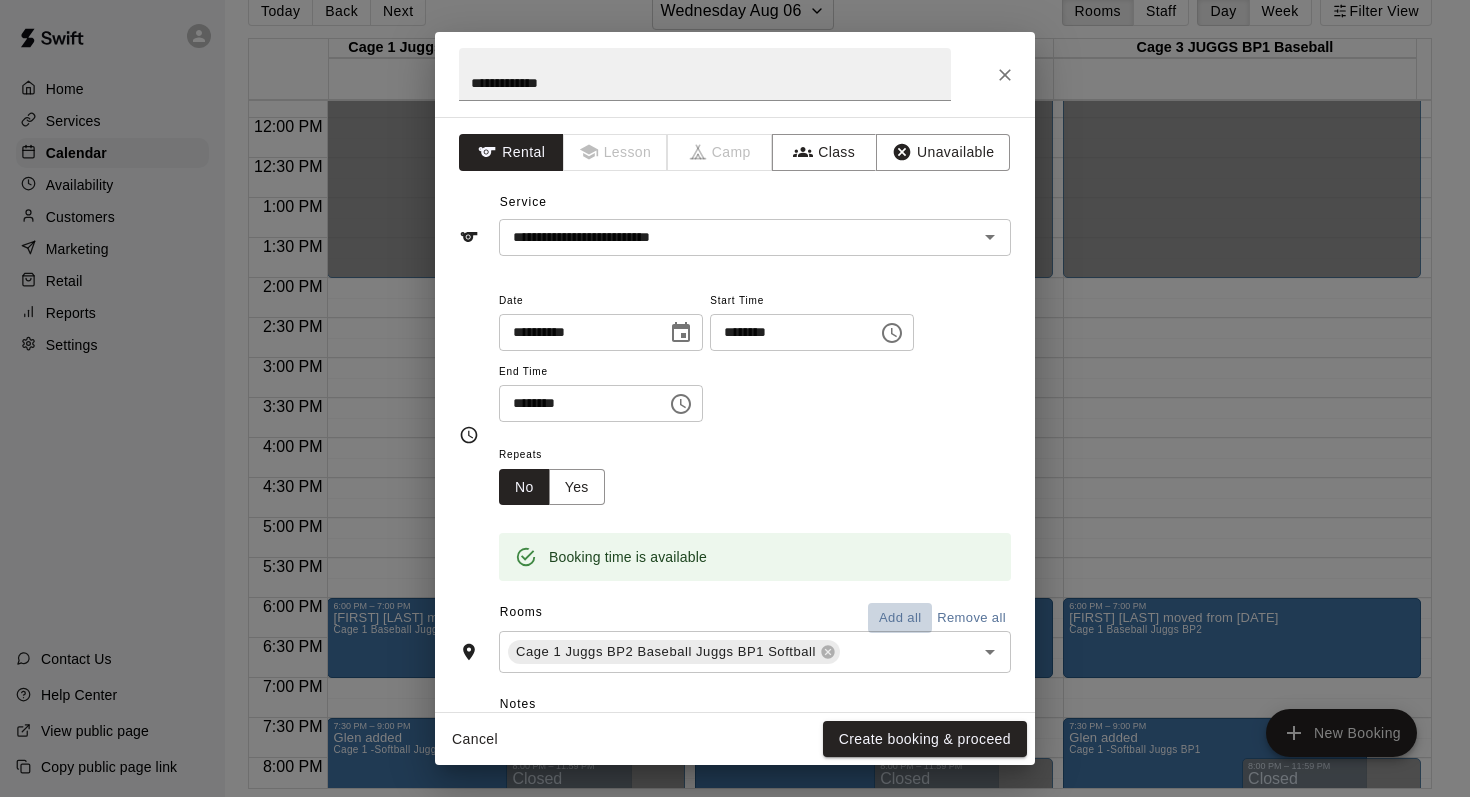 click on "Add all" at bounding box center [900, 618] 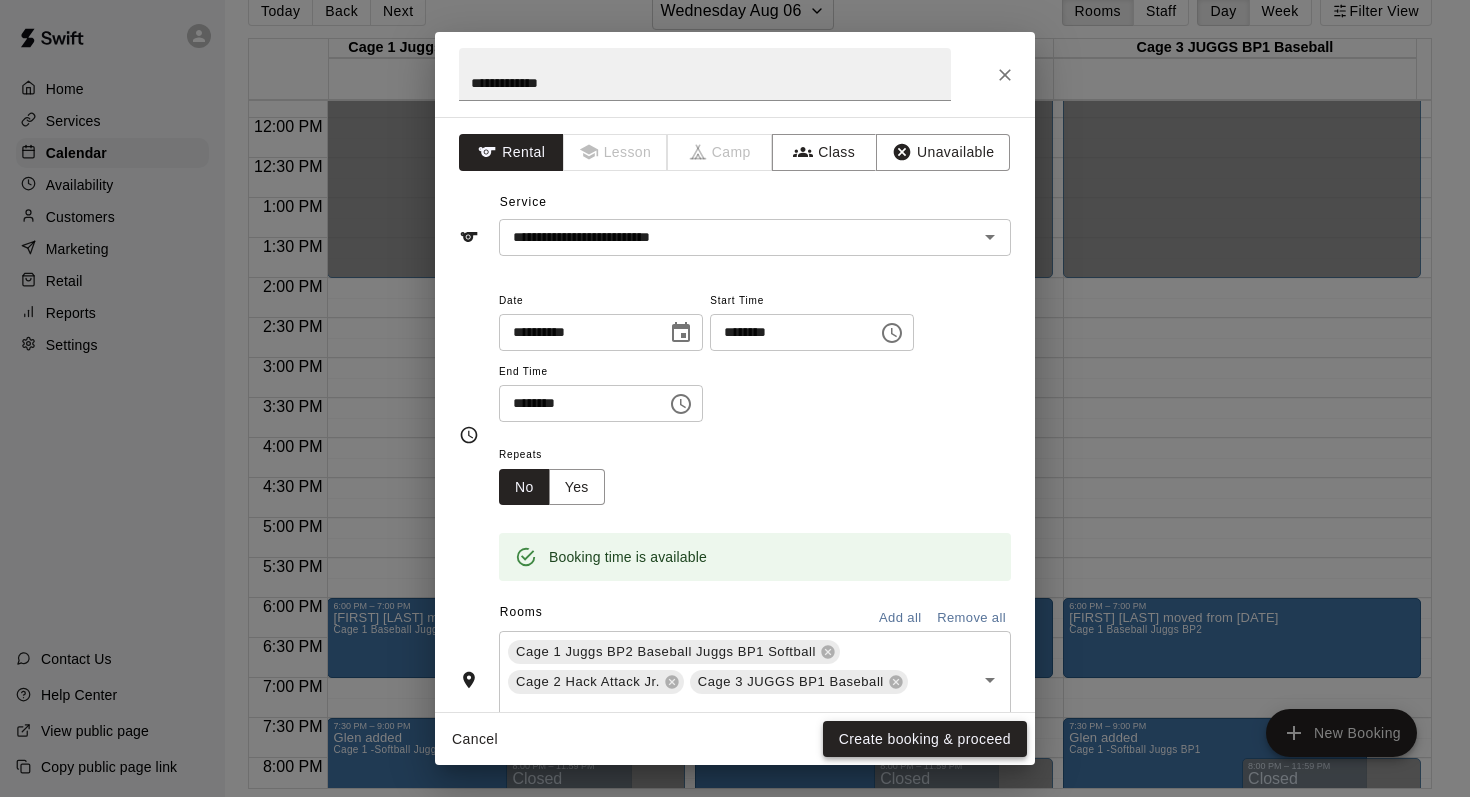 click on "Create booking & proceed" at bounding box center (925, 739) 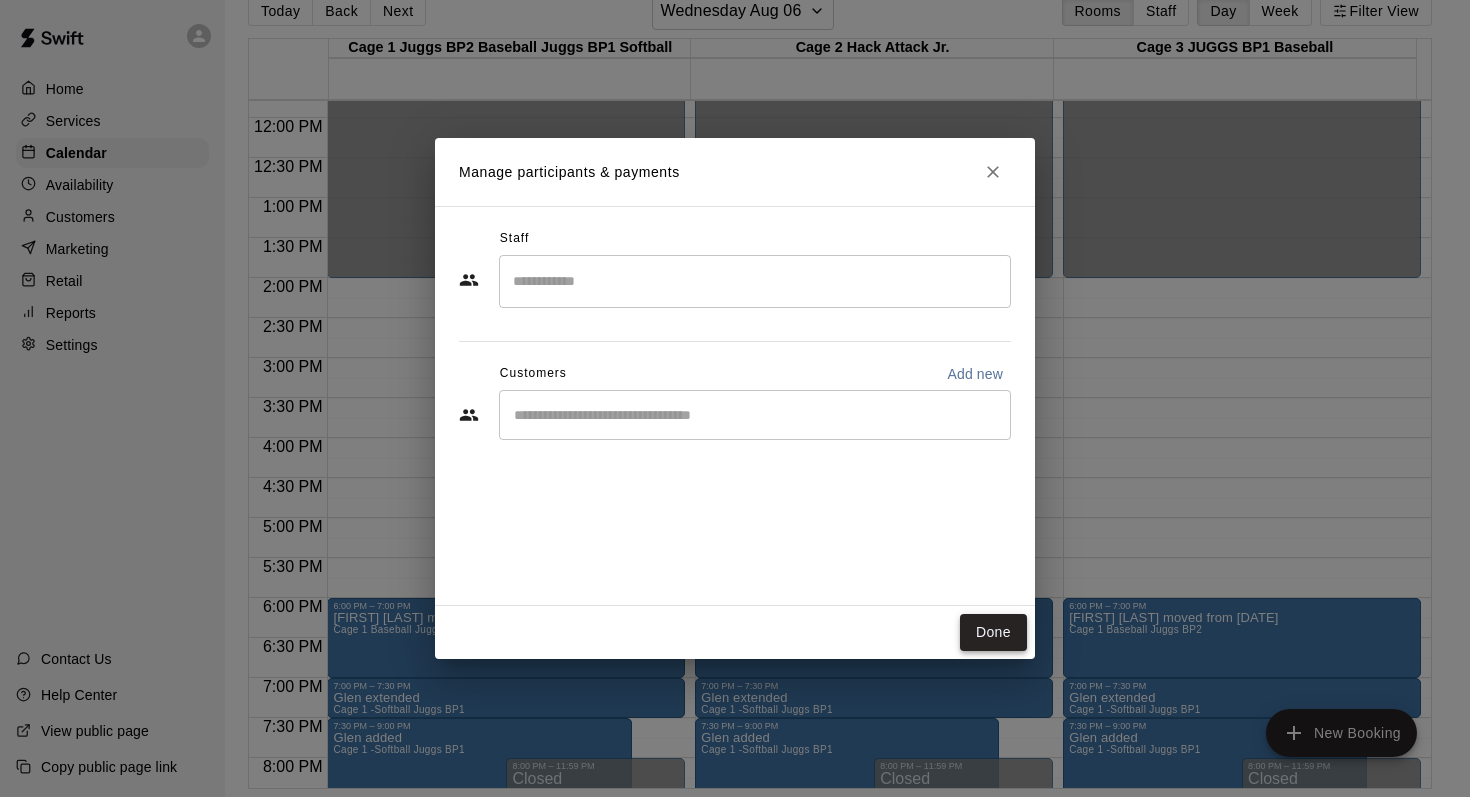 click on "Done" at bounding box center [993, 632] 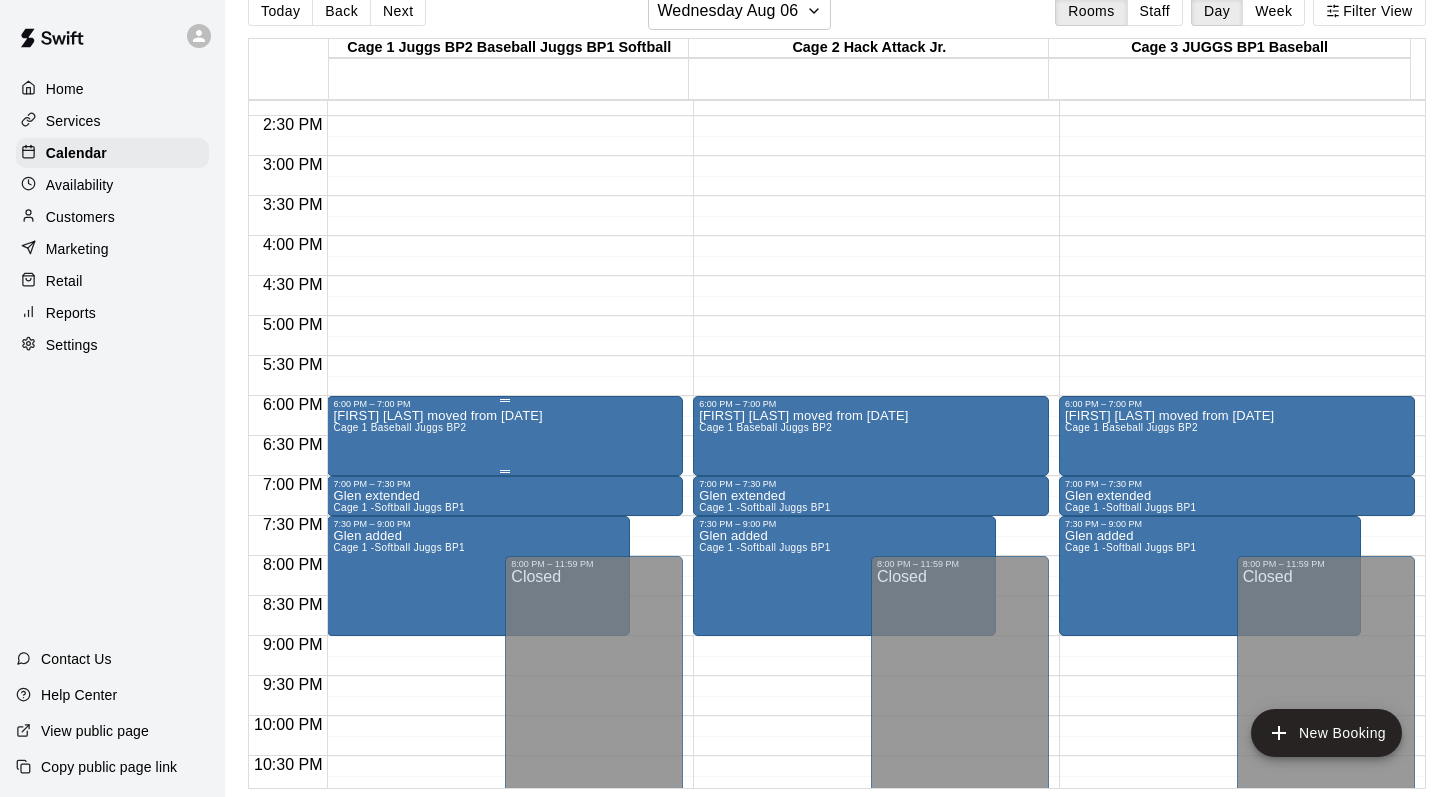 scroll, scrollTop: 1147, scrollLeft: 0, axis: vertical 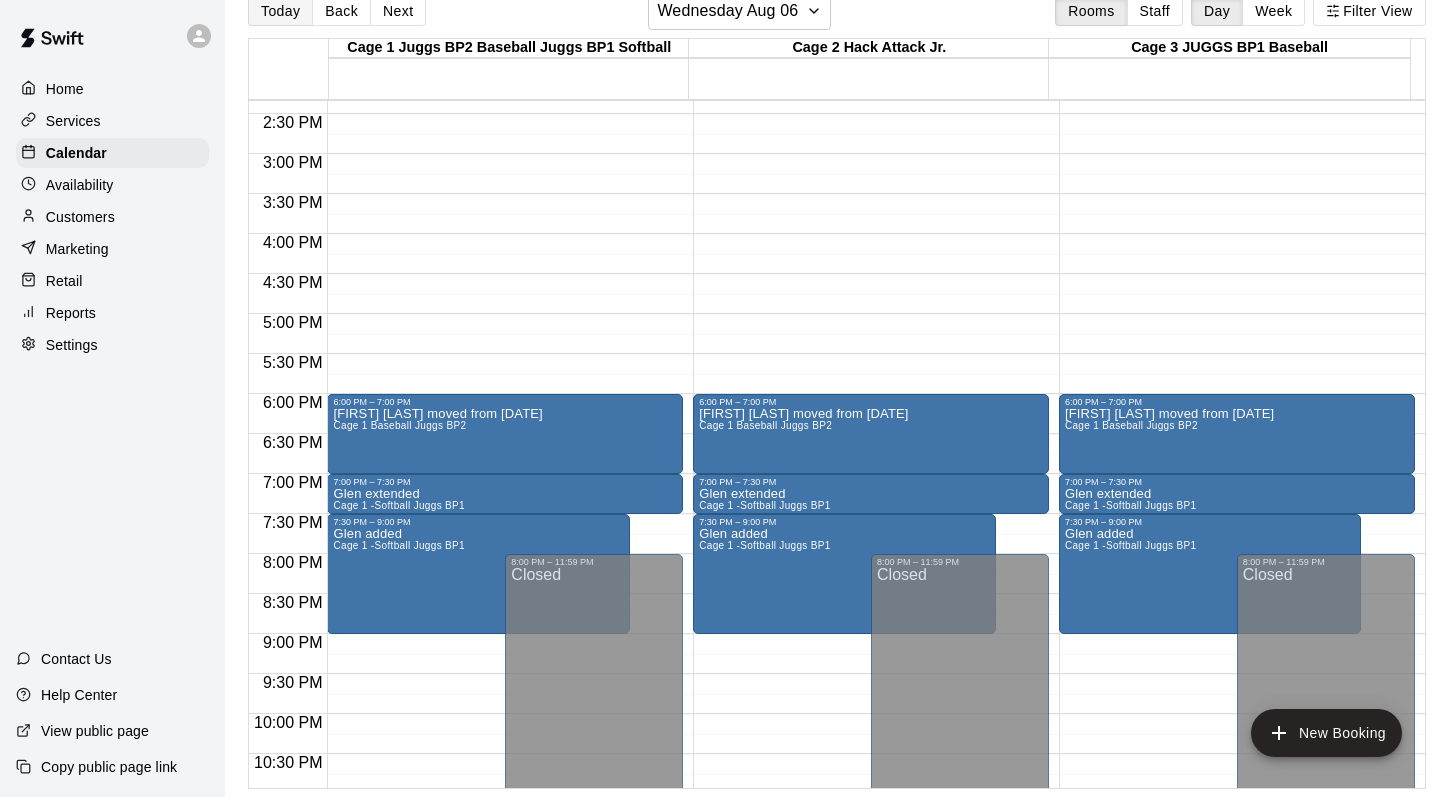 click on "Today" at bounding box center [280, 11] 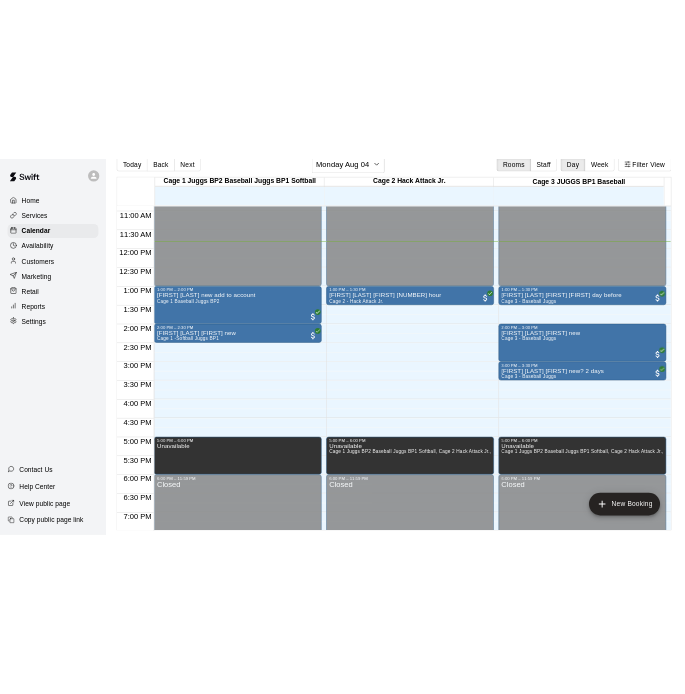 scroll, scrollTop: 868, scrollLeft: 0, axis: vertical 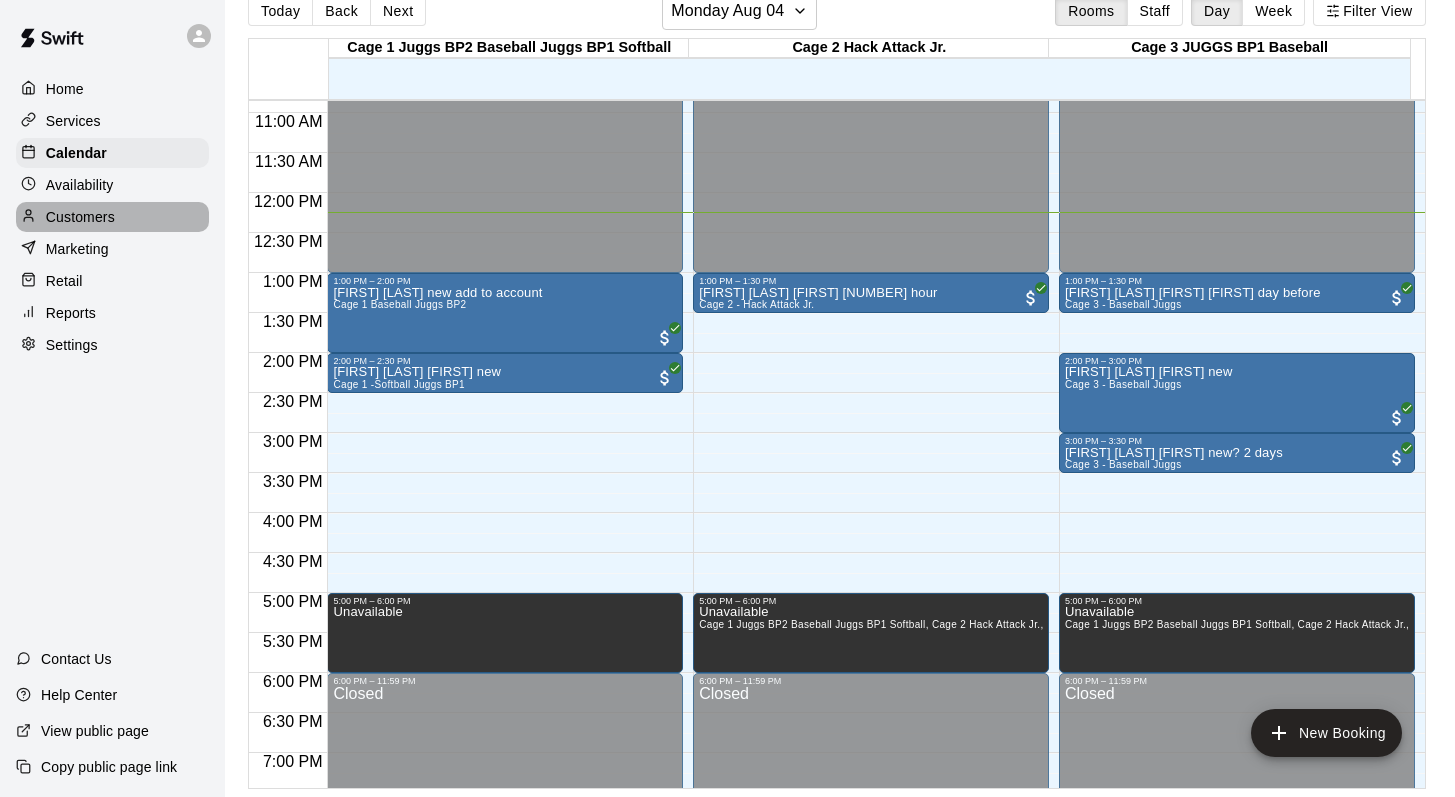 click on "Customers" at bounding box center (80, 217) 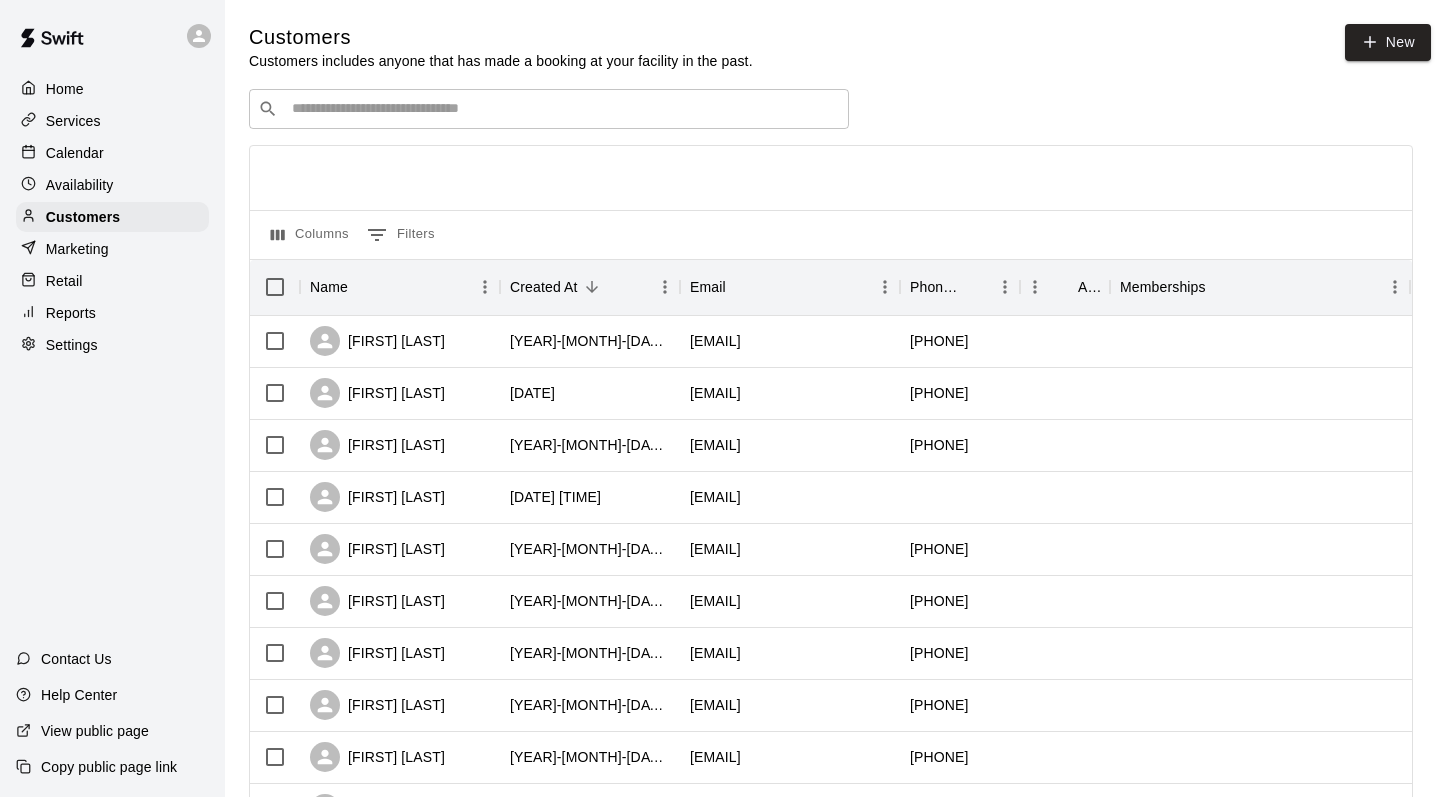 click on "​ ​" at bounding box center (549, 109) 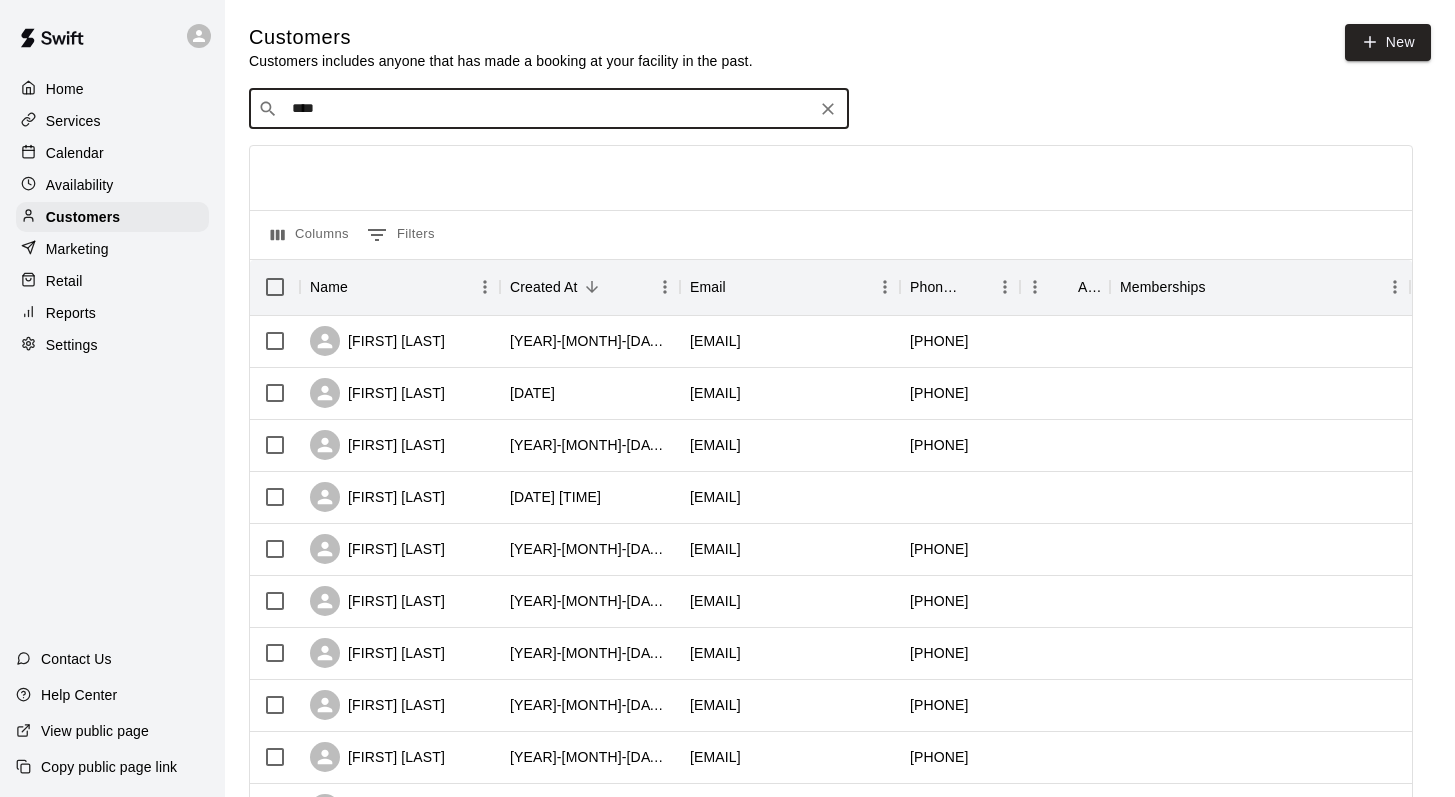 type on "*****" 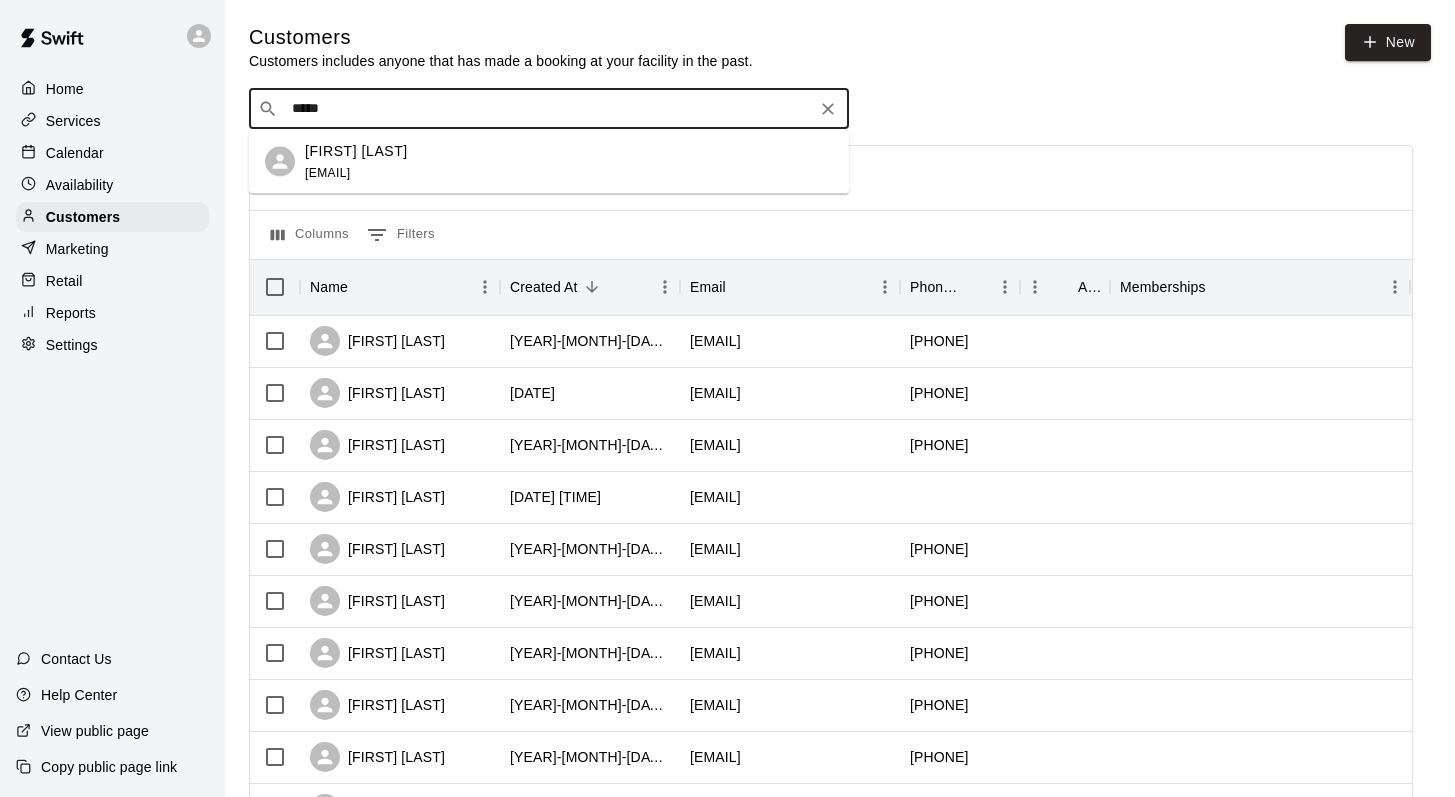 click on "[EMAIL]" at bounding box center [327, 172] 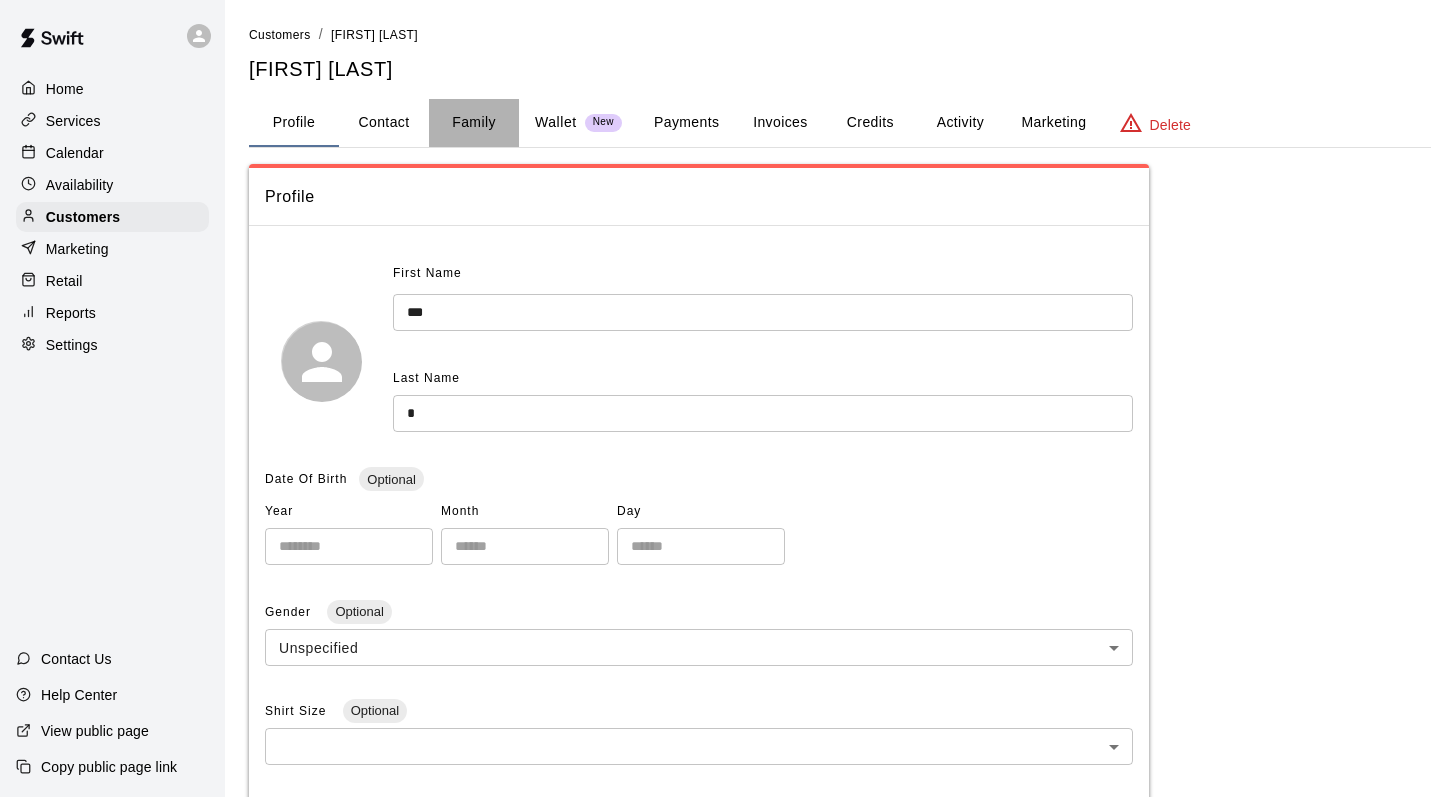 click on "Family" at bounding box center [474, 123] 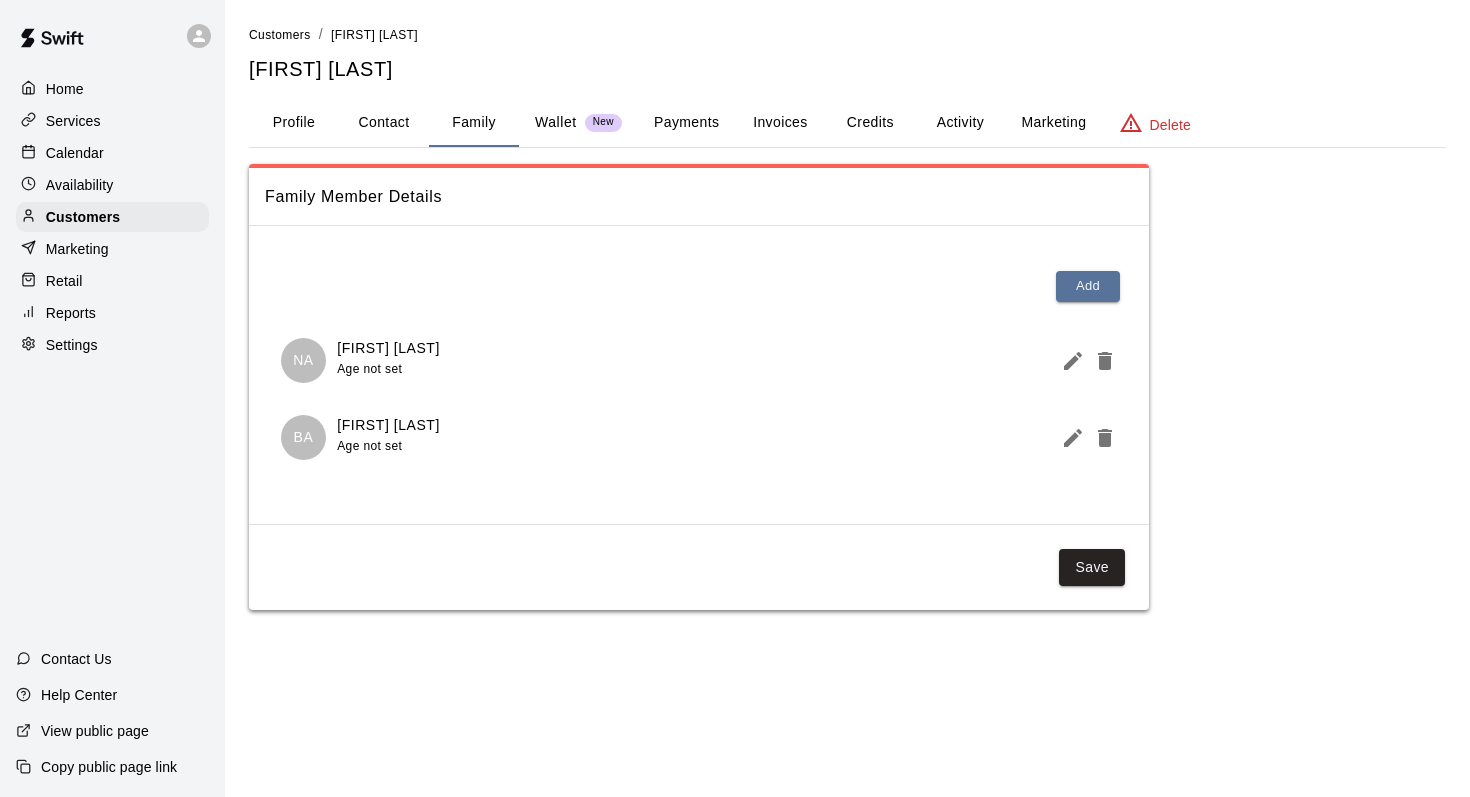 click on "Activity" at bounding box center [960, 123] 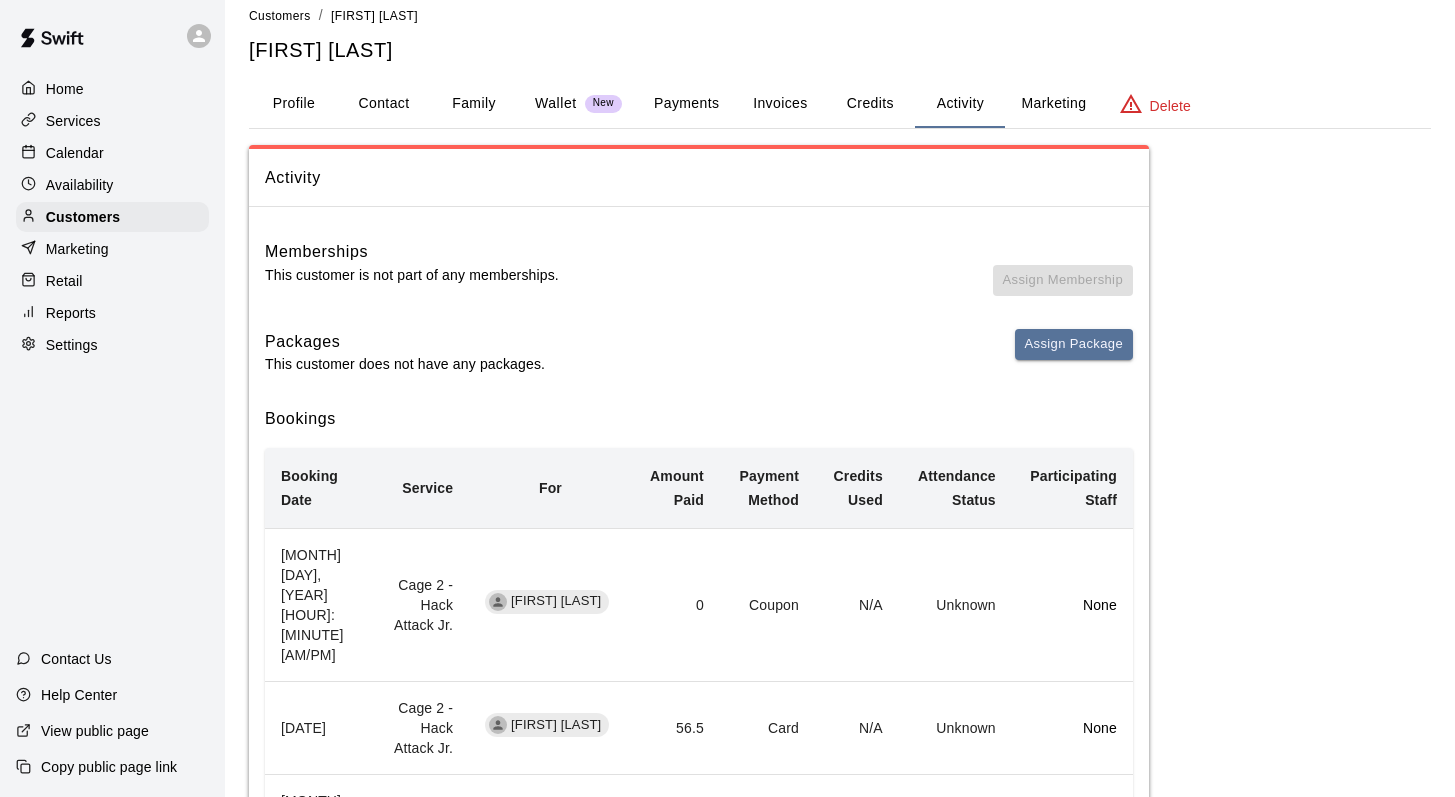 scroll, scrollTop: 0, scrollLeft: 0, axis: both 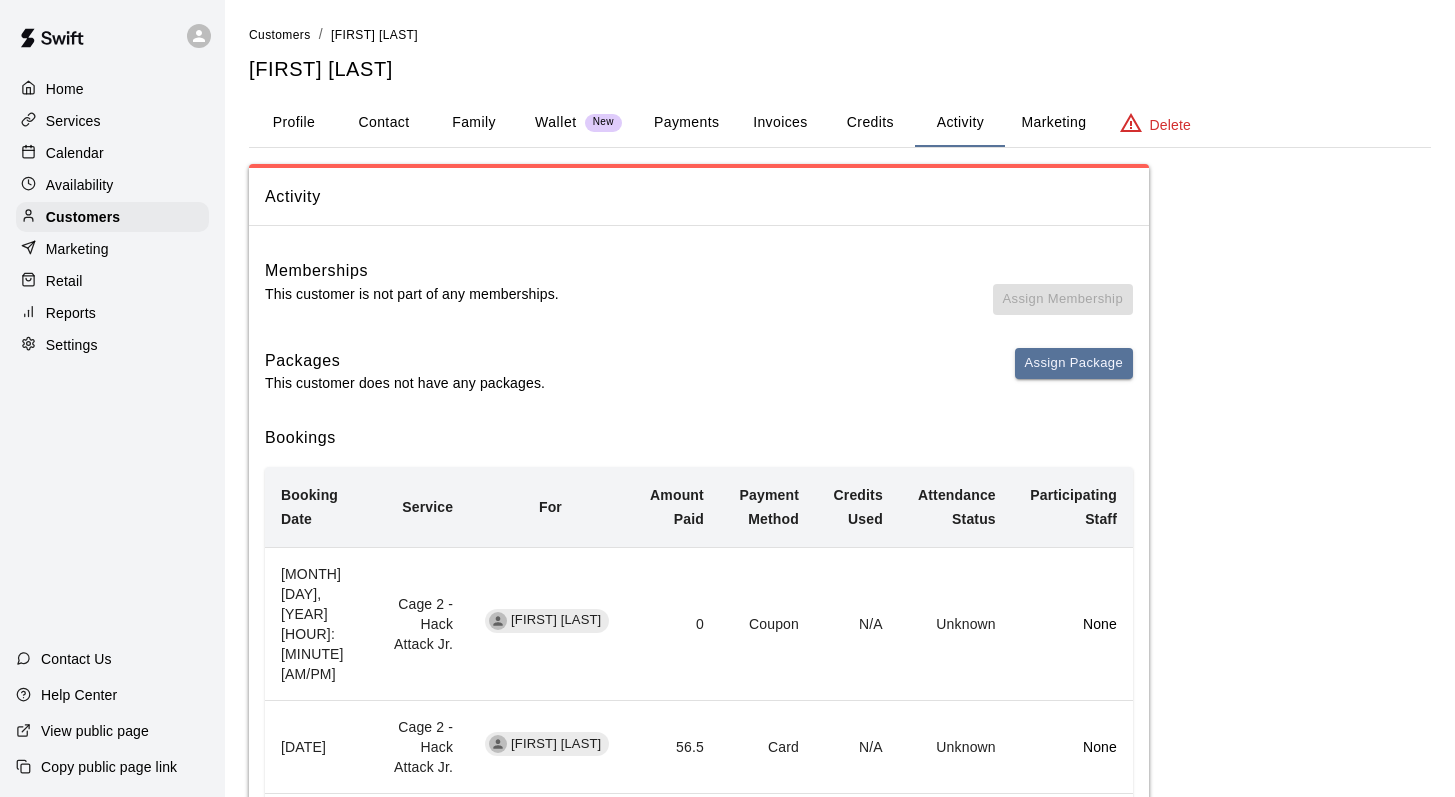click on "Profile" at bounding box center [294, 123] 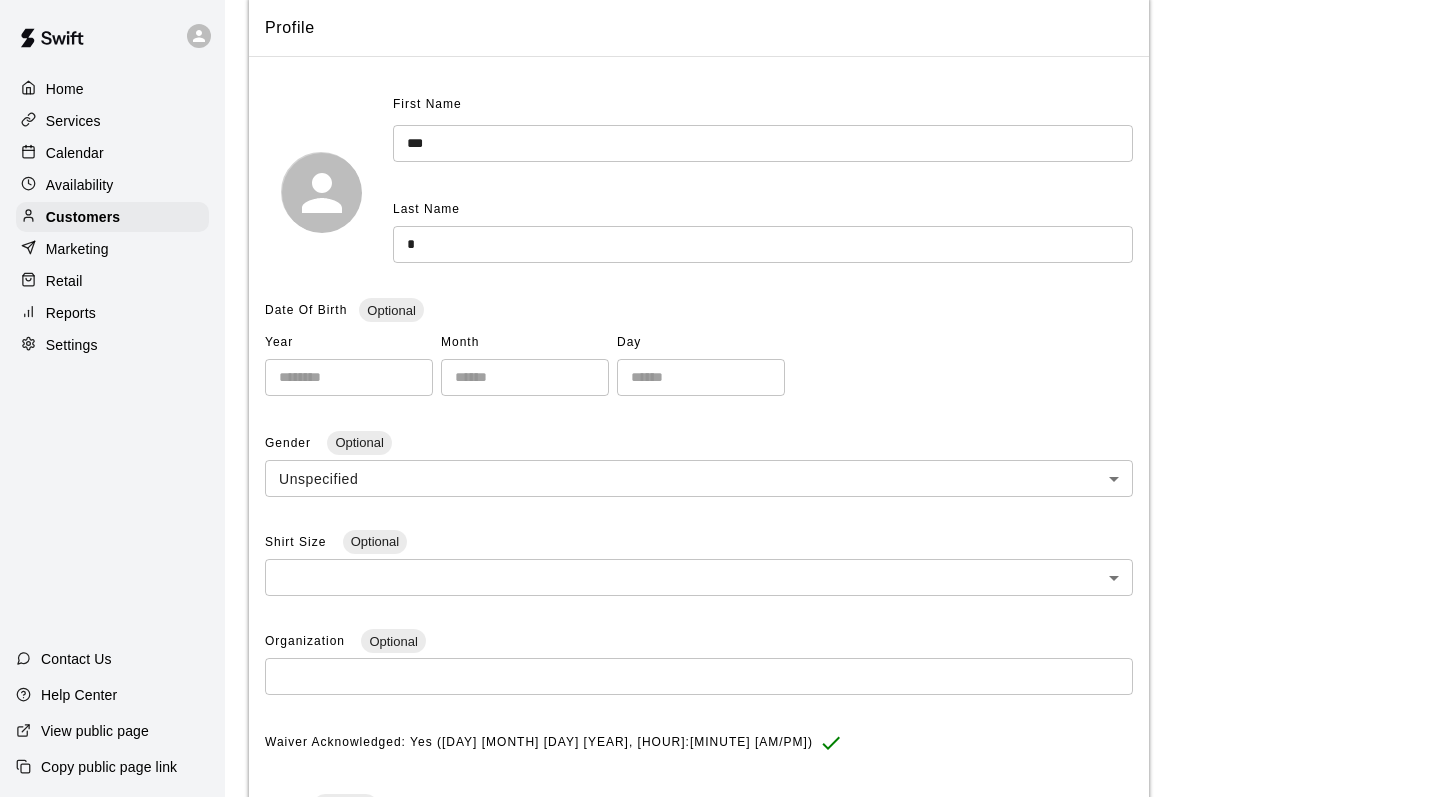 scroll, scrollTop: 0, scrollLeft: 0, axis: both 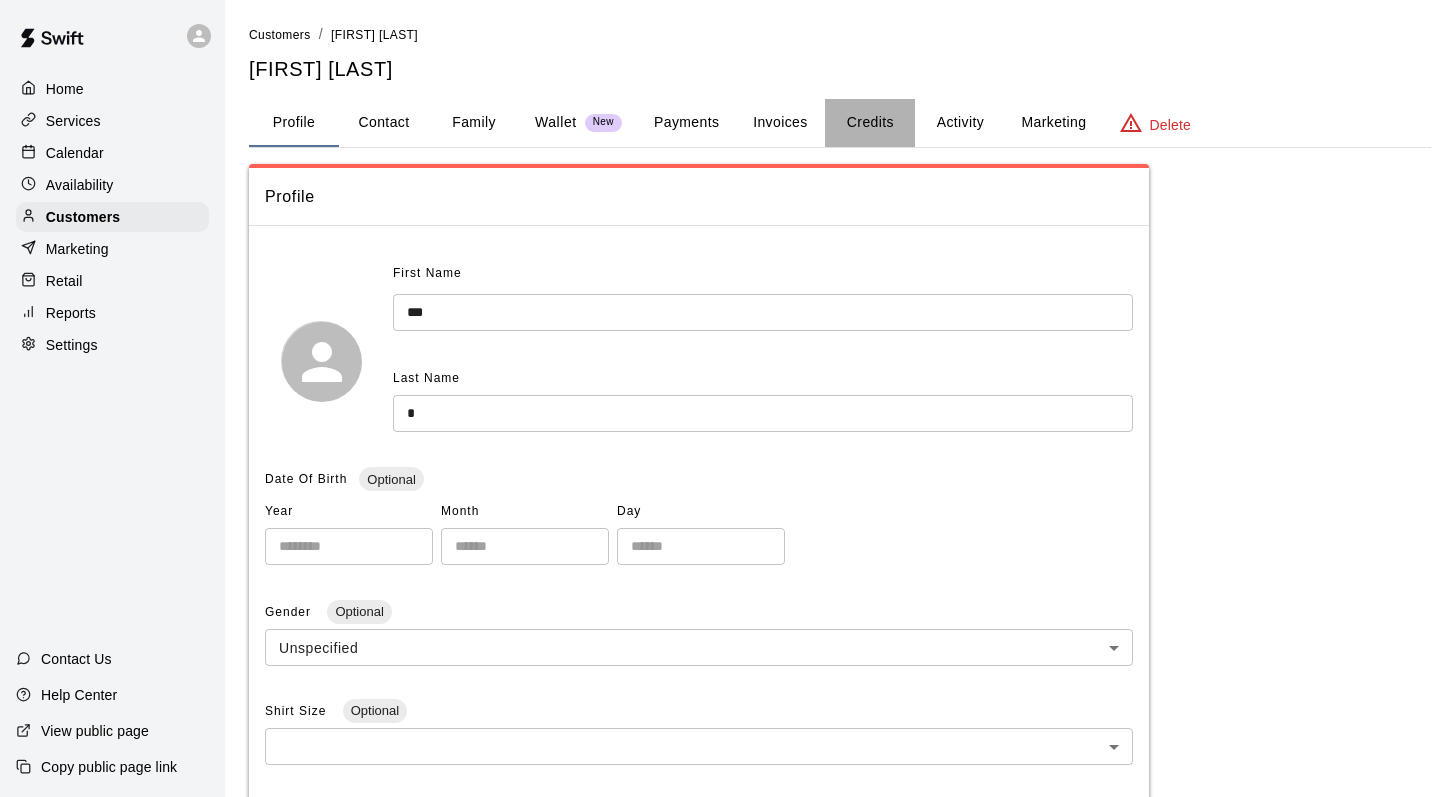 click on "Credits" at bounding box center (870, 123) 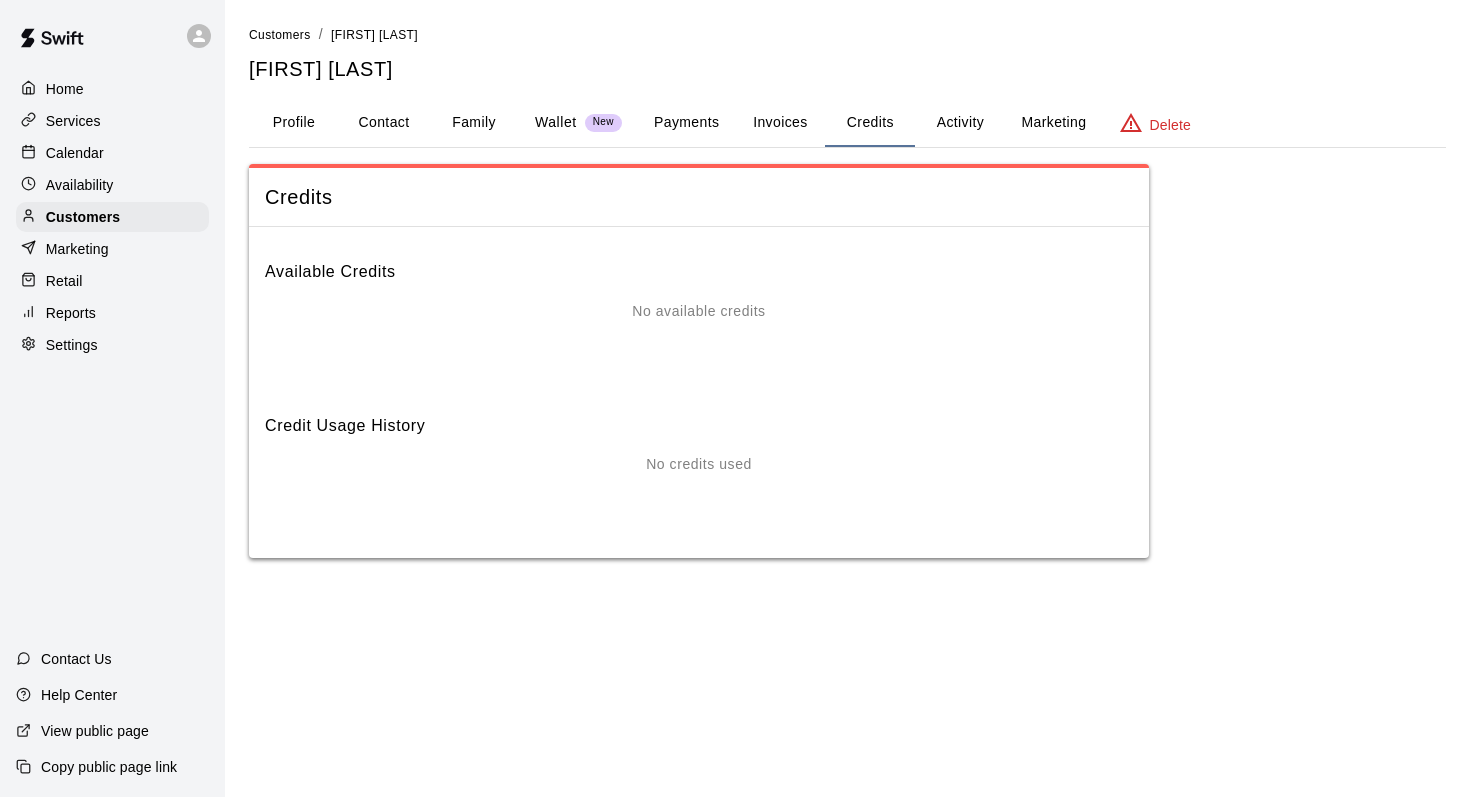 click on "Marketing" at bounding box center (1053, 123) 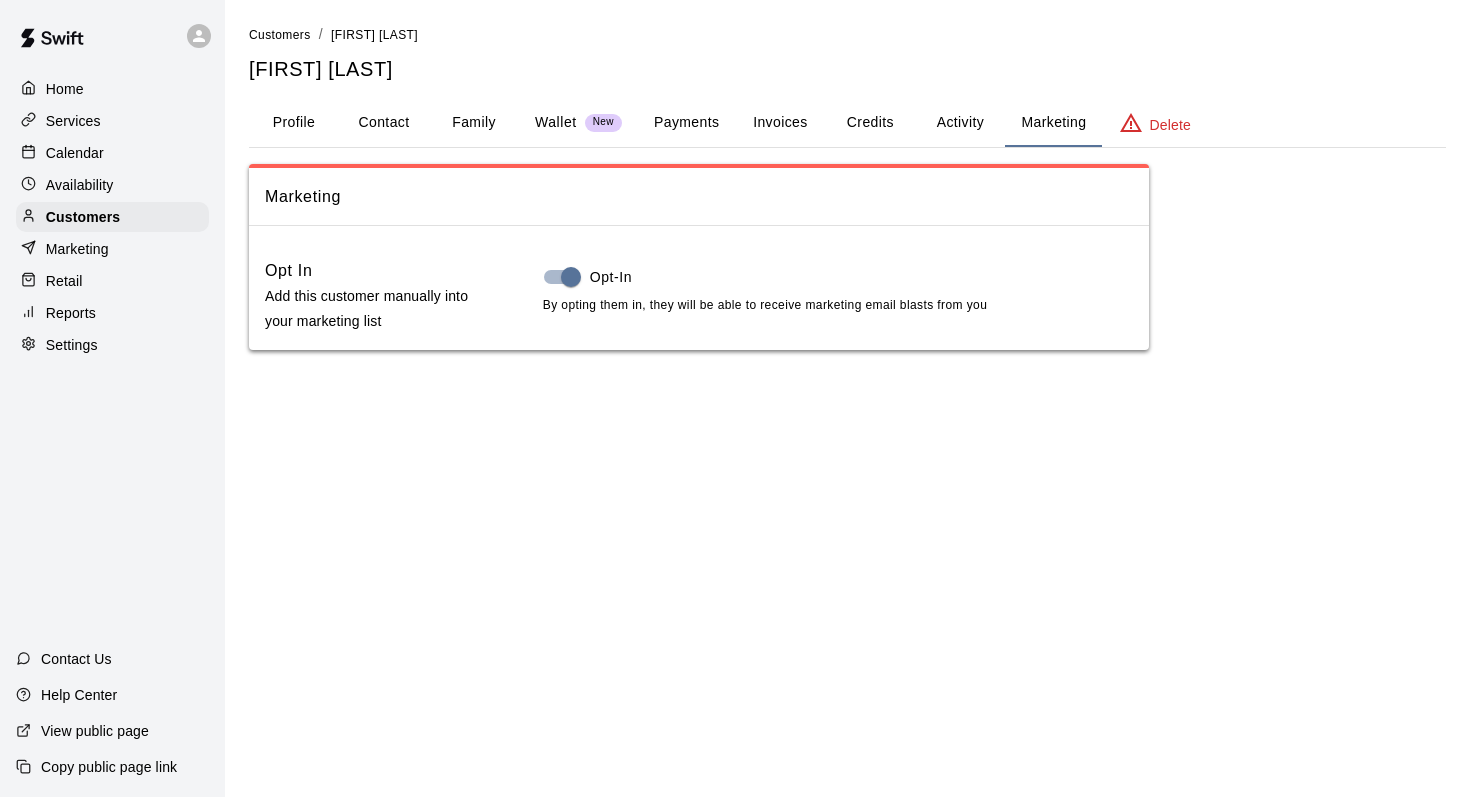 click on "Settings" at bounding box center [72, 345] 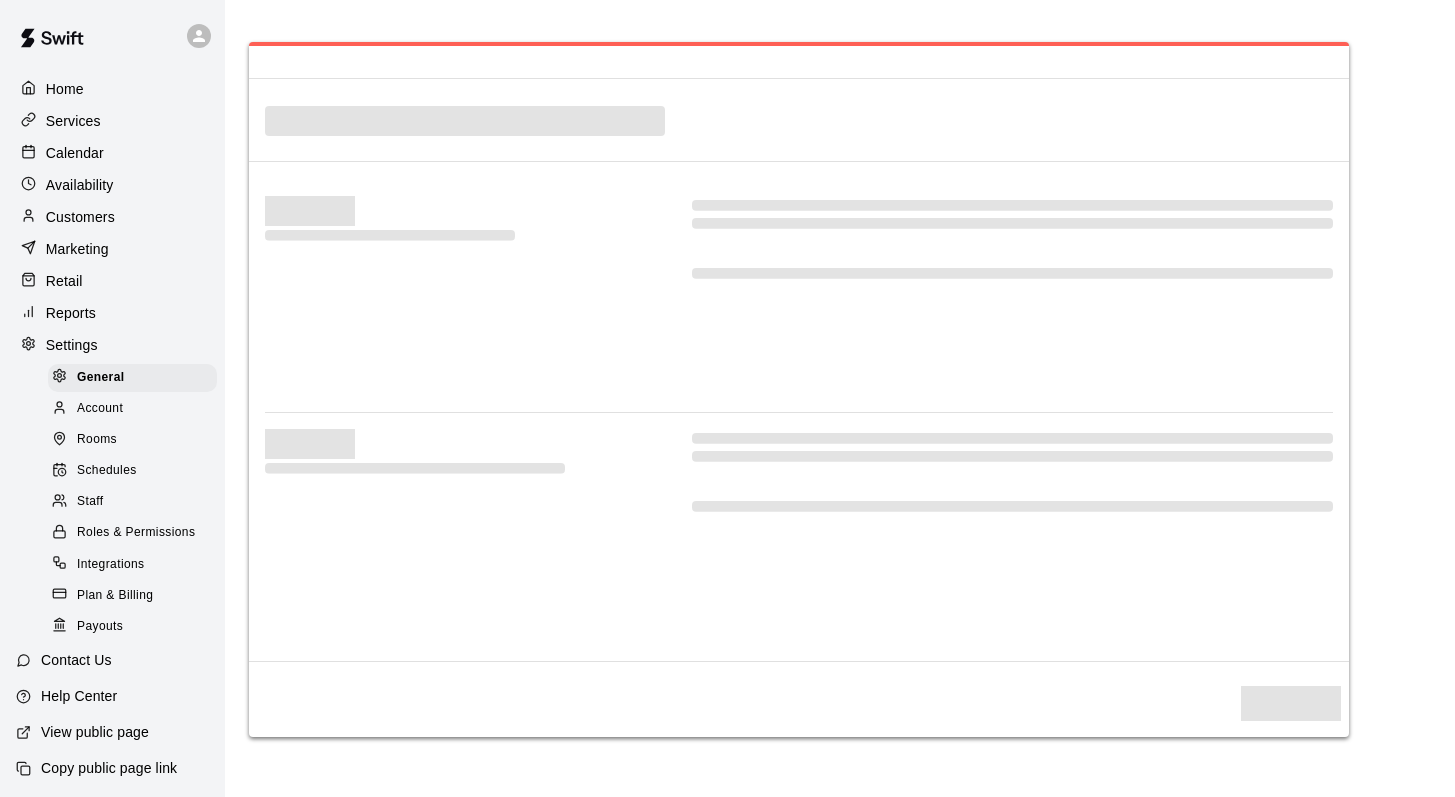 select on "**" 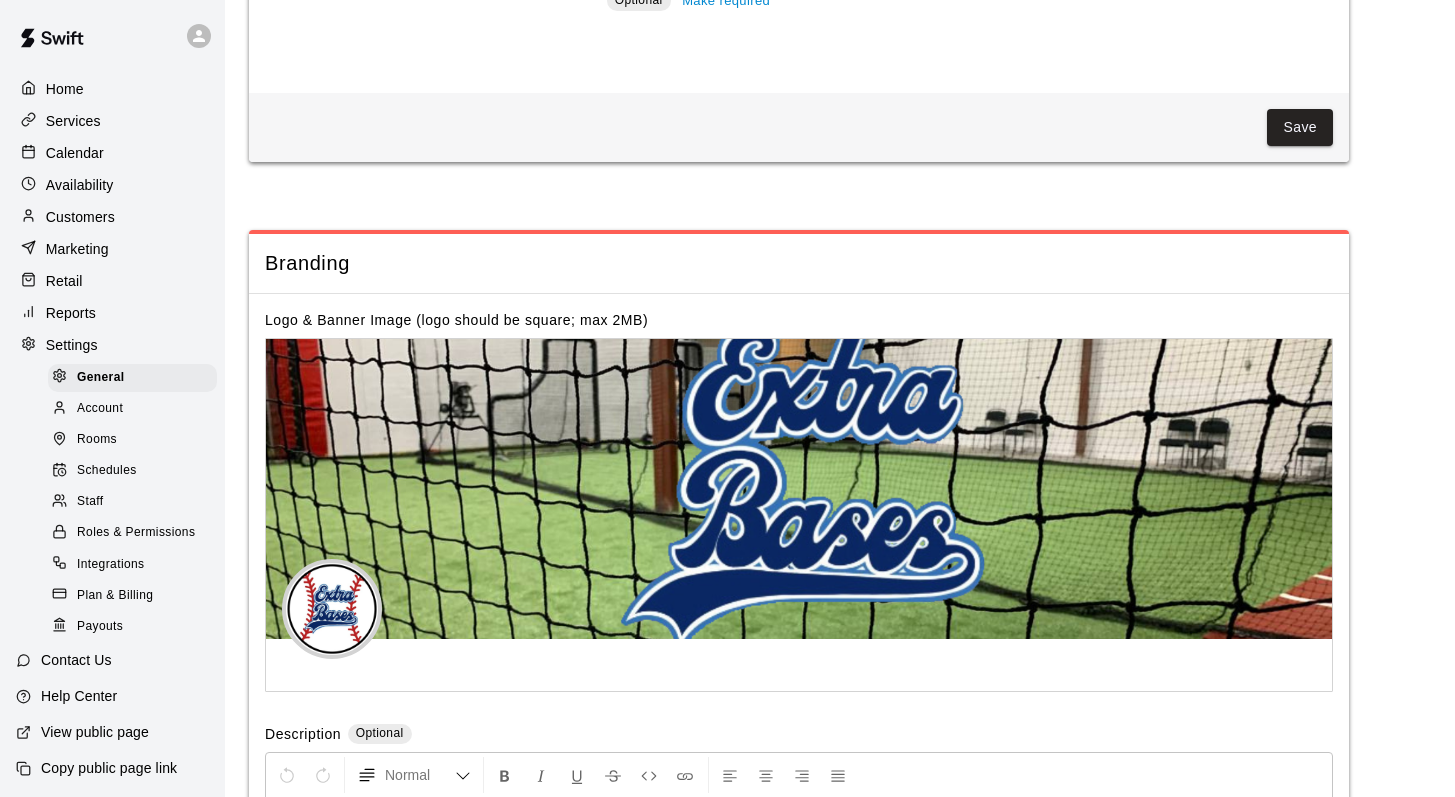 scroll, scrollTop: 4162, scrollLeft: 0, axis: vertical 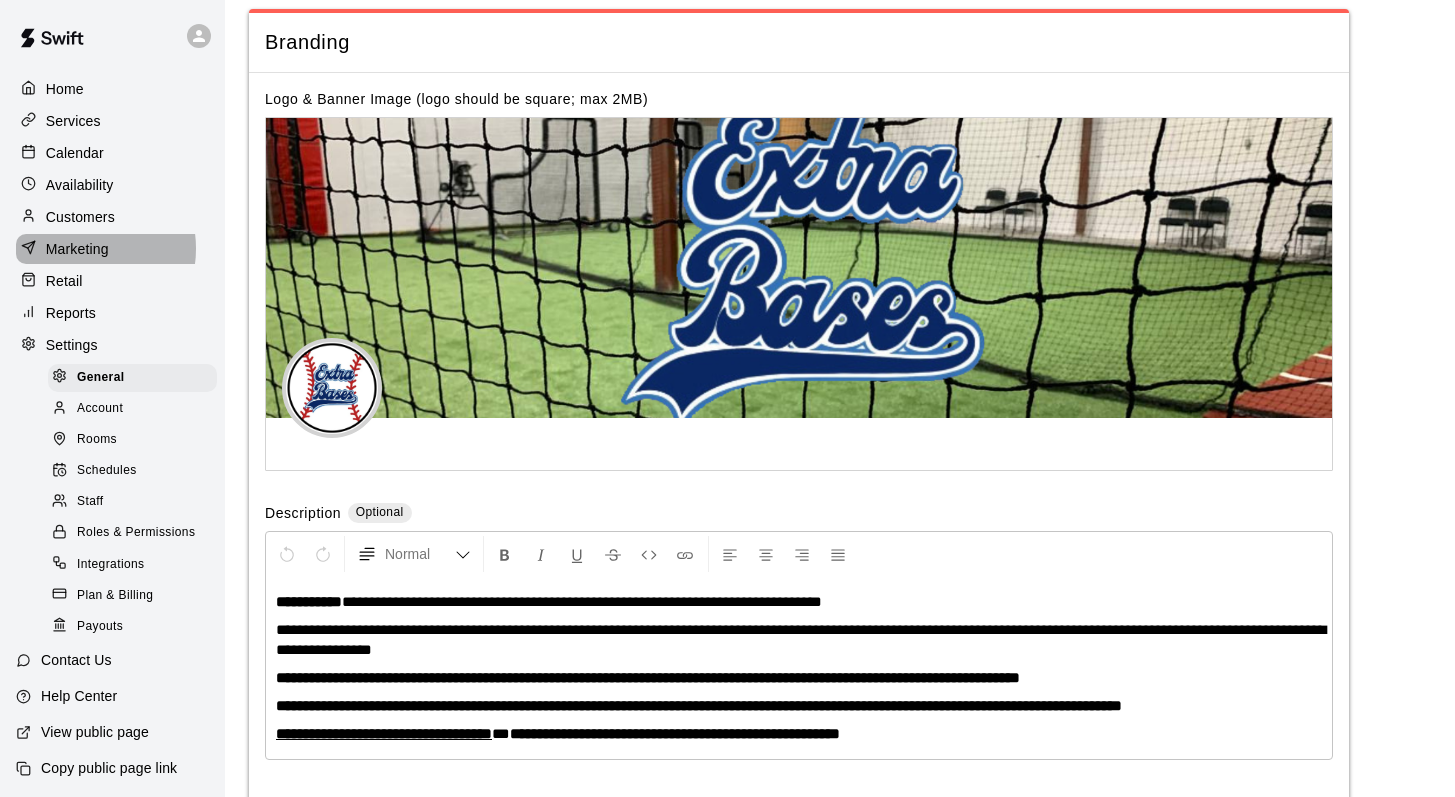 click on "Marketing" at bounding box center [77, 249] 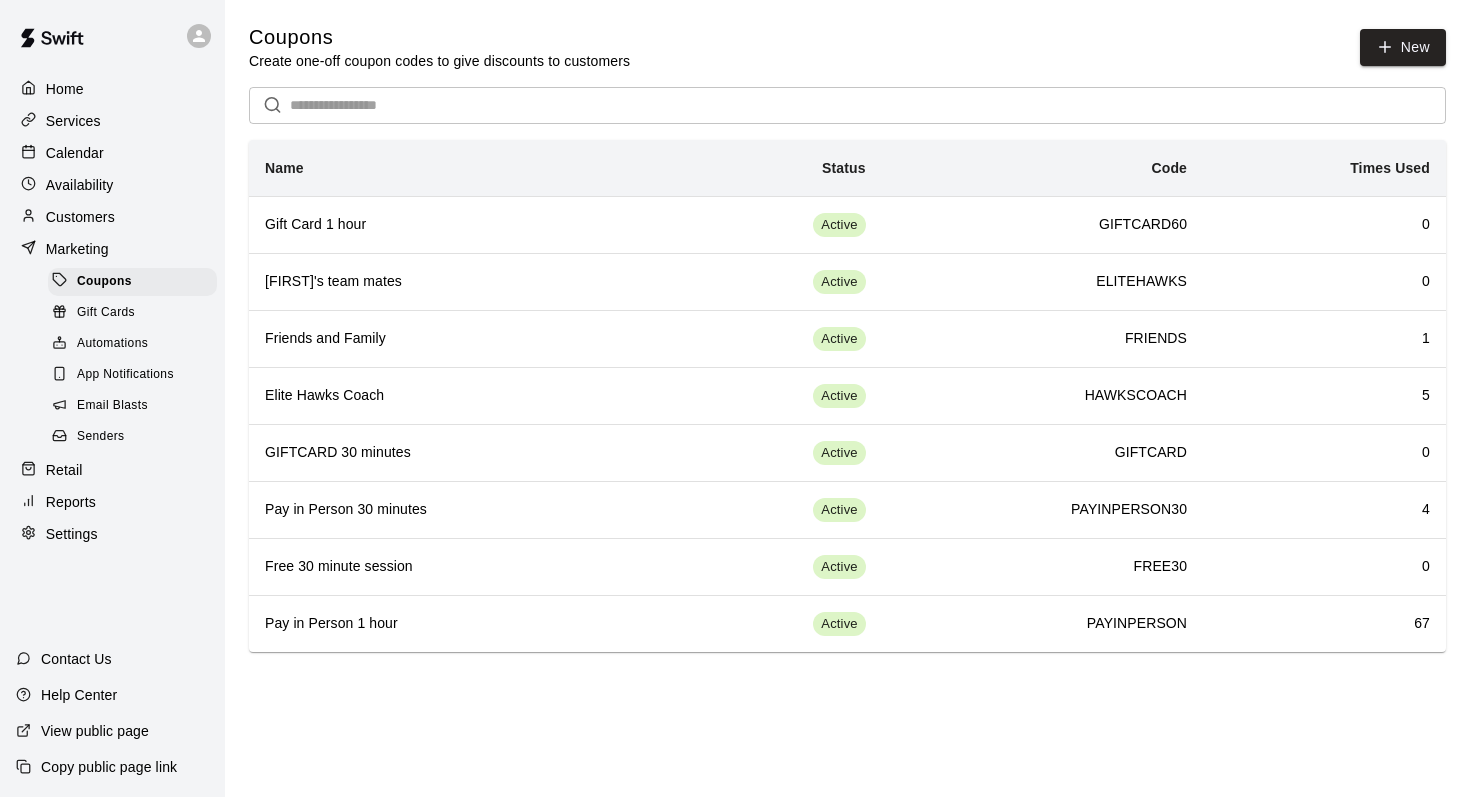 click on "Customers" at bounding box center [112, 217] 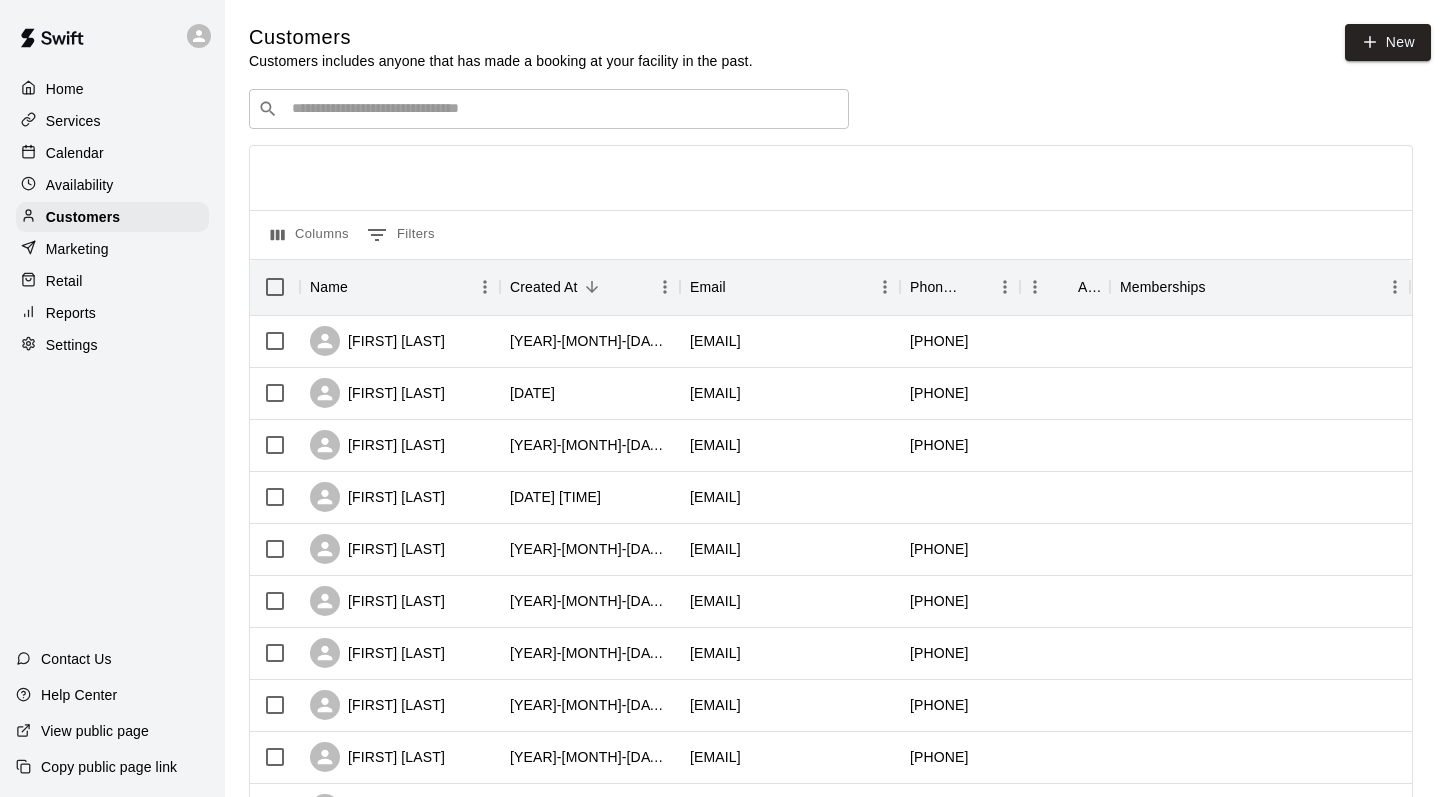click on "Calendar" at bounding box center [75, 153] 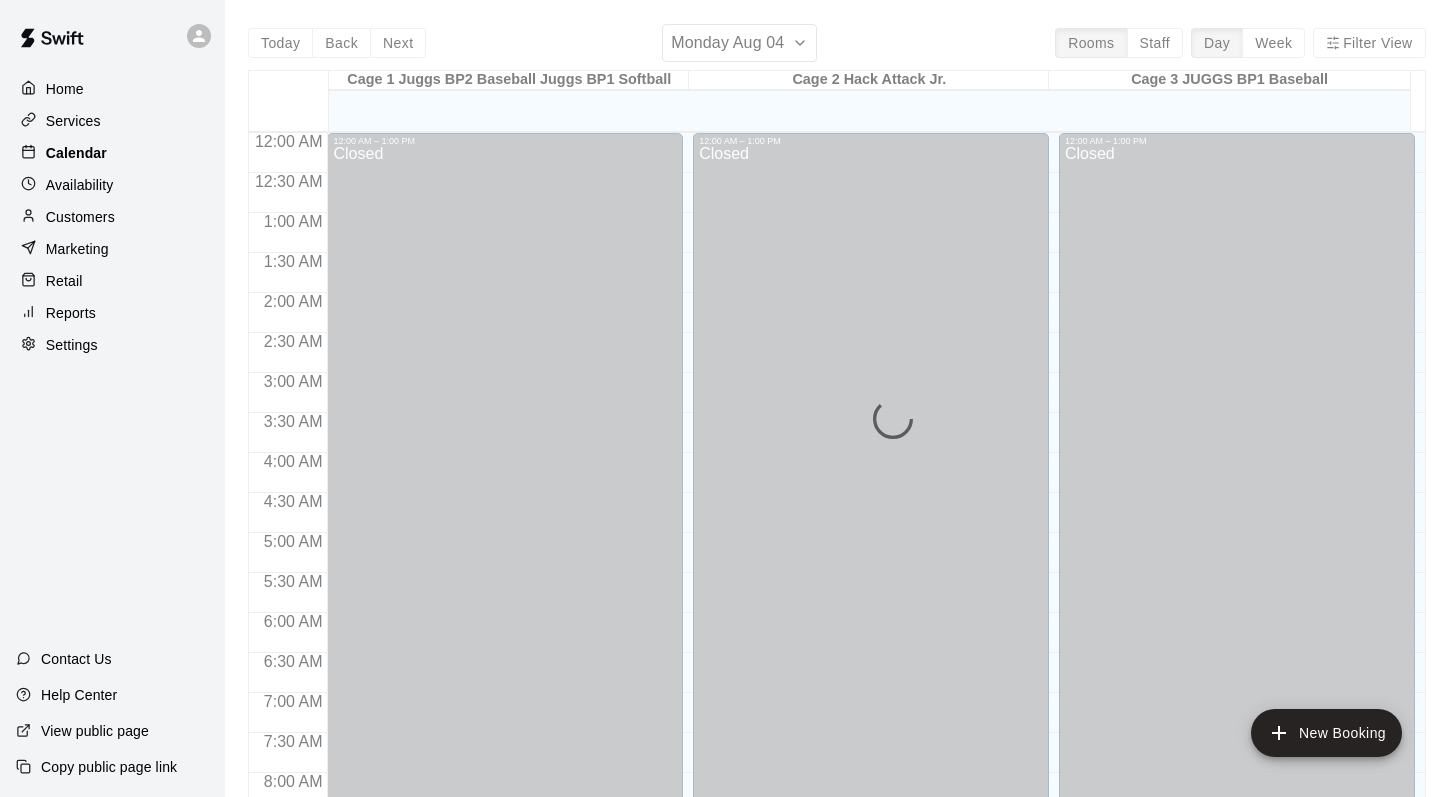 scroll, scrollTop: 981, scrollLeft: 0, axis: vertical 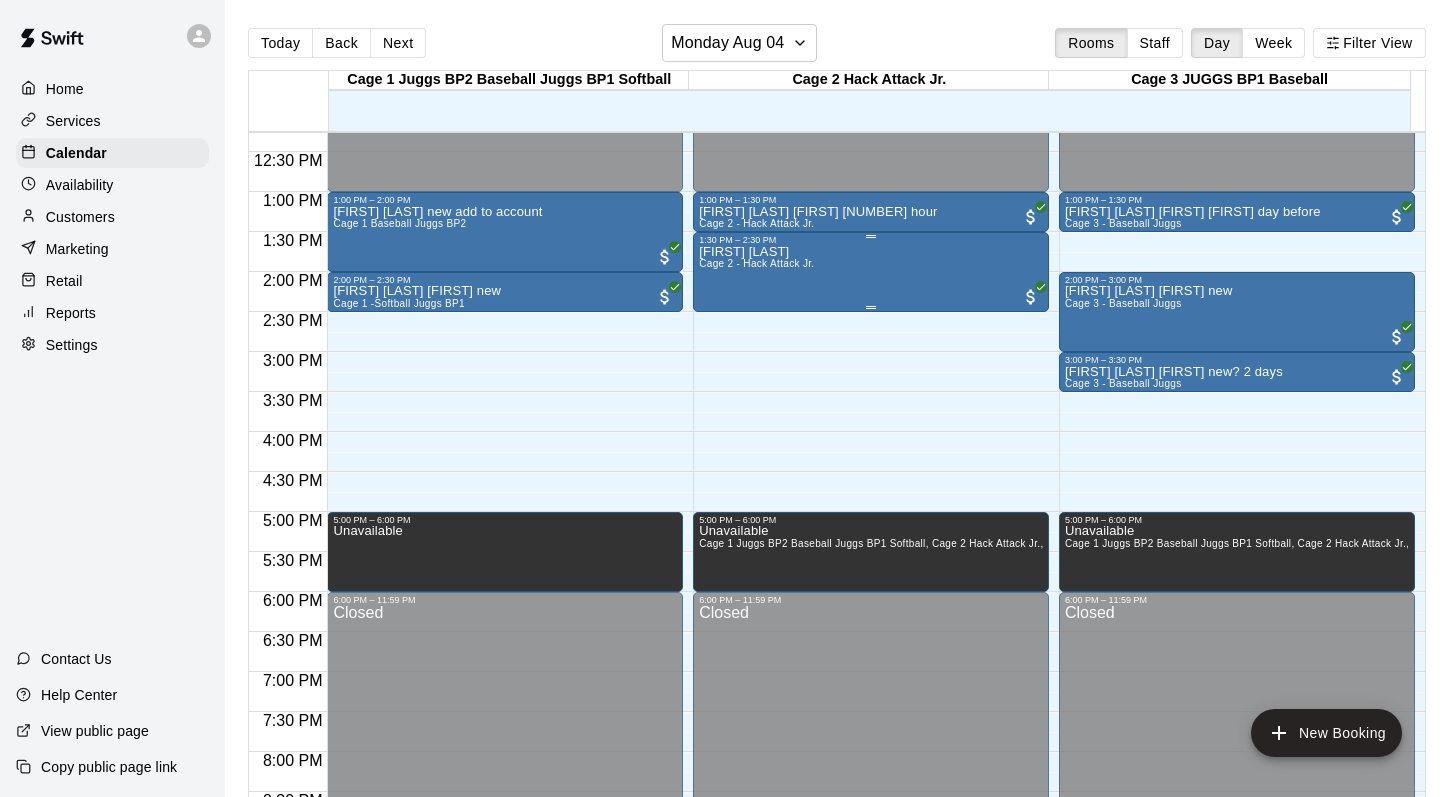 click on "[FIRST] [LAST] [NUMBER] - [ITEM]" at bounding box center (756, 643) 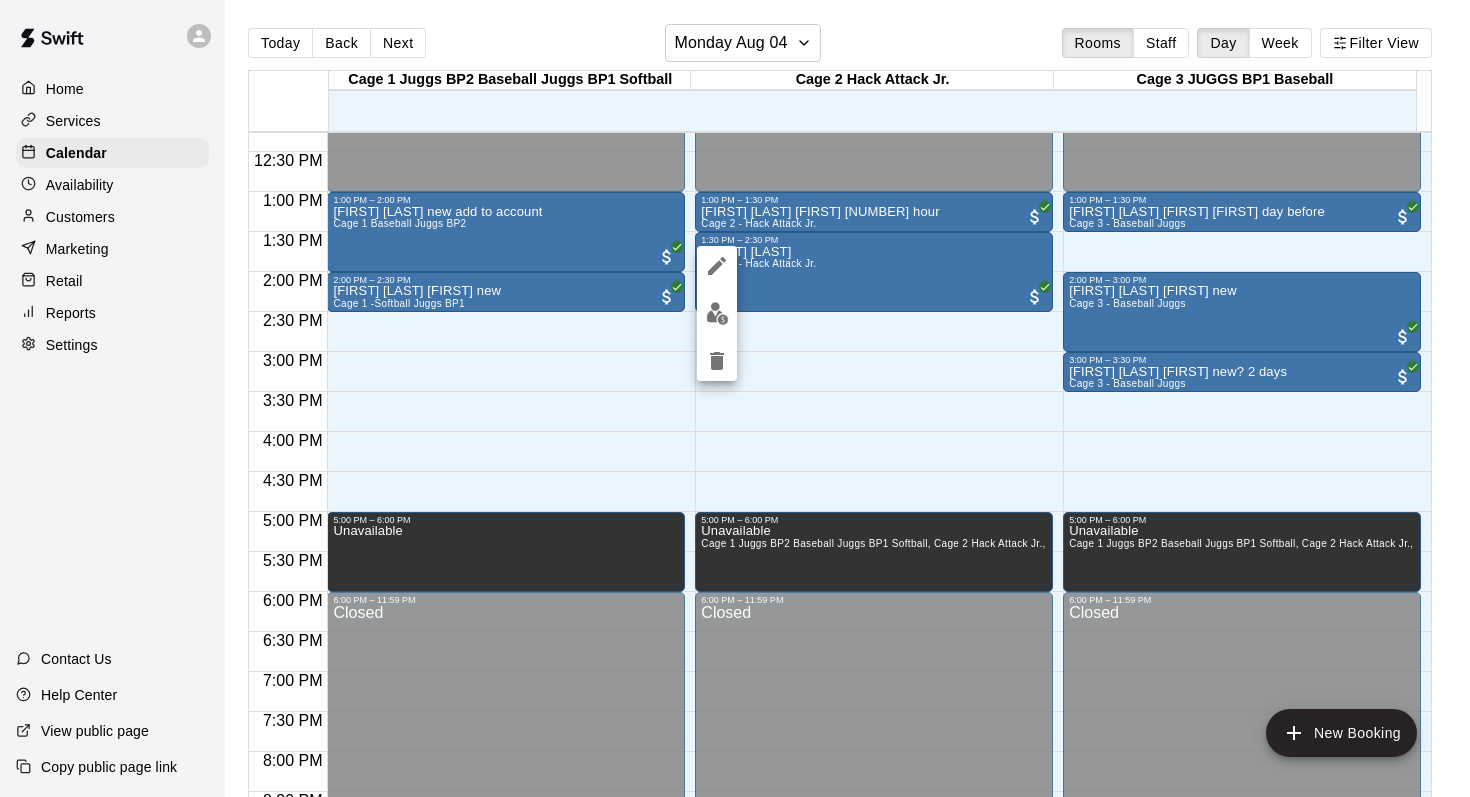 click at bounding box center (735, 398) 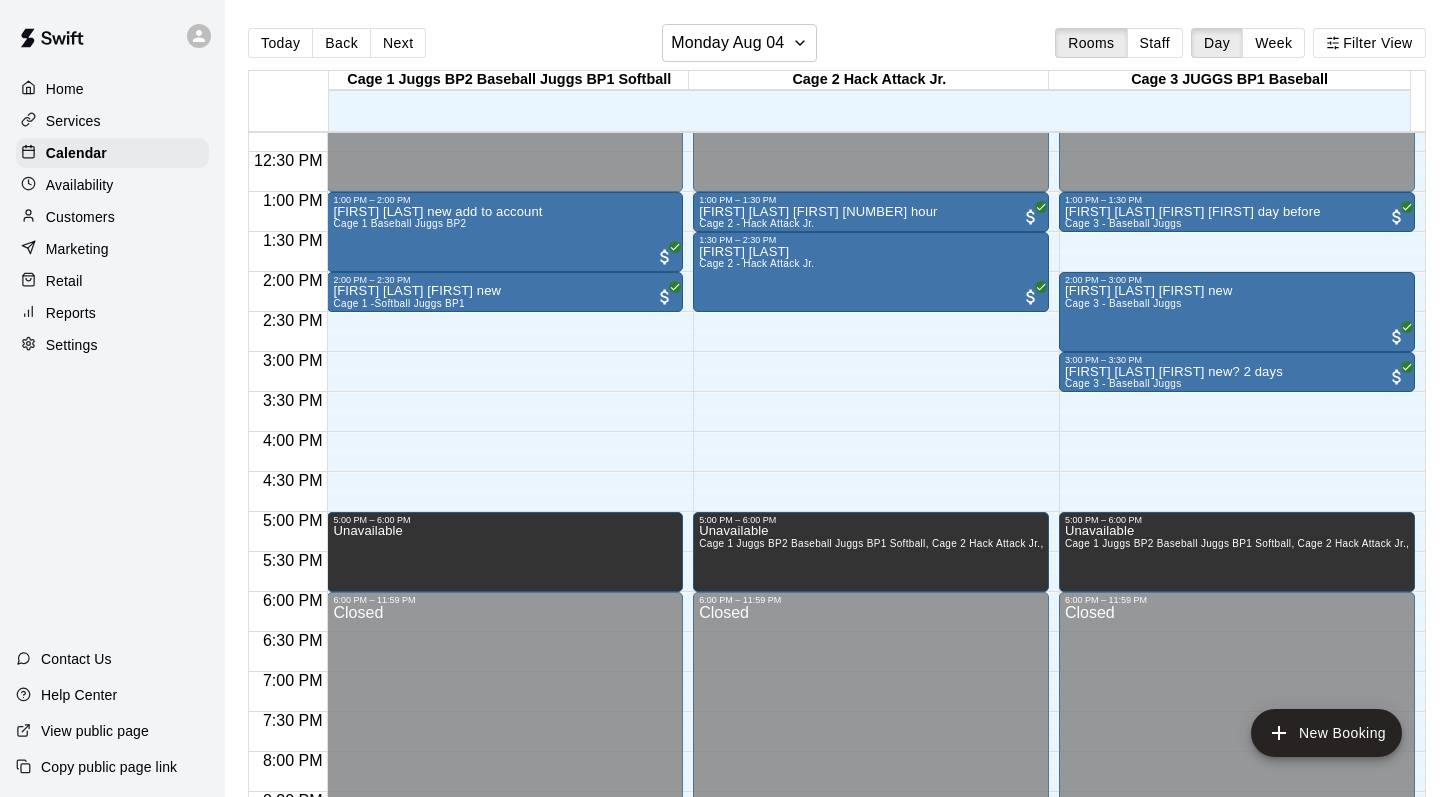 click on "Customers" at bounding box center [80, 217] 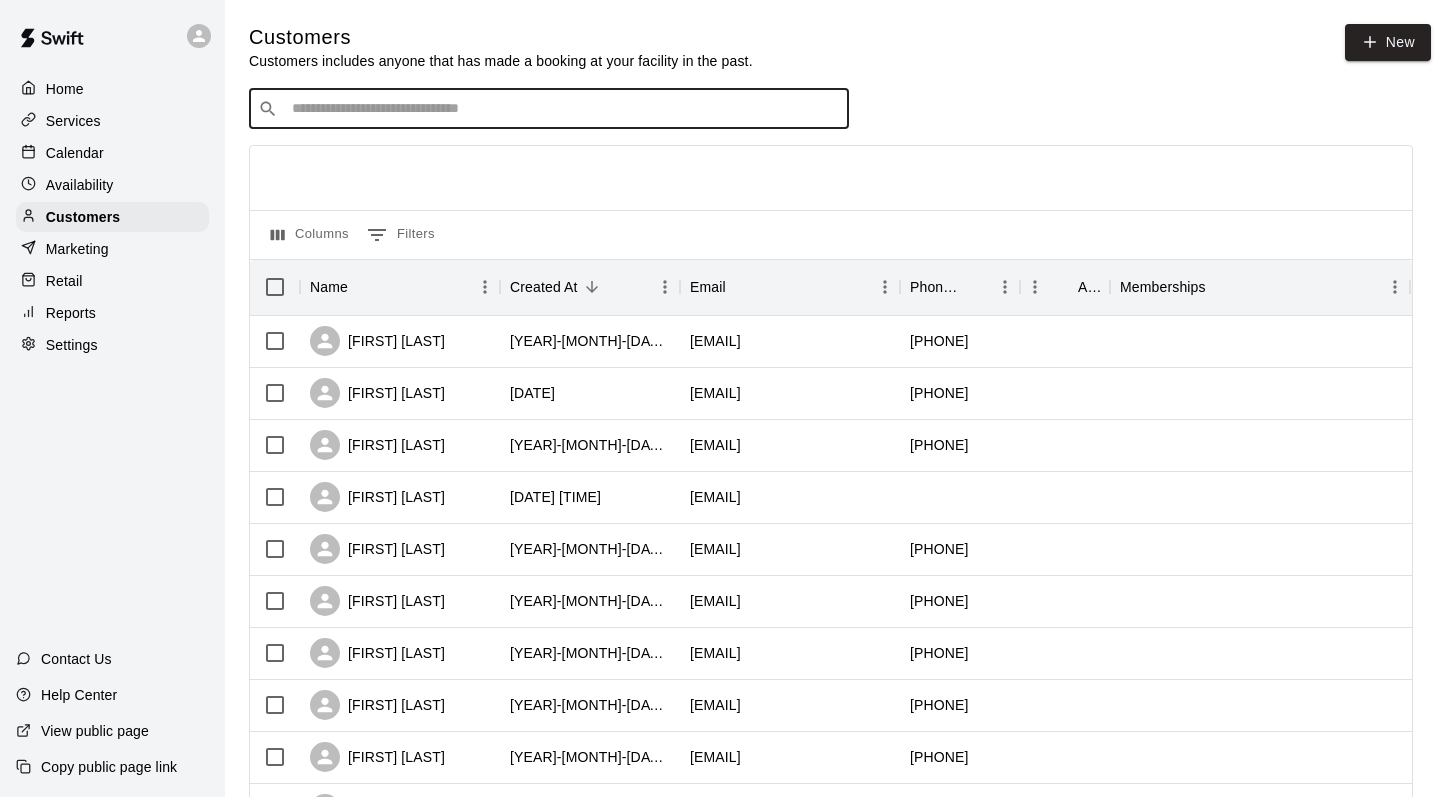 click at bounding box center [563, 109] 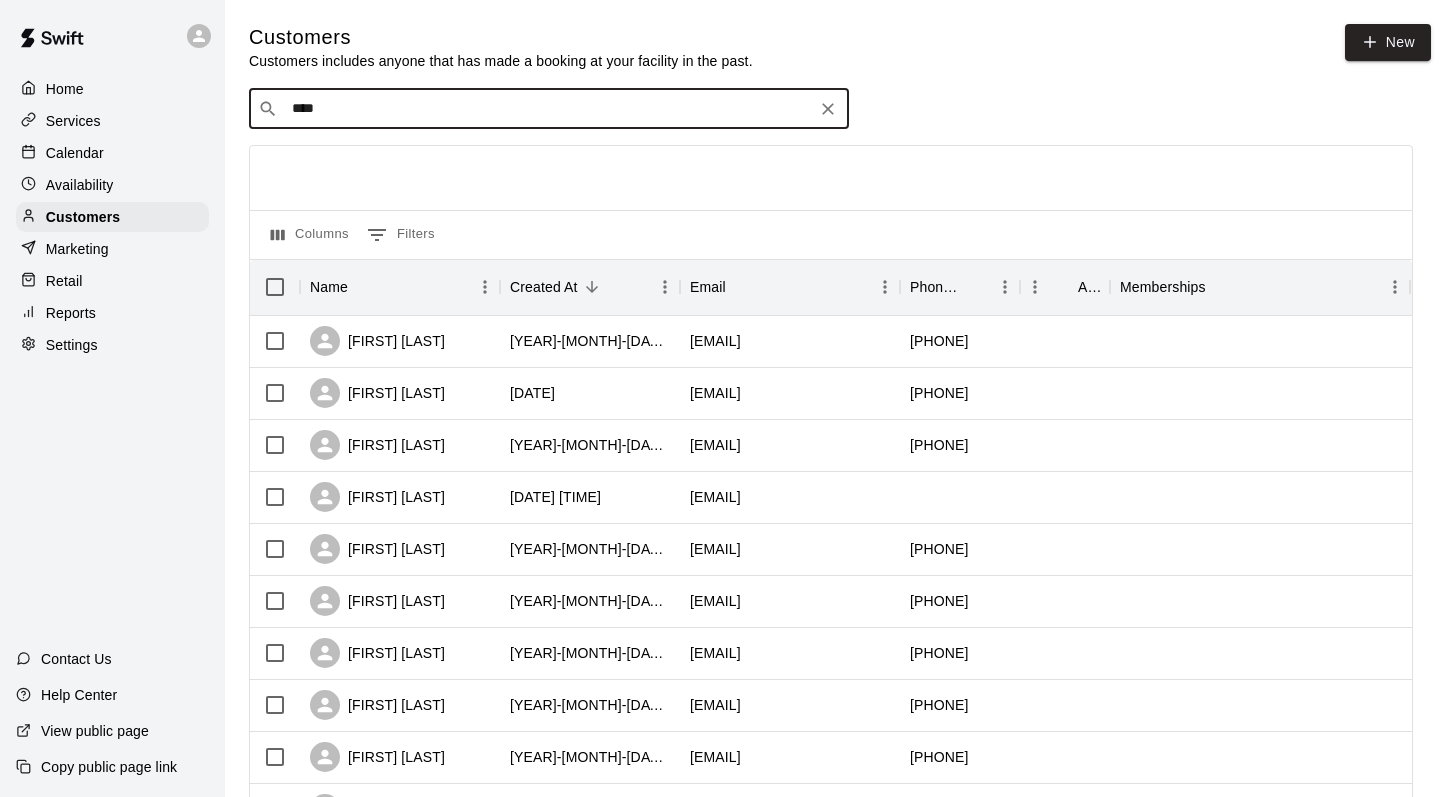 type on "*****" 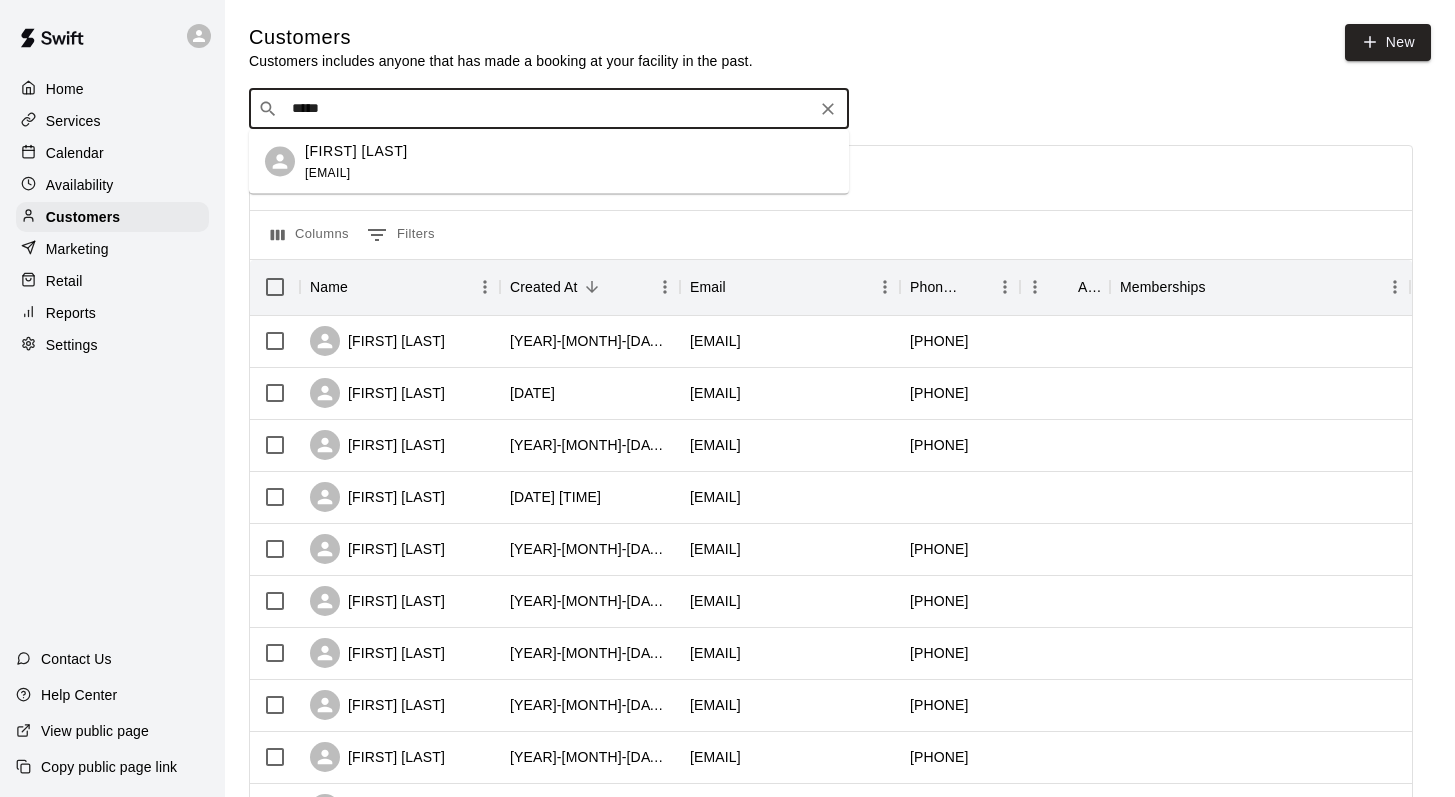 drag, startPoint x: 342, startPoint y: 139, endPoint x: 347, endPoint y: 151, distance: 13 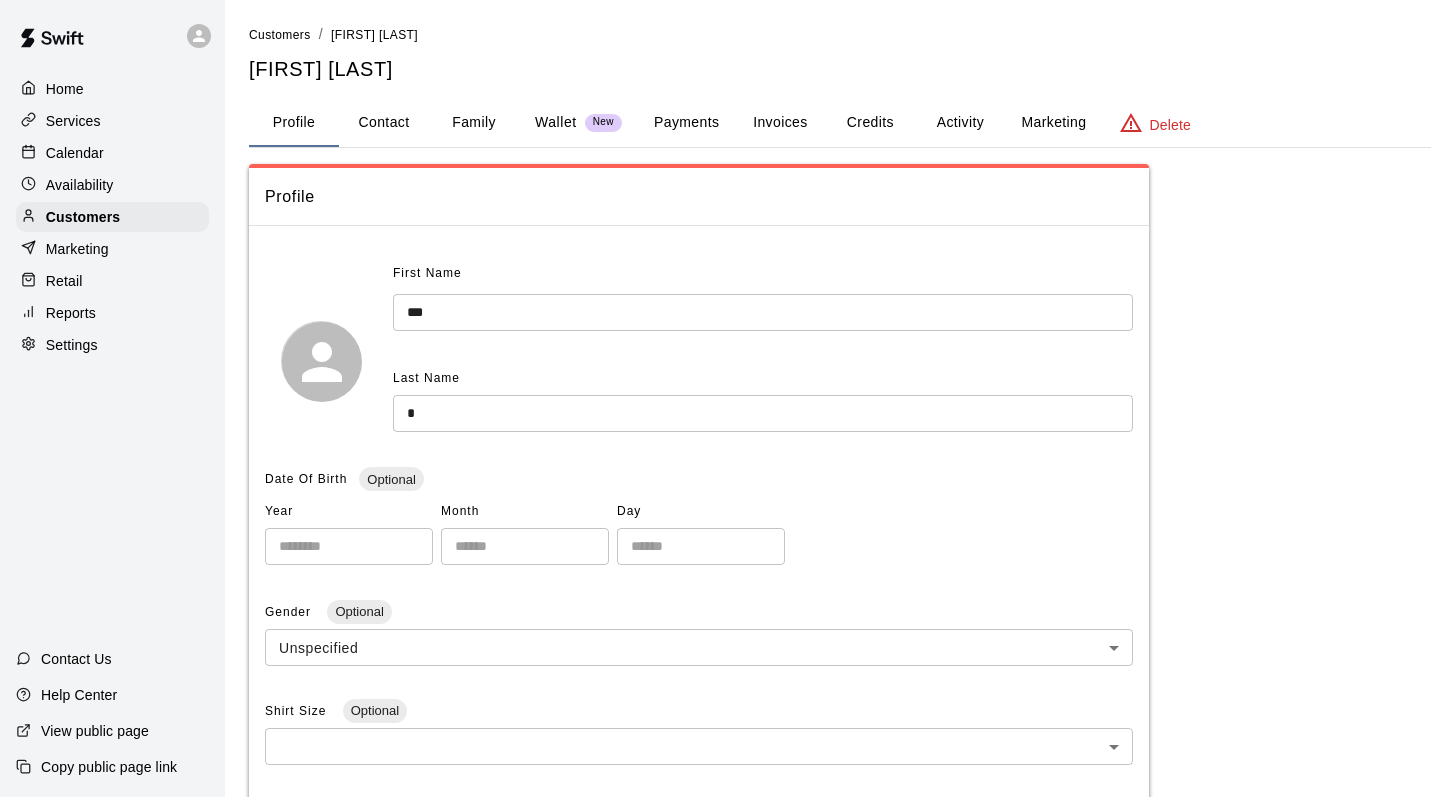 click on "Family" at bounding box center (474, 123) 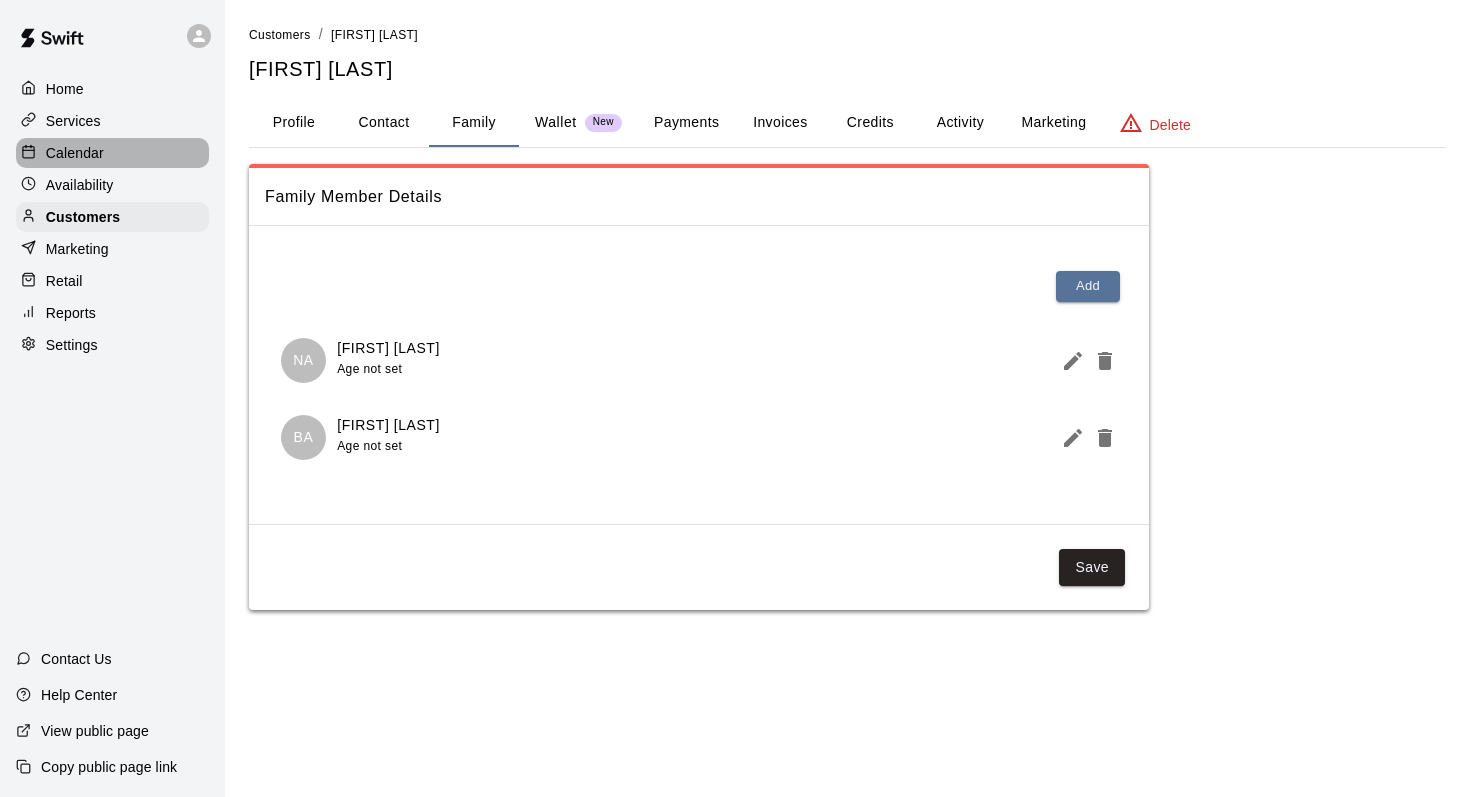 click on "Calendar" at bounding box center (75, 153) 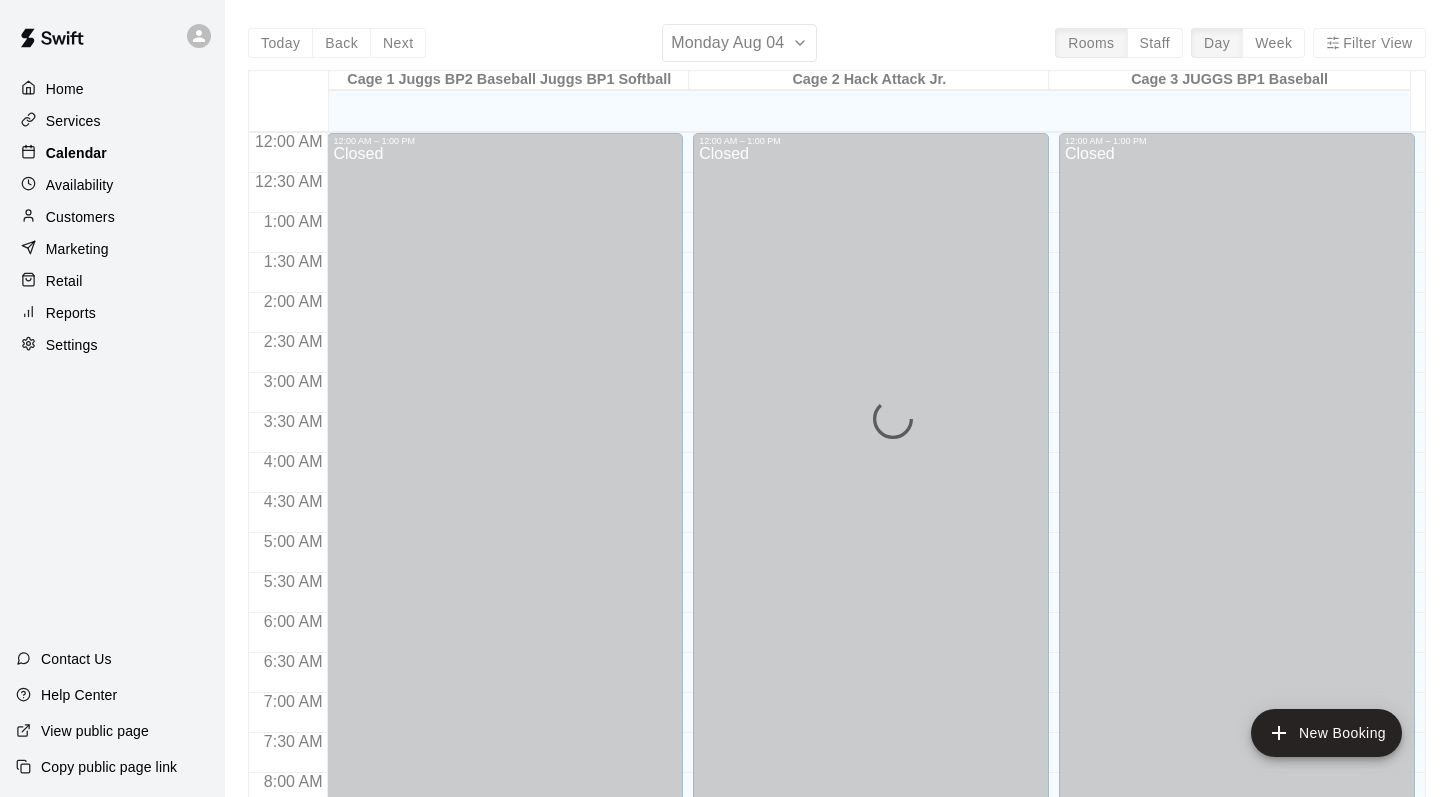 scroll, scrollTop: 982, scrollLeft: 0, axis: vertical 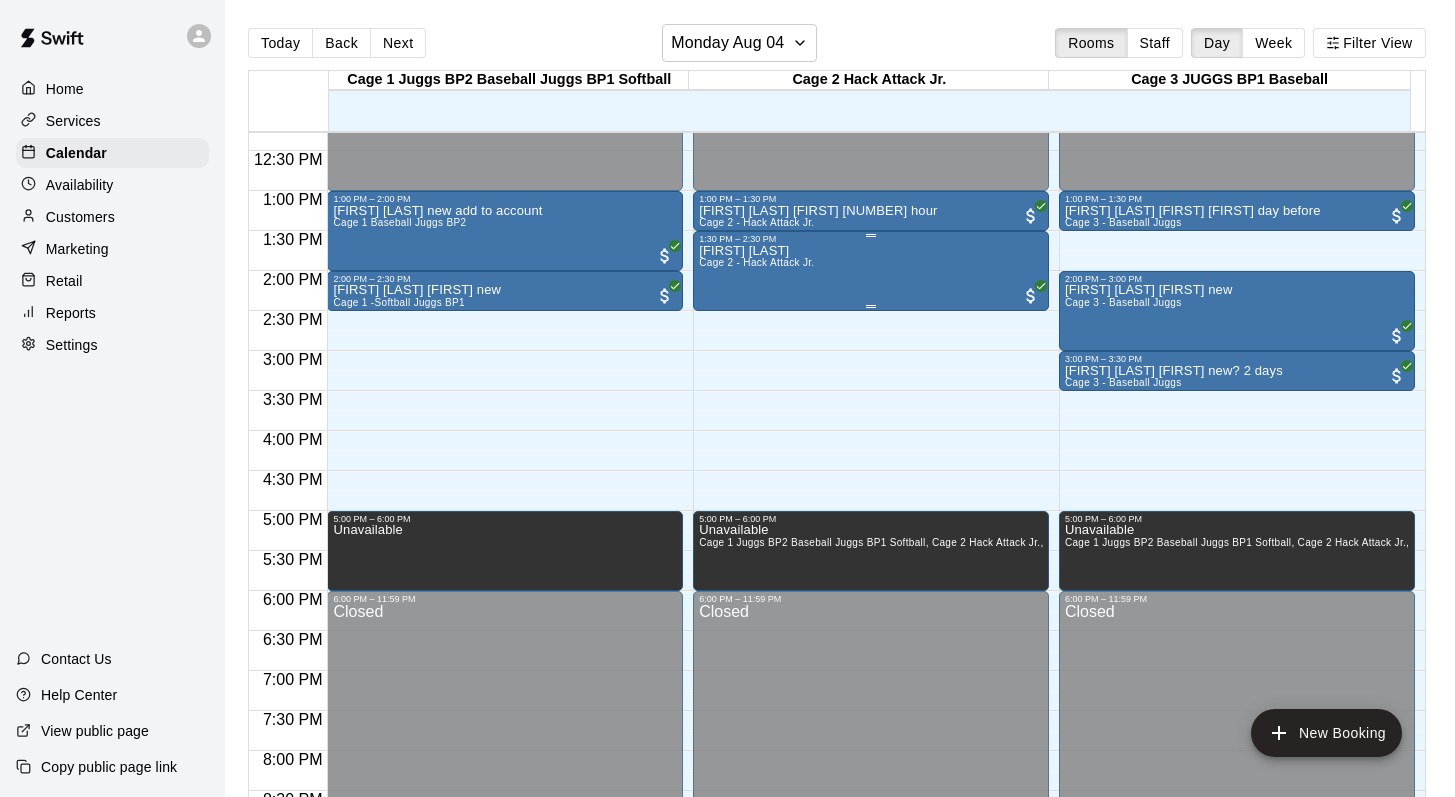 click on "Cage 2 - Hack Attack Jr." at bounding box center [756, 262] 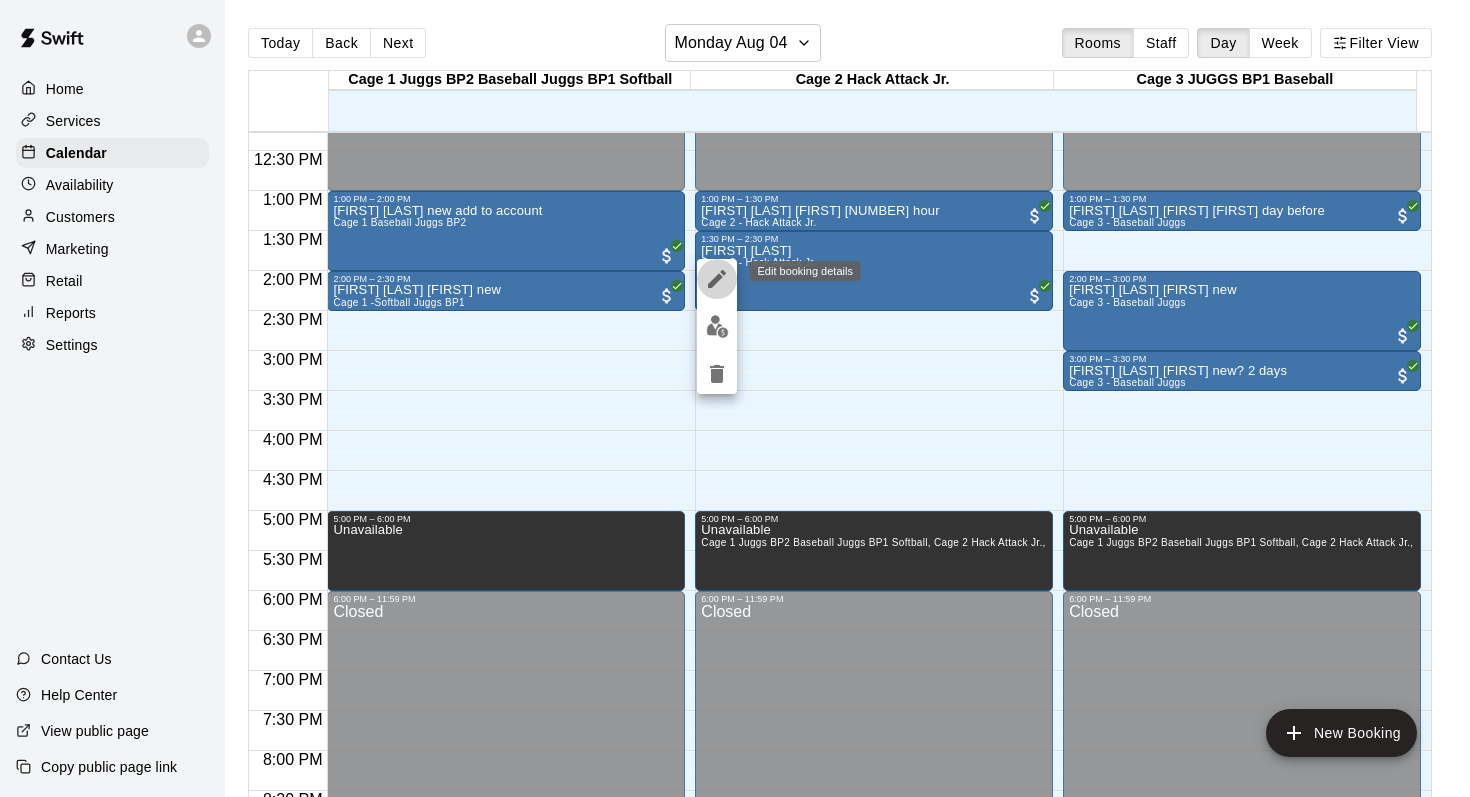 click 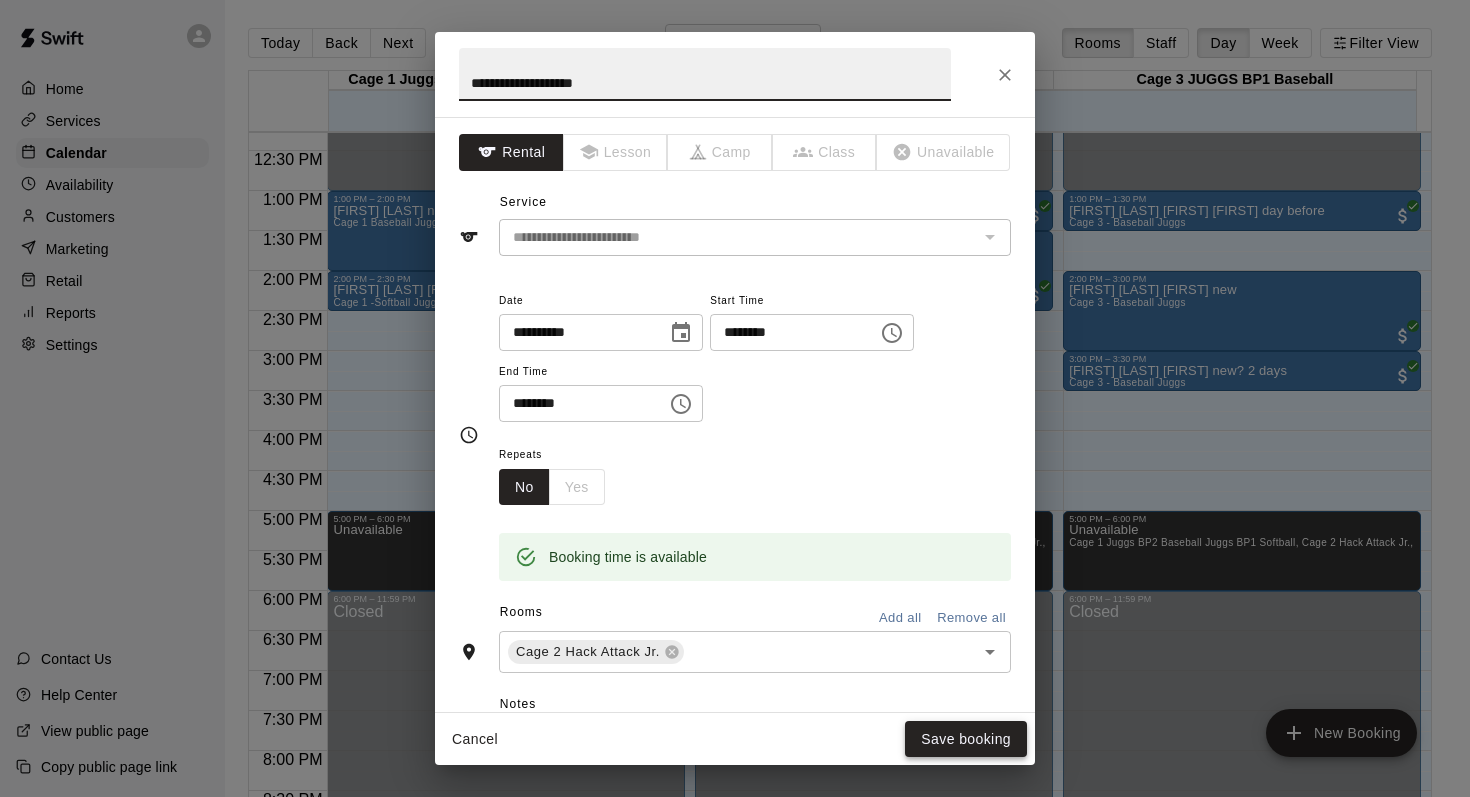type on "**********" 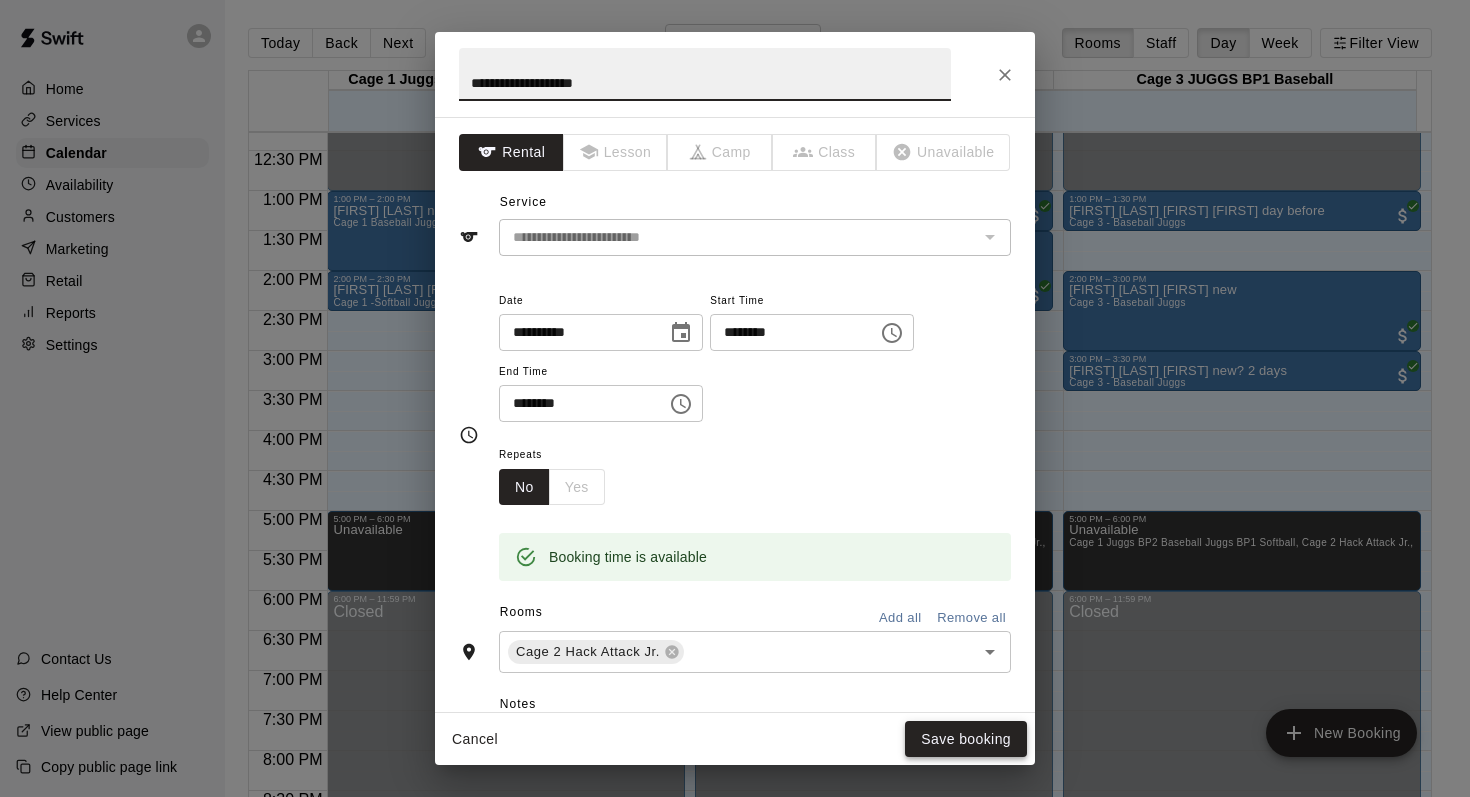 click on "Save booking" at bounding box center (966, 739) 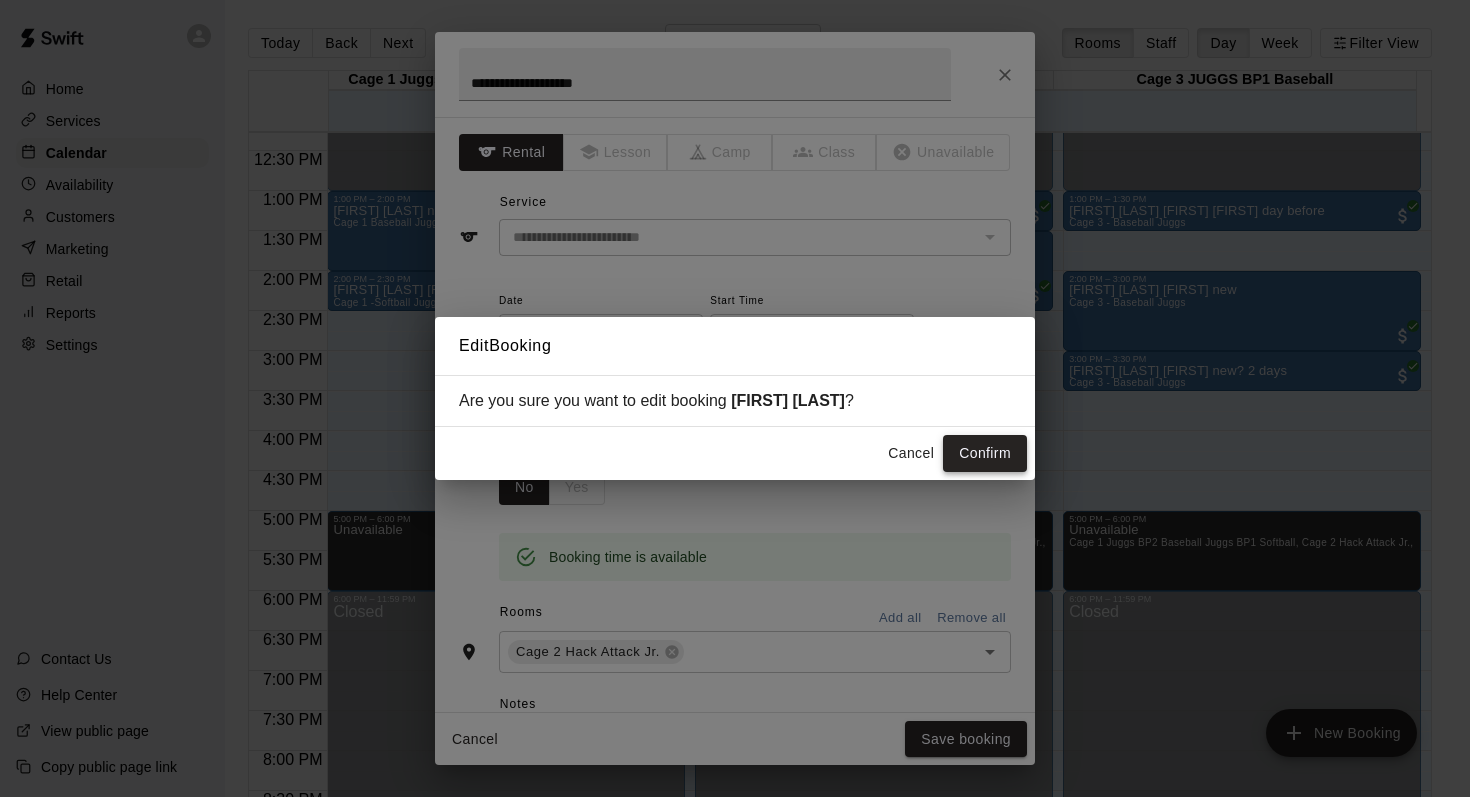 click on "Confirm" at bounding box center (985, 453) 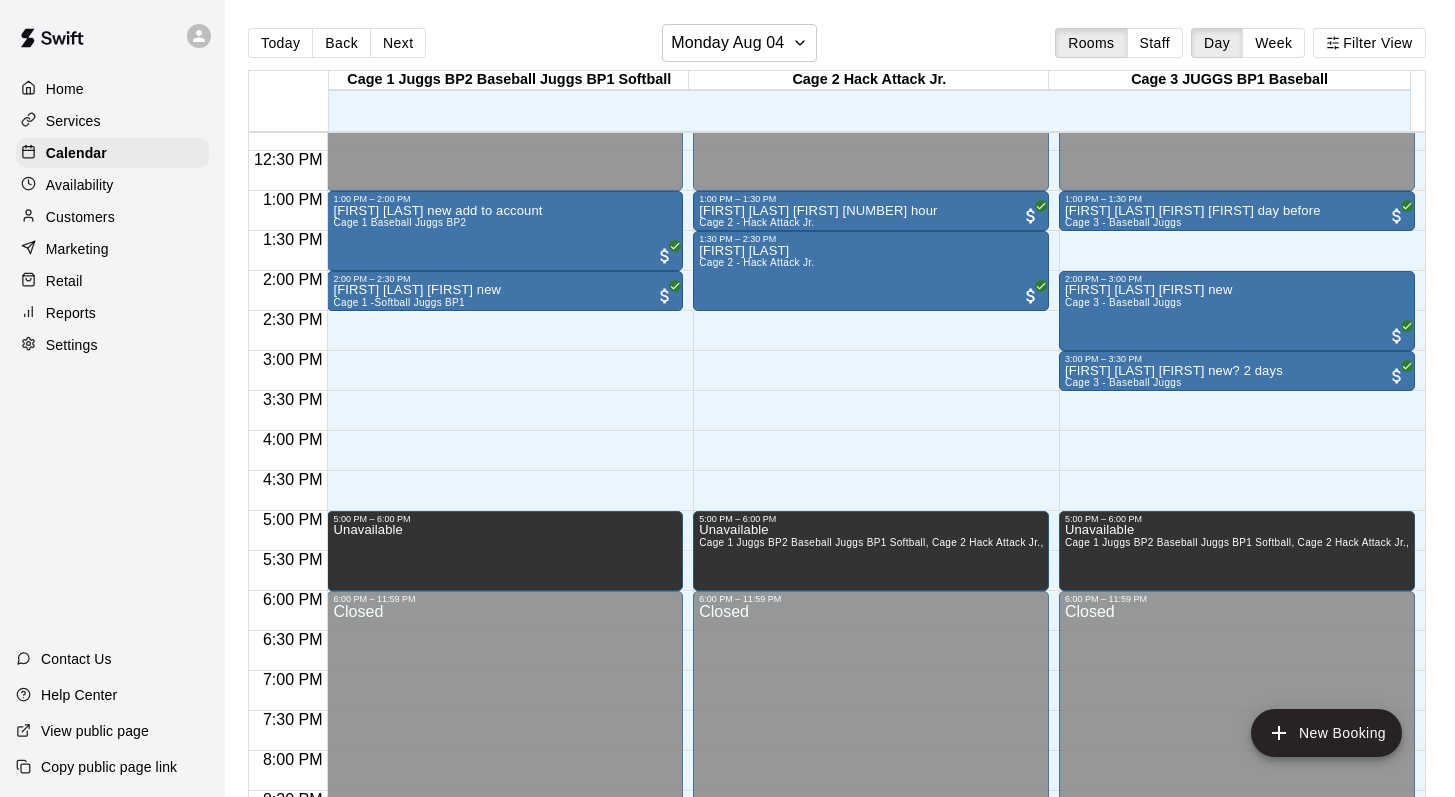 click on "Customers" at bounding box center (80, 217) 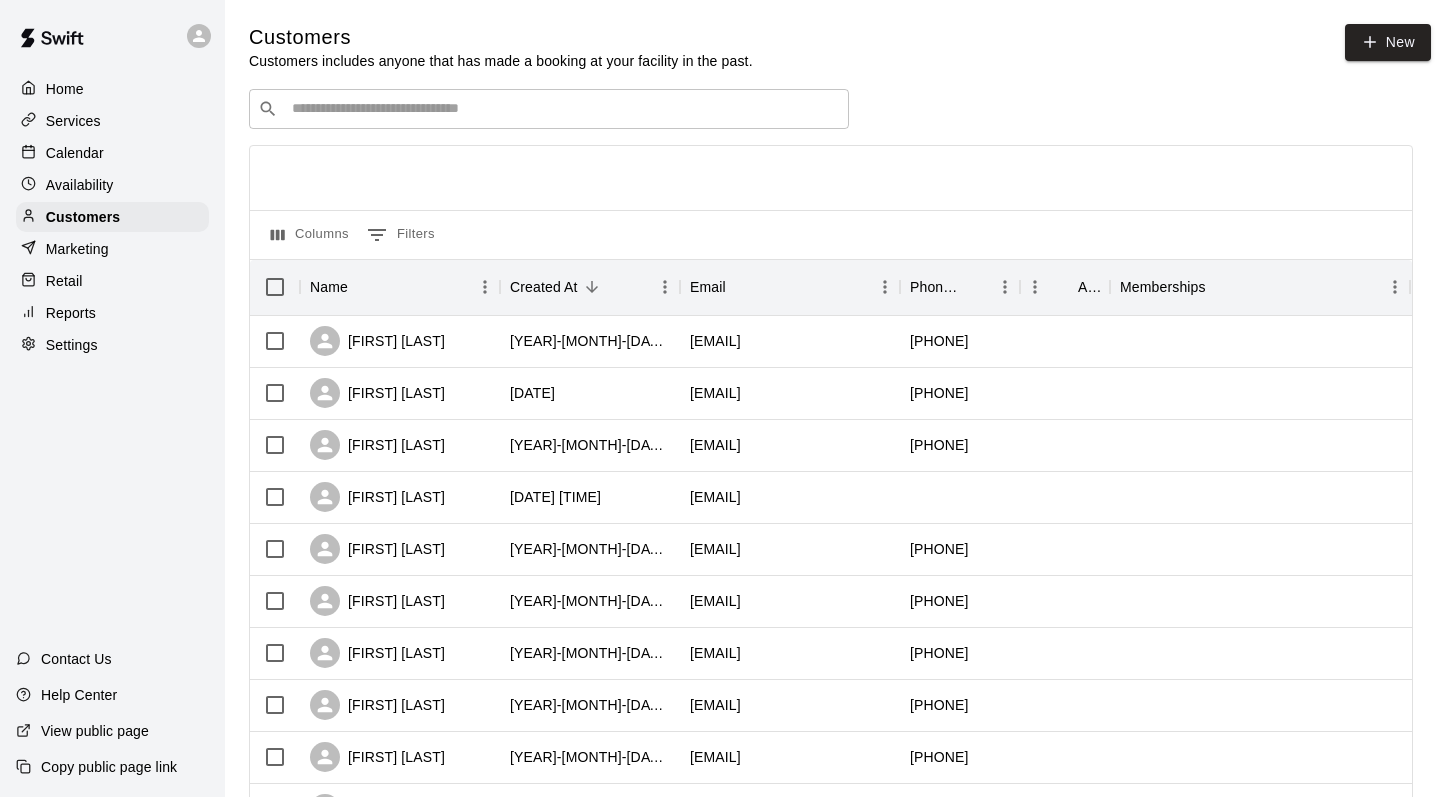 click at bounding box center [563, 109] 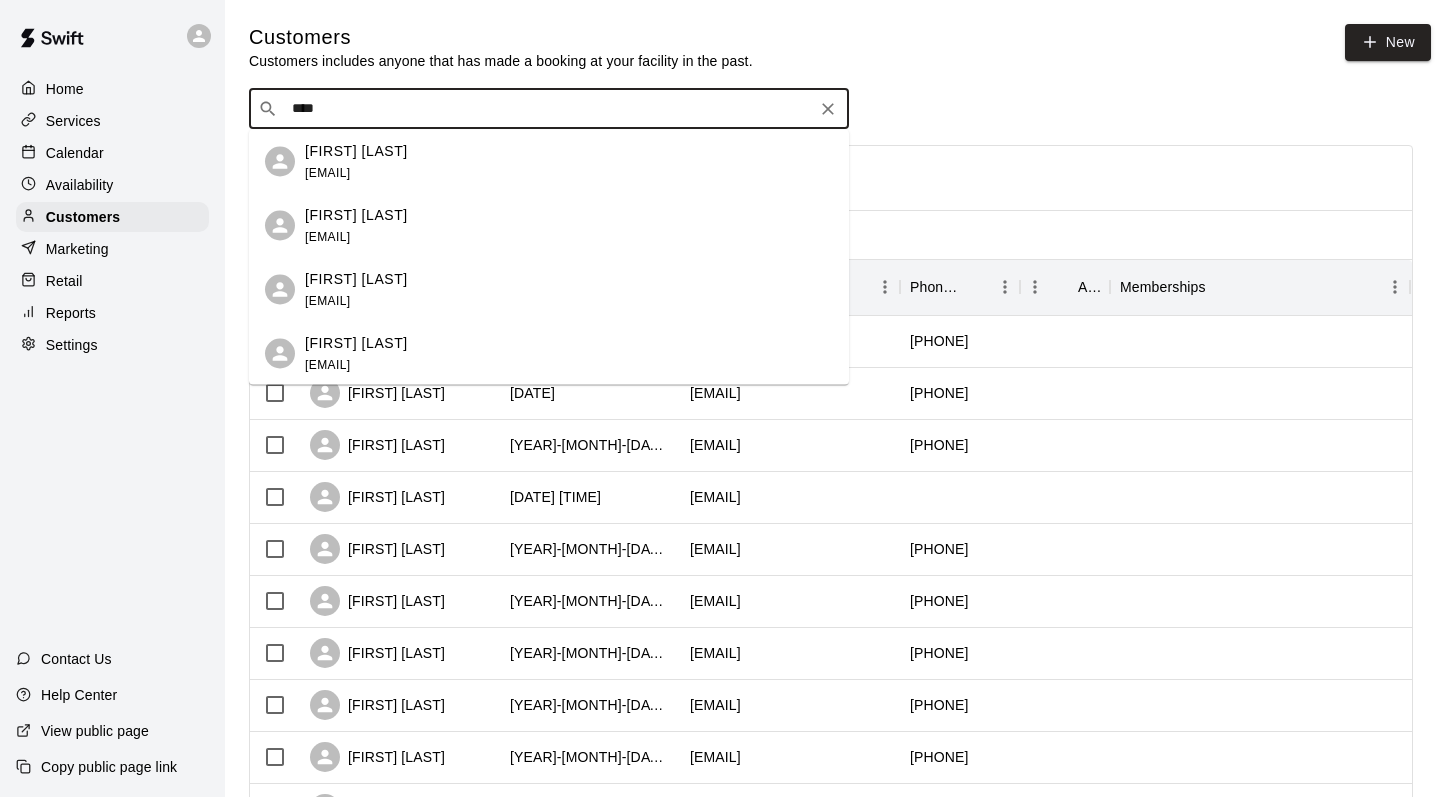 type on "*****" 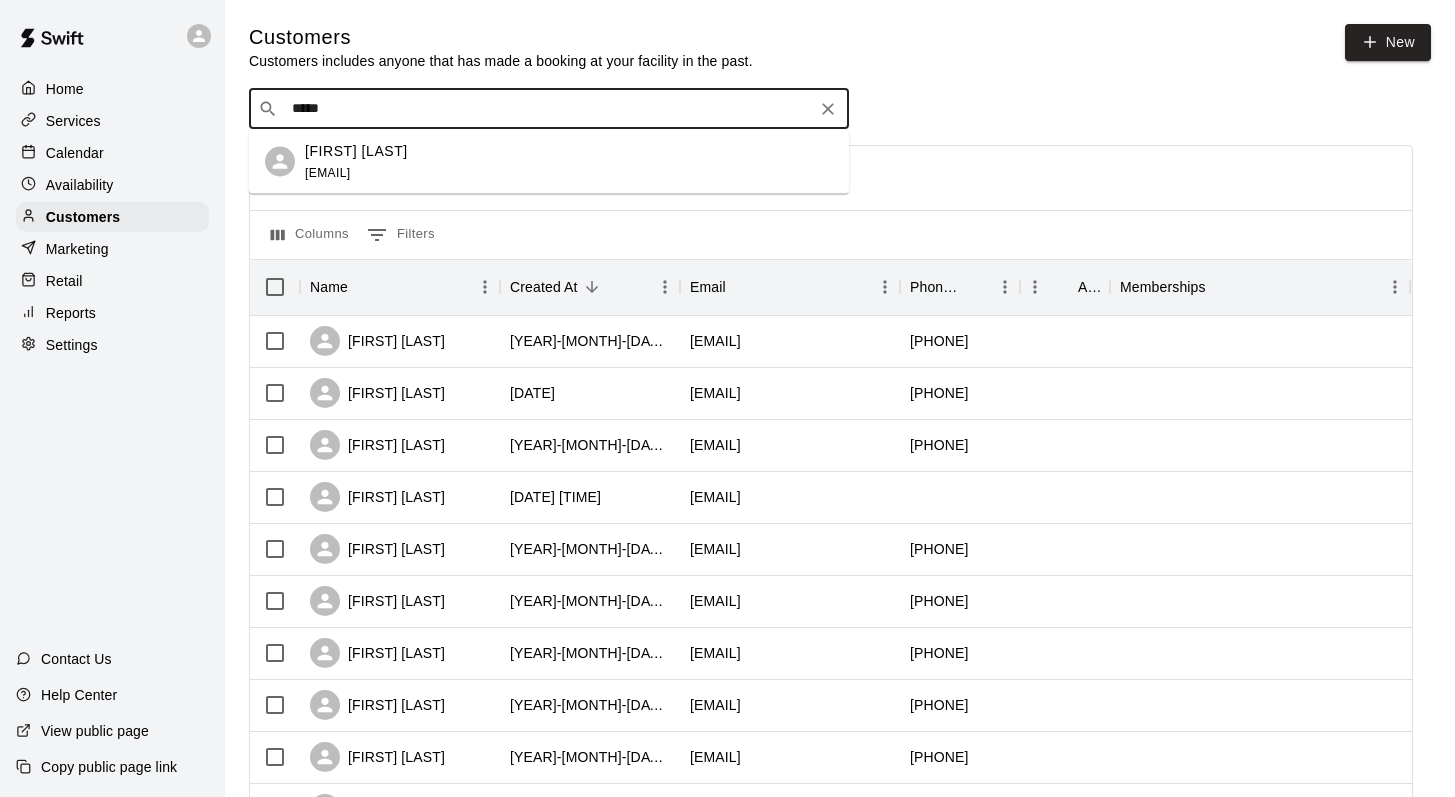 click on "[FIRST] [LAST] [EMAIL]" at bounding box center (356, 161) 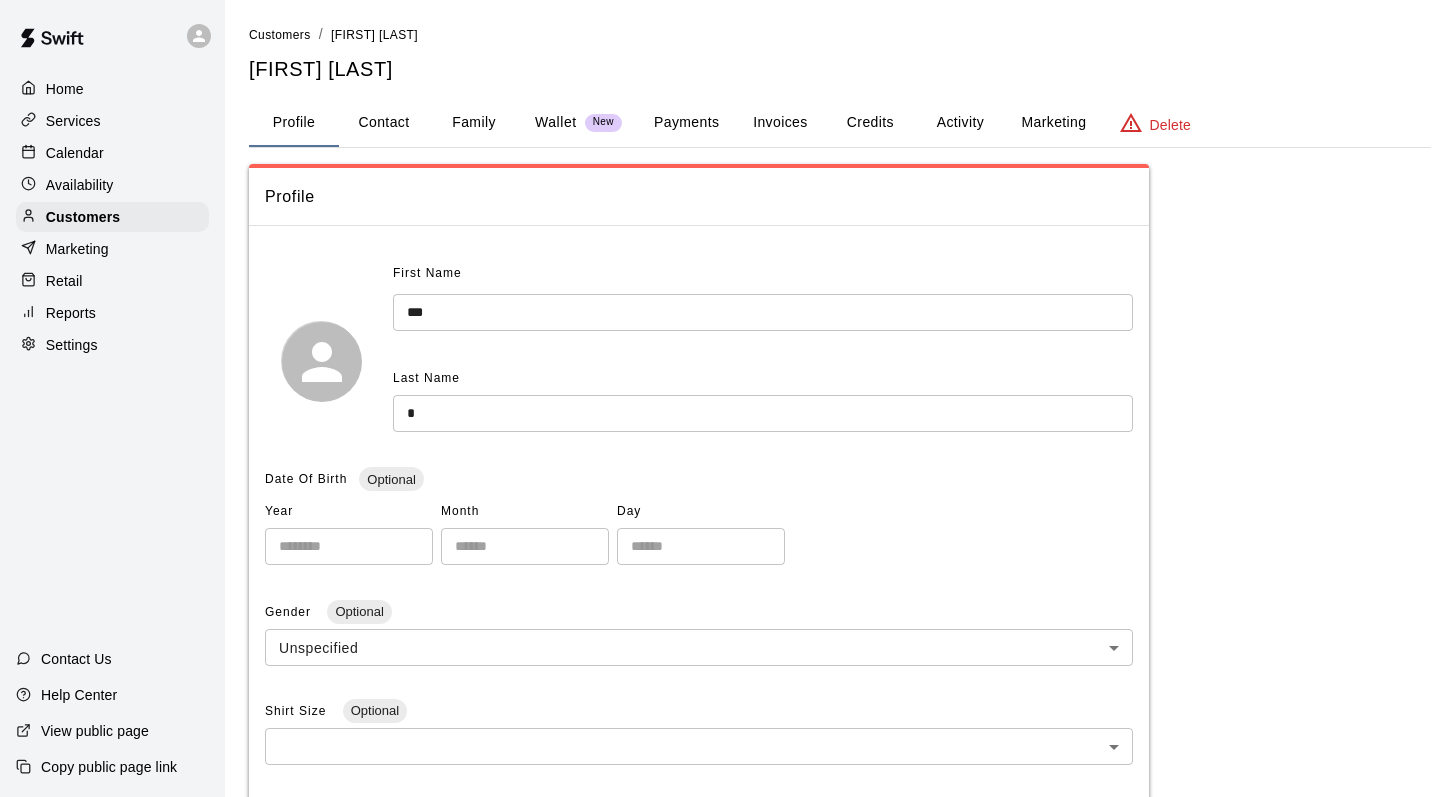 click on "Family" at bounding box center (474, 123) 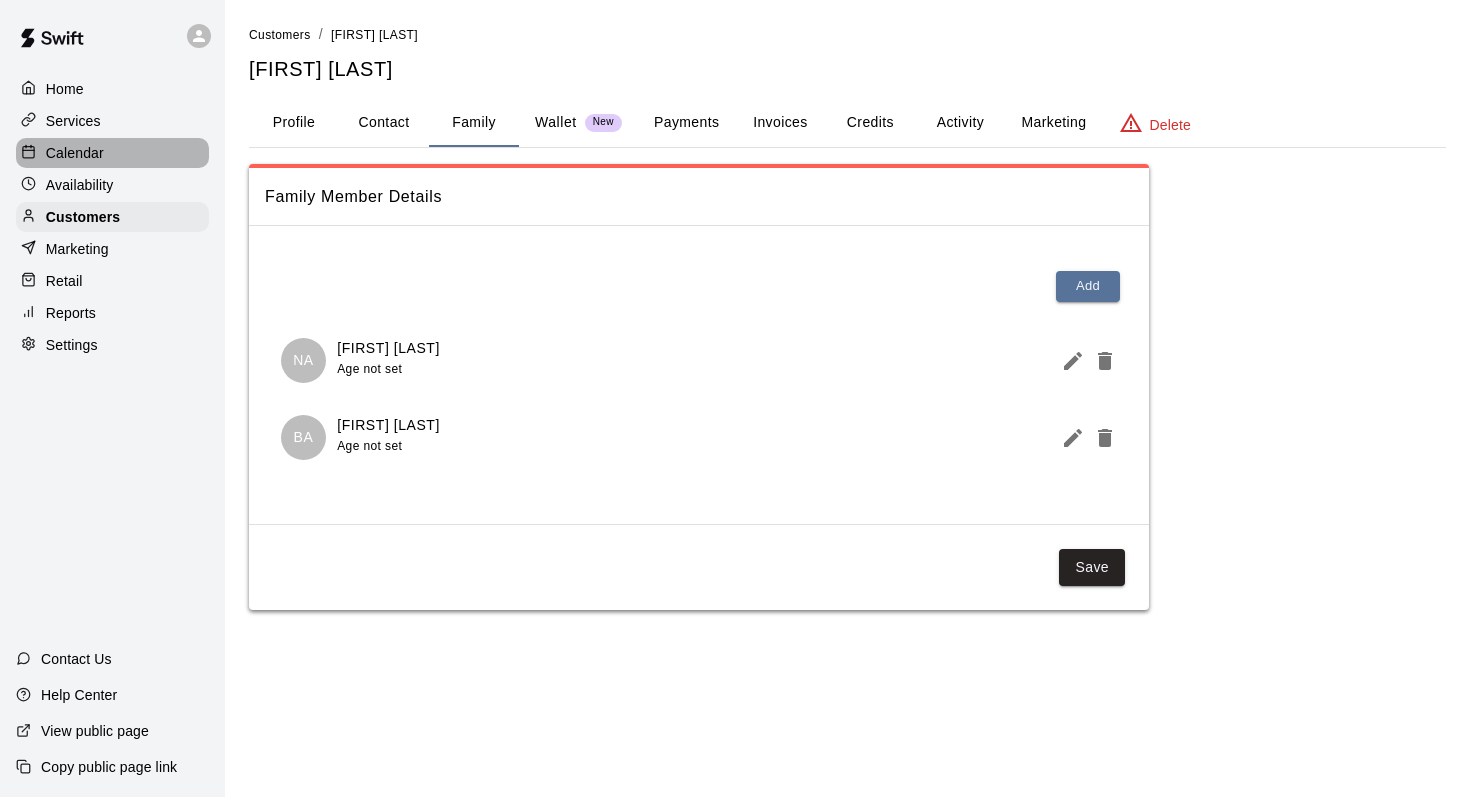 click on "Calendar" at bounding box center (75, 153) 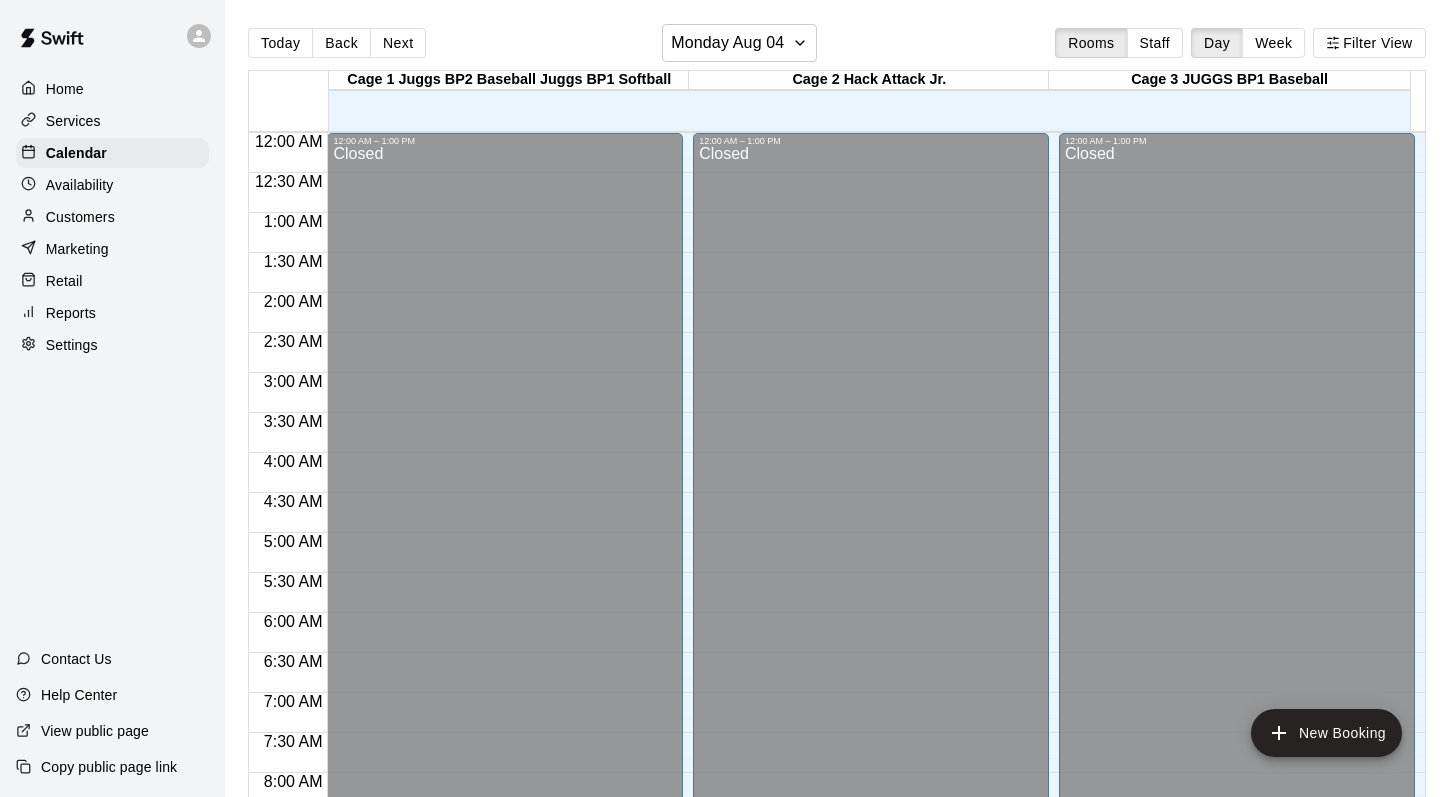 scroll, scrollTop: 982, scrollLeft: 0, axis: vertical 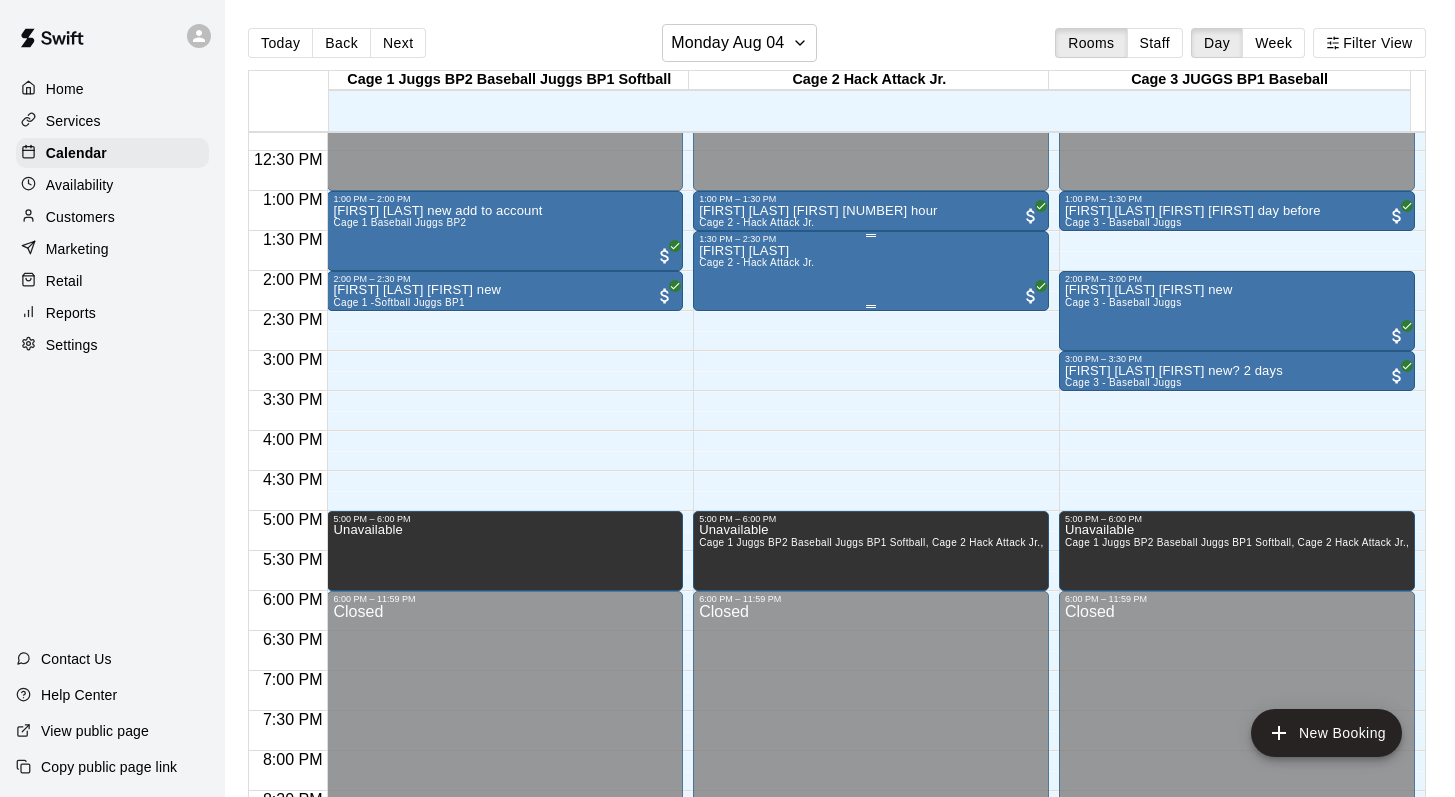 click on "[FIRST] [LAST]" at bounding box center [756, 251] 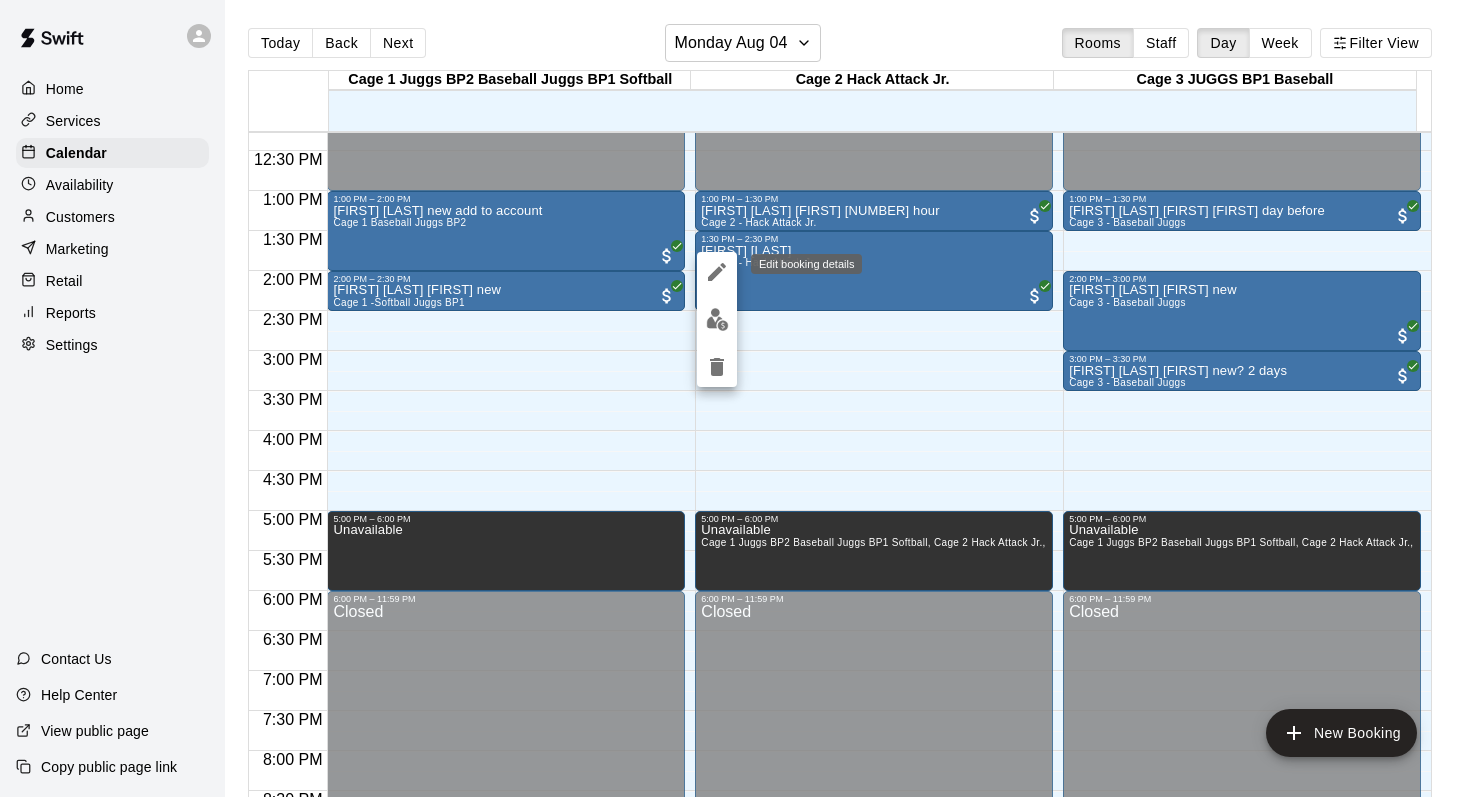 click 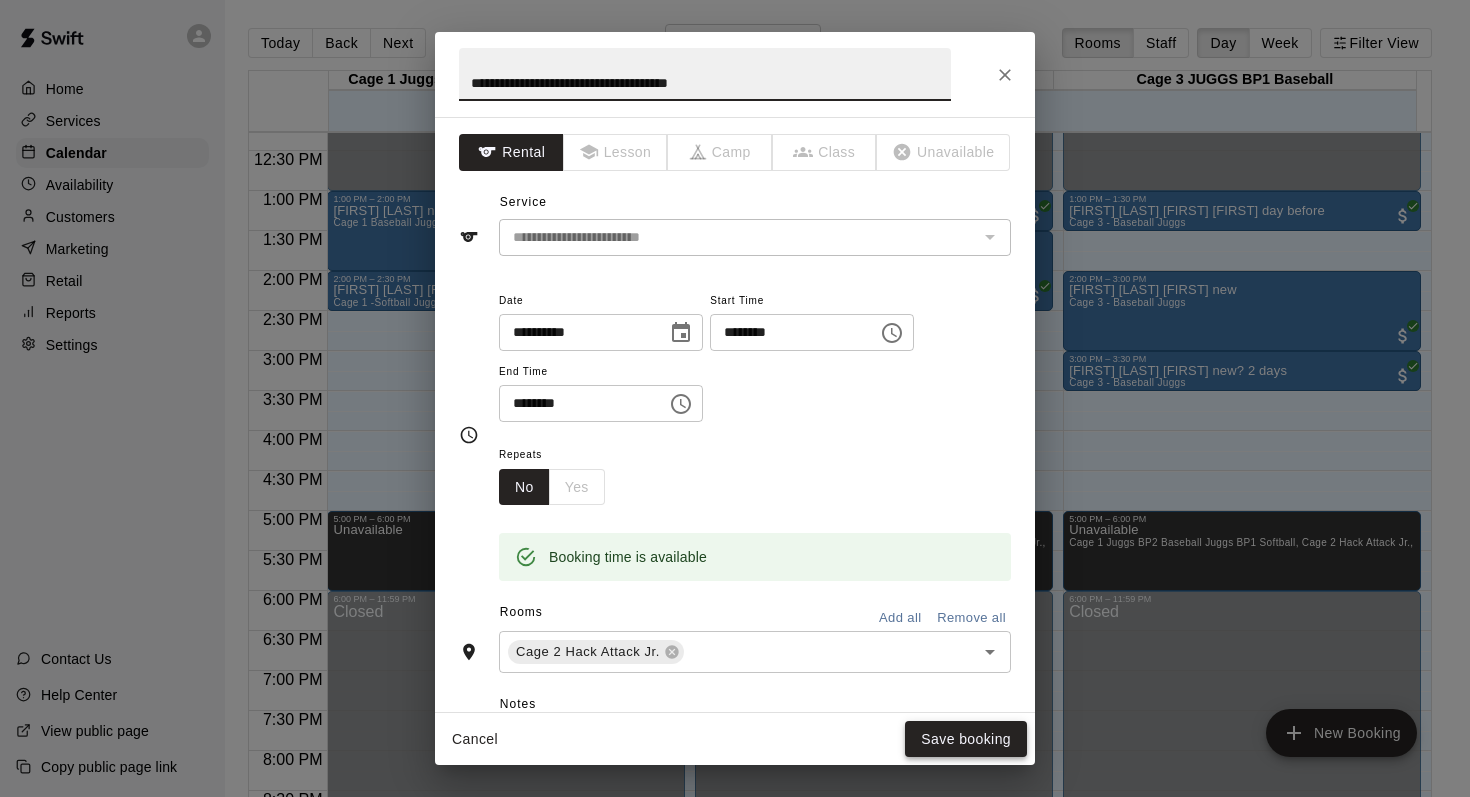 type on "**********" 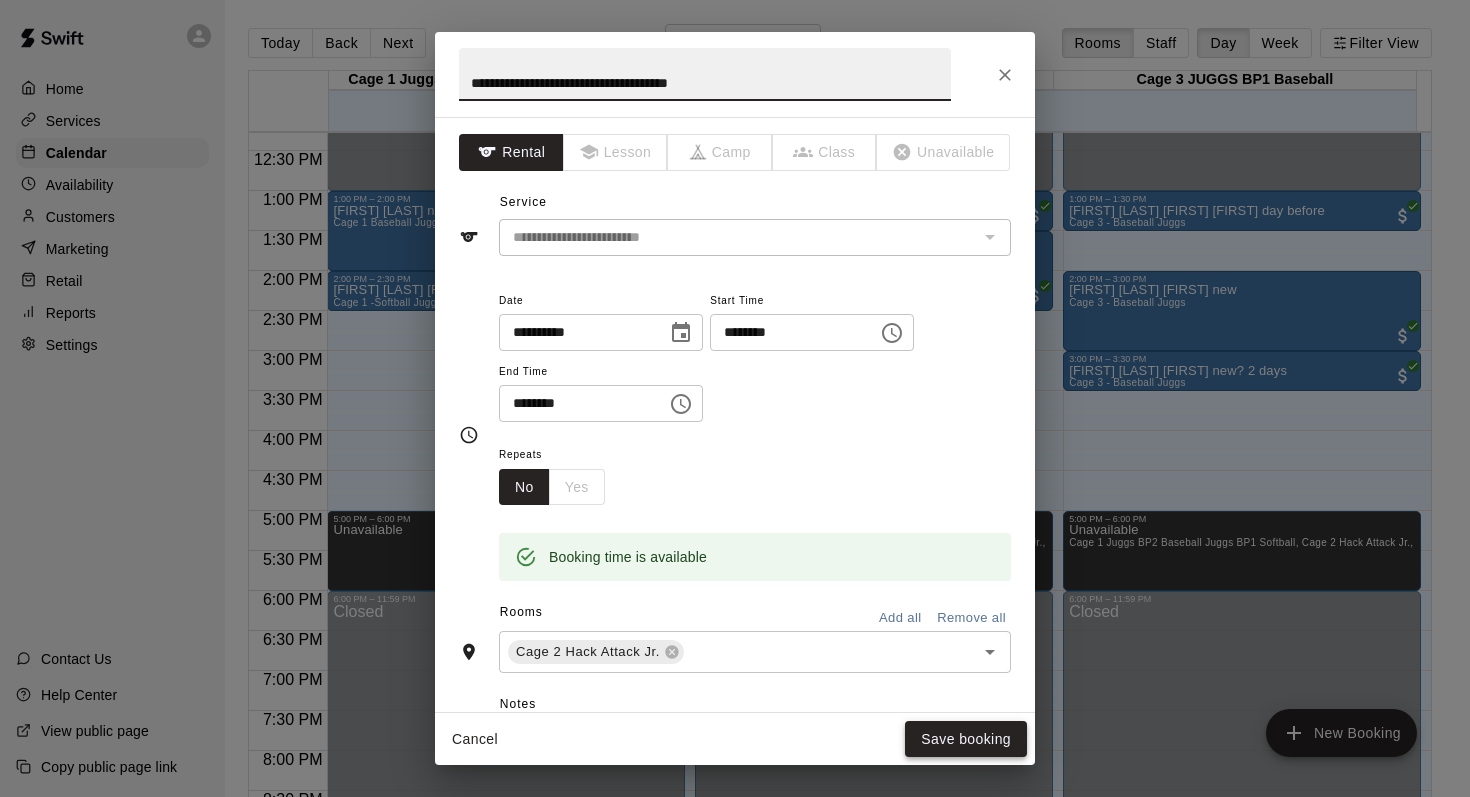 click on "Save booking" at bounding box center (966, 739) 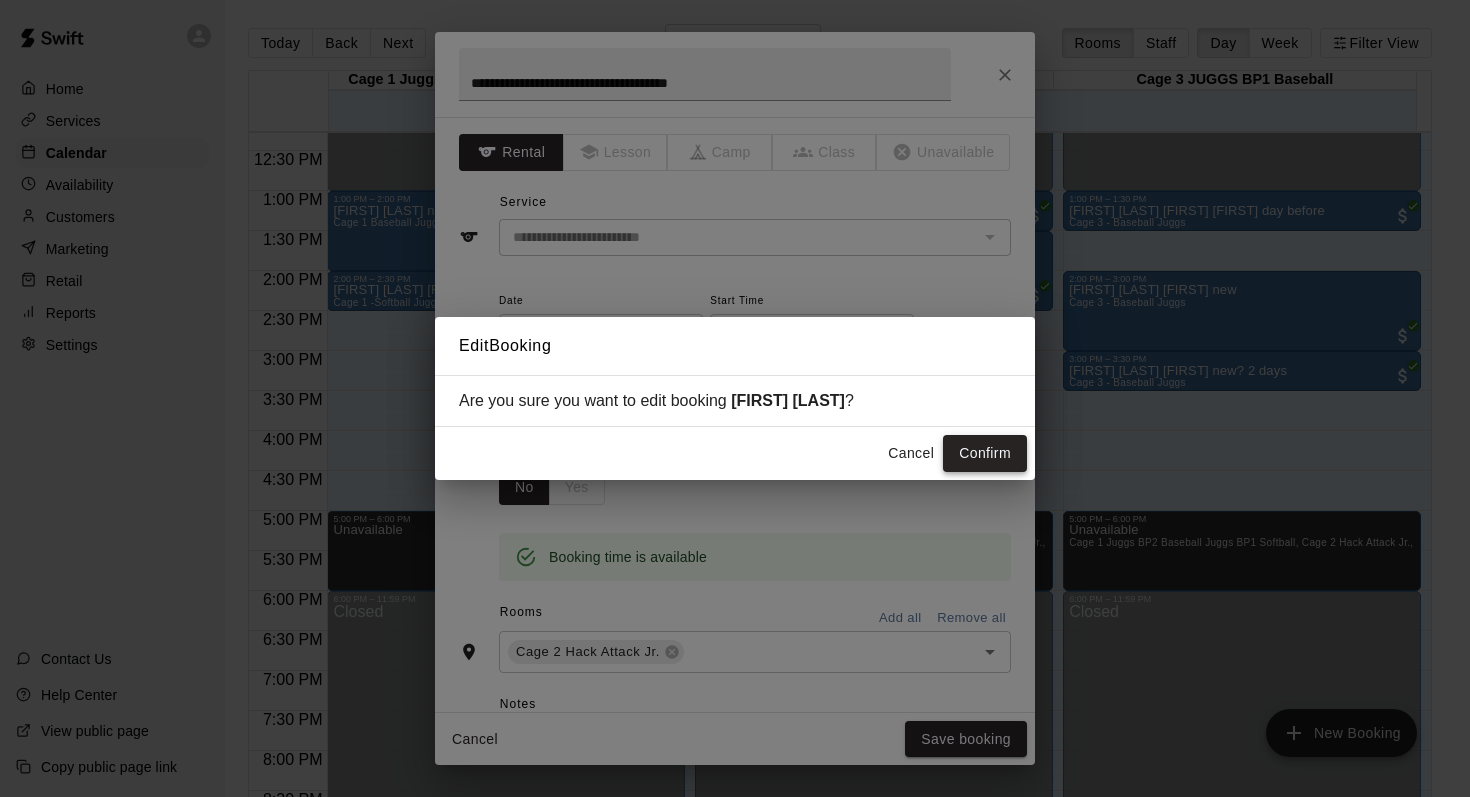 click on "Confirm" at bounding box center [985, 453] 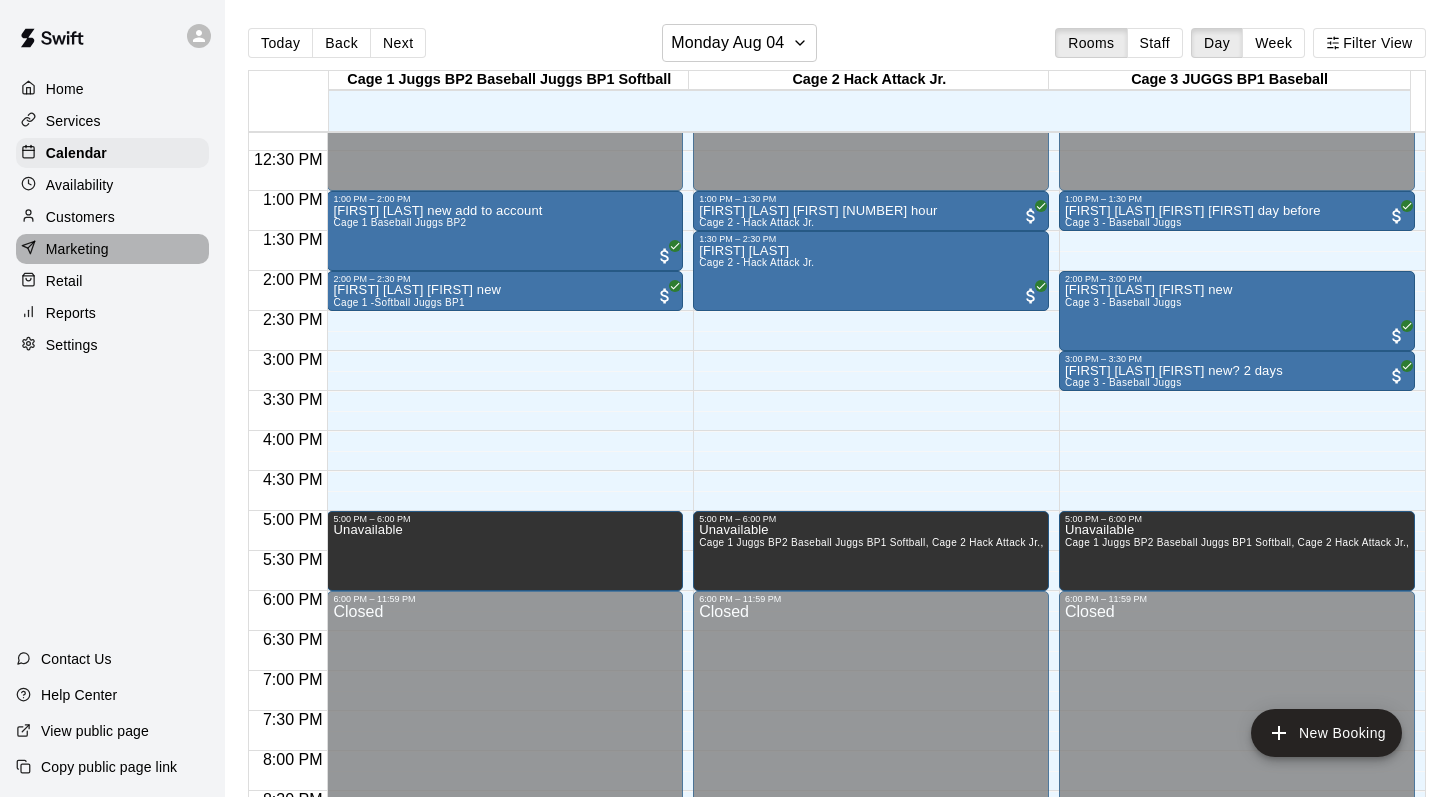 click on "Marketing" at bounding box center [77, 249] 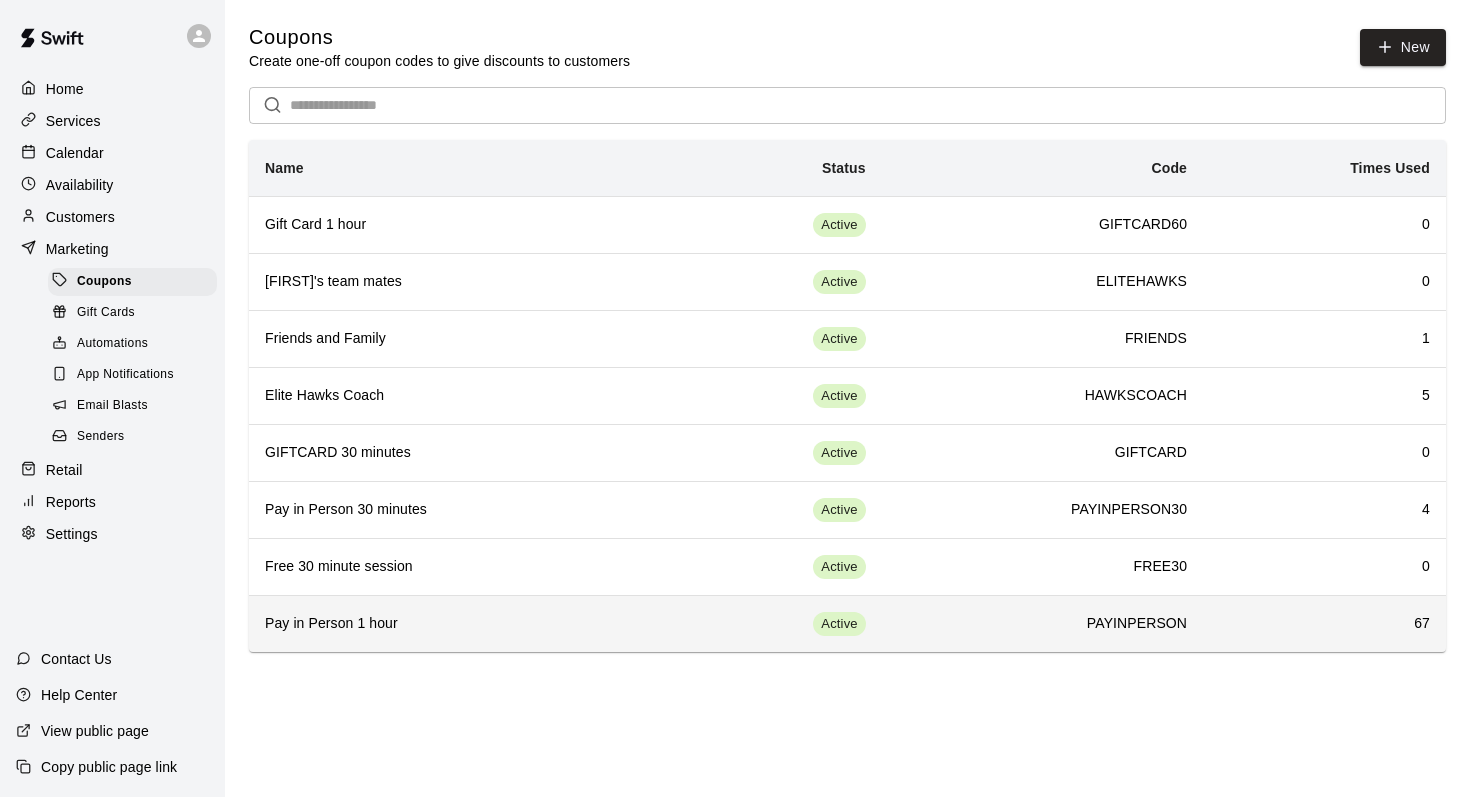click on "Pay in Person 1 hour" at bounding box center [459, 624] 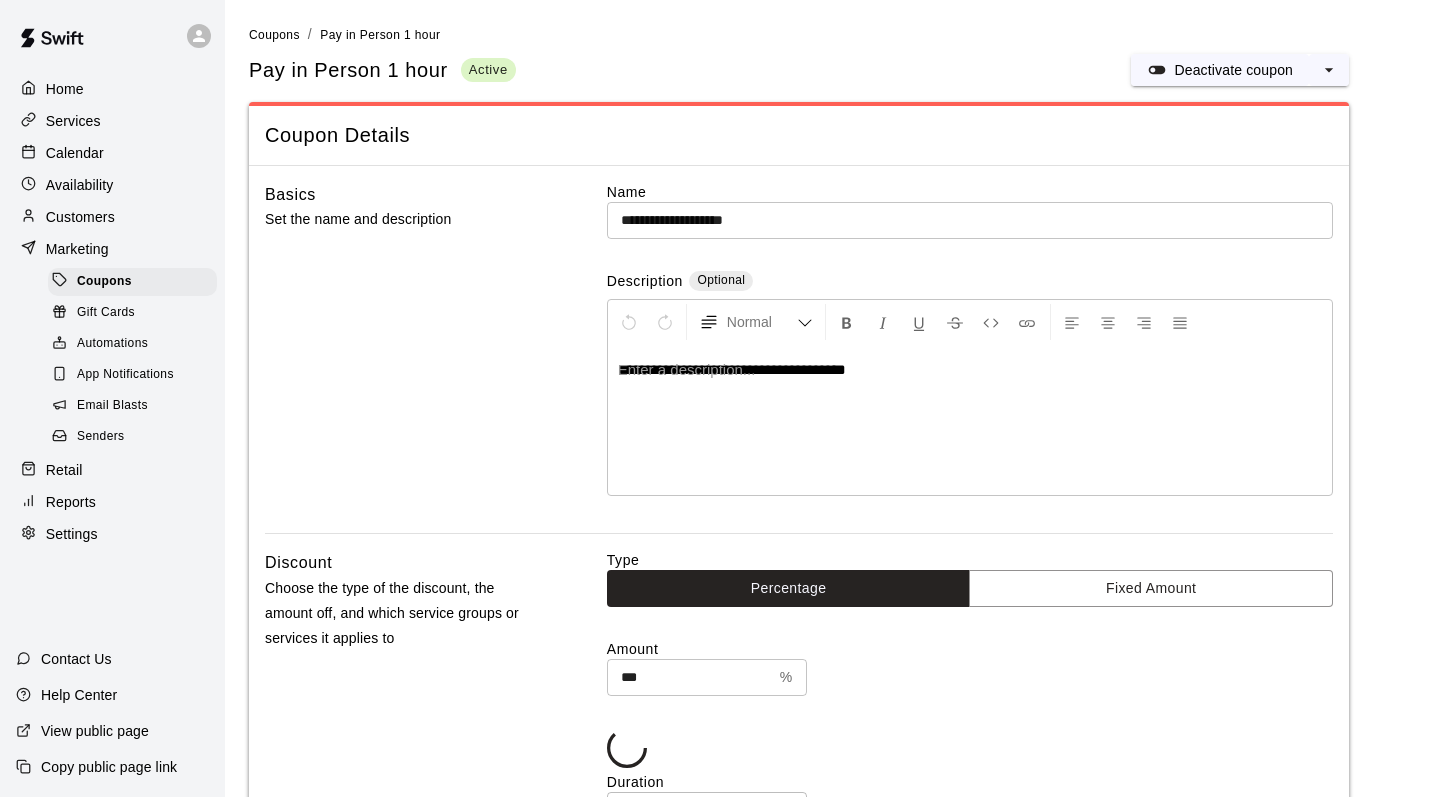 type on "**********" 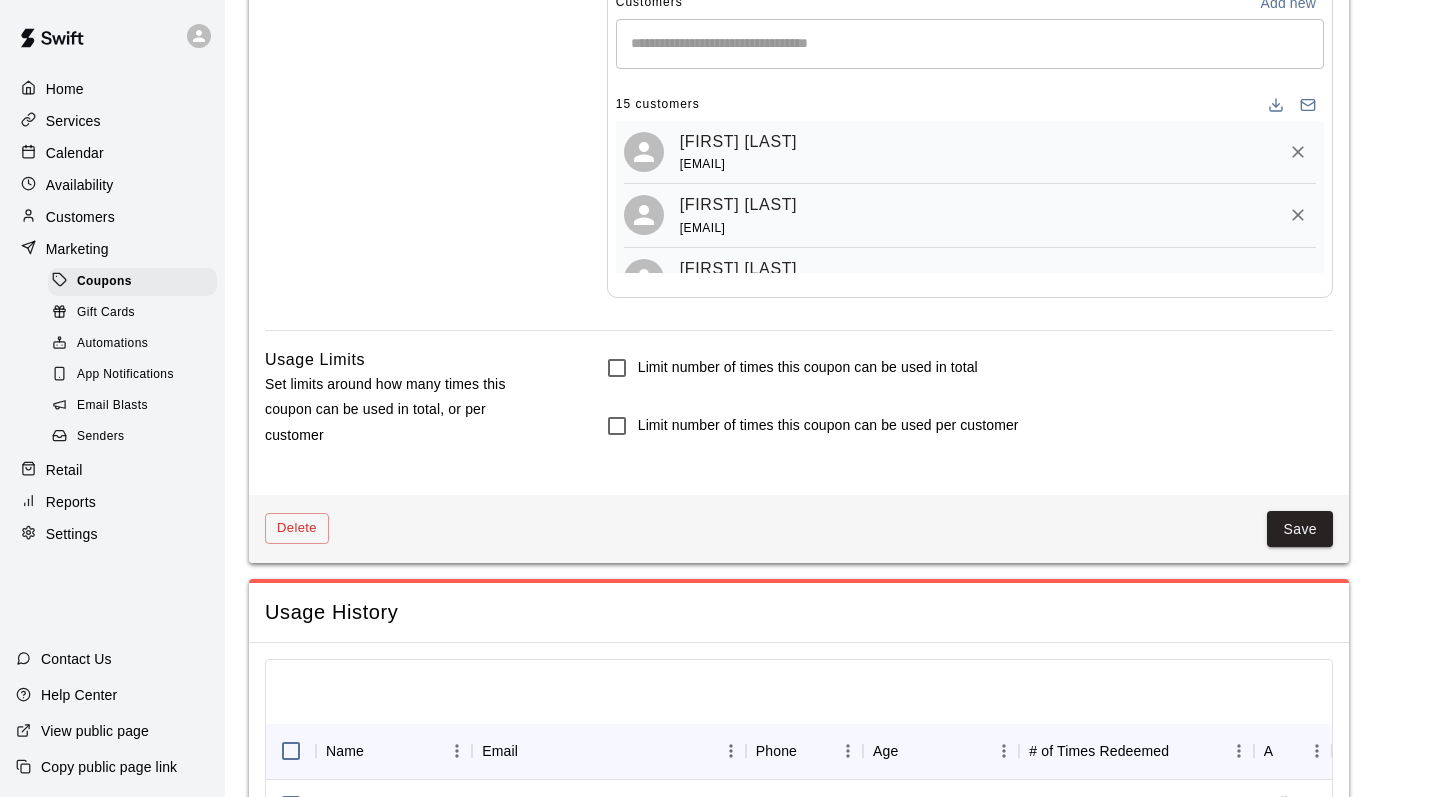scroll, scrollTop: 1513, scrollLeft: 0, axis: vertical 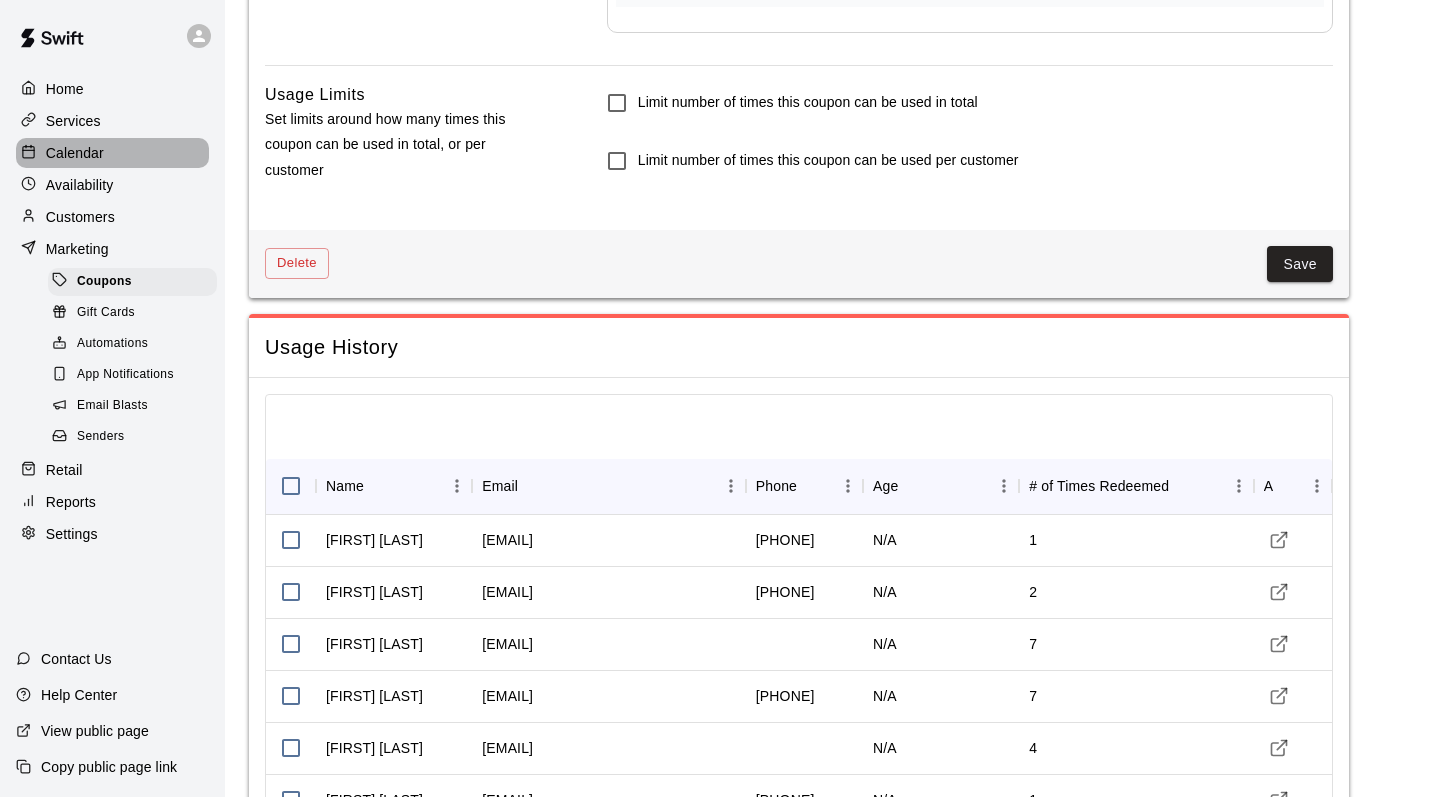 click on "Calendar" at bounding box center [75, 153] 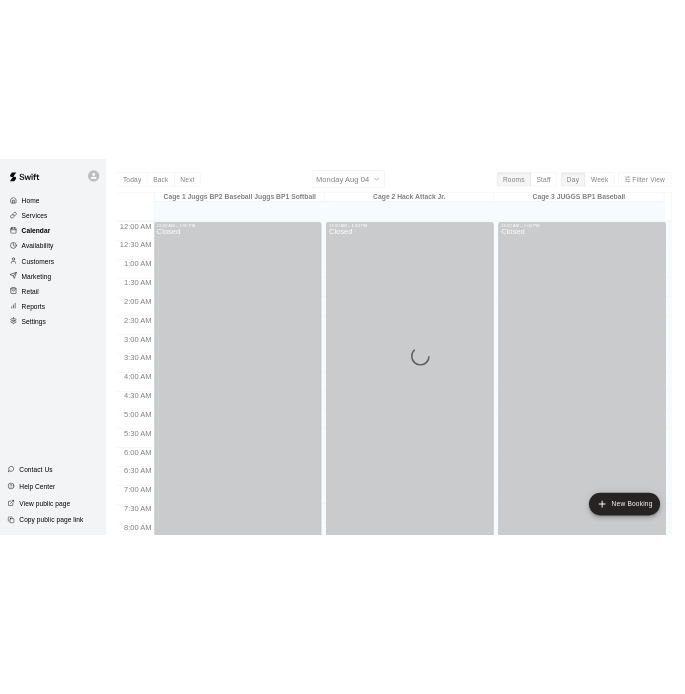 scroll, scrollTop: 983, scrollLeft: 0, axis: vertical 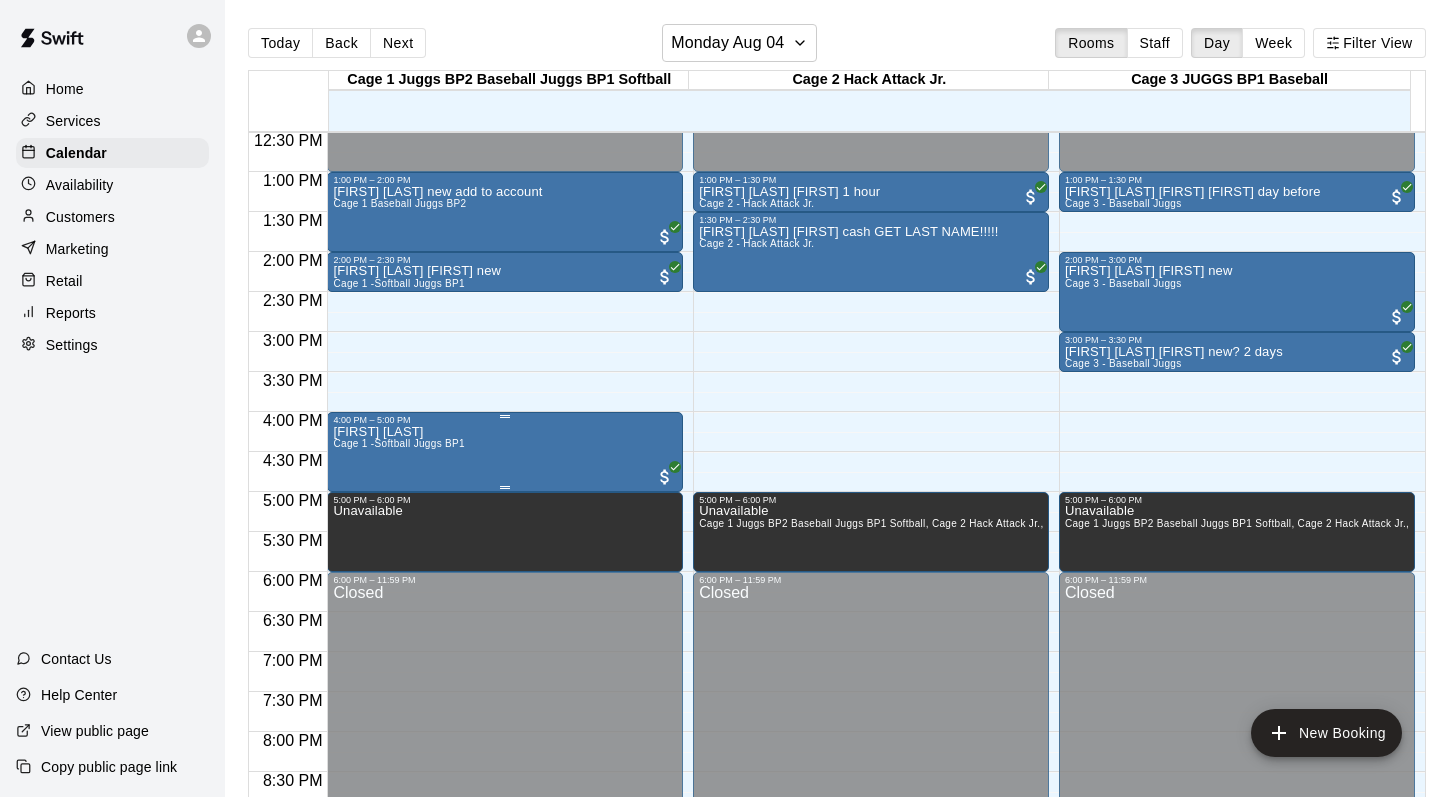 click on "Cage 1 -Softball  Juggs BP1" at bounding box center (399, 443) 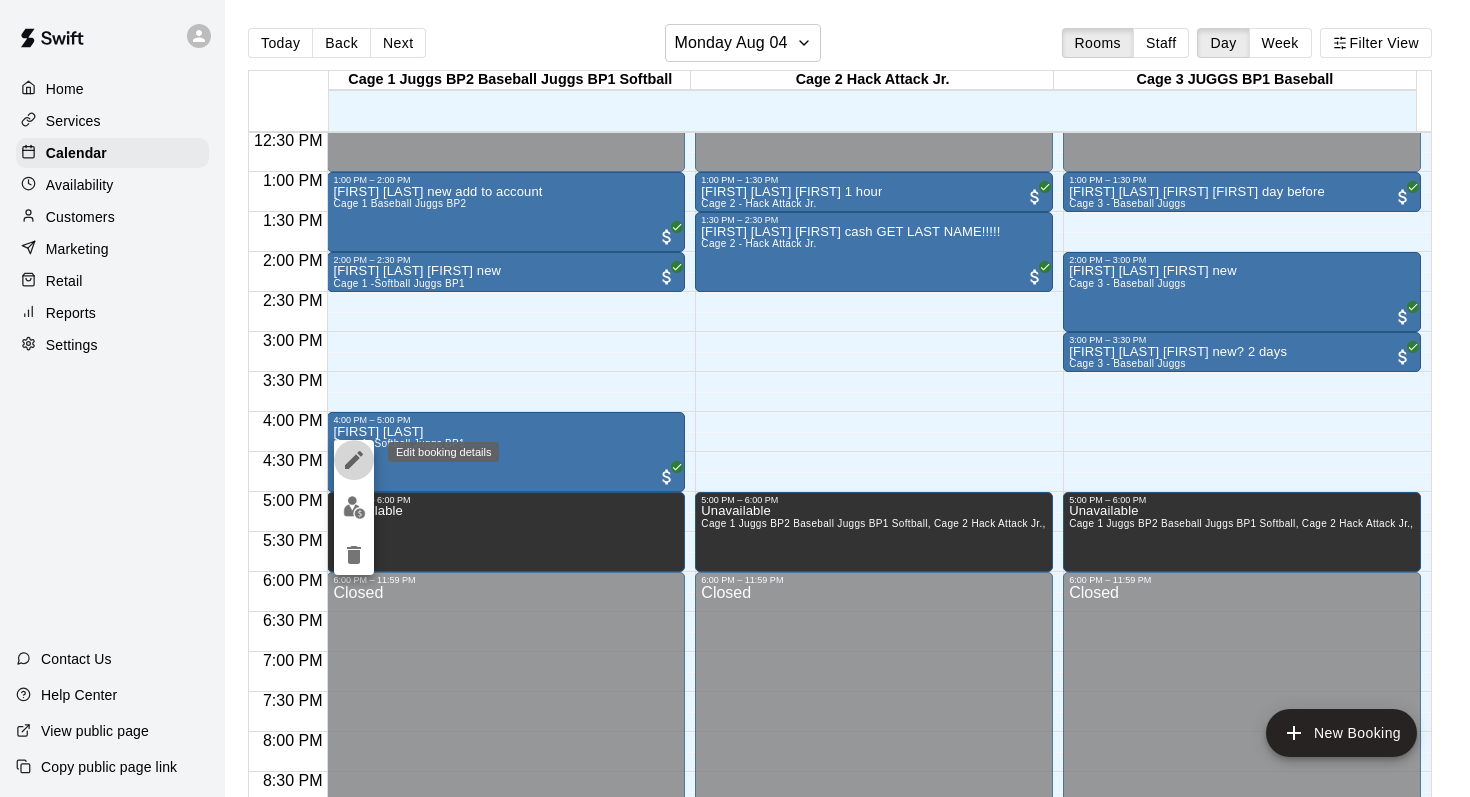 click 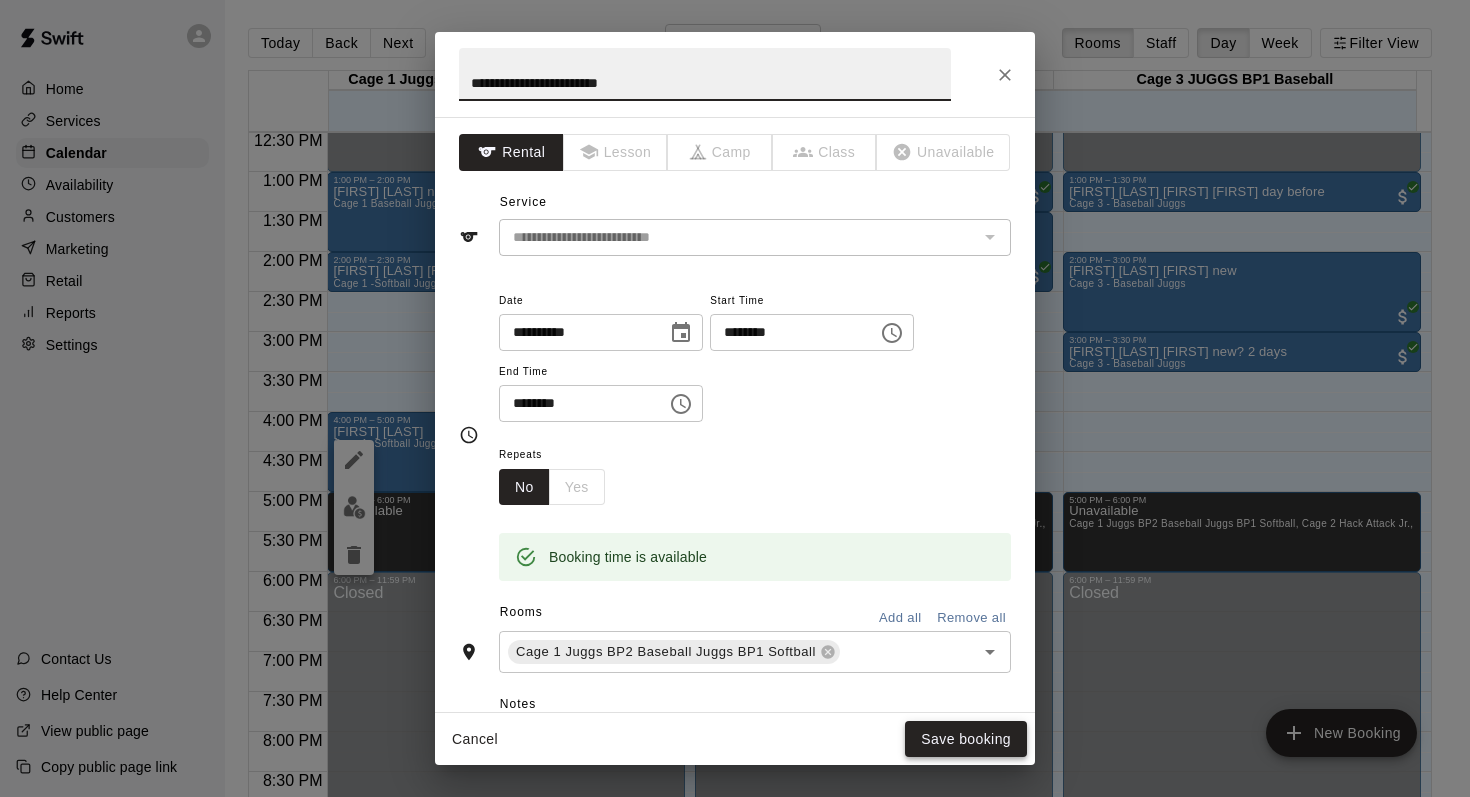 type on "**********" 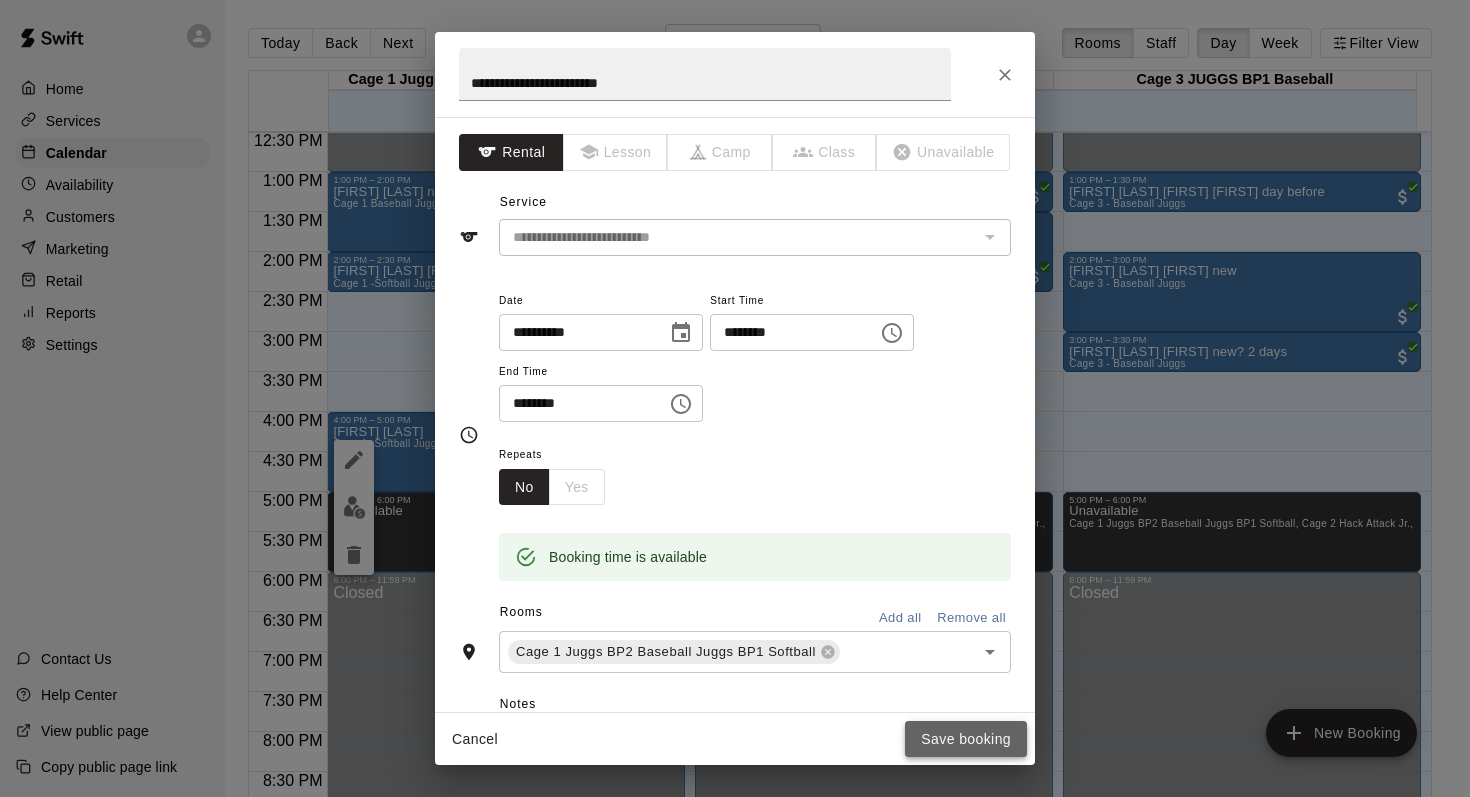 click on "Save booking" at bounding box center (966, 739) 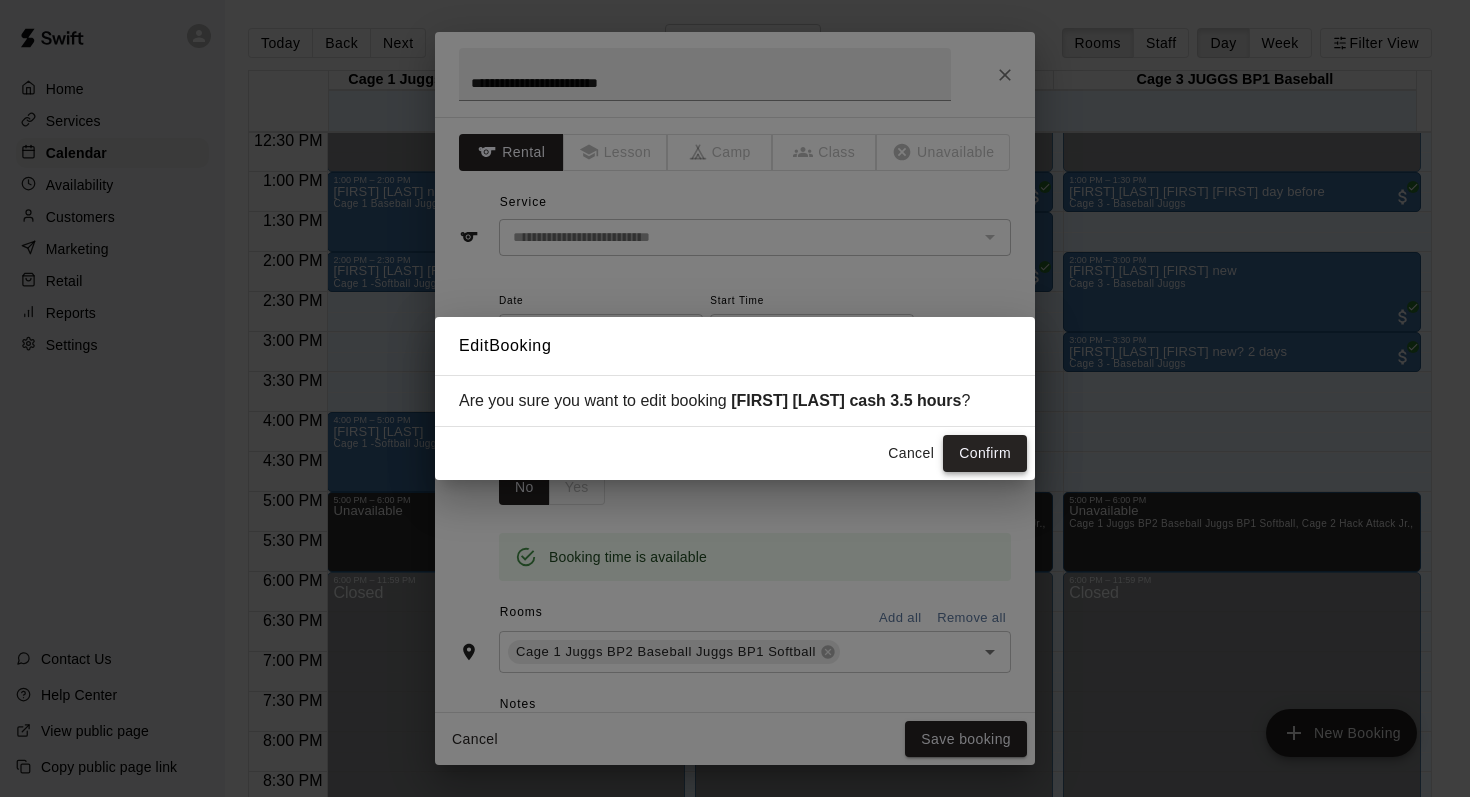 click on "Confirm" at bounding box center [985, 453] 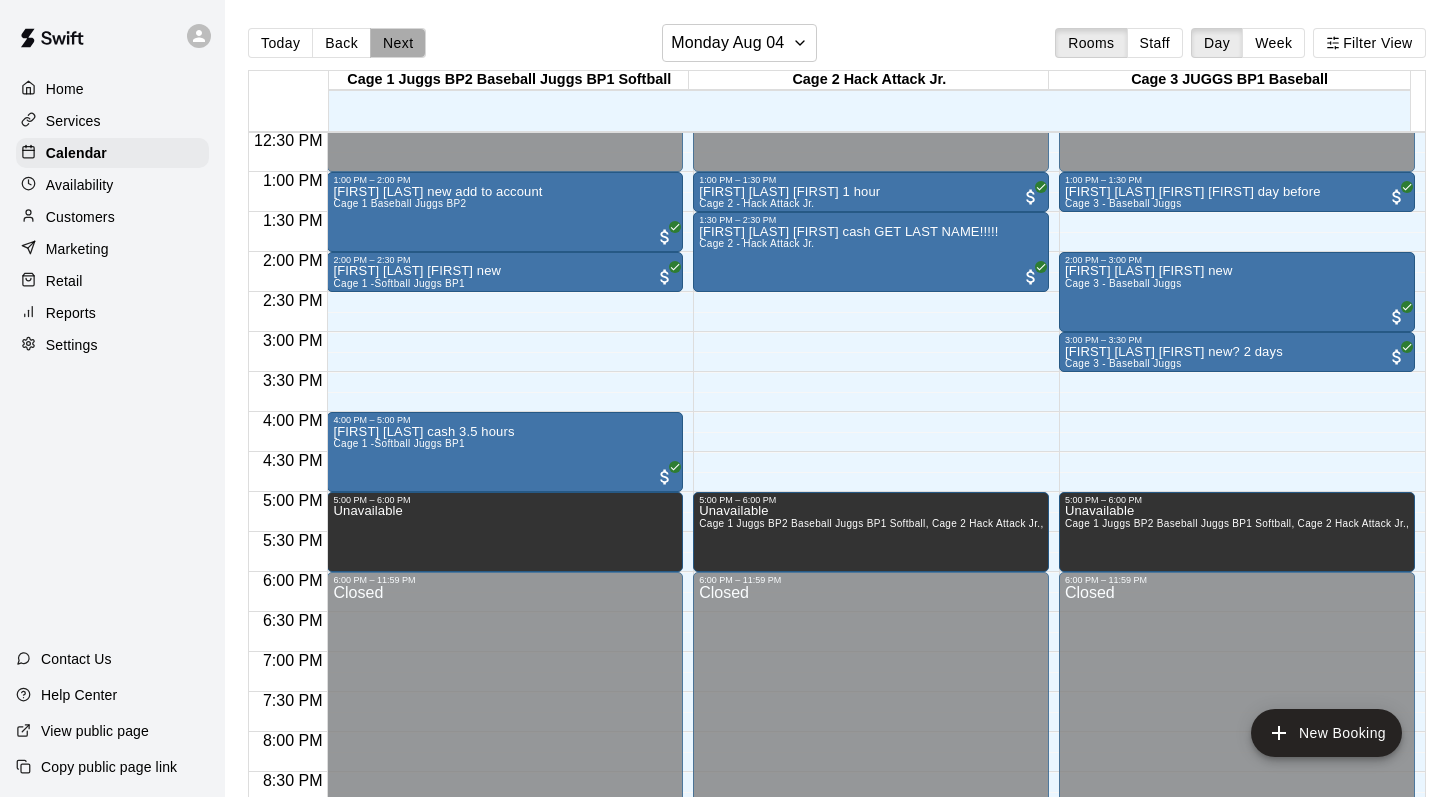 click on "Next" at bounding box center [398, 43] 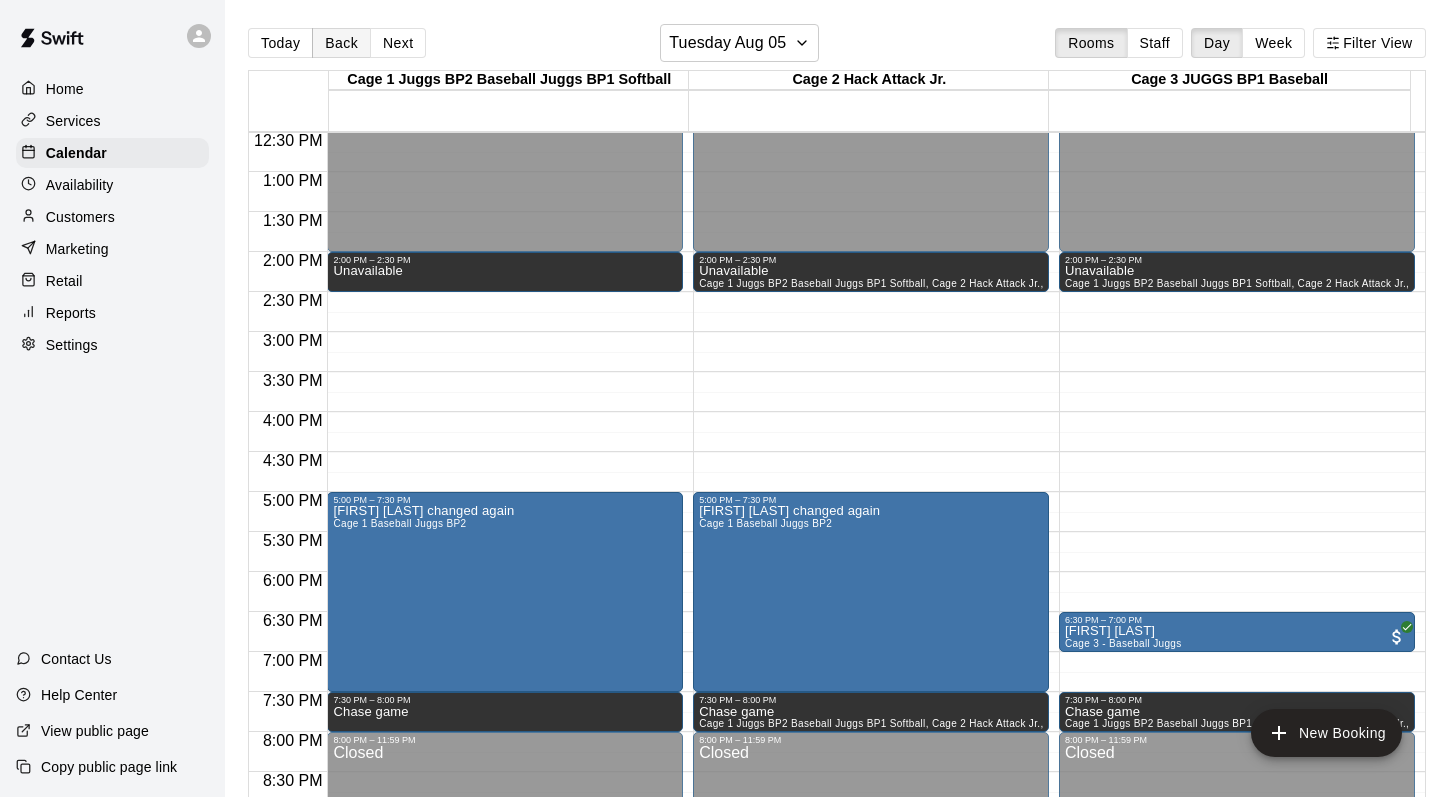 click on "Back" at bounding box center (341, 43) 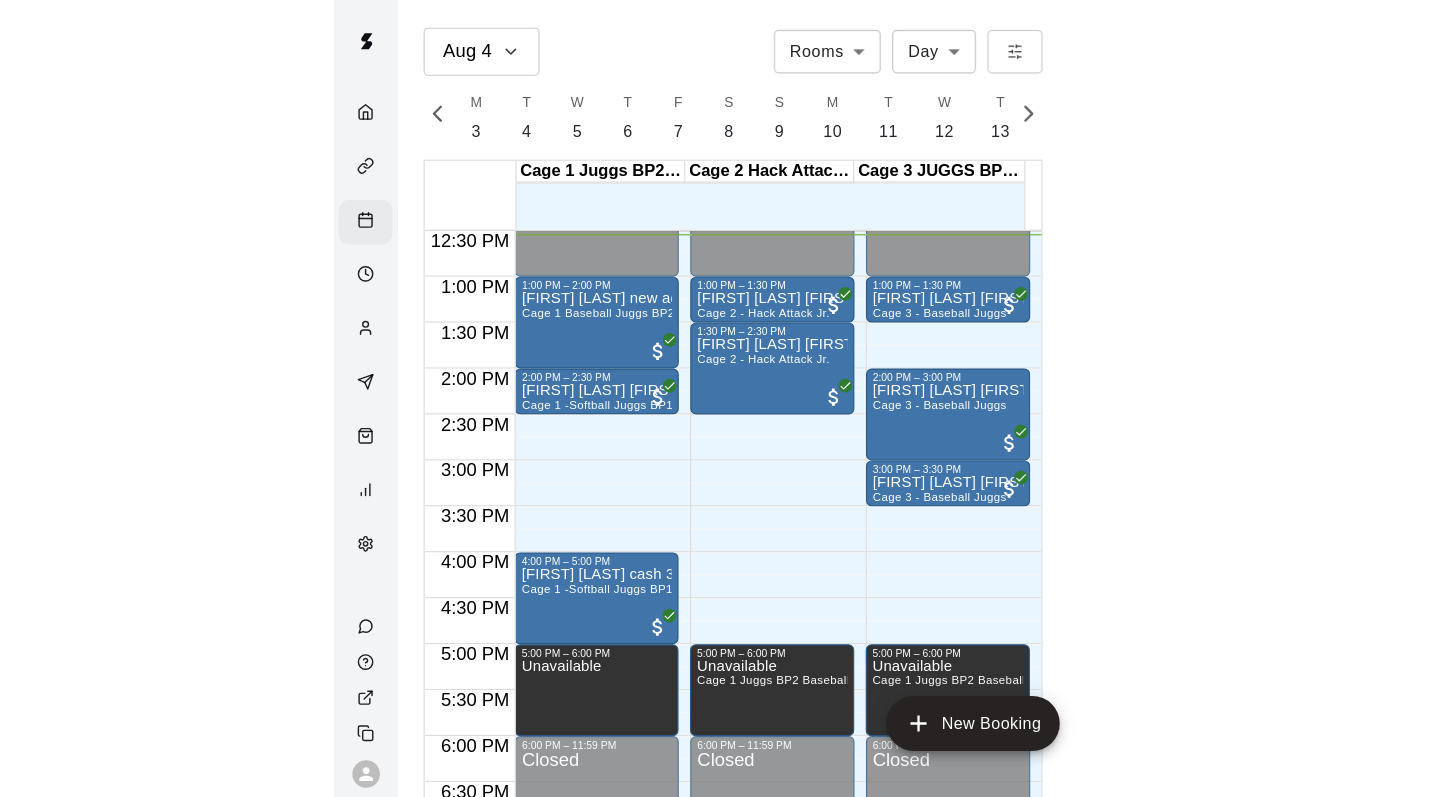scroll, scrollTop: 0, scrollLeft: 8372, axis: horizontal 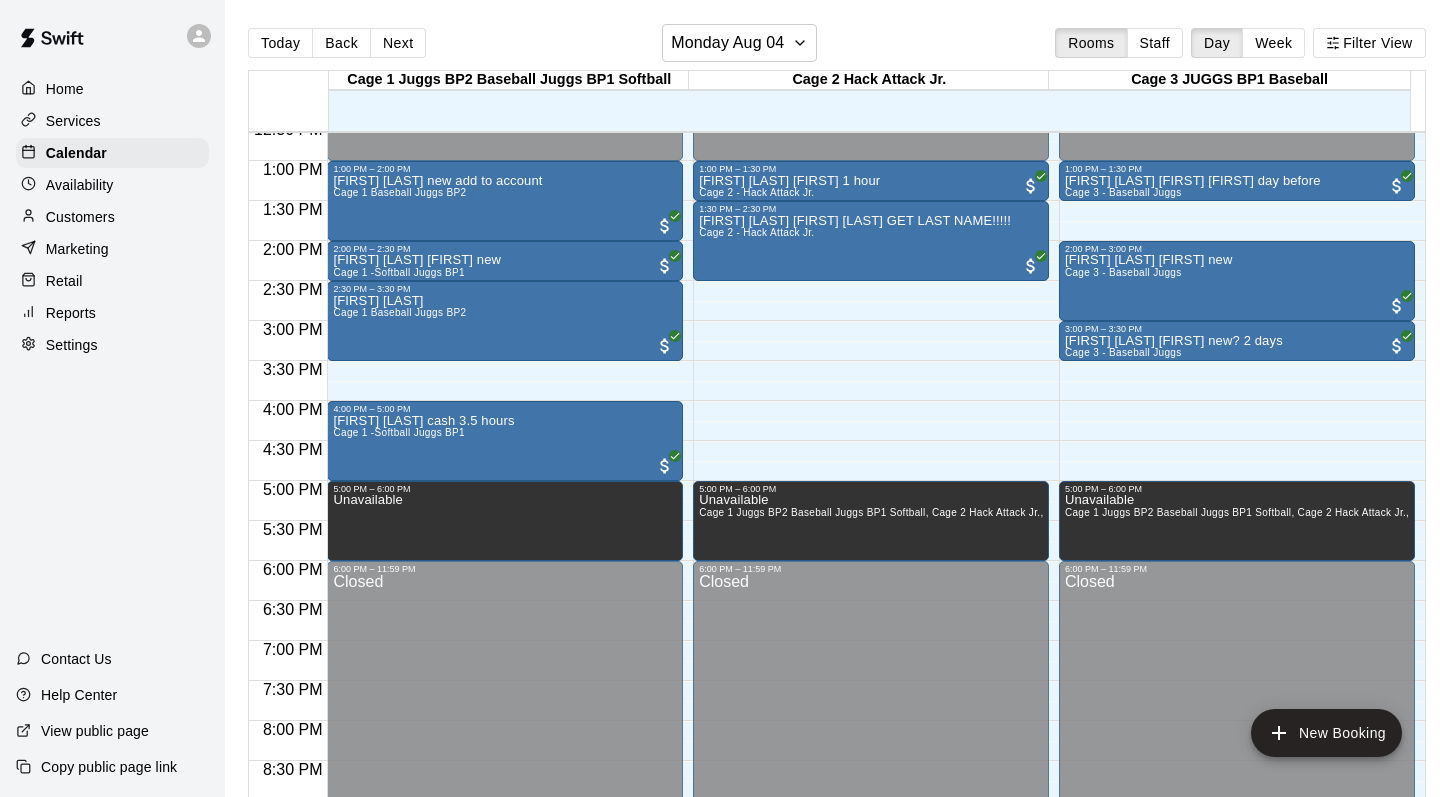 click on "Customers" at bounding box center [80, 217] 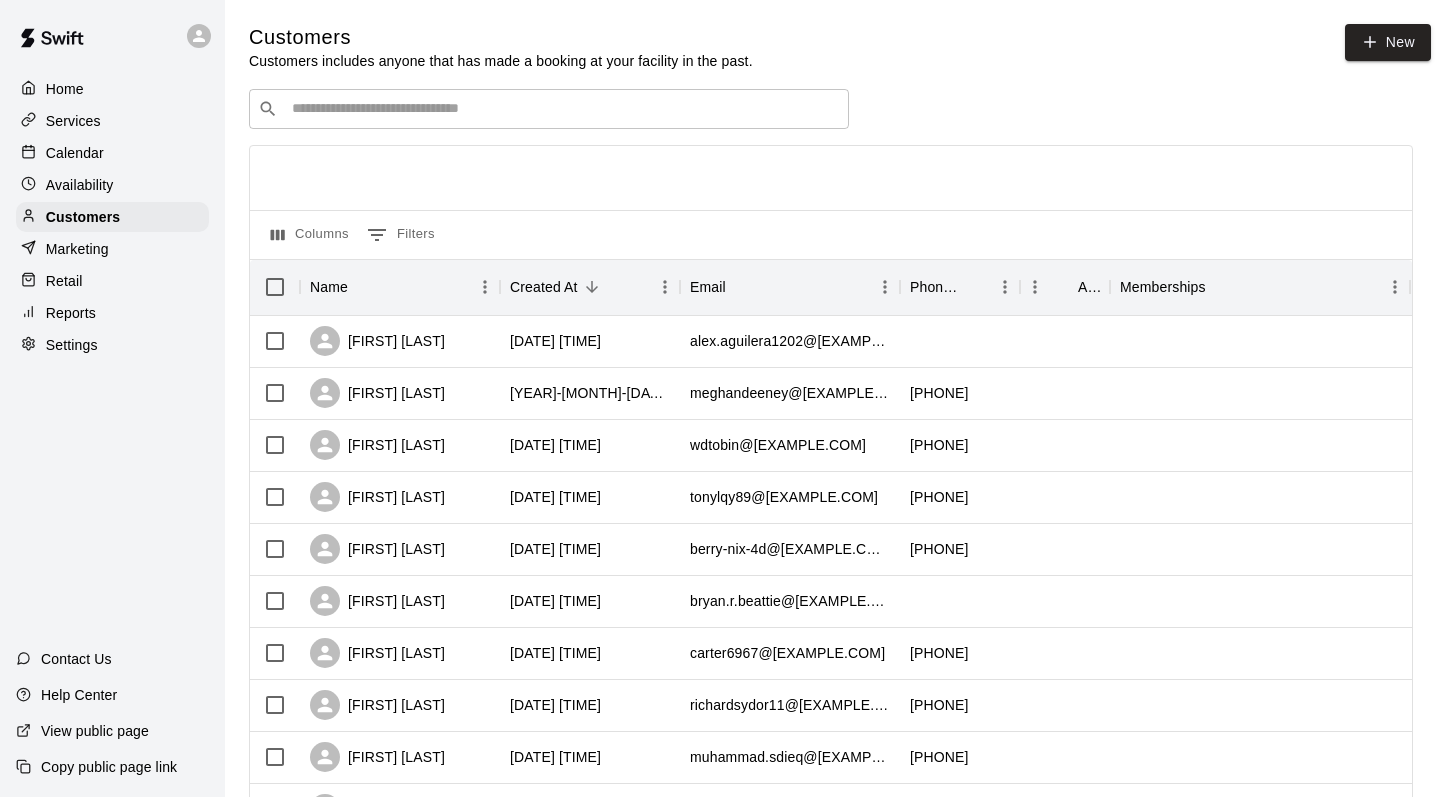 click at bounding box center [563, 109] 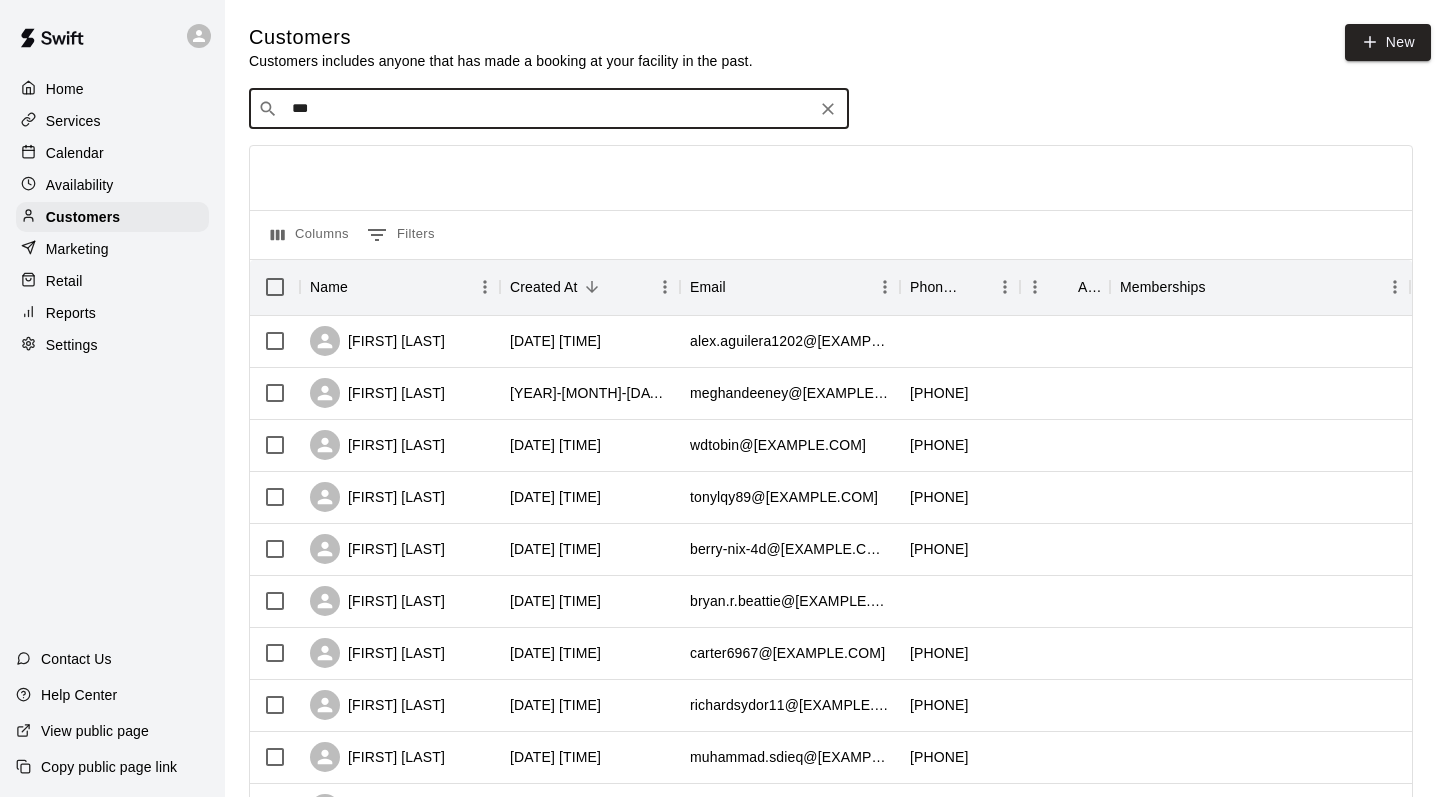 type on "****" 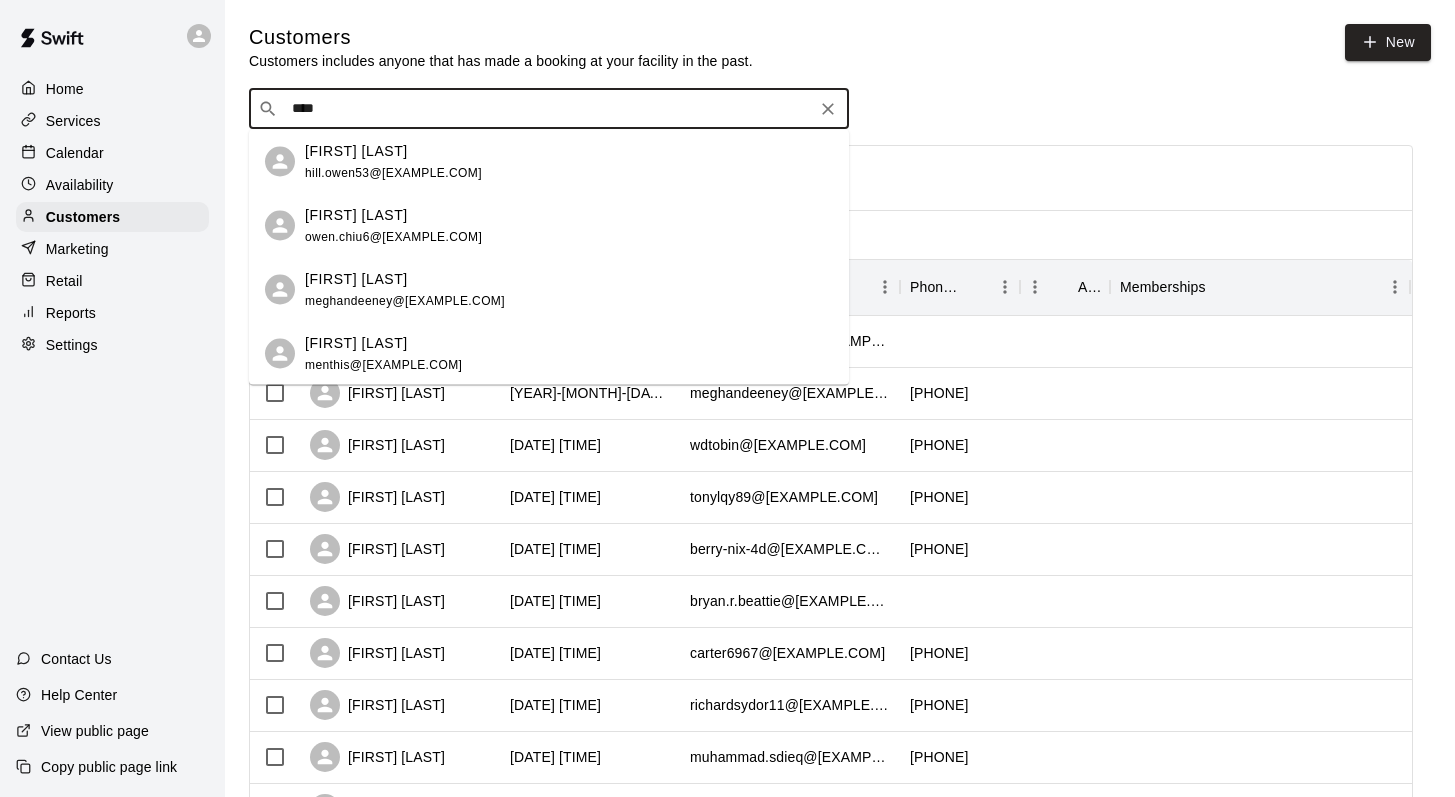 click on "Owen Biskupski" at bounding box center (356, 278) 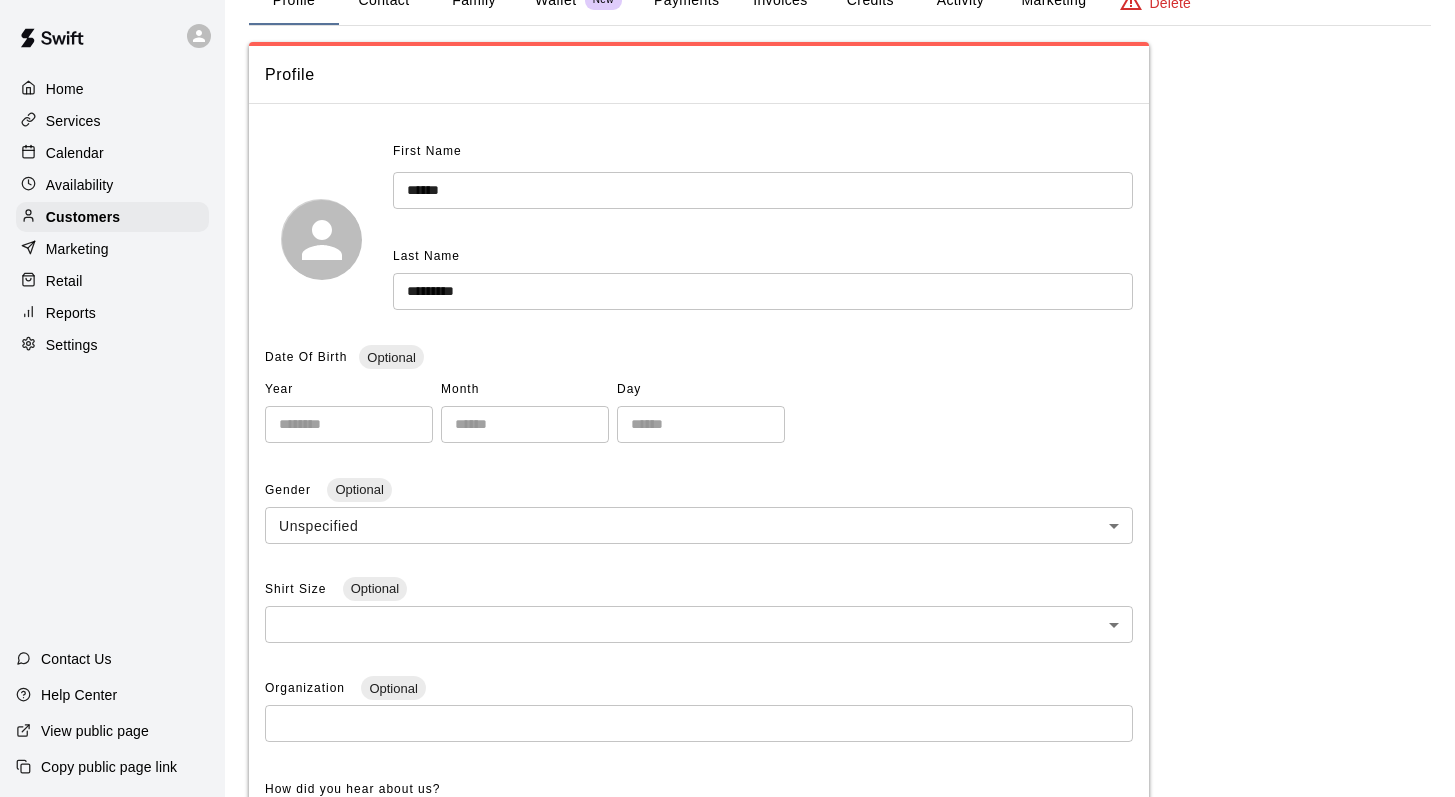 scroll, scrollTop: 0, scrollLeft: 0, axis: both 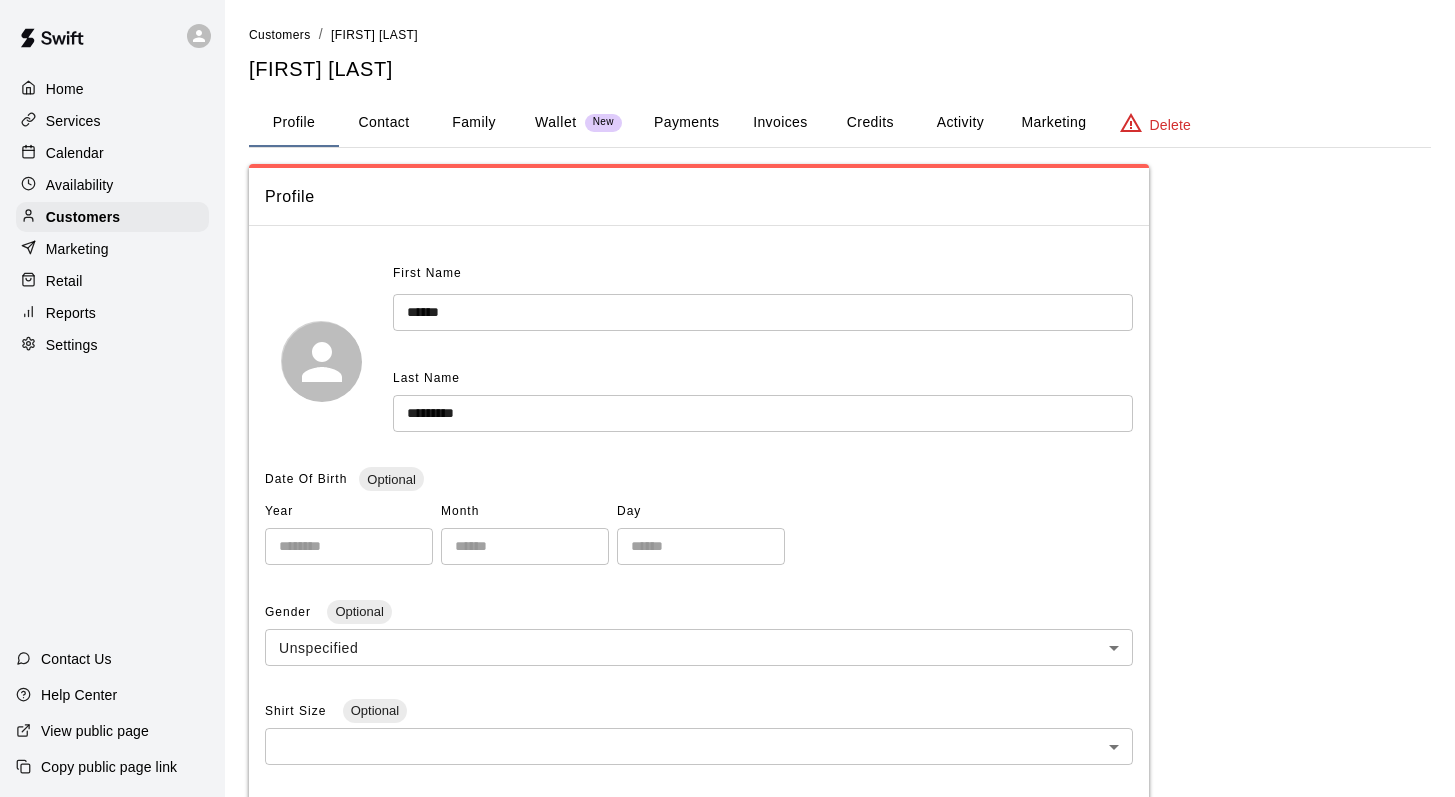 click on "Family" at bounding box center [474, 123] 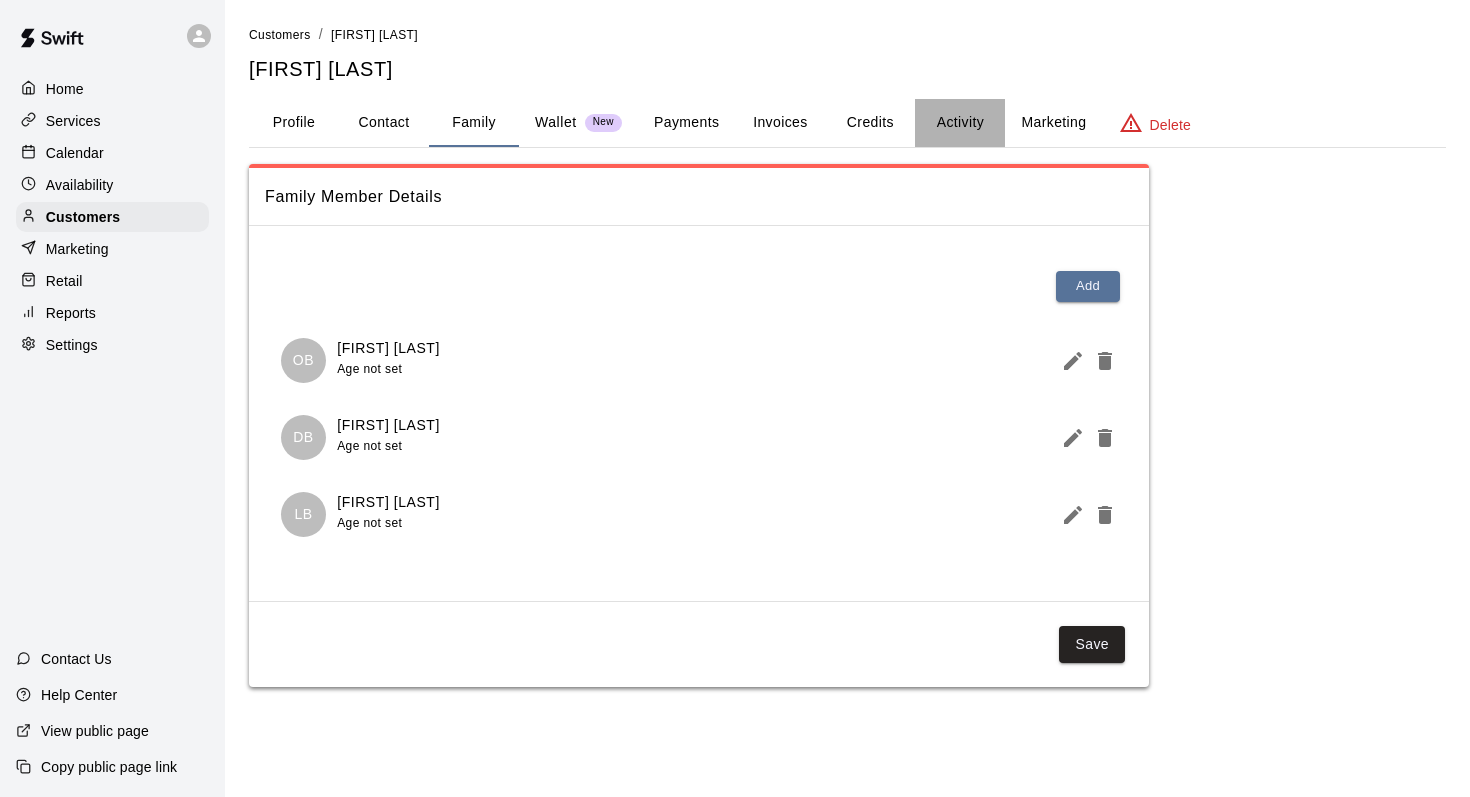 click on "Activity" at bounding box center (960, 123) 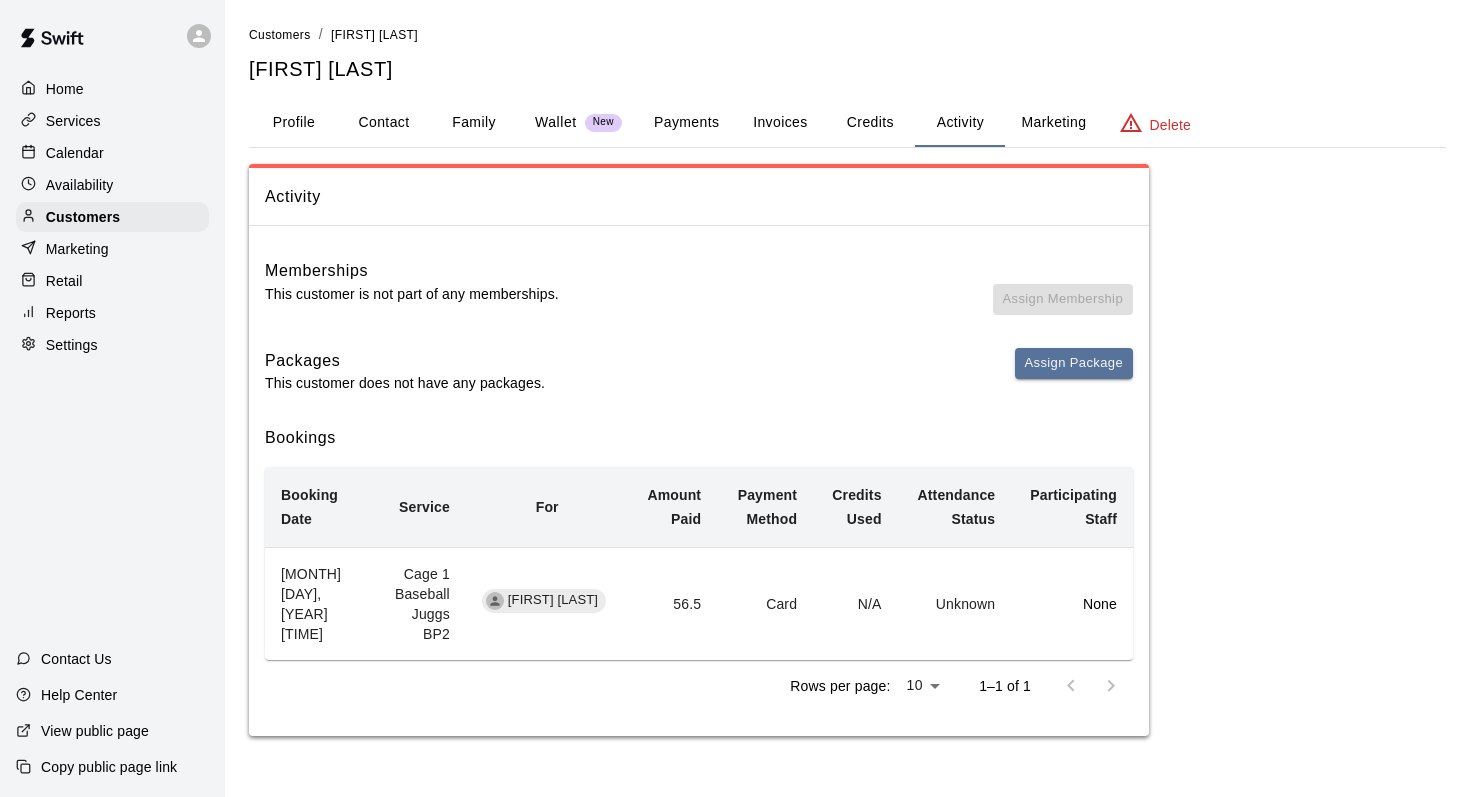 click on "Calendar" at bounding box center [75, 153] 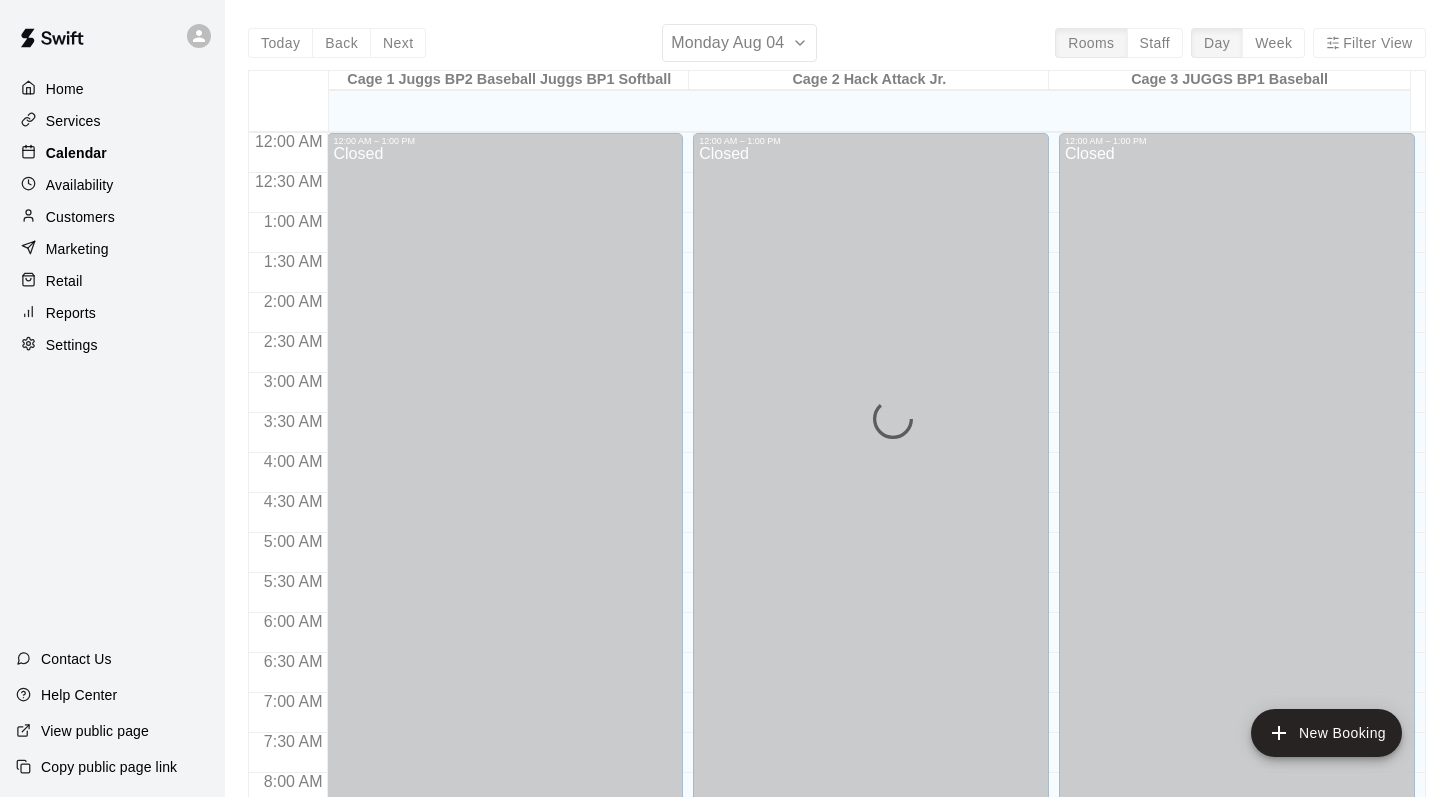 scroll, scrollTop: 1012, scrollLeft: 0, axis: vertical 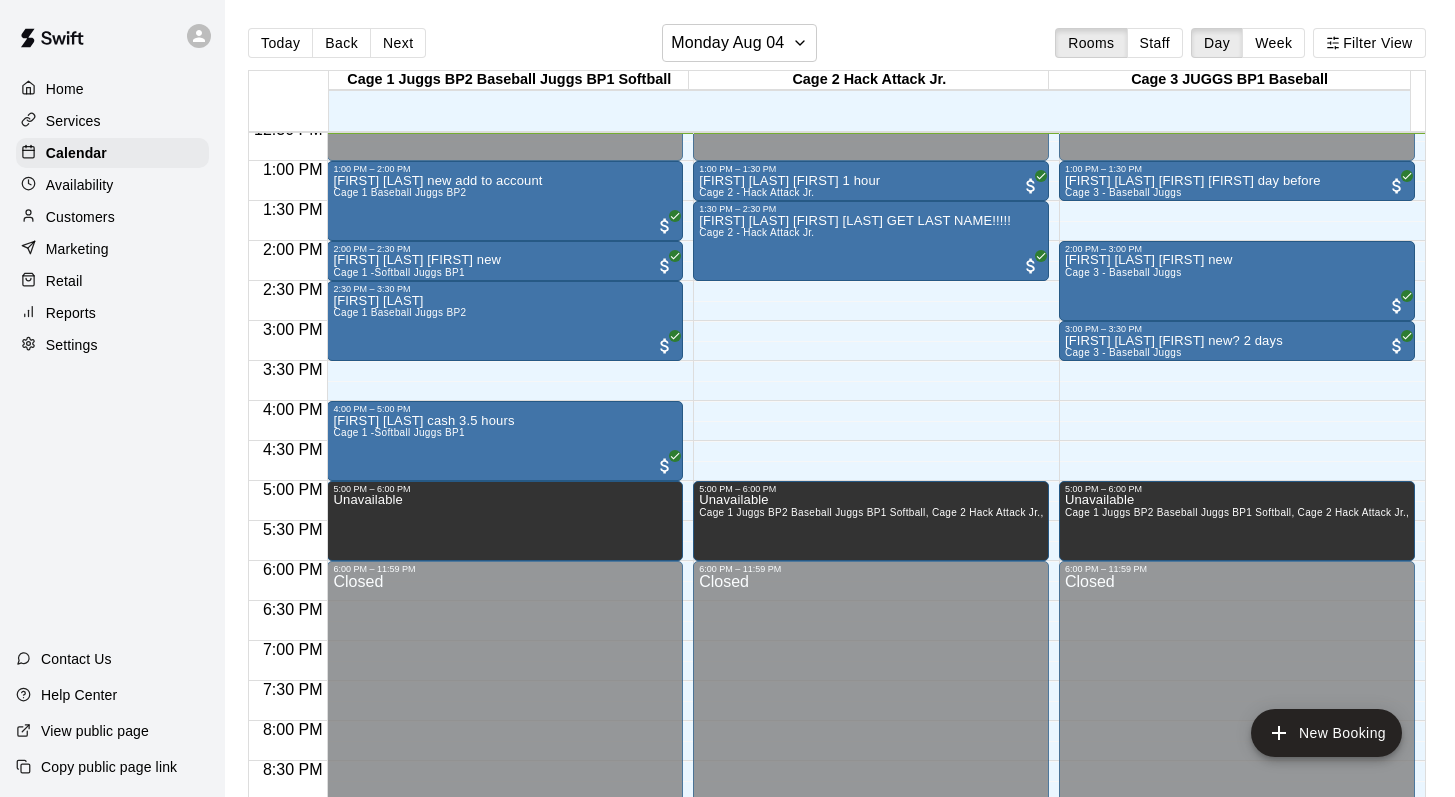 click on "Customers" at bounding box center [80, 217] 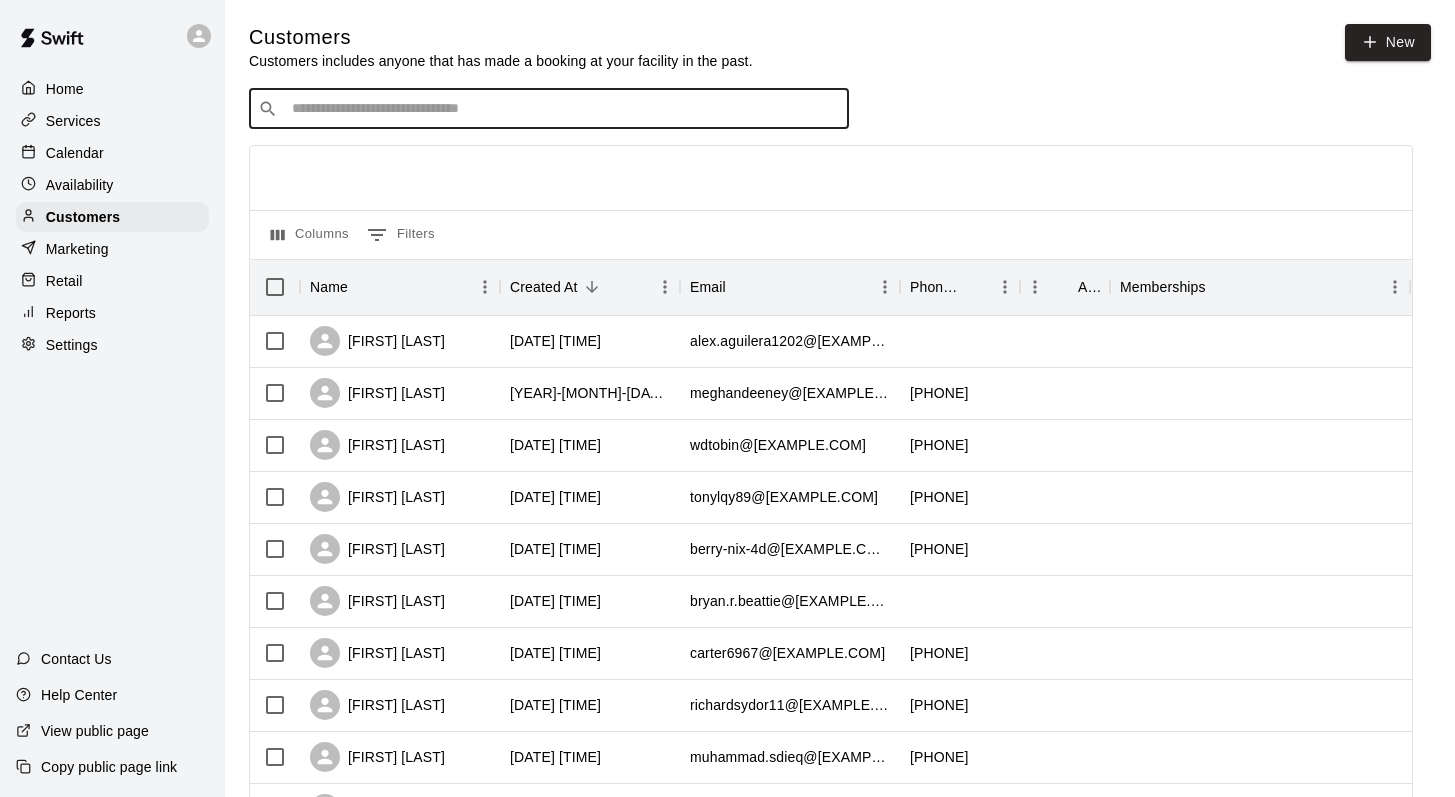 click at bounding box center [563, 109] 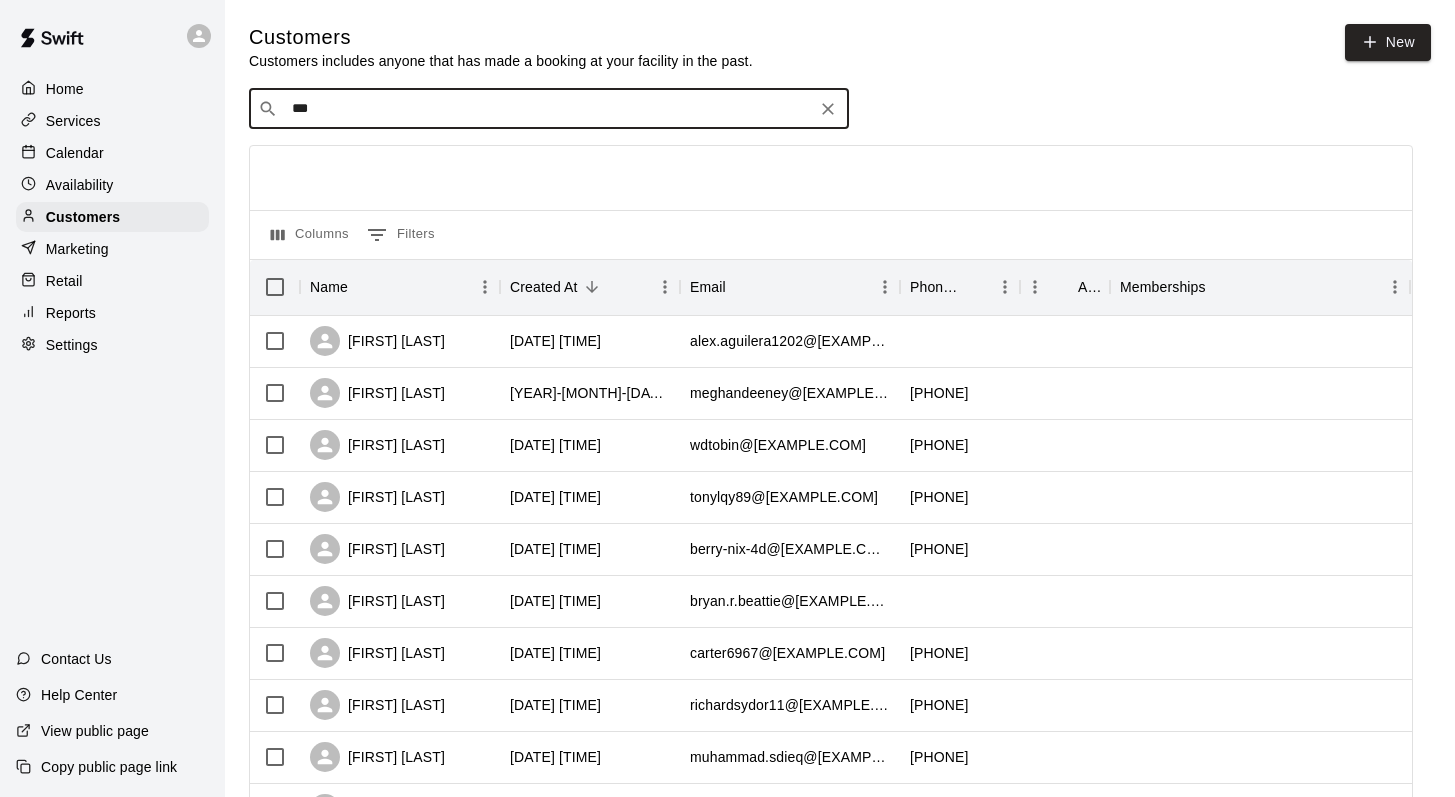 type on "****" 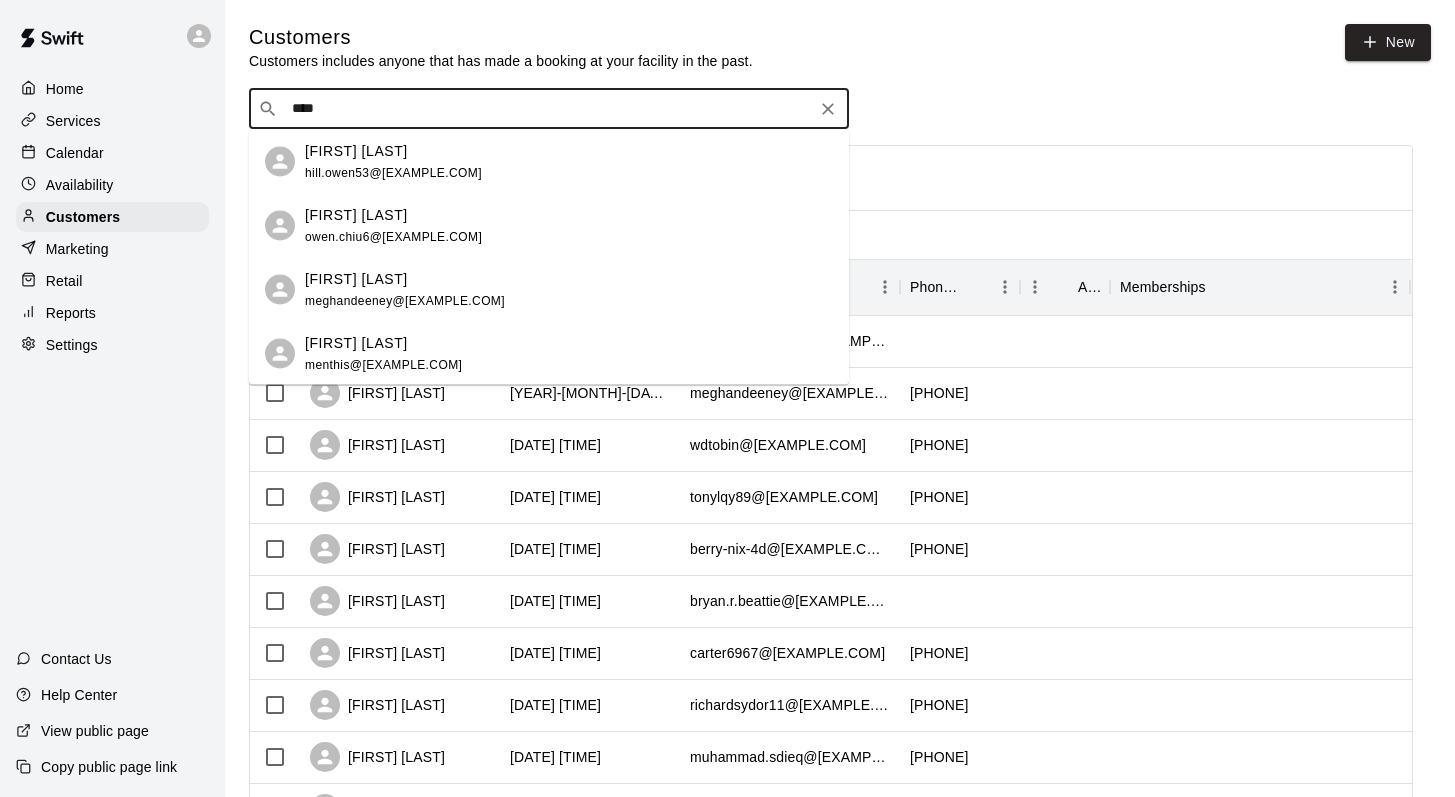 click on "Owen Biskupski meghandeeney@gmail.com" at bounding box center (405, 289) 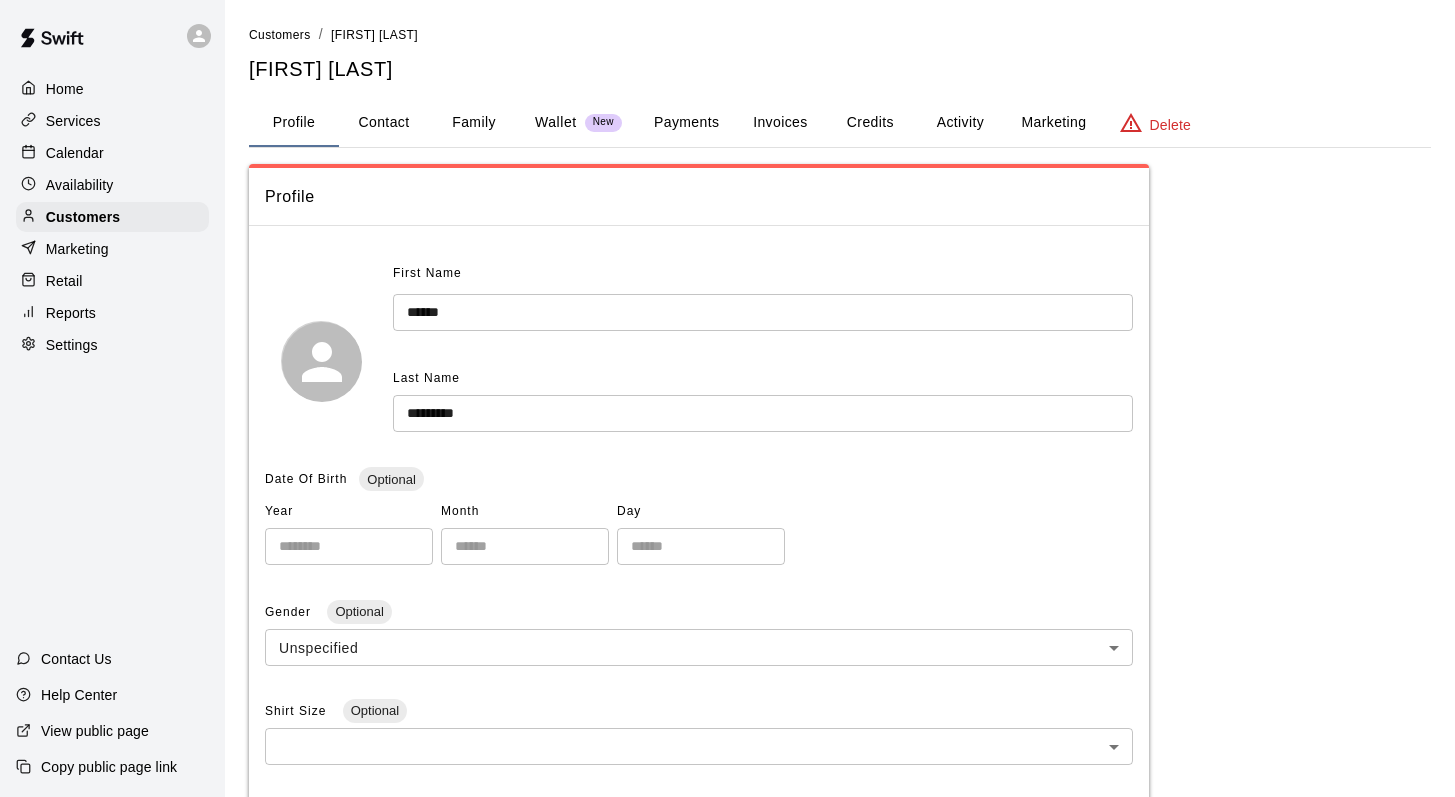 click on "Family" at bounding box center [474, 123] 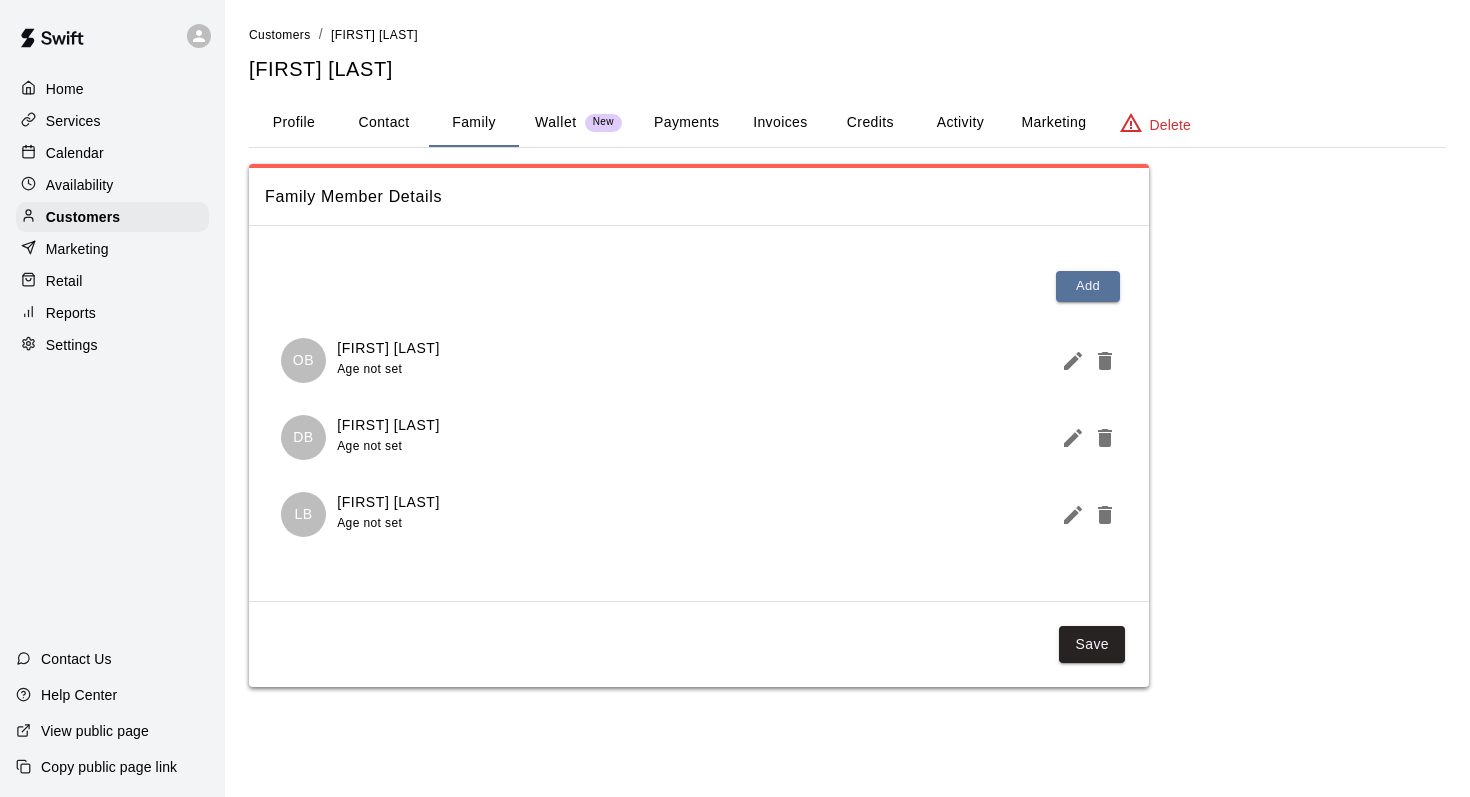 click on "Activity" at bounding box center [960, 123] 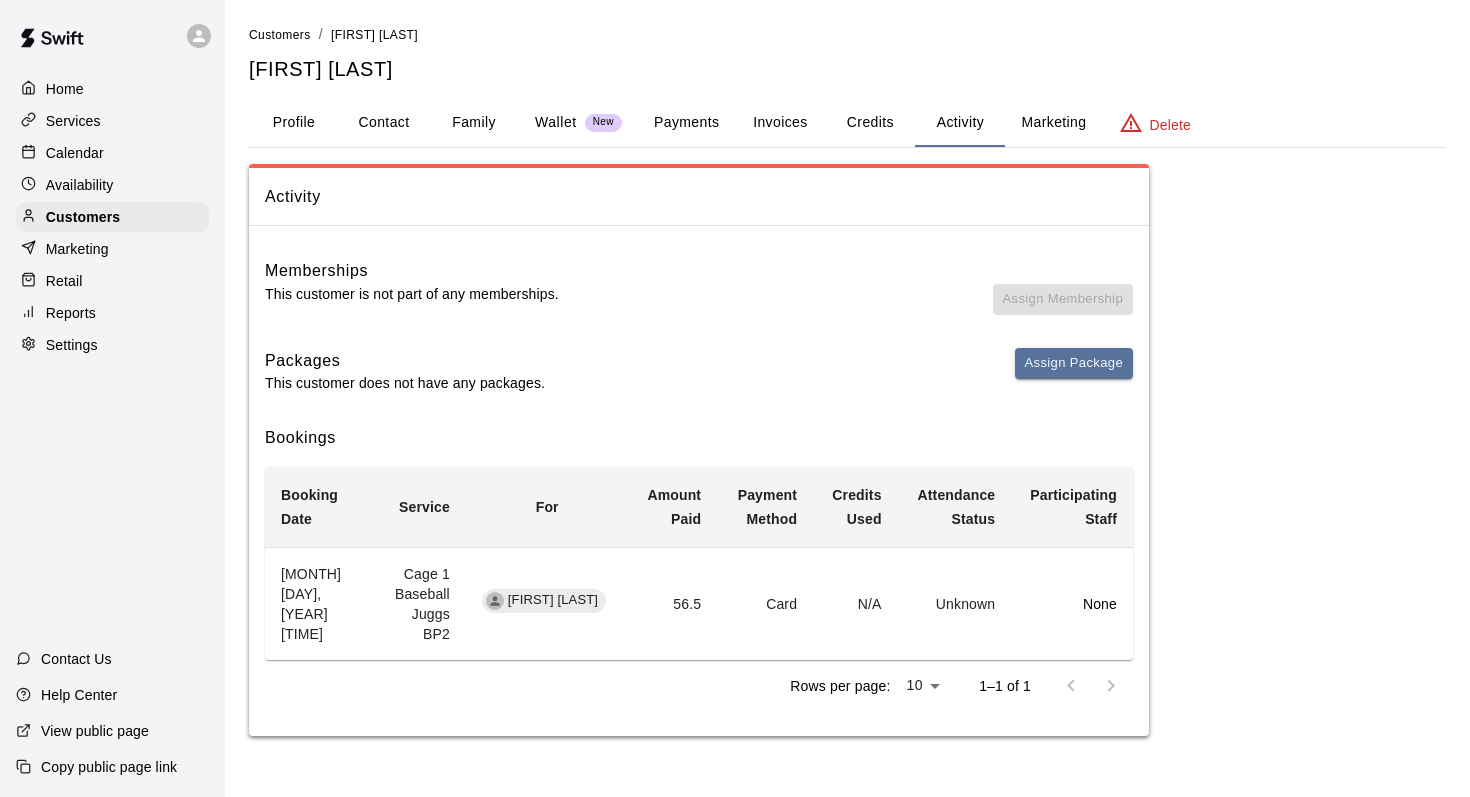 click on "Calendar" at bounding box center [75, 153] 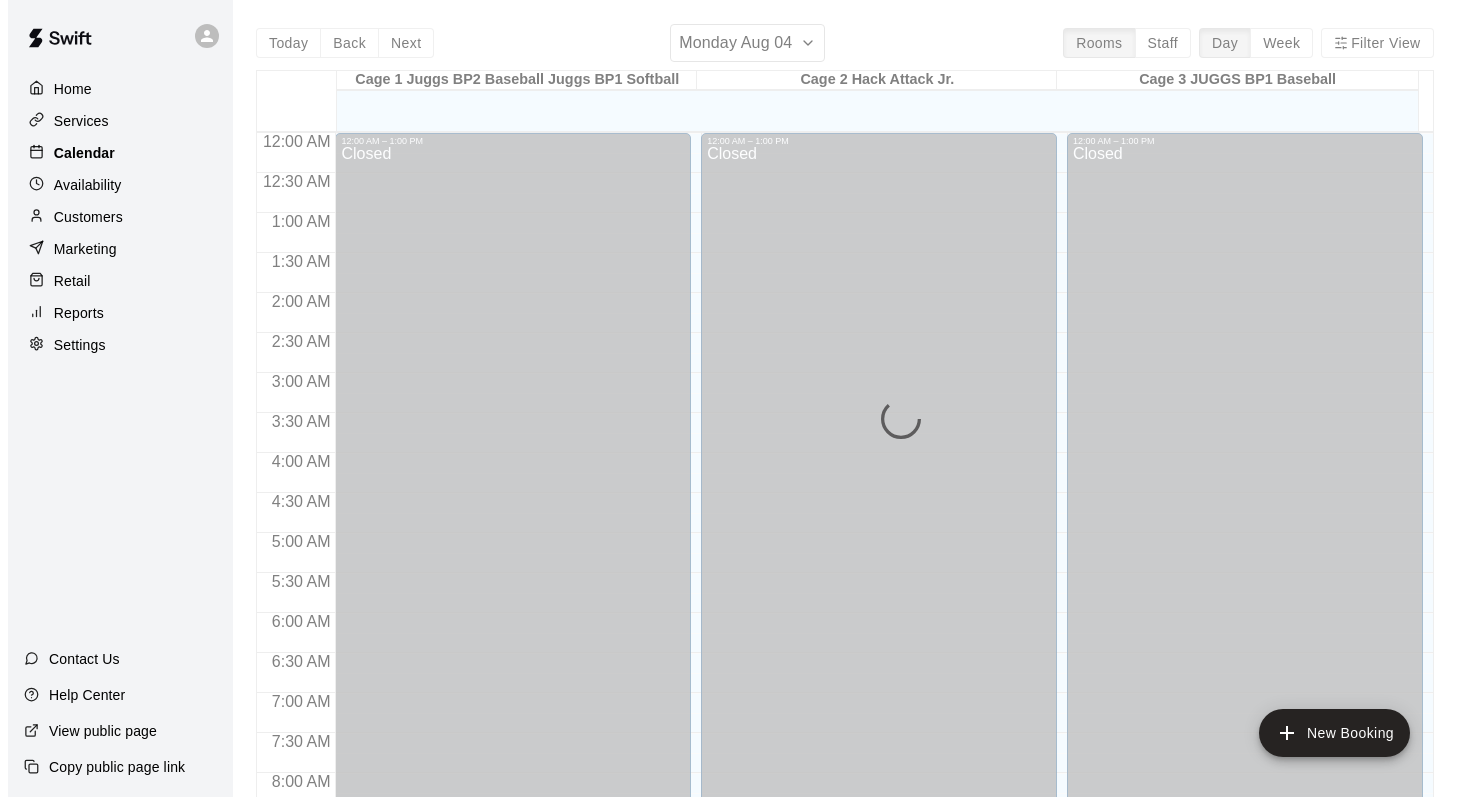scroll, scrollTop: 1013, scrollLeft: 0, axis: vertical 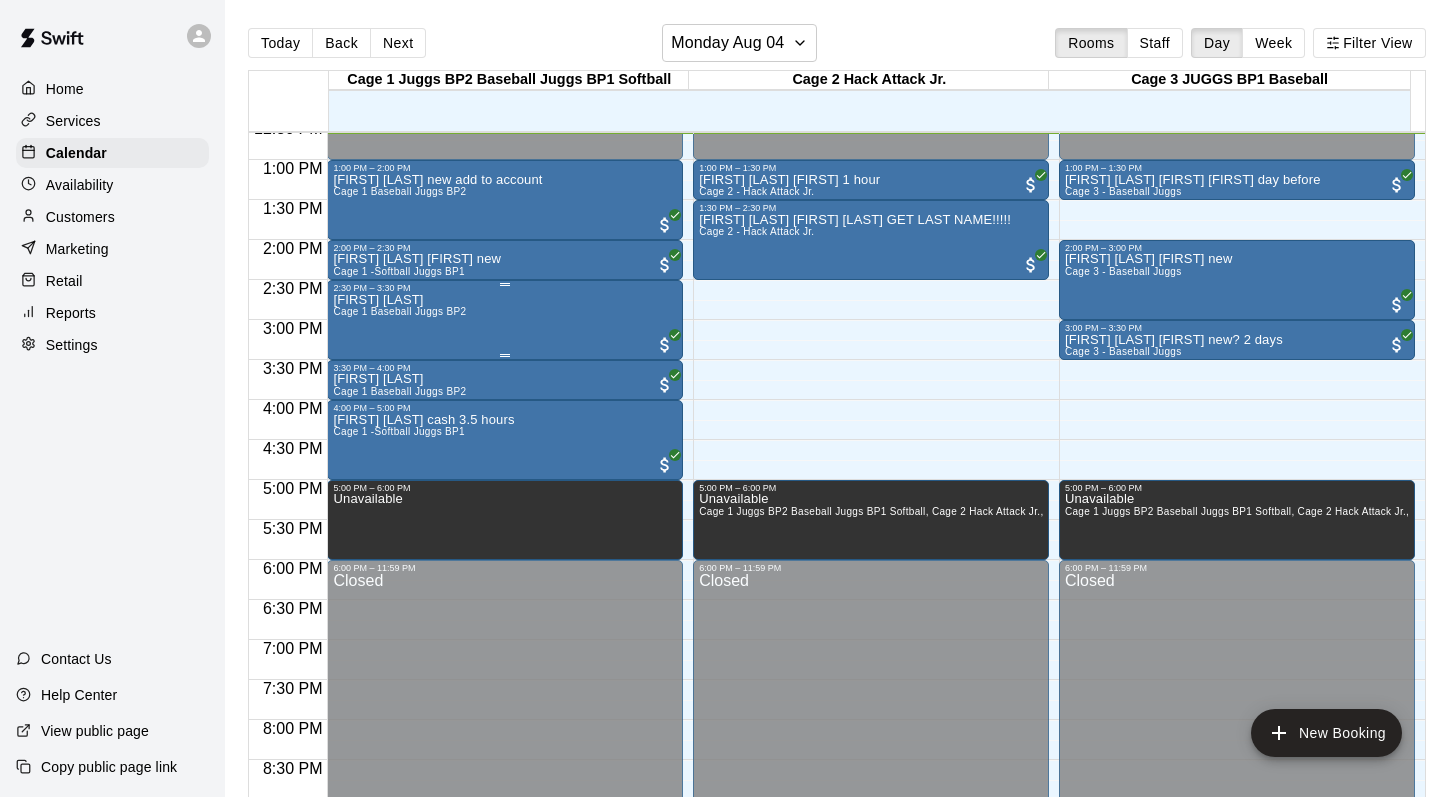 click on "Owen Biskupski Cage 1 Baseball Juggs BP2" at bounding box center [399, 691] 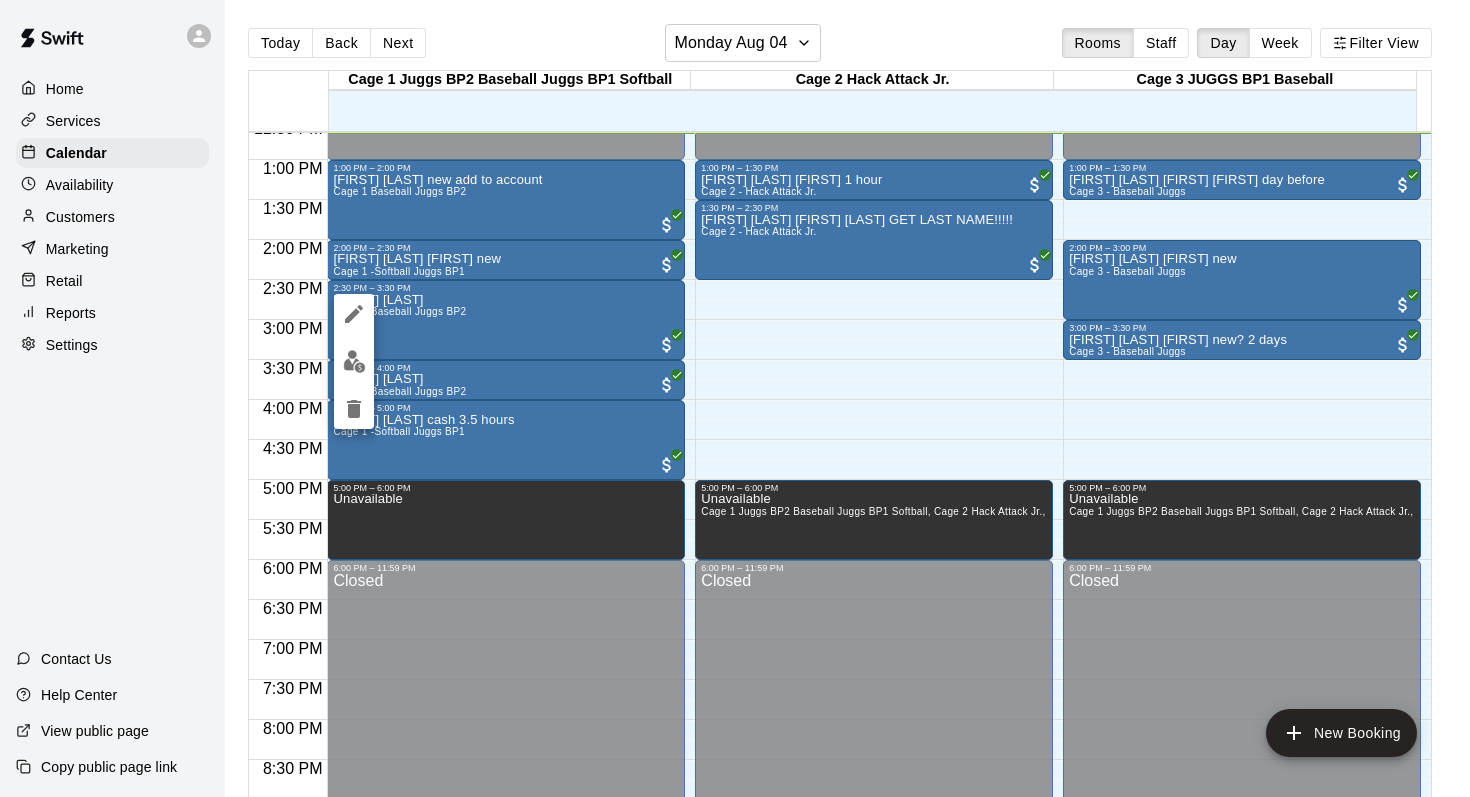 click 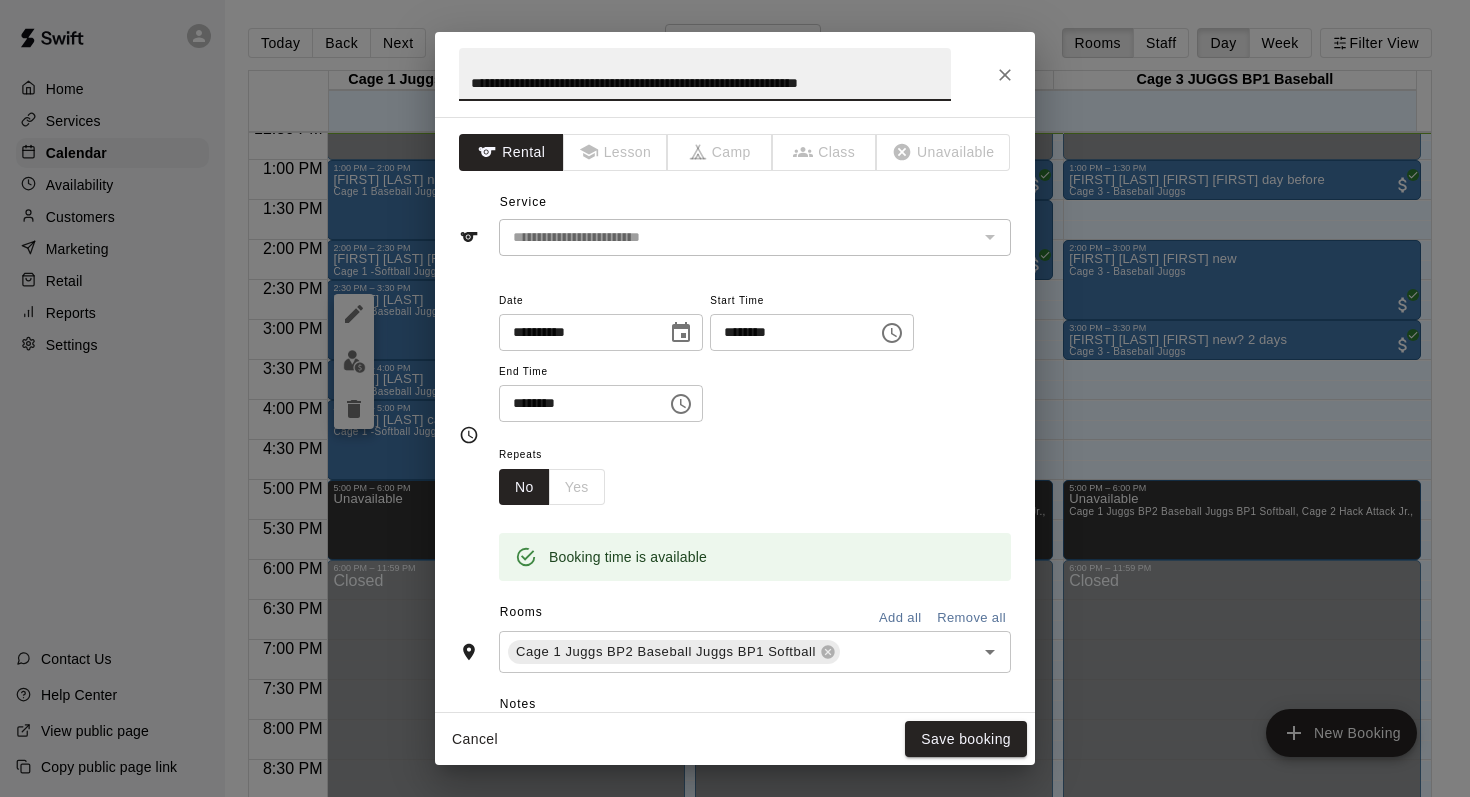 scroll, scrollTop: 0, scrollLeft: 8, axis: horizontal 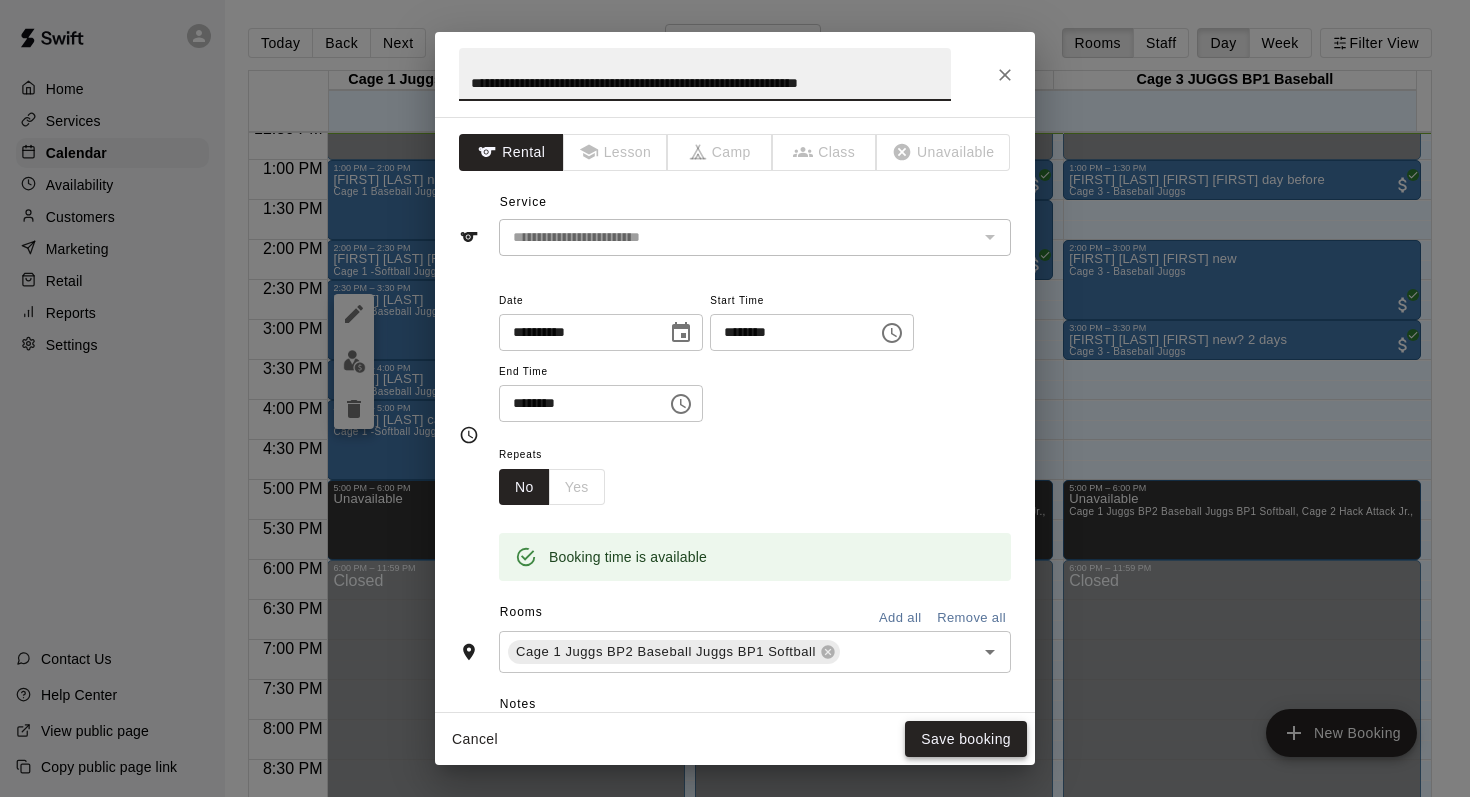 type on "**********" 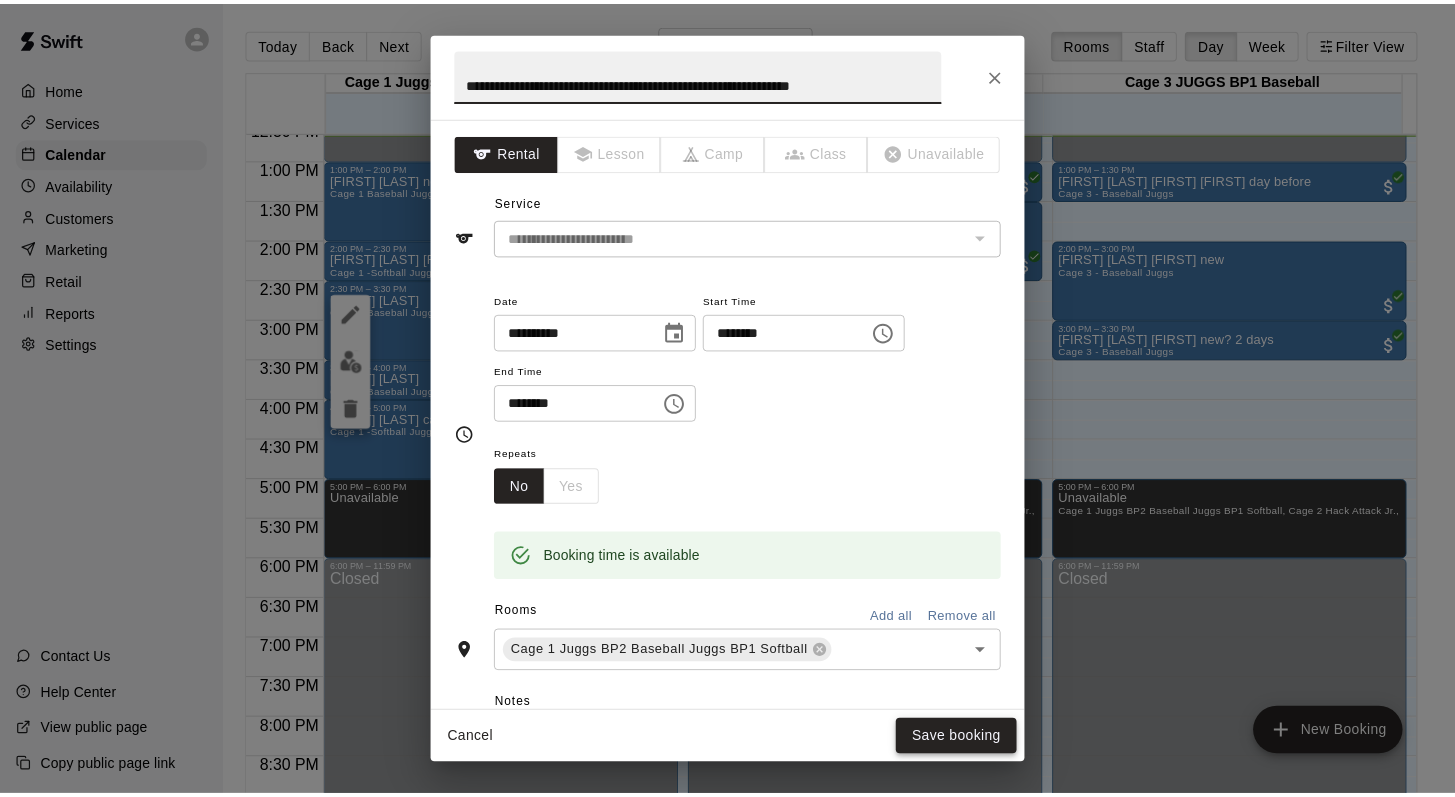 scroll, scrollTop: 0, scrollLeft: 0, axis: both 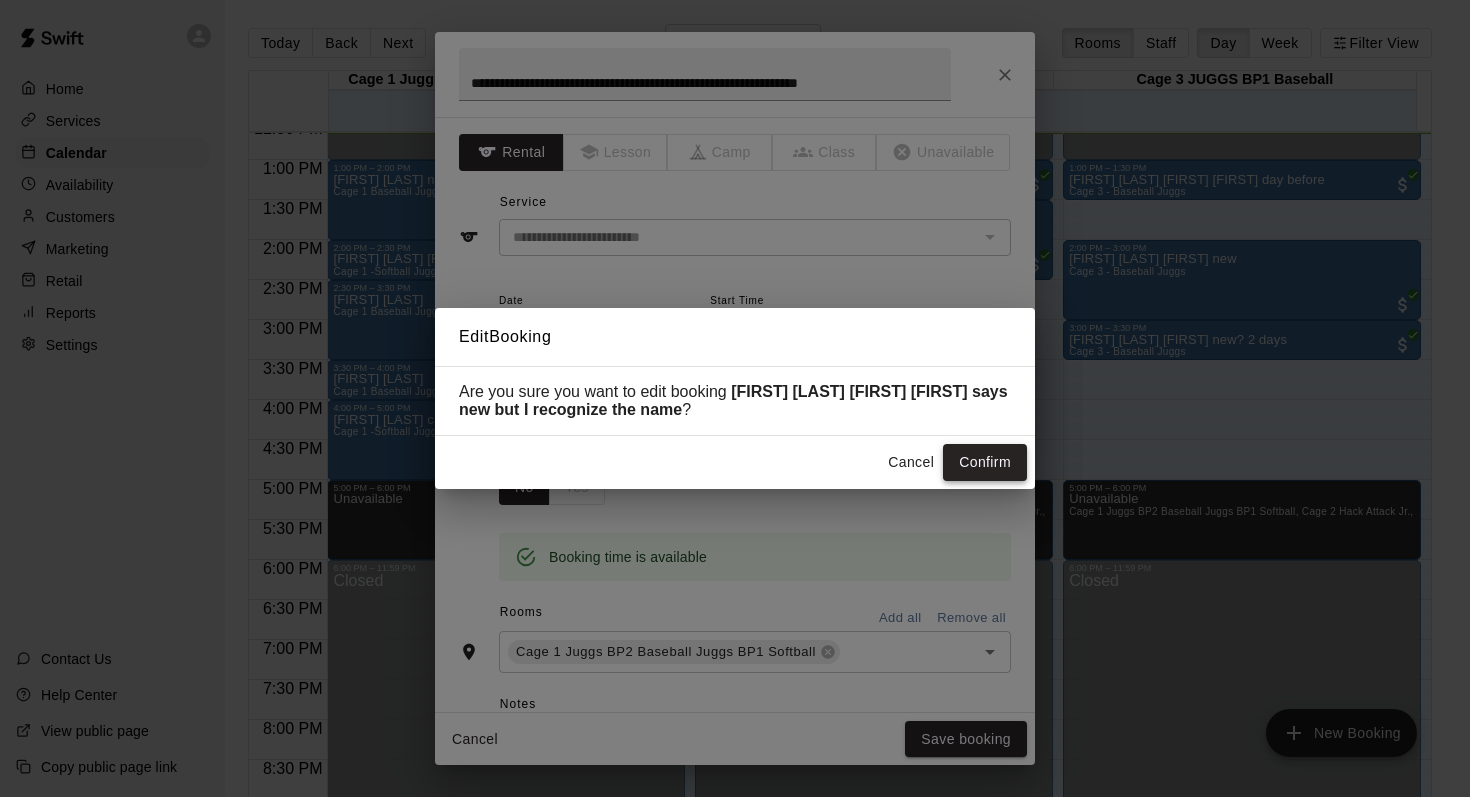 click on "Confirm" at bounding box center (985, 462) 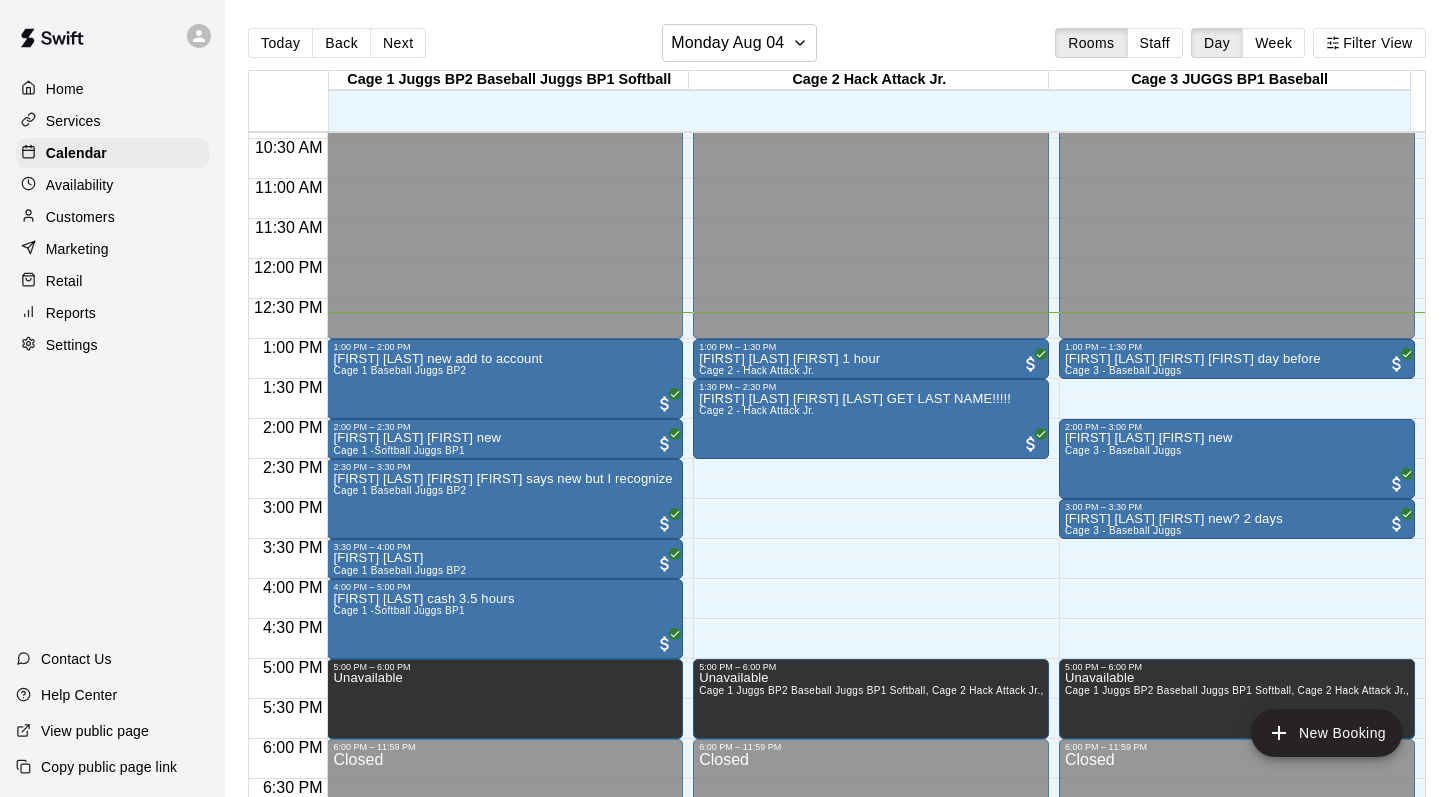 scroll, scrollTop: 818, scrollLeft: 0, axis: vertical 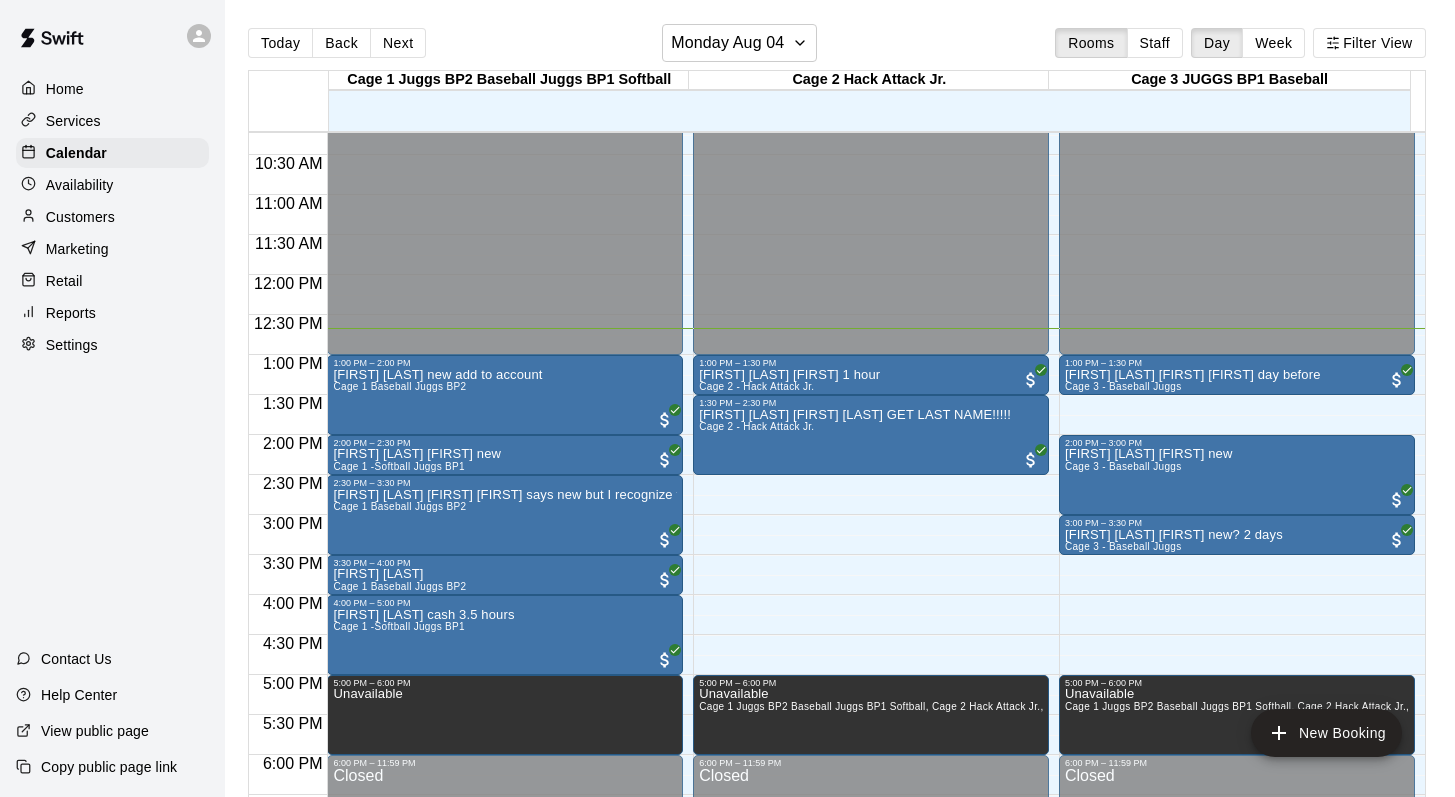 click on "Customers" at bounding box center (80, 217) 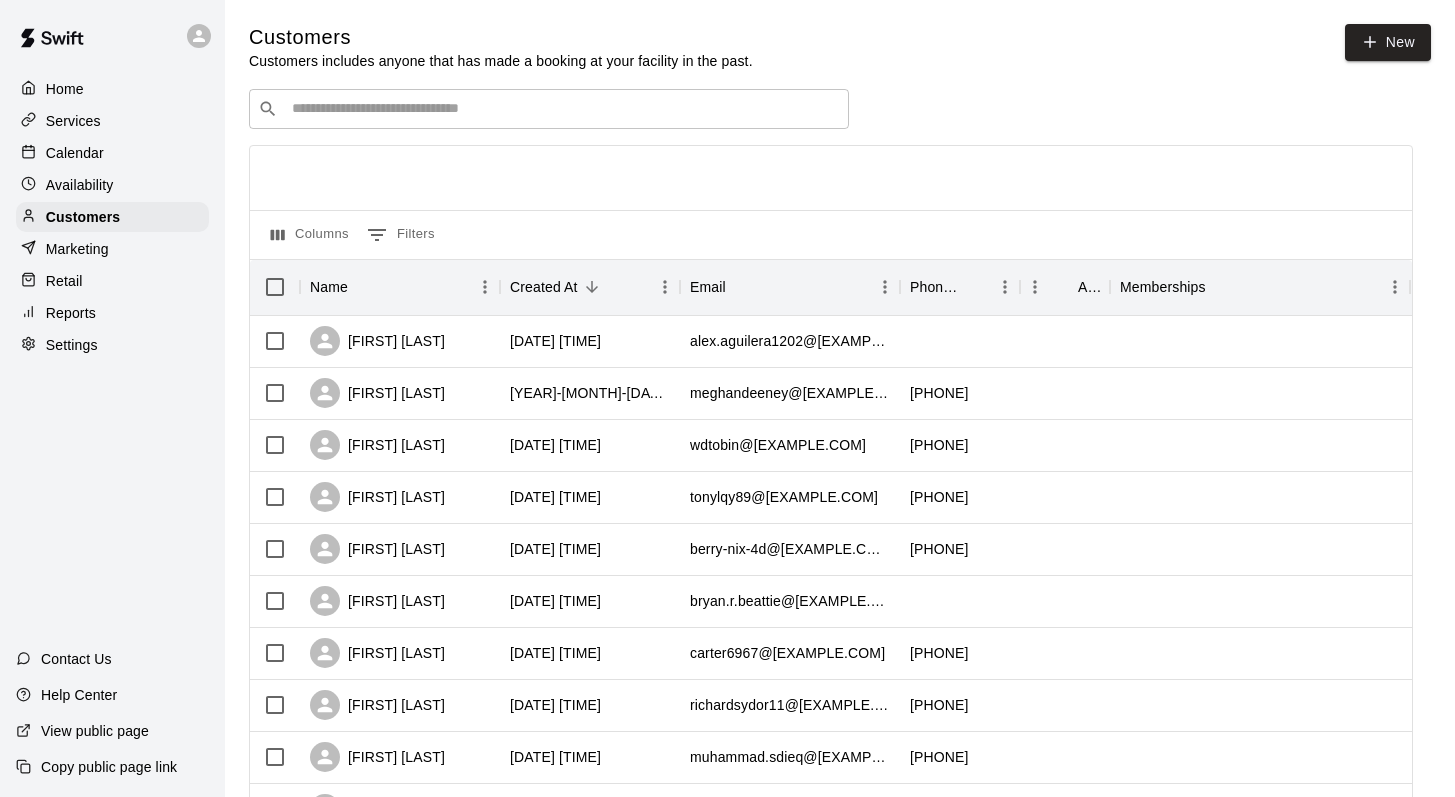 click at bounding box center (563, 109) 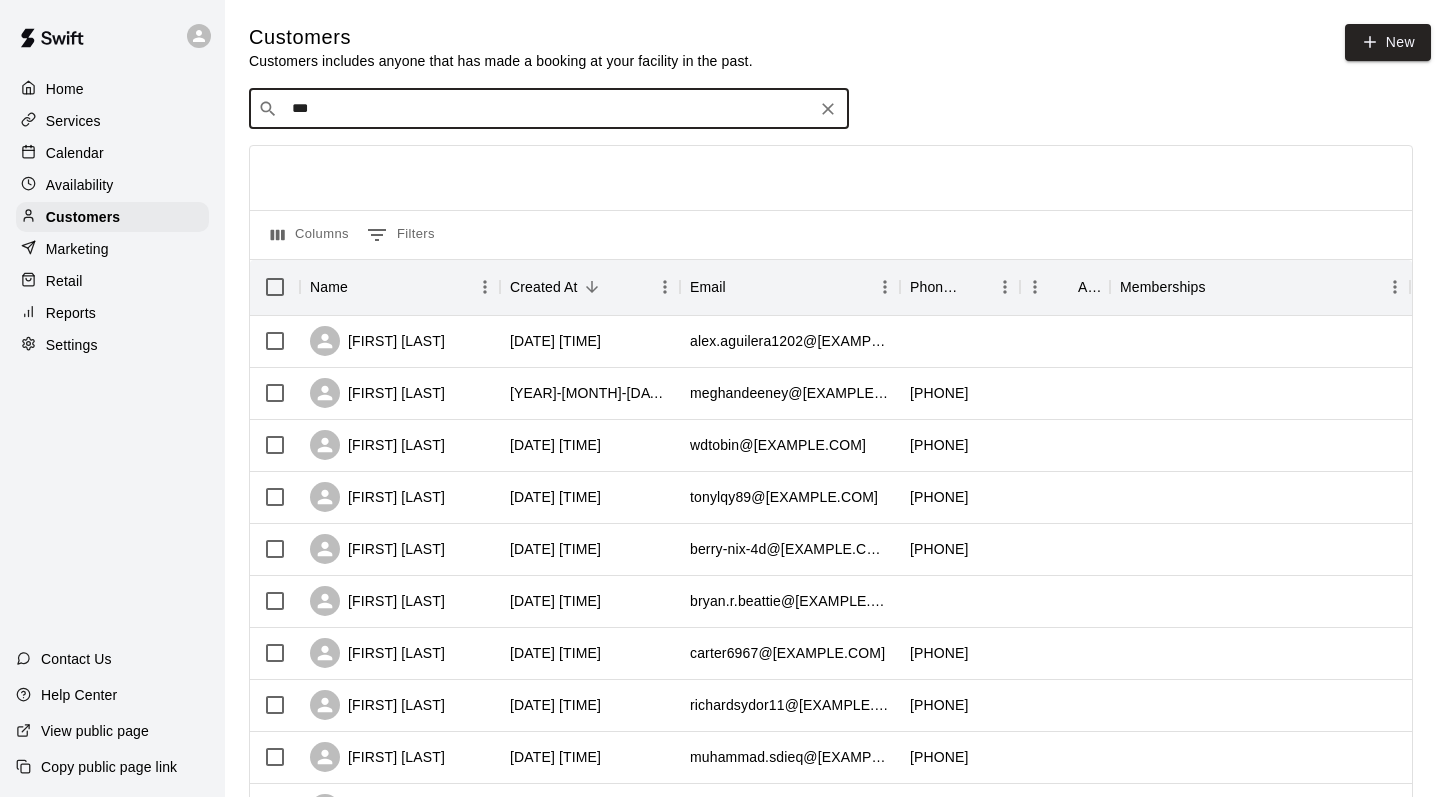 type on "****" 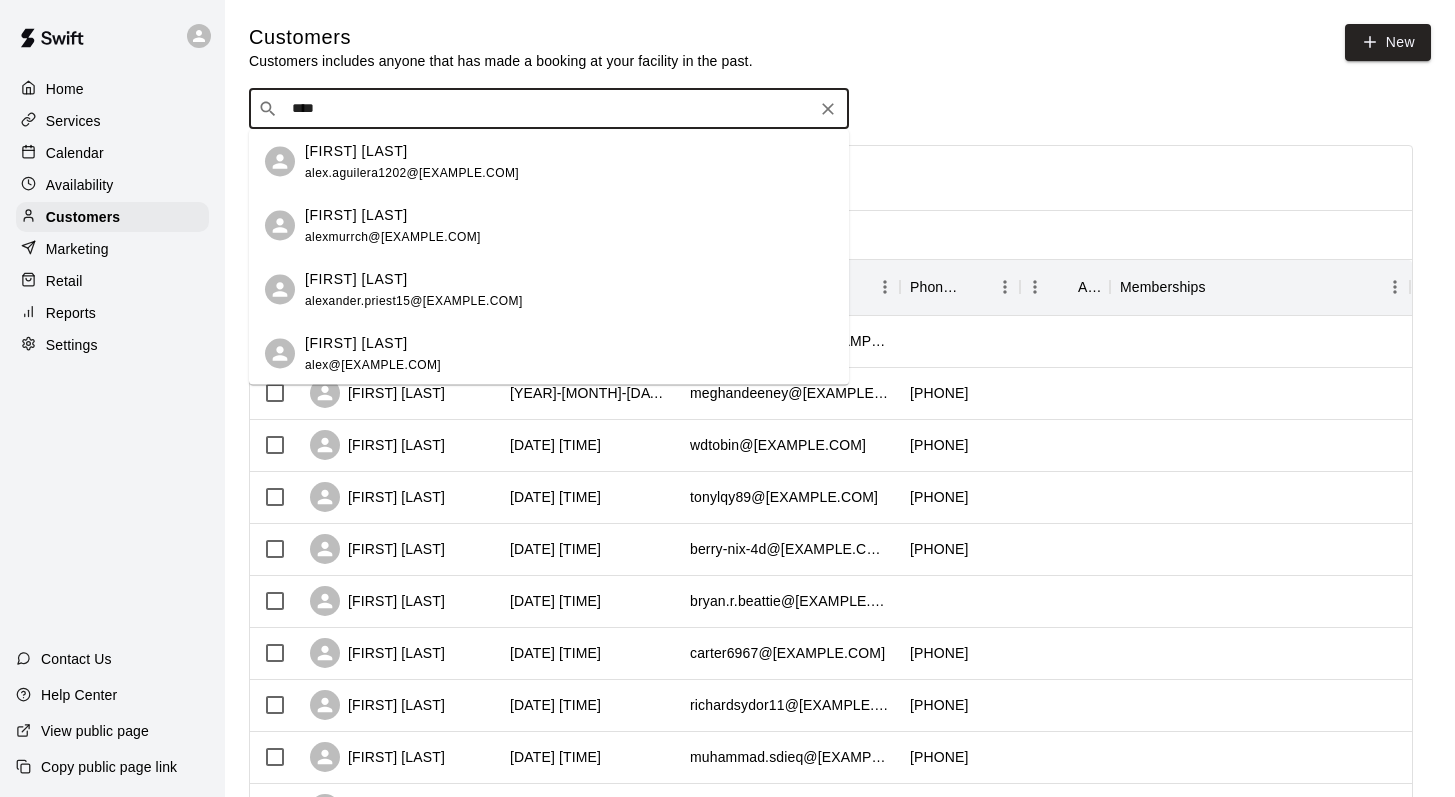 click on "Alex Aguilera" at bounding box center [356, 150] 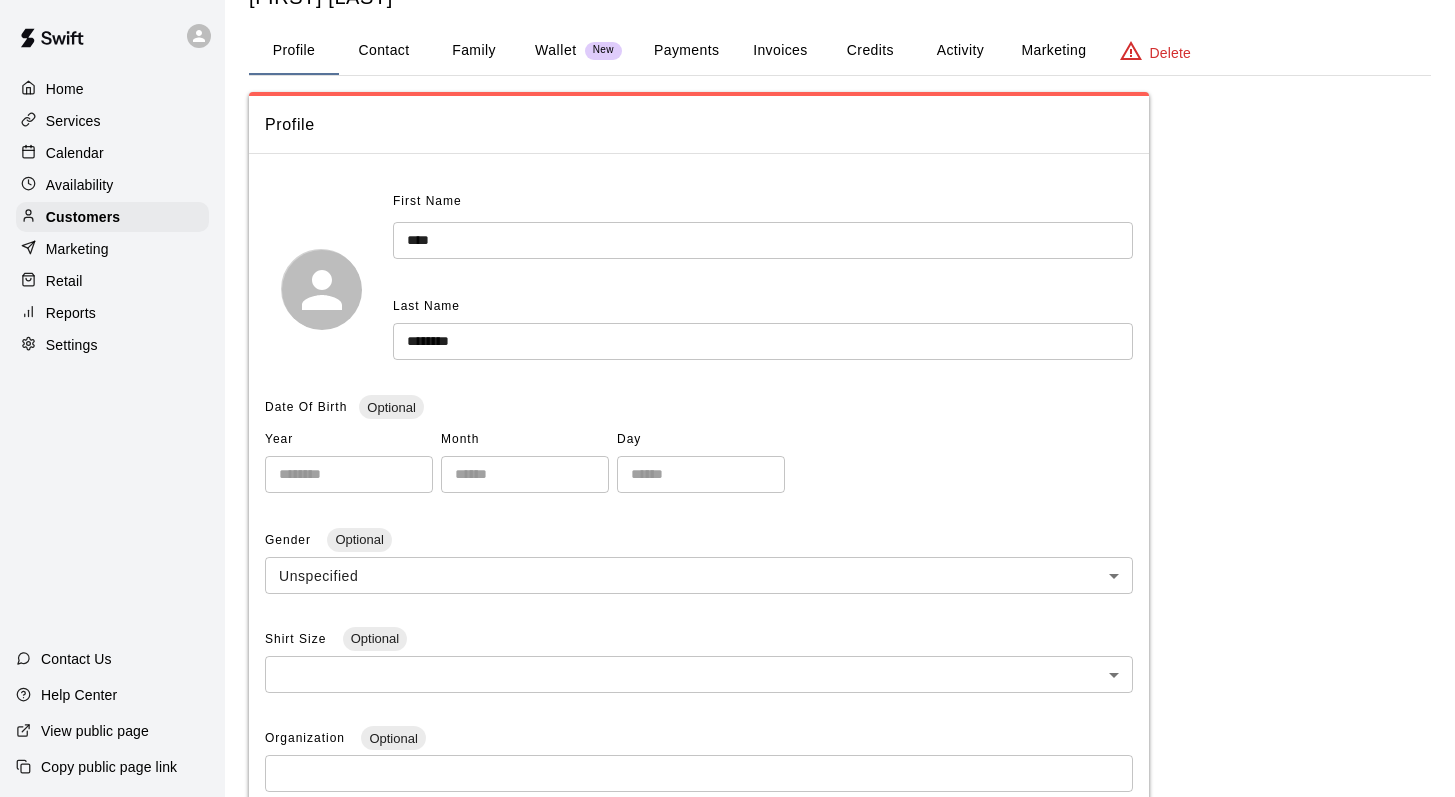 scroll, scrollTop: 0, scrollLeft: 0, axis: both 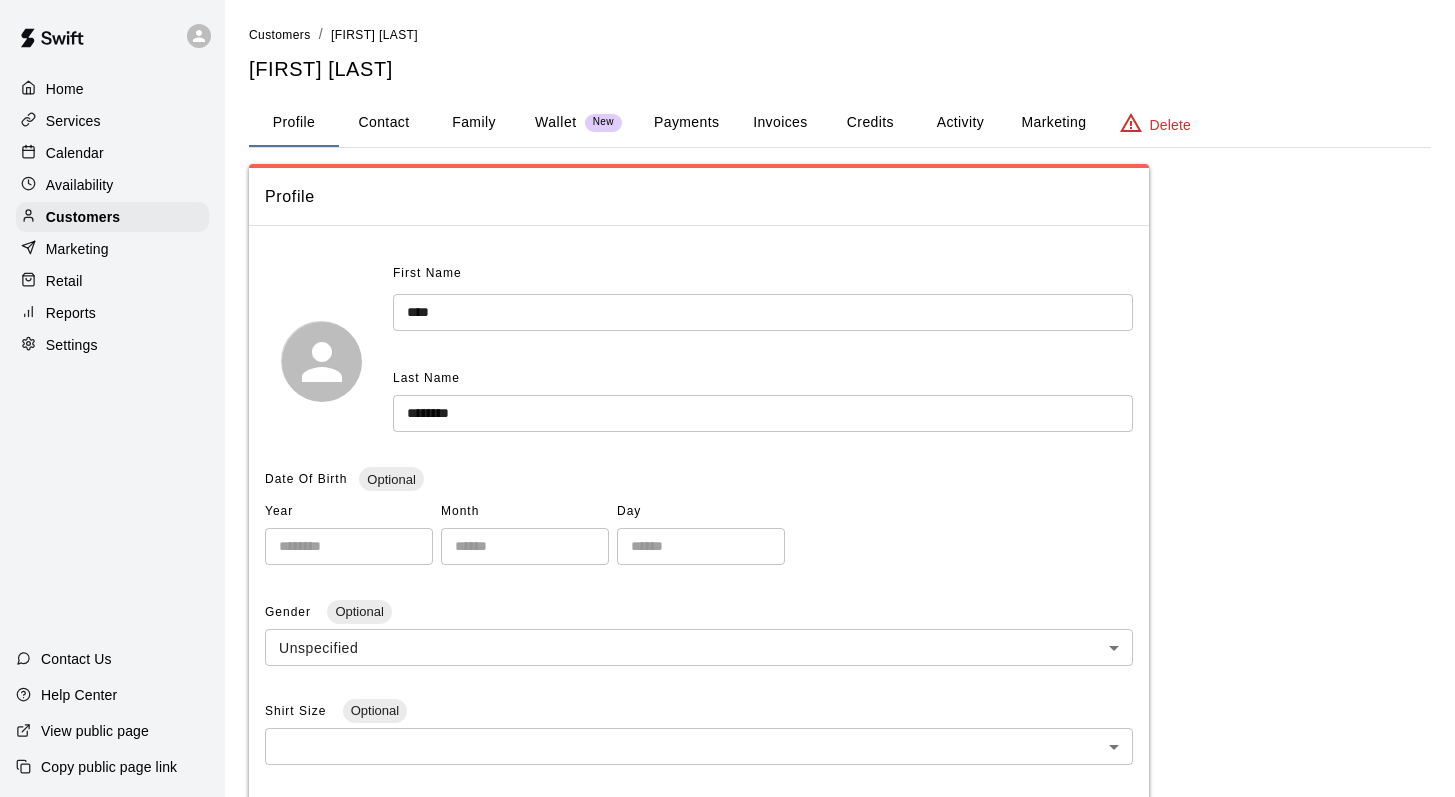 click on "Family" at bounding box center (474, 123) 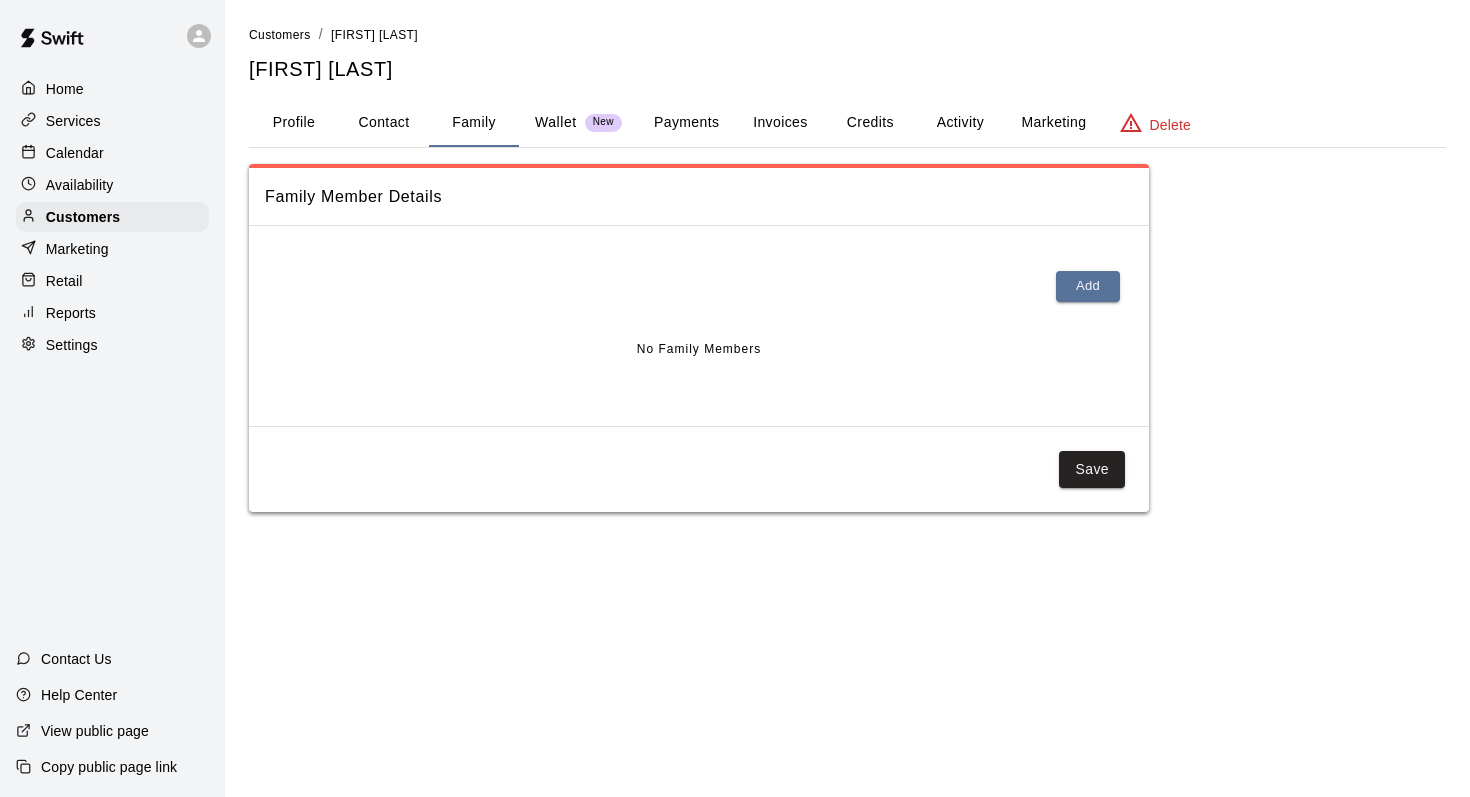 click on "Activity" at bounding box center [960, 123] 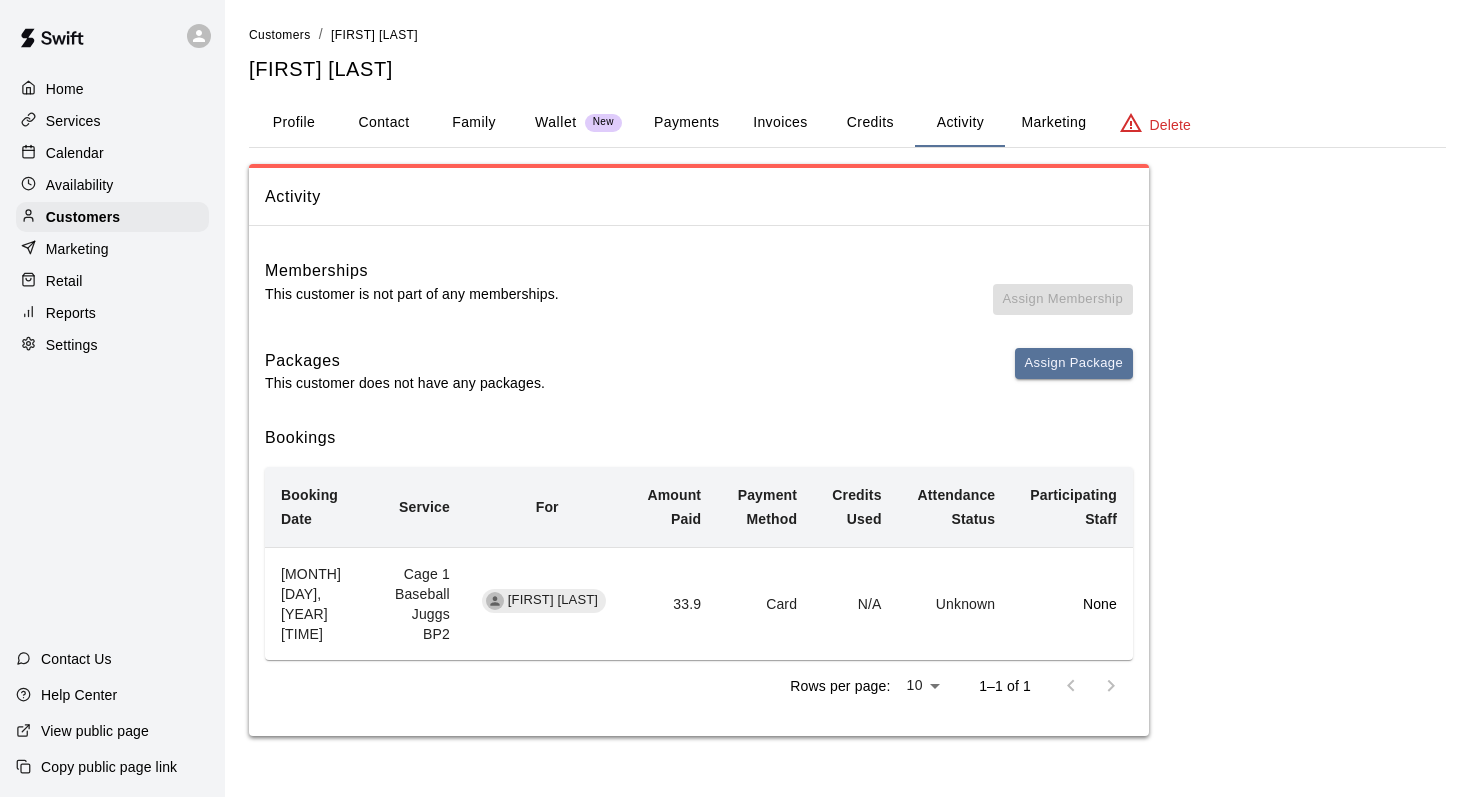 click on "Calendar" at bounding box center (75, 153) 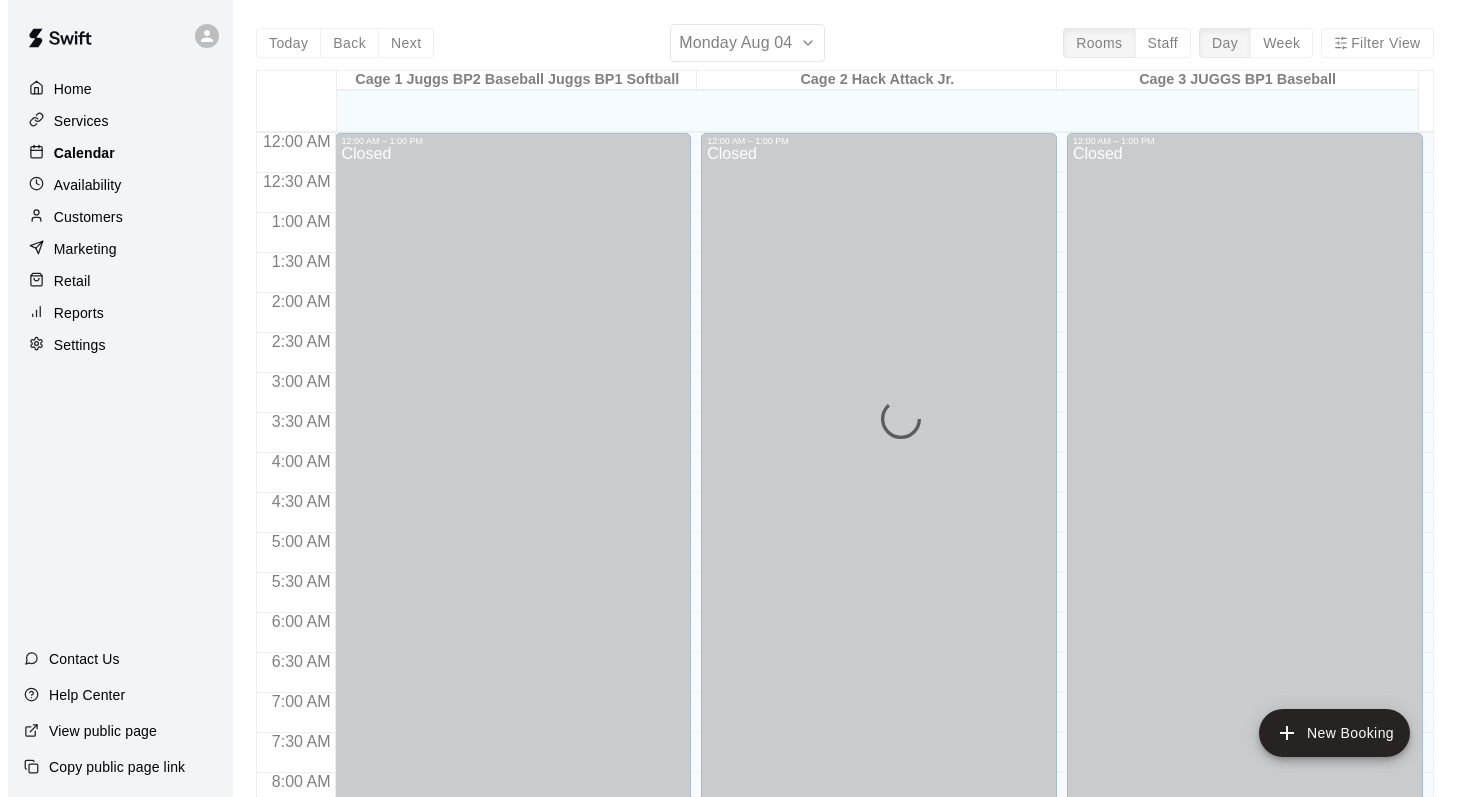 scroll, scrollTop: 1015, scrollLeft: 0, axis: vertical 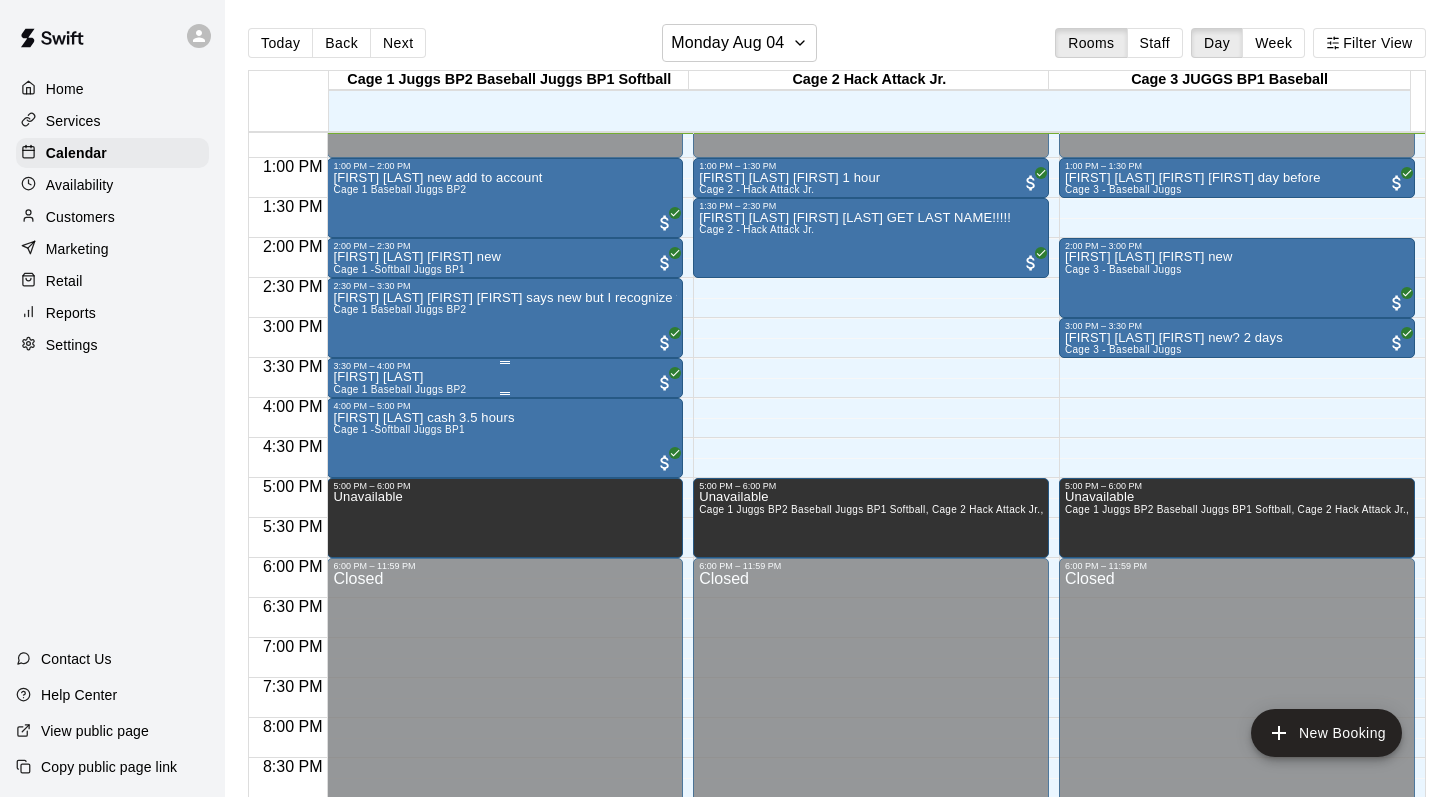 click on "Alex Aguilera" at bounding box center (399, 377) 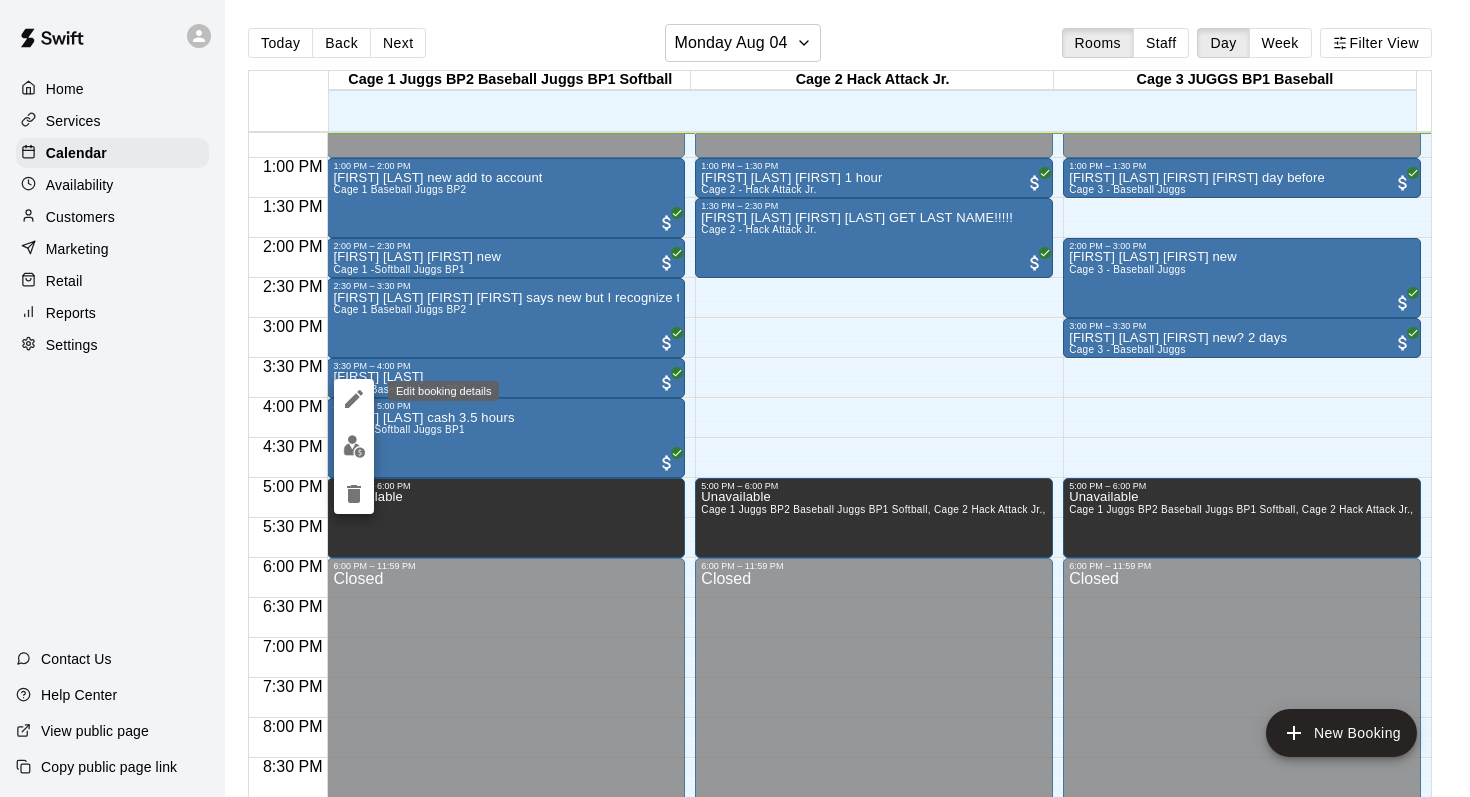click 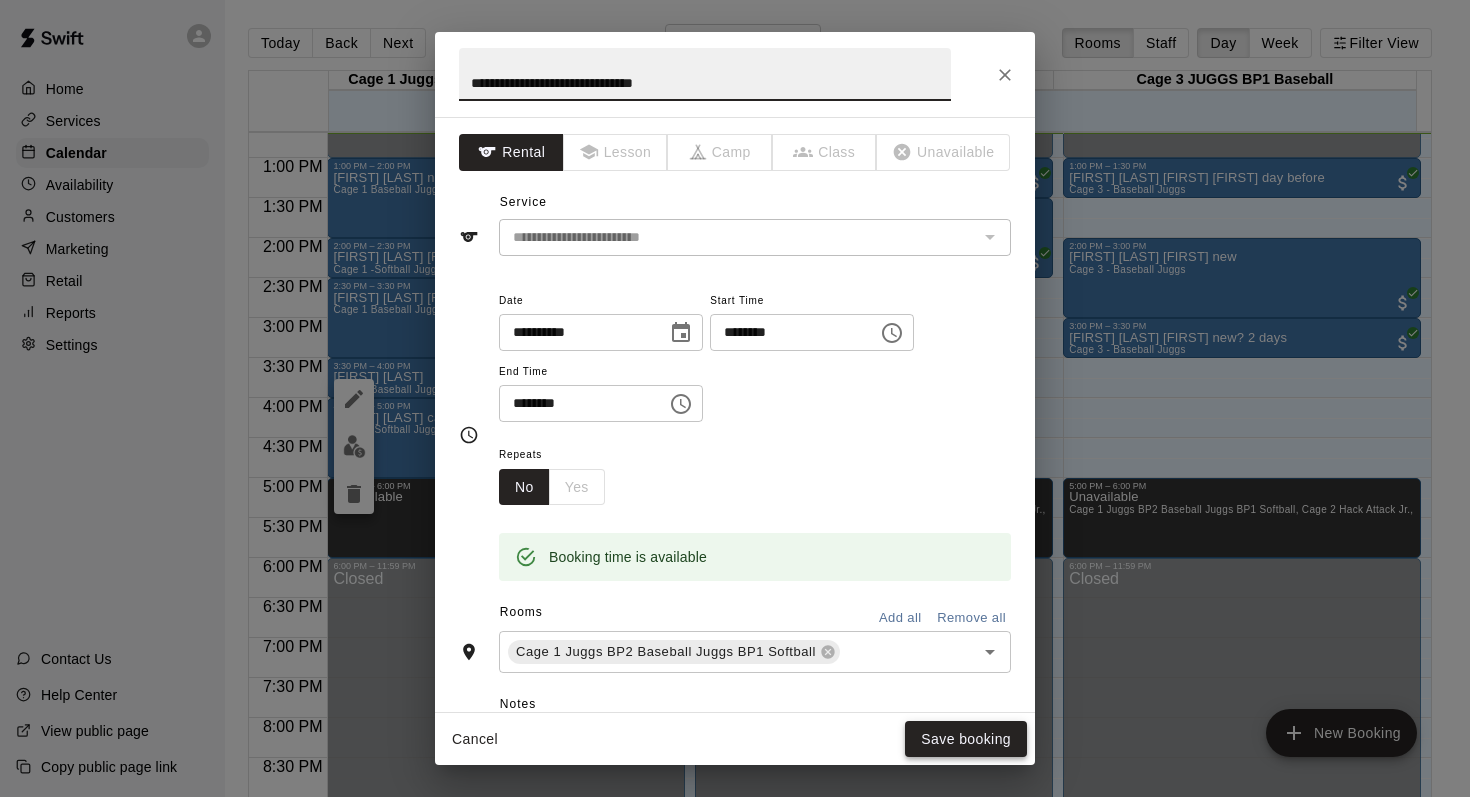 type on "**********" 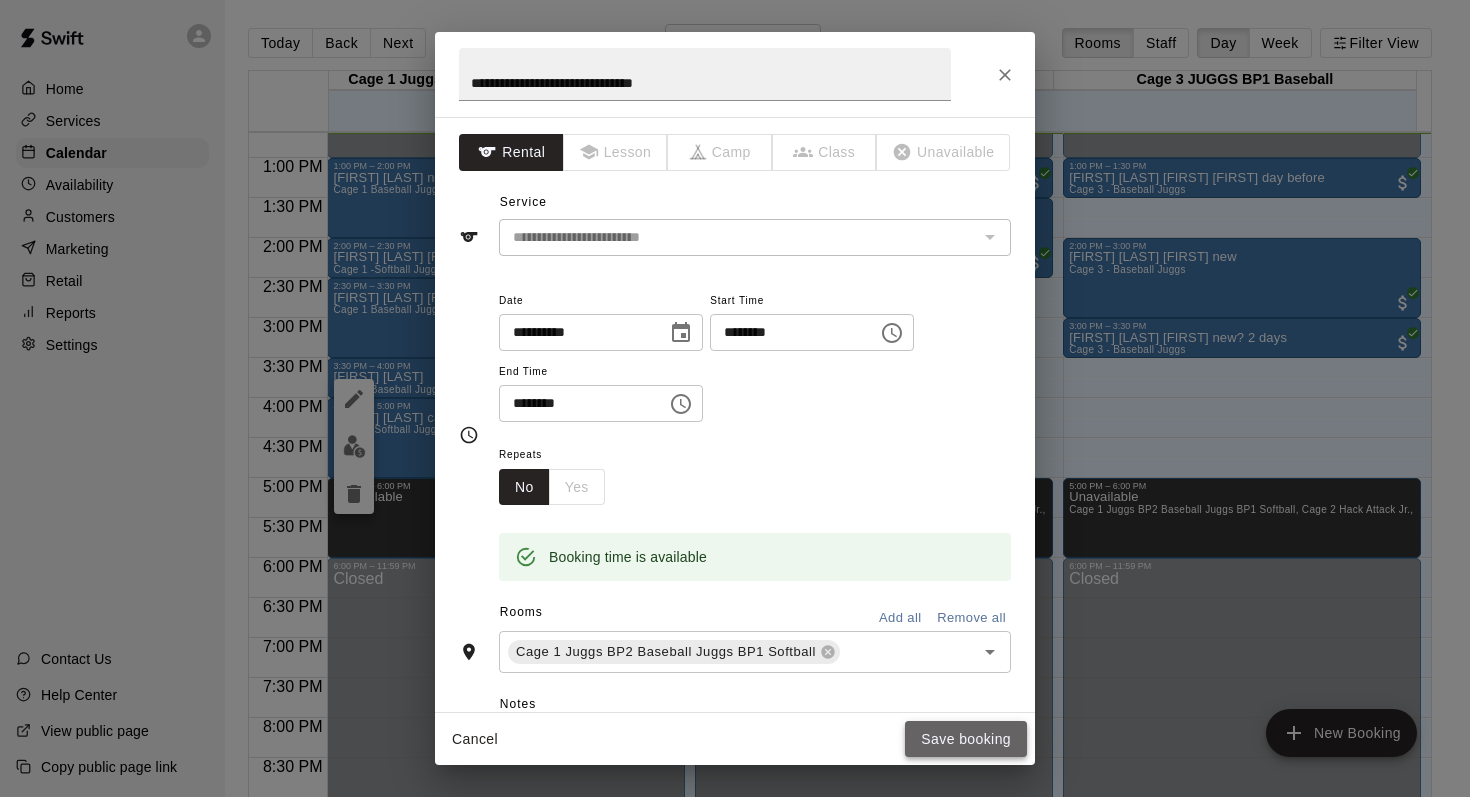 click on "Save booking" at bounding box center [966, 739] 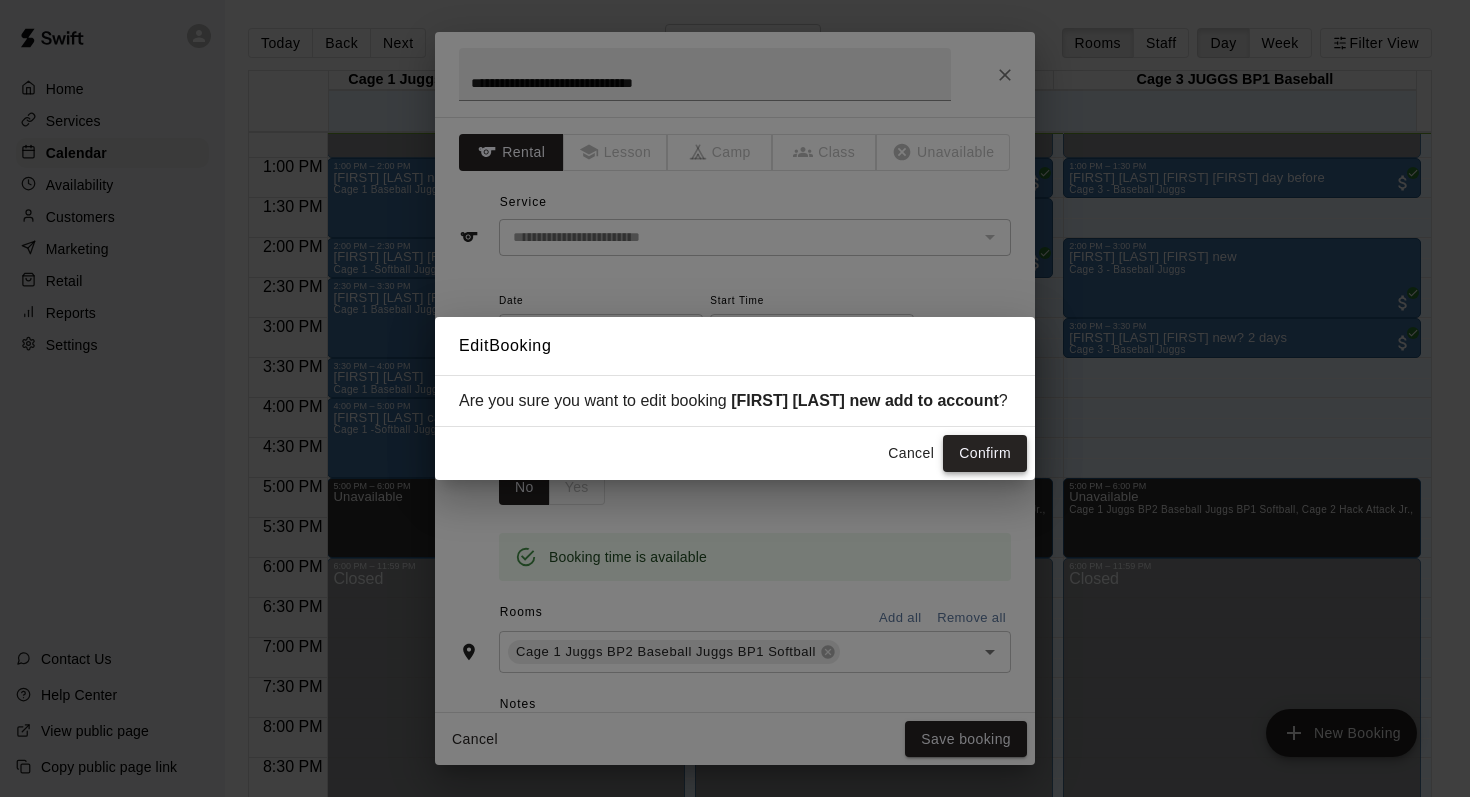 click on "Confirm" at bounding box center (985, 453) 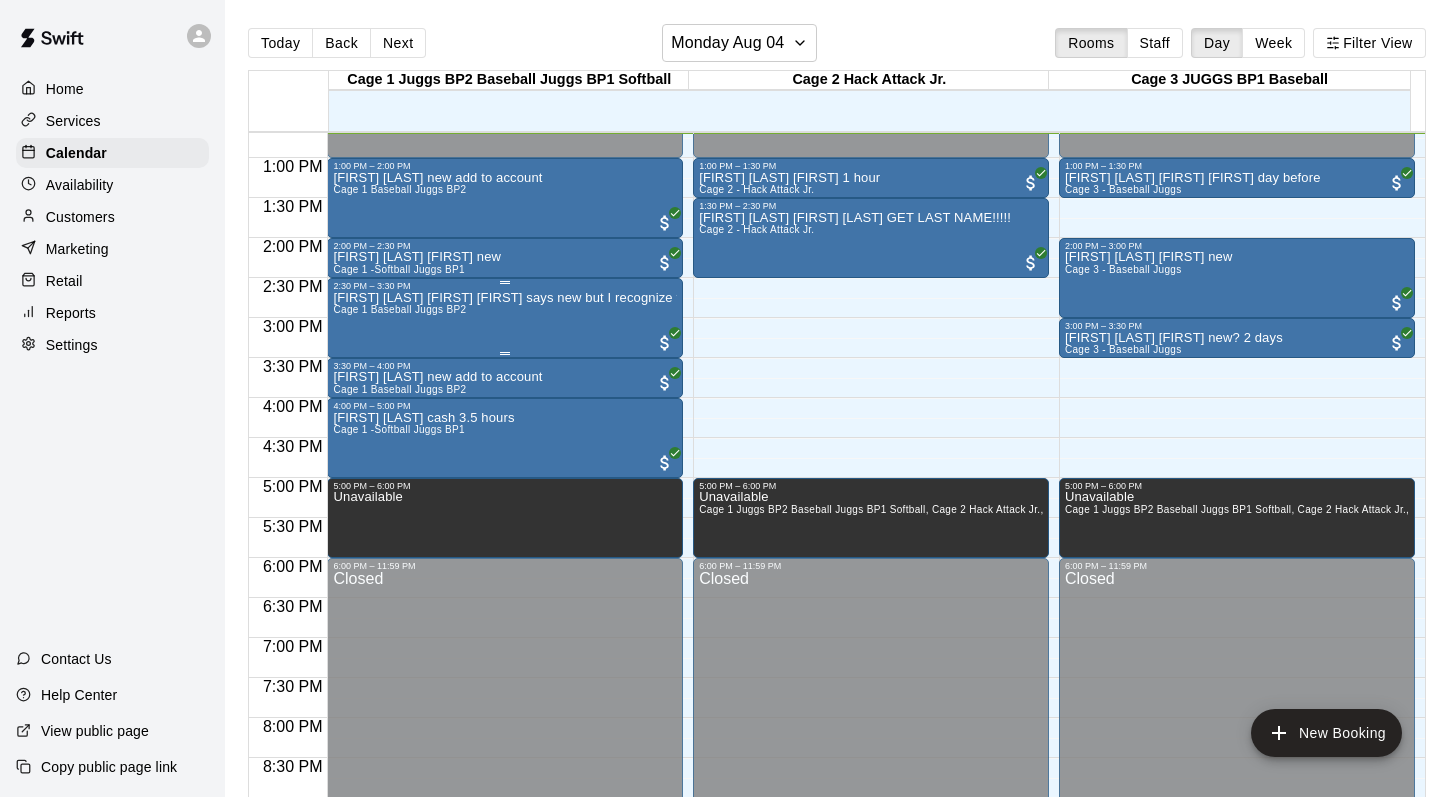 click on "Cage 1 Baseball Juggs BP2" at bounding box center [399, 309] 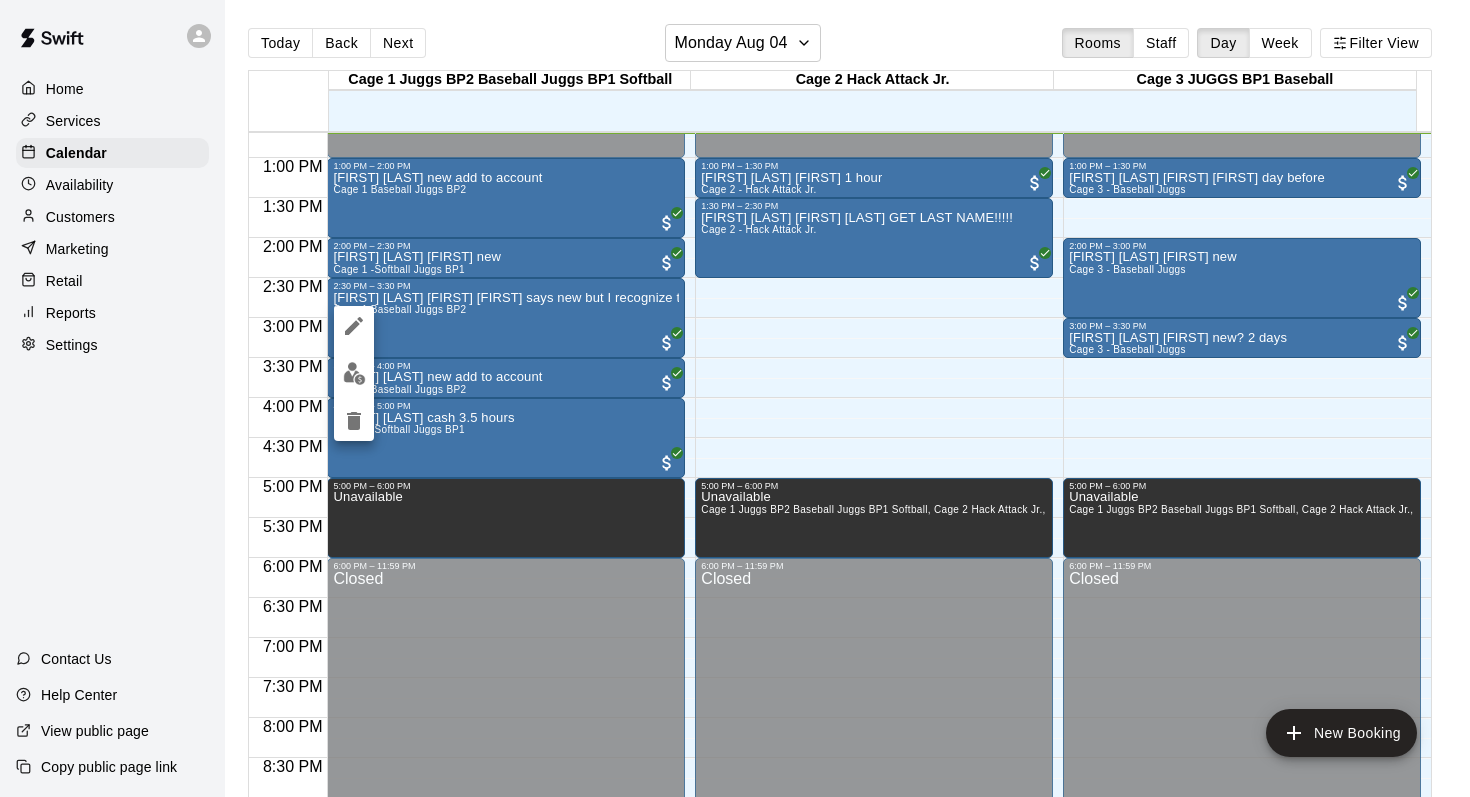 drag, startPoint x: 340, startPoint y: 307, endPoint x: 350, endPoint y: 361, distance: 54.91812 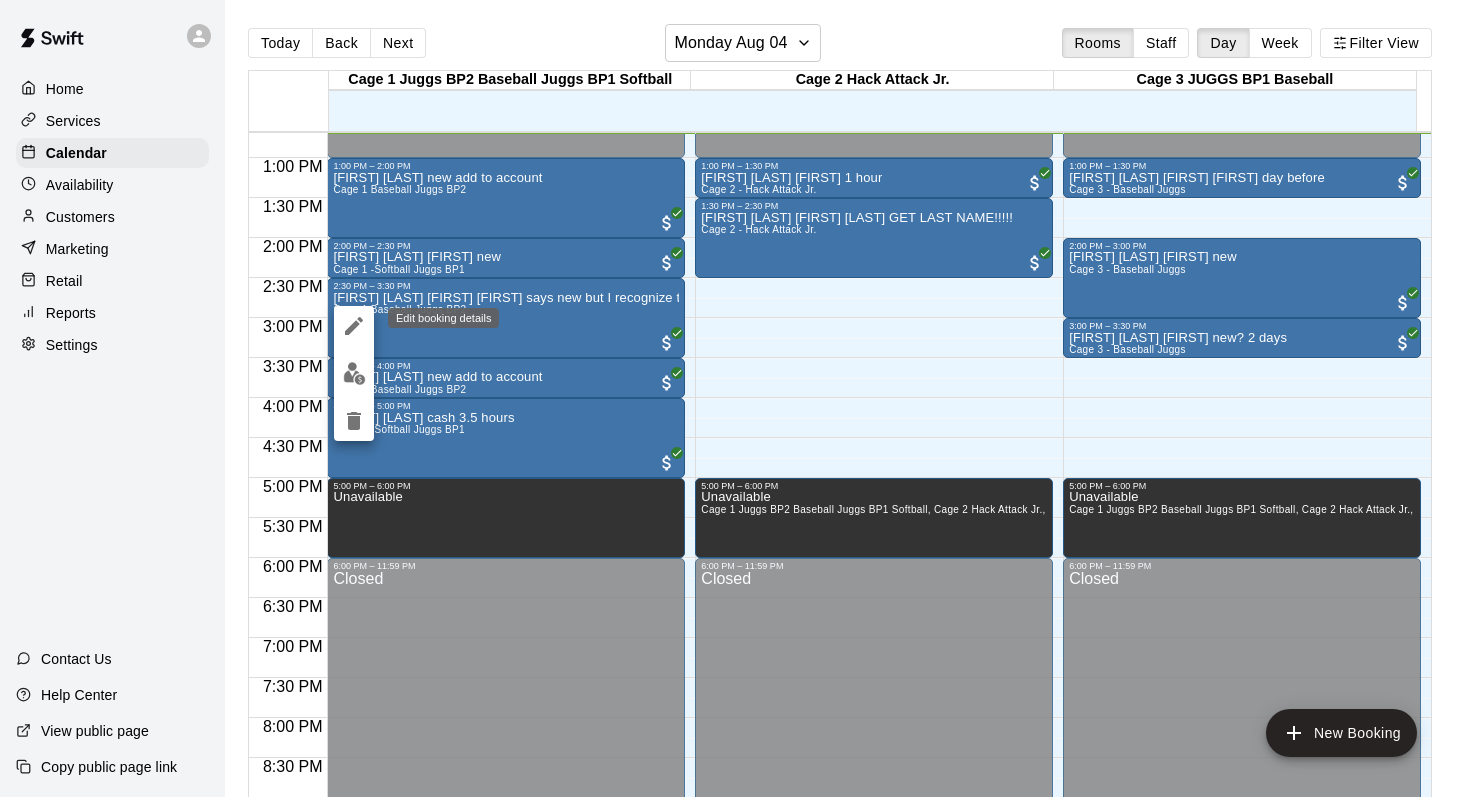 click 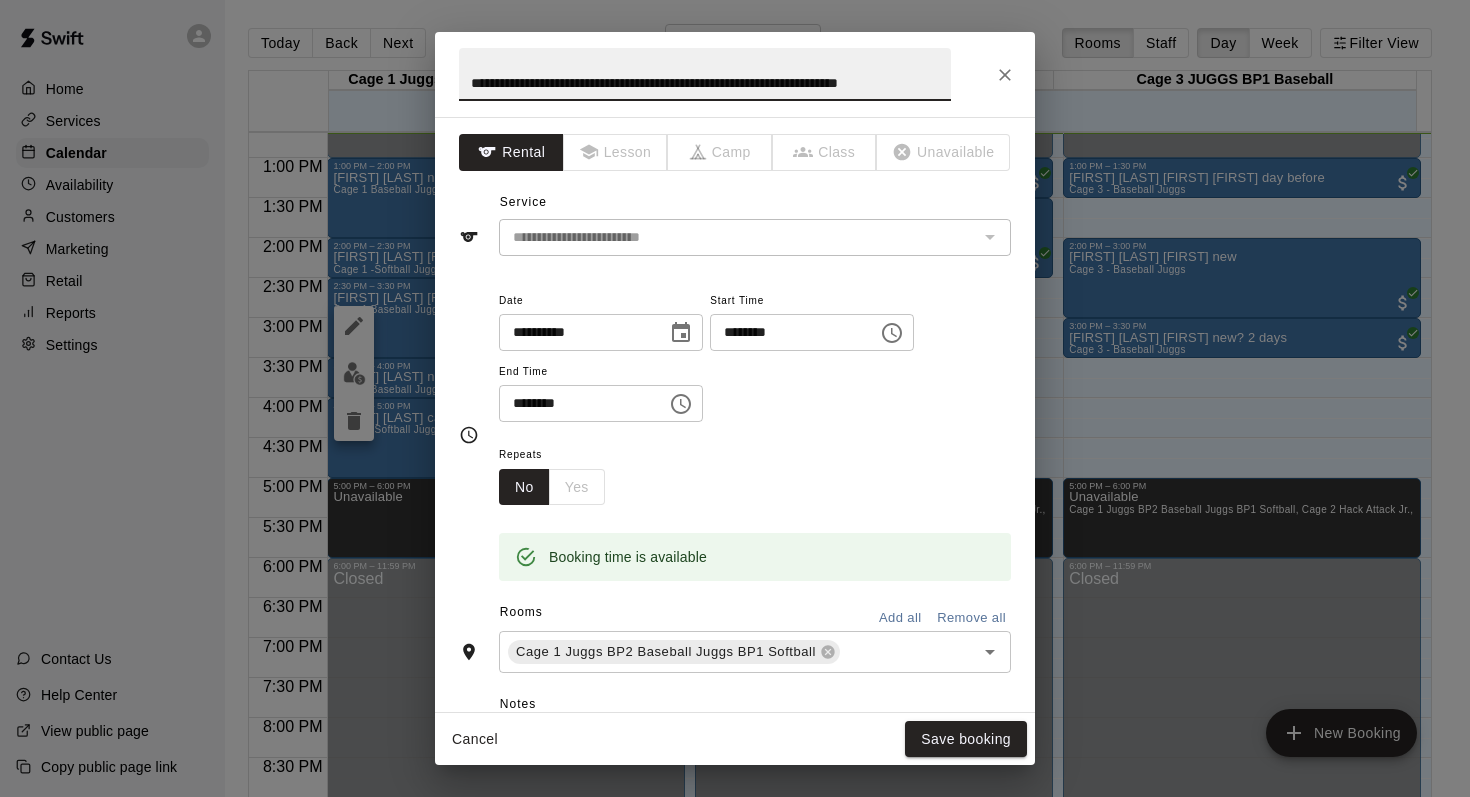 scroll, scrollTop: 0, scrollLeft: 63, axis: horizontal 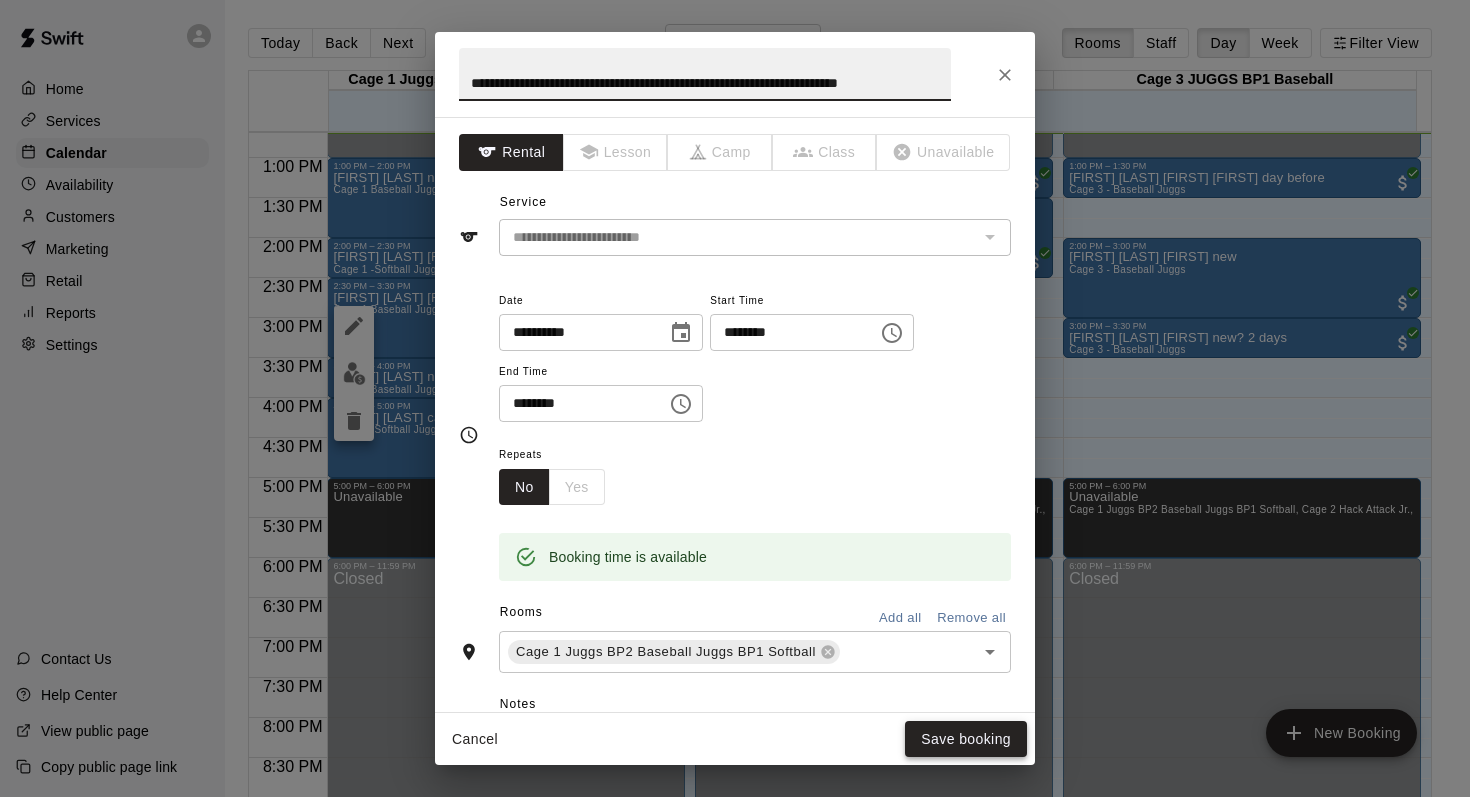type on "**********" 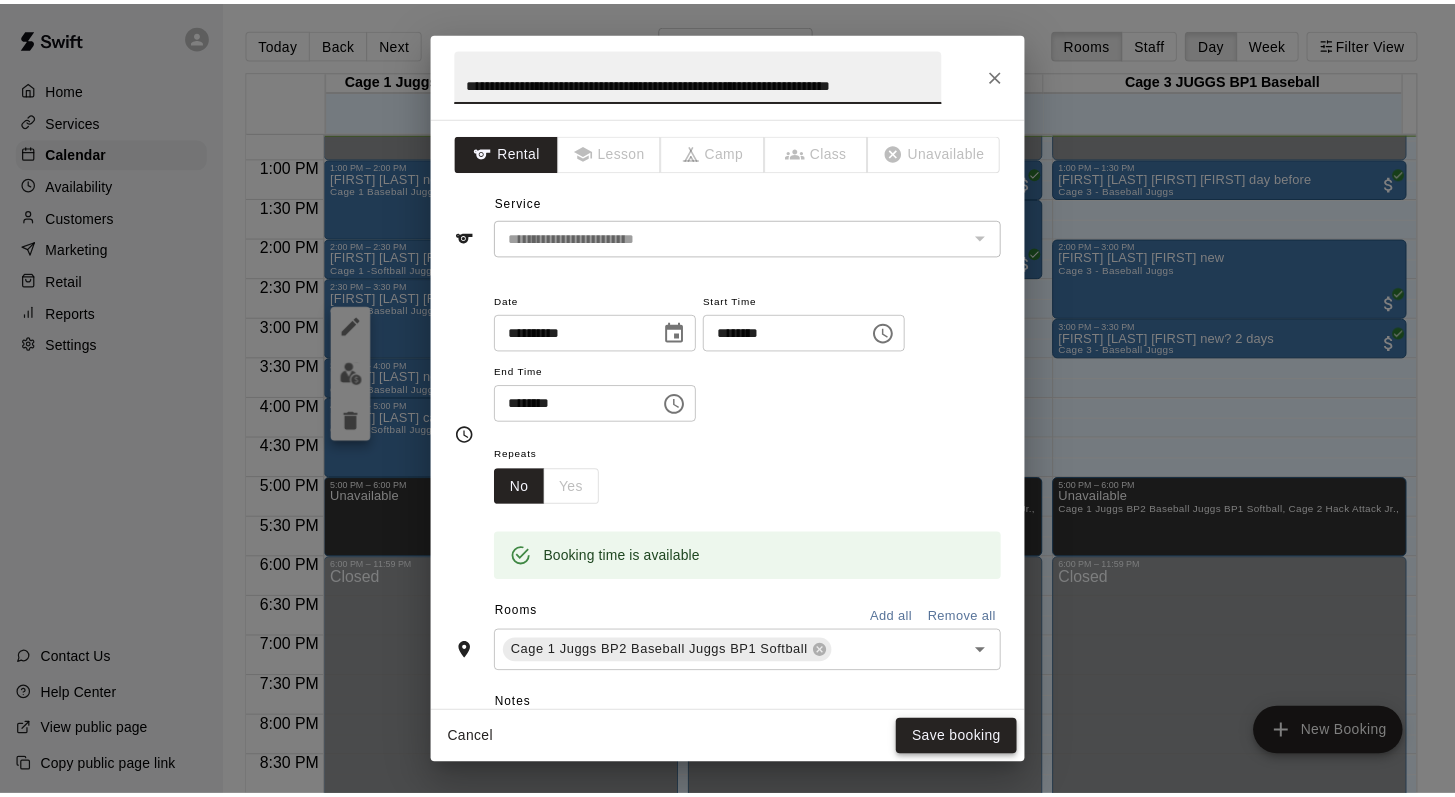 scroll, scrollTop: 0, scrollLeft: 0, axis: both 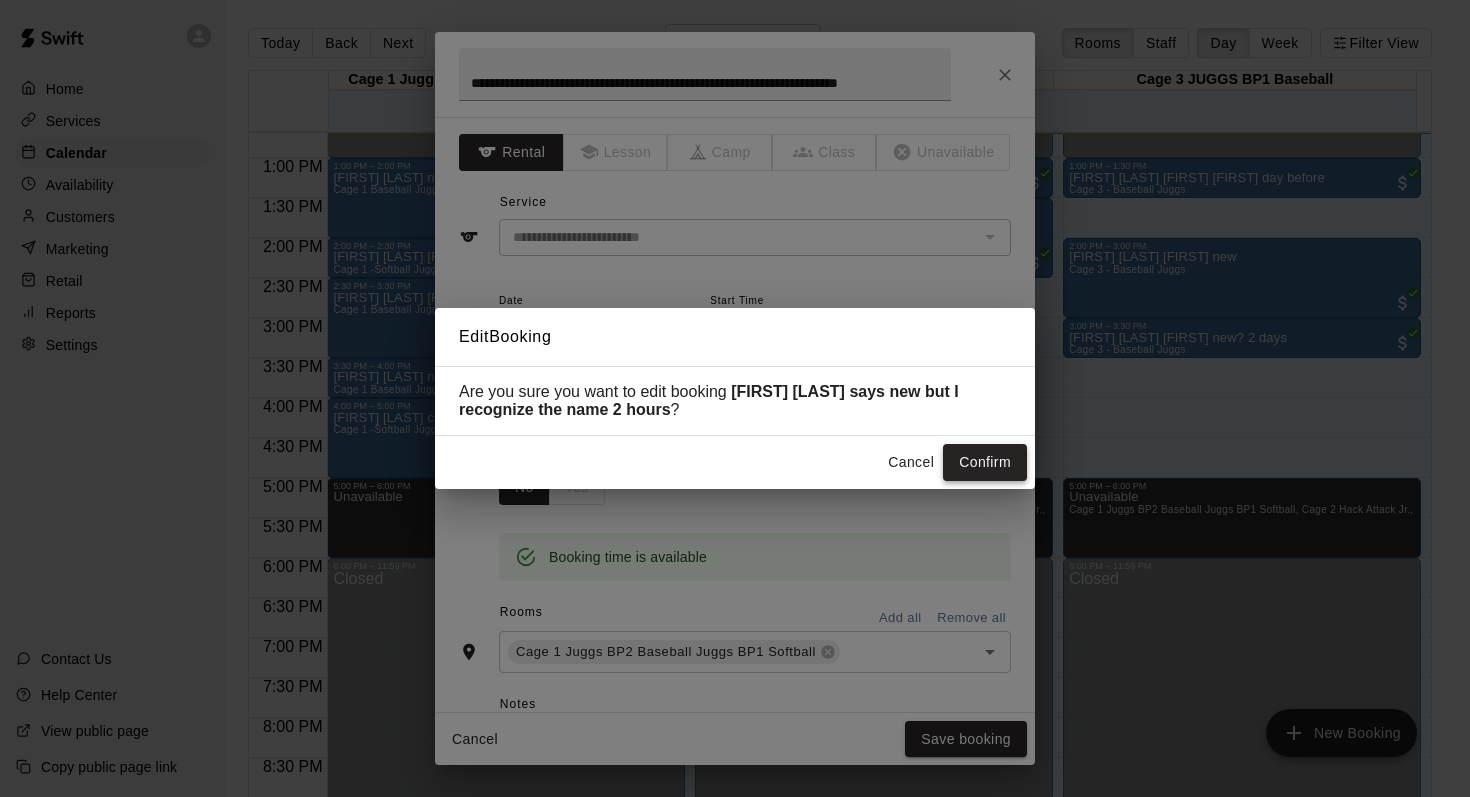 click on "Confirm" at bounding box center (985, 462) 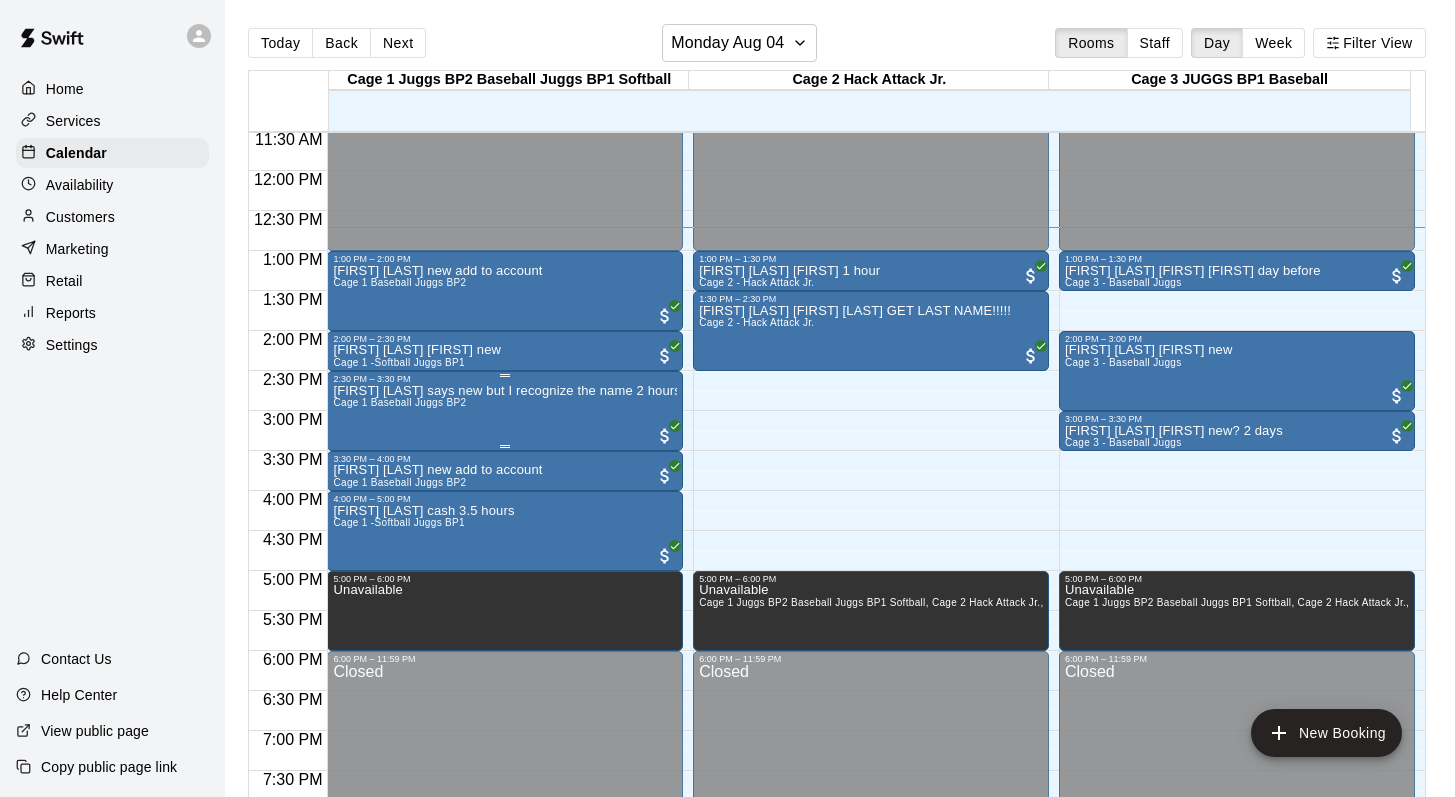 scroll, scrollTop: 928, scrollLeft: 0, axis: vertical 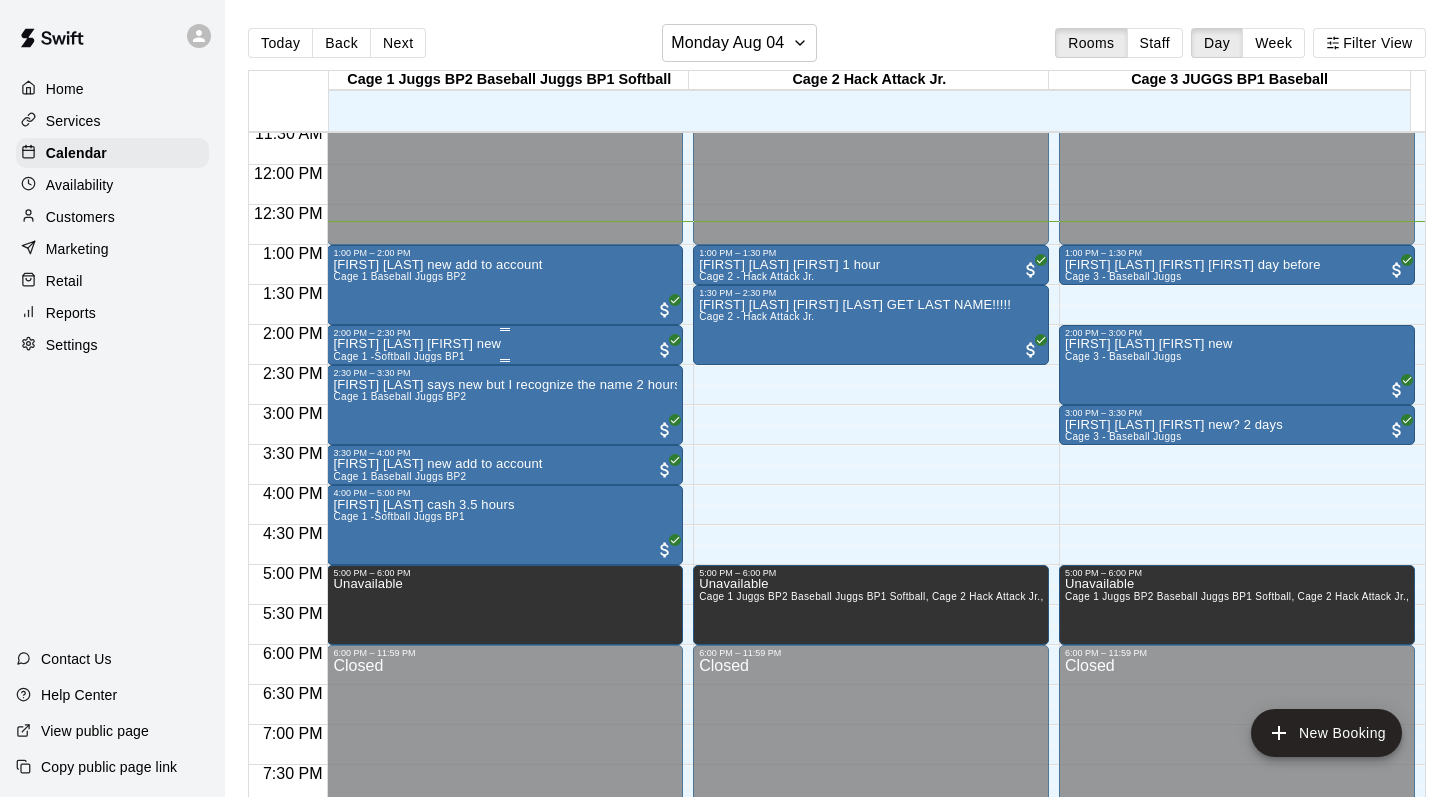 click on "[FIRST] [LAST] [FIRST] new" at bounding box center [417, 344] 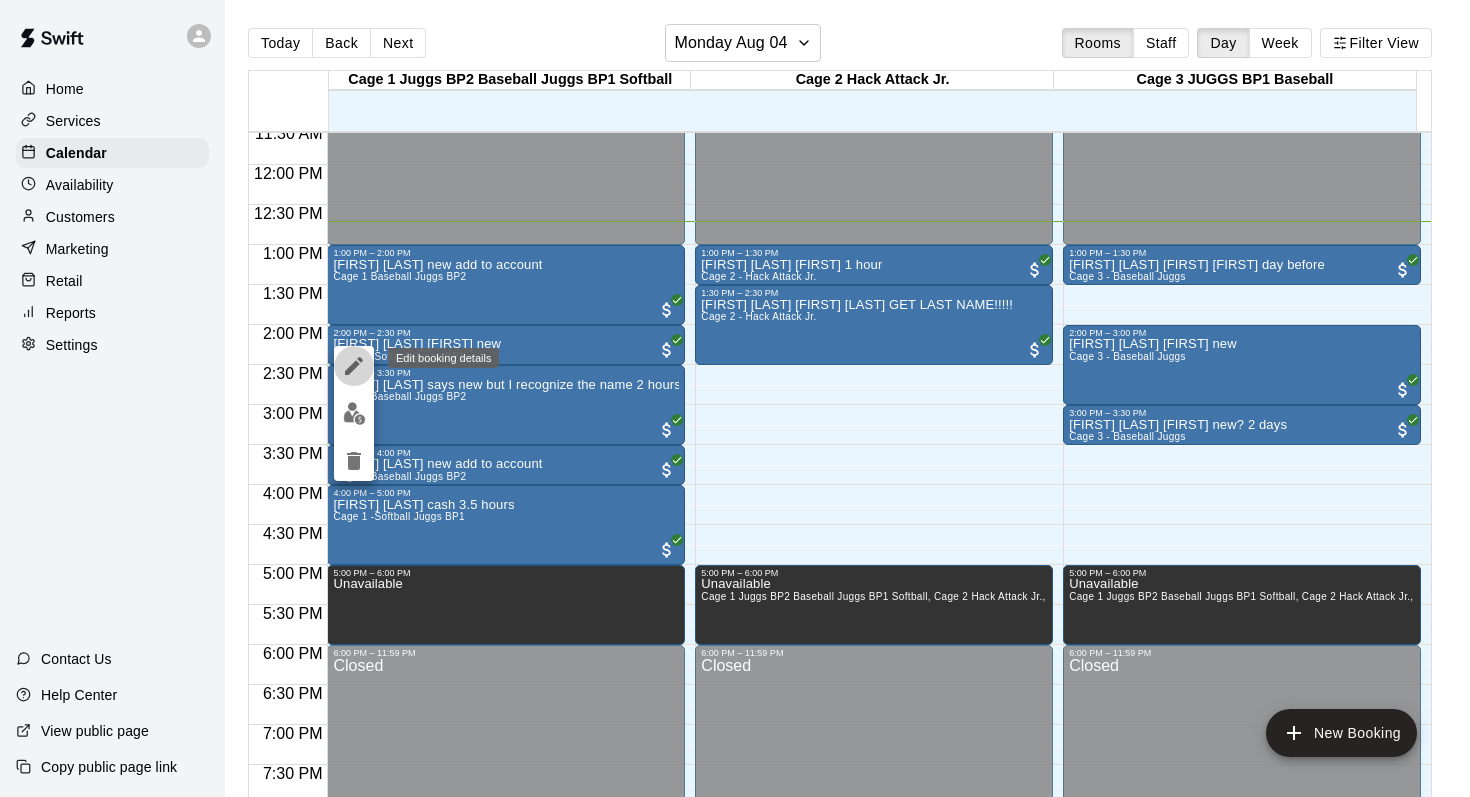click 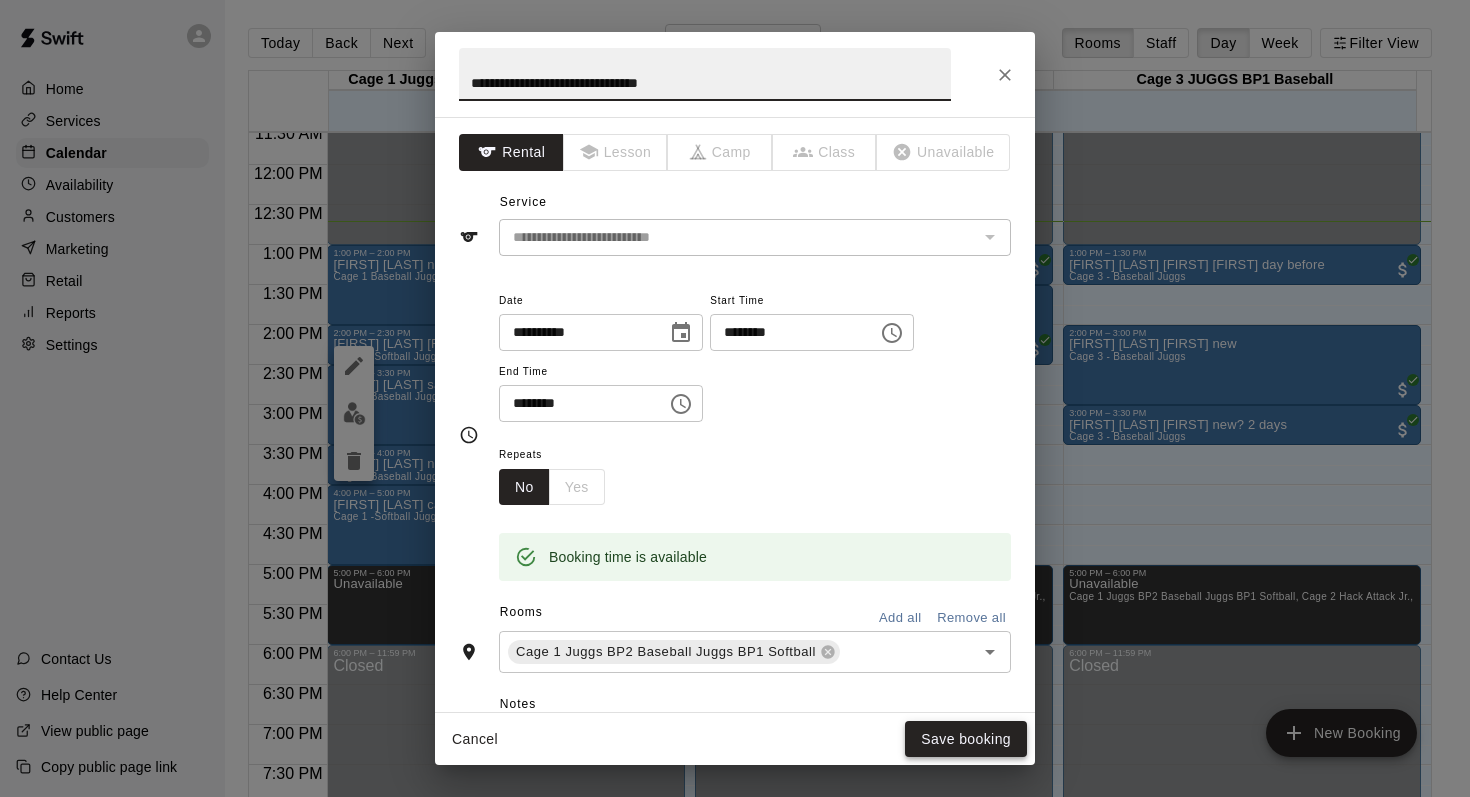 type on "**********" 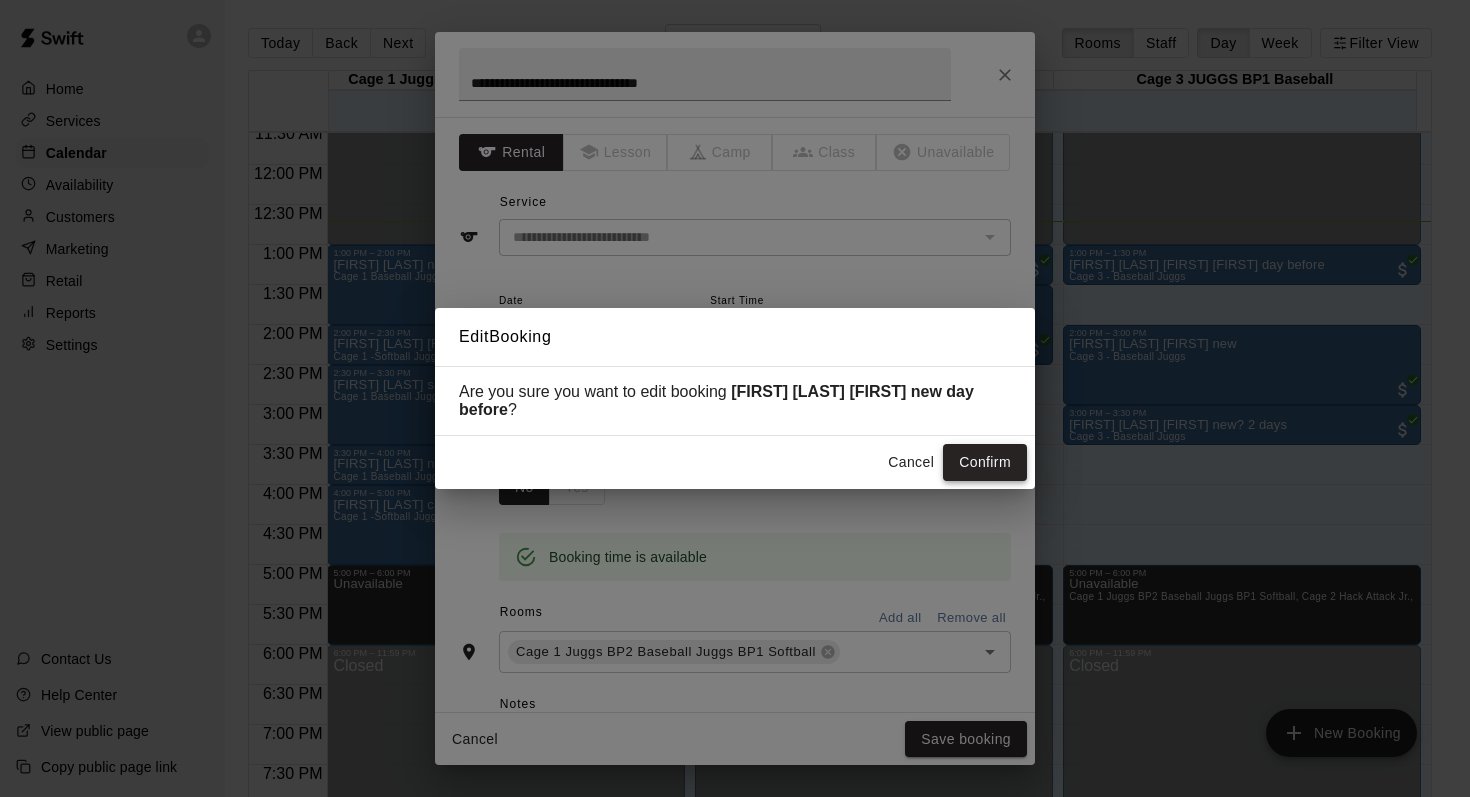 click on "Confirm" at bounding box center [985, 462] 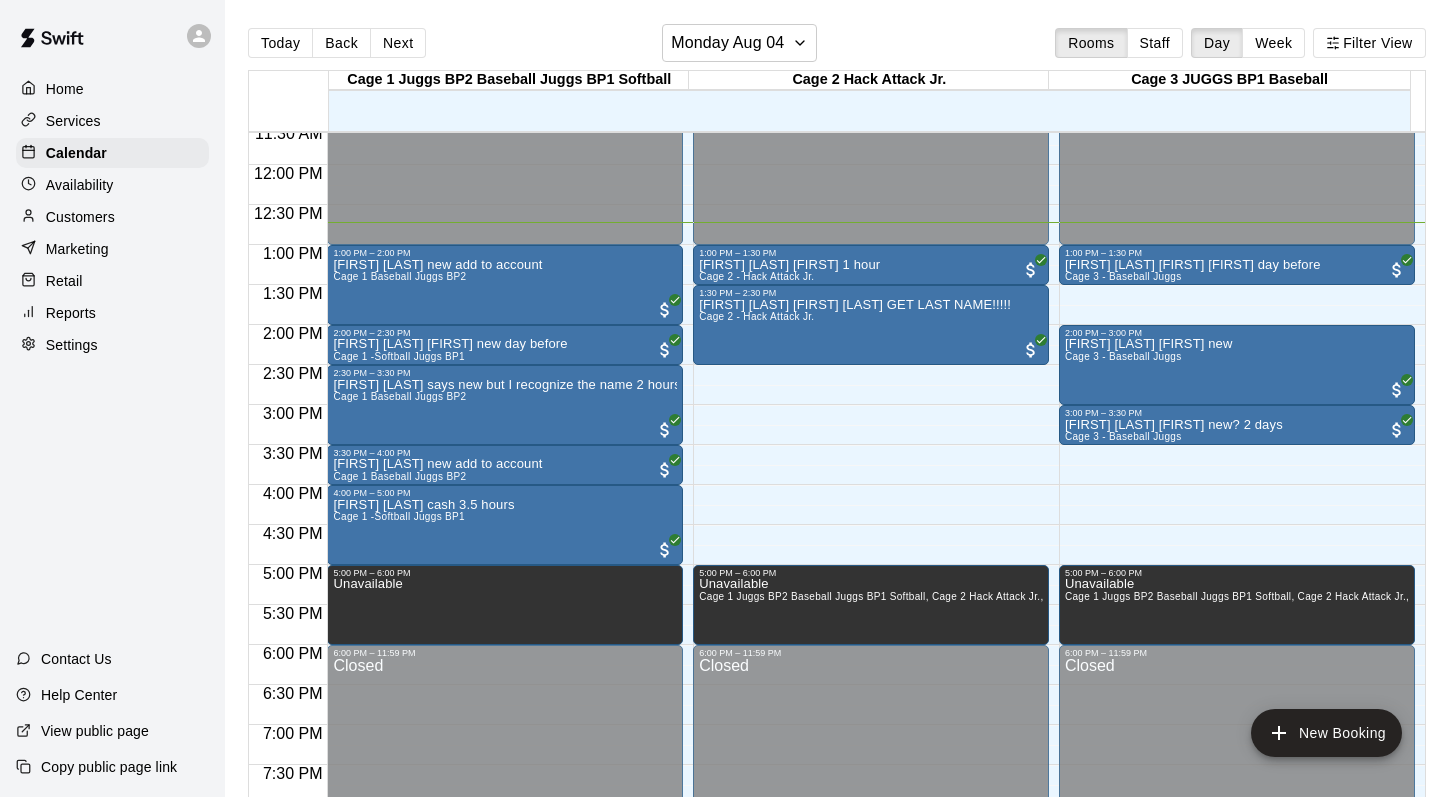click on "Customers" at bounding box center [80, 217] 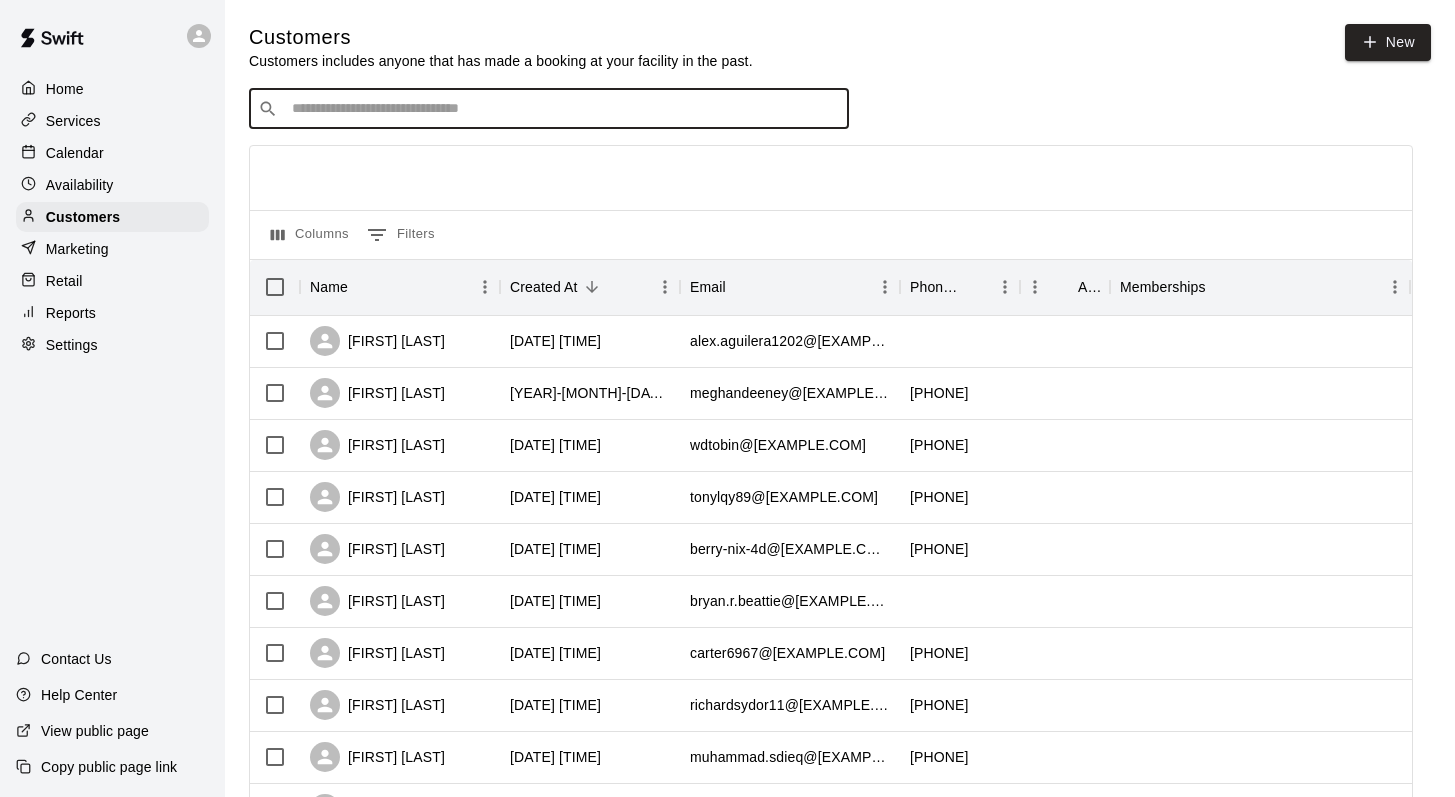 click at bounding box center (563, 109) 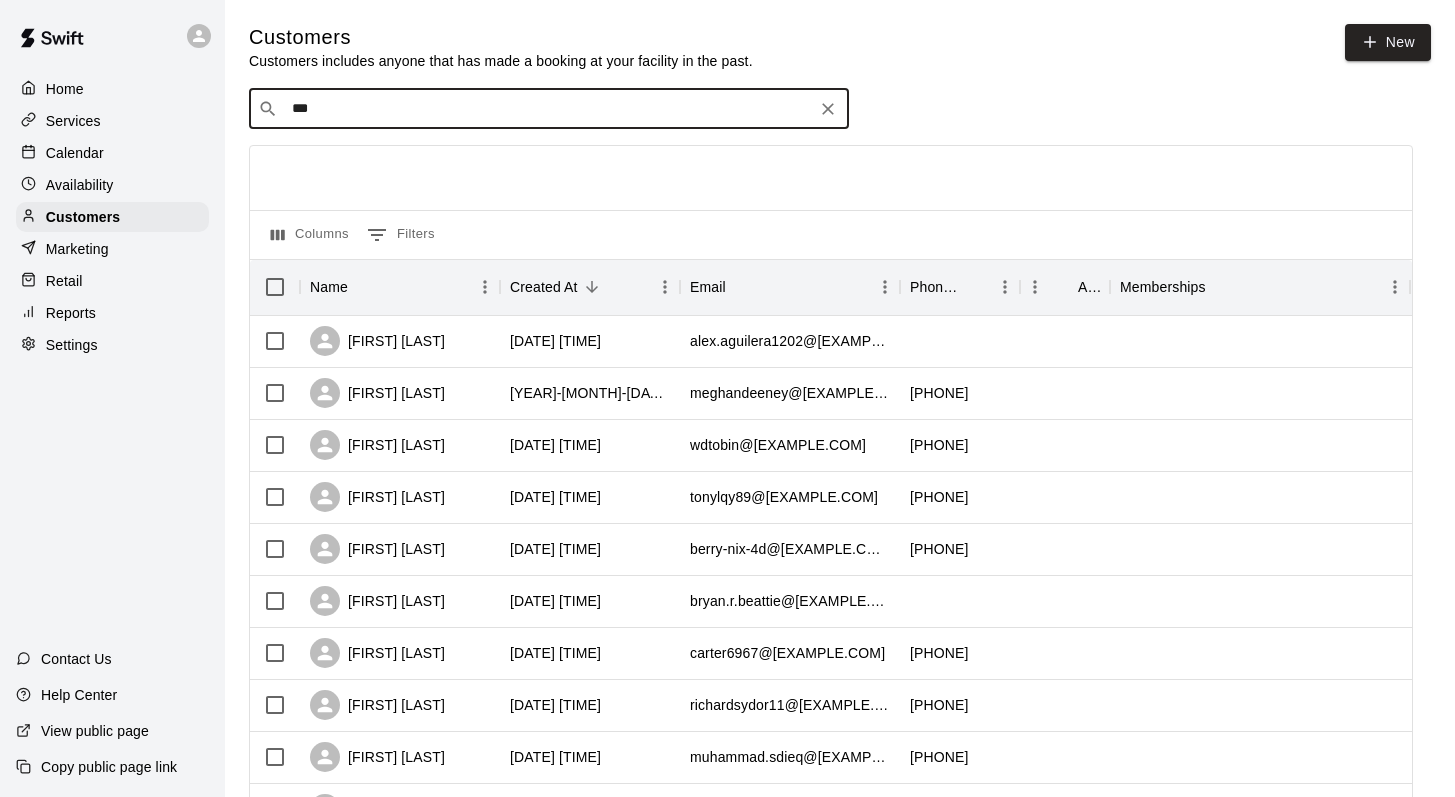 type on "****" 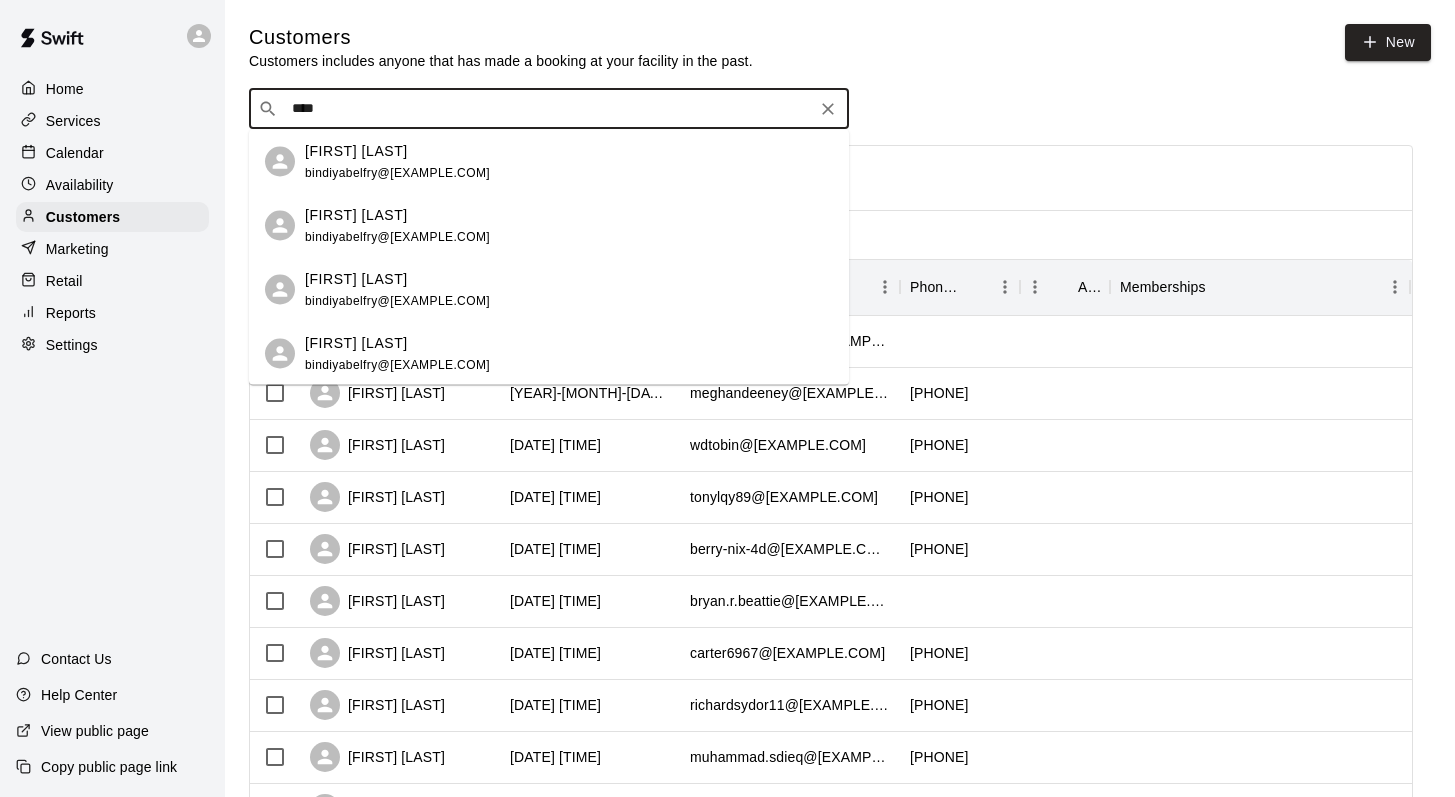 click on "bindiyabelfry@gmail.com" at bounding box center [397, 172] 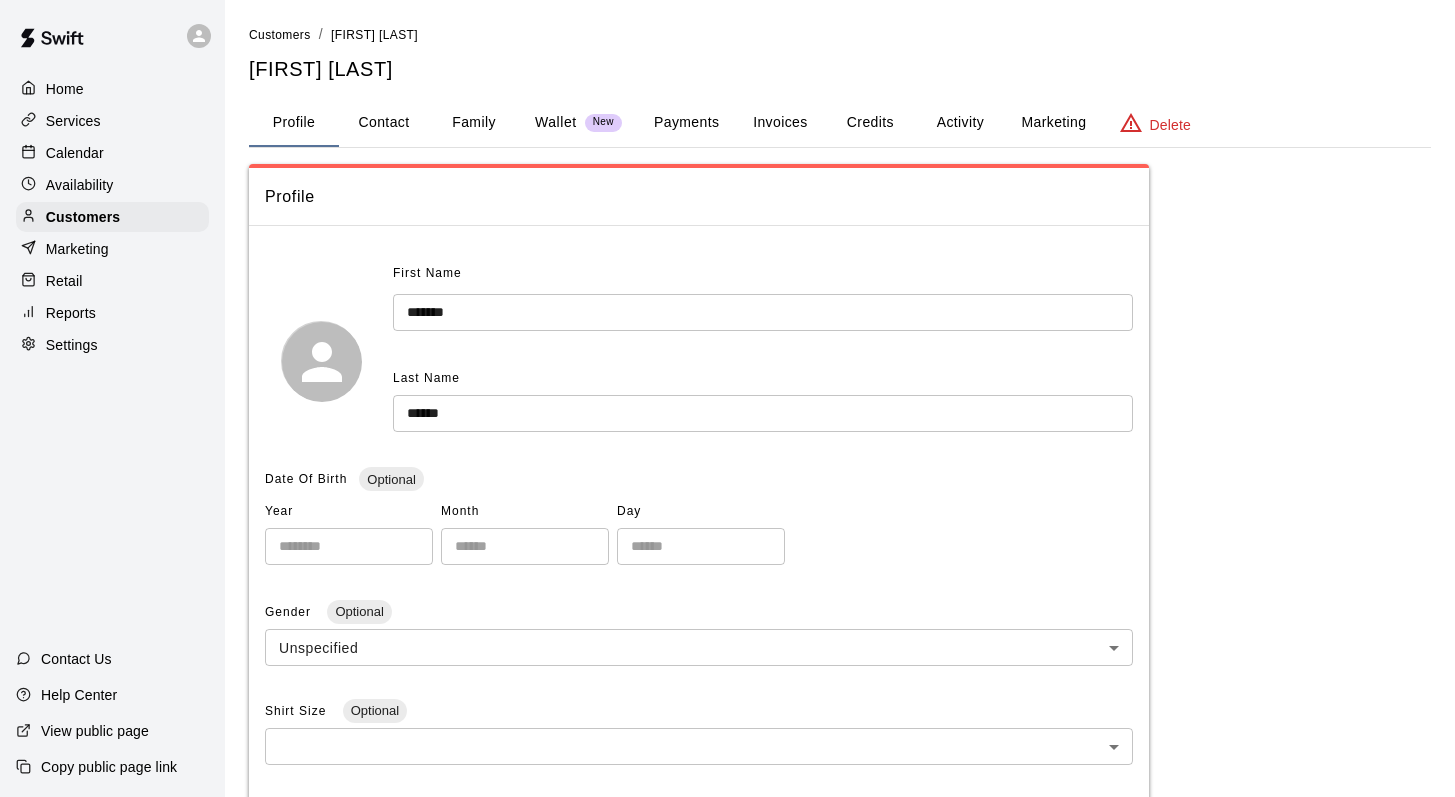 click on "Credits" at bounding box center (870, 123) 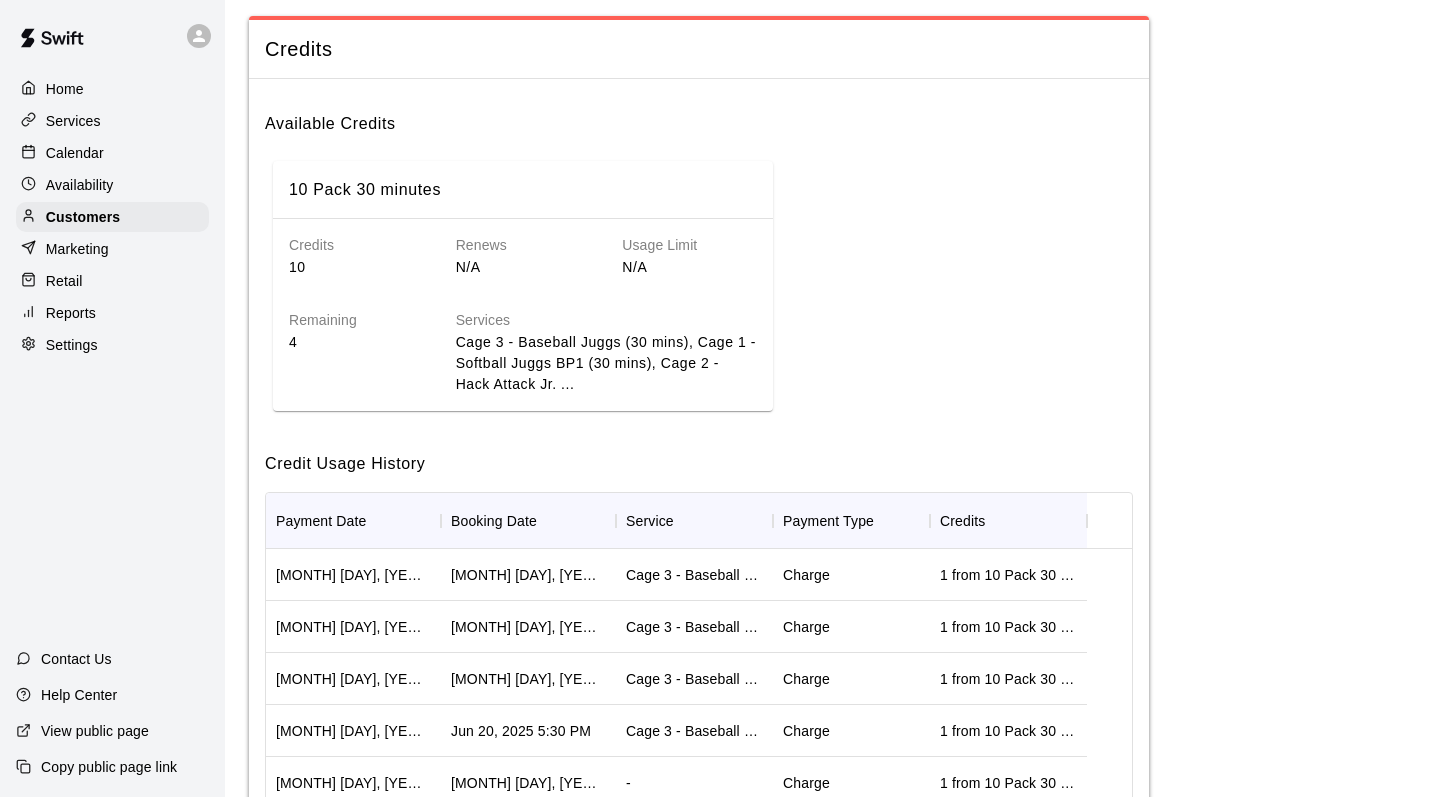 scroll, scrollTop: 151, scrollLeft: 0, axis: vertical 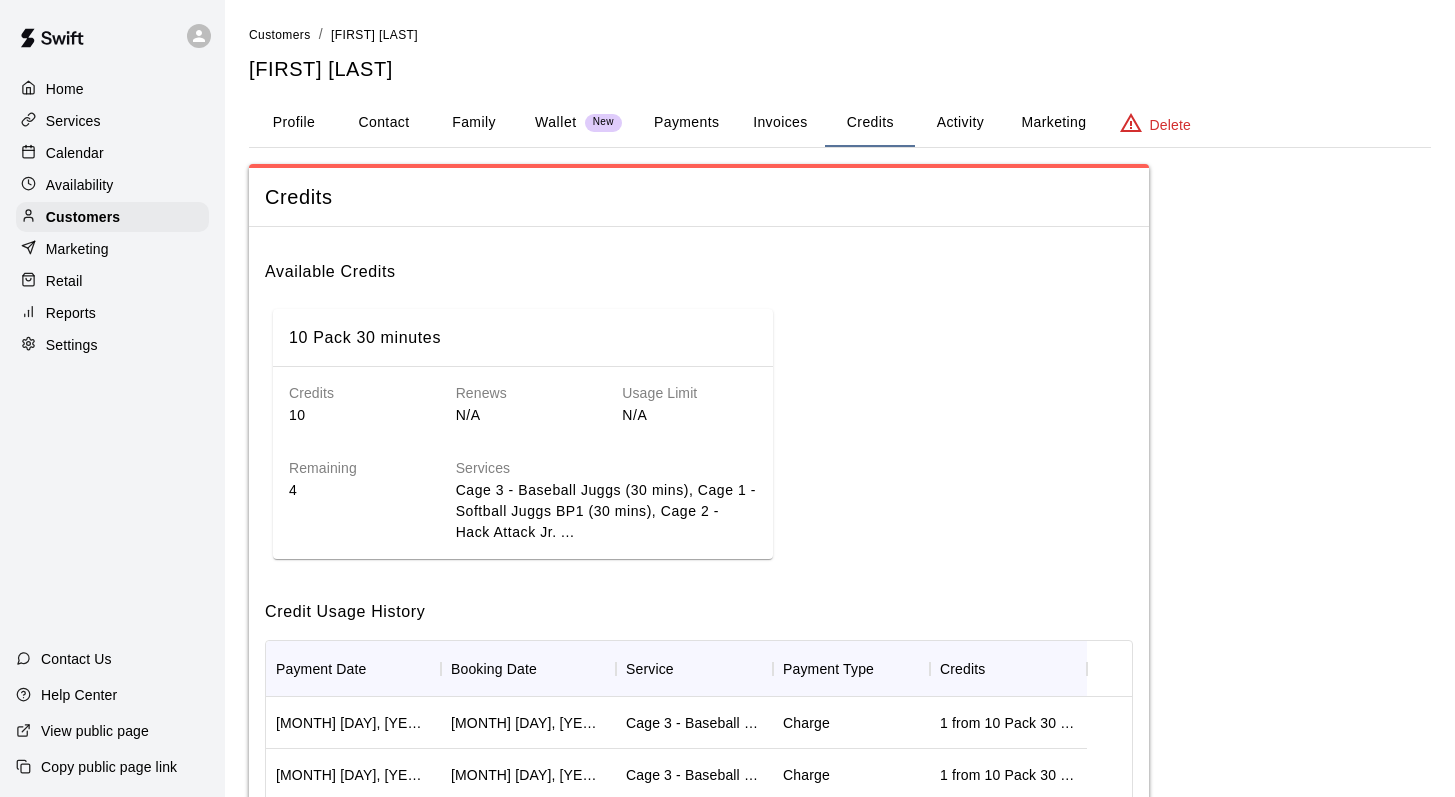 click on "Marketing" at bounding box center [1053, 123] 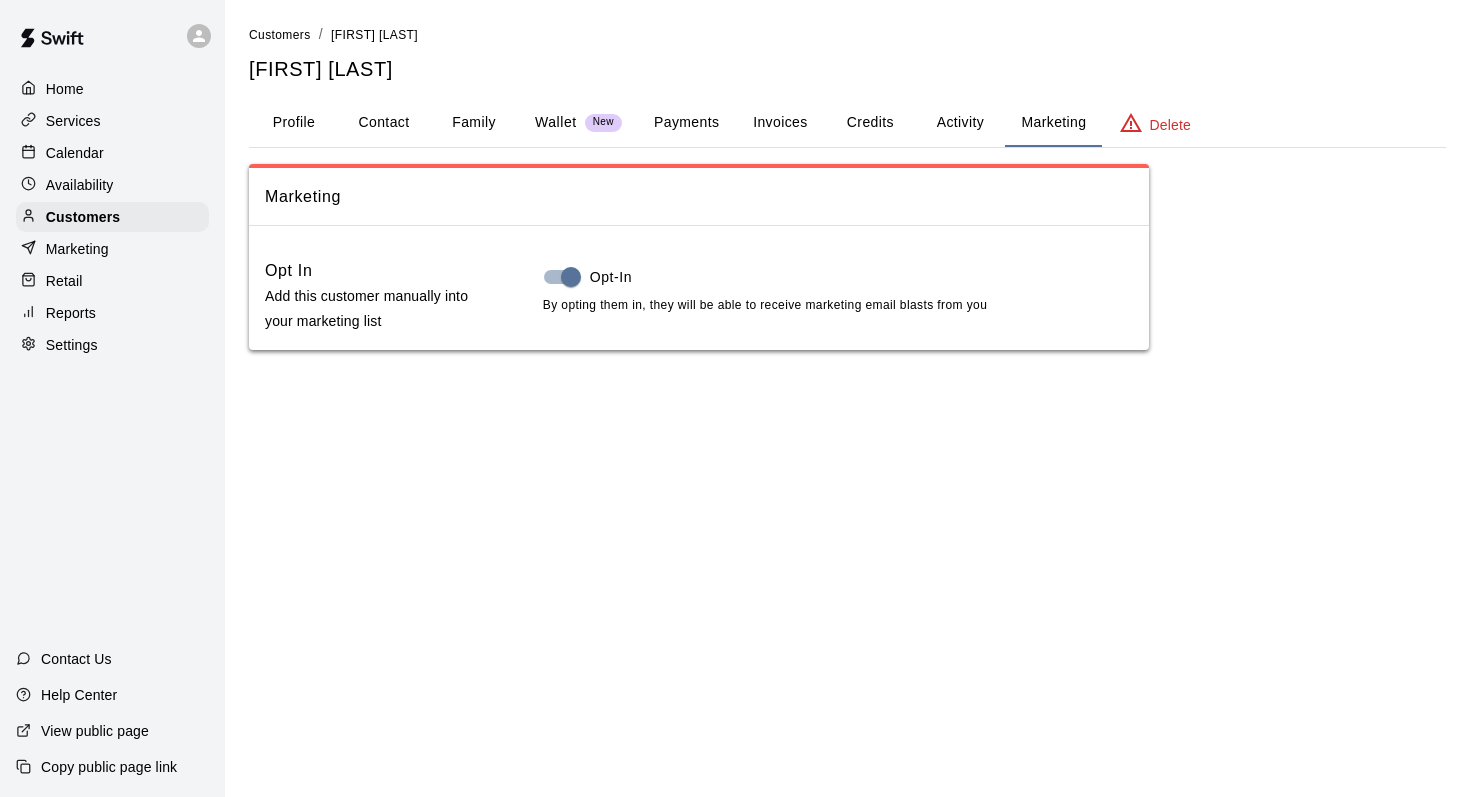 click on "Marketing" at bounding box center (1053, 123) 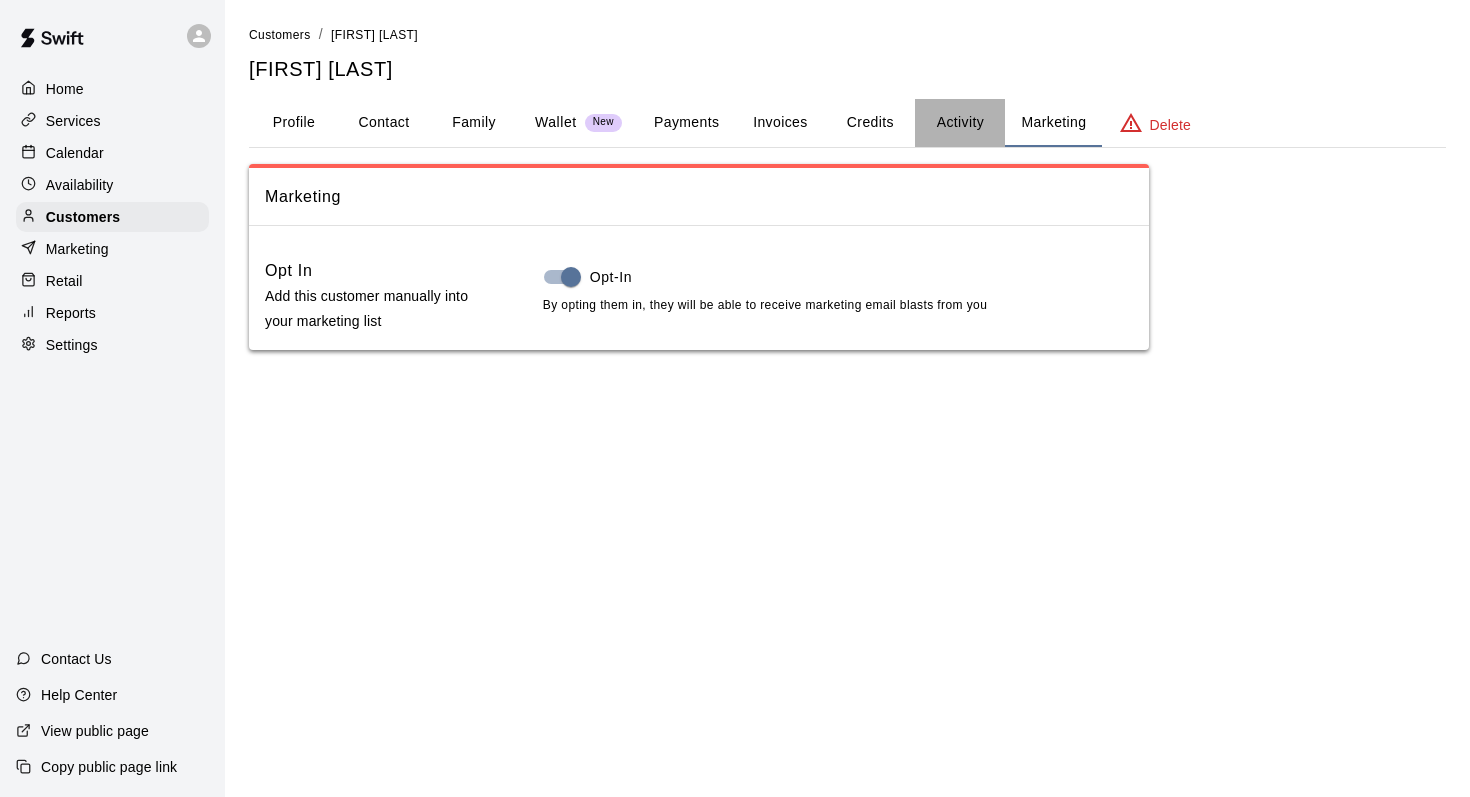 click on "Activity" at bounding box center (960, 123) 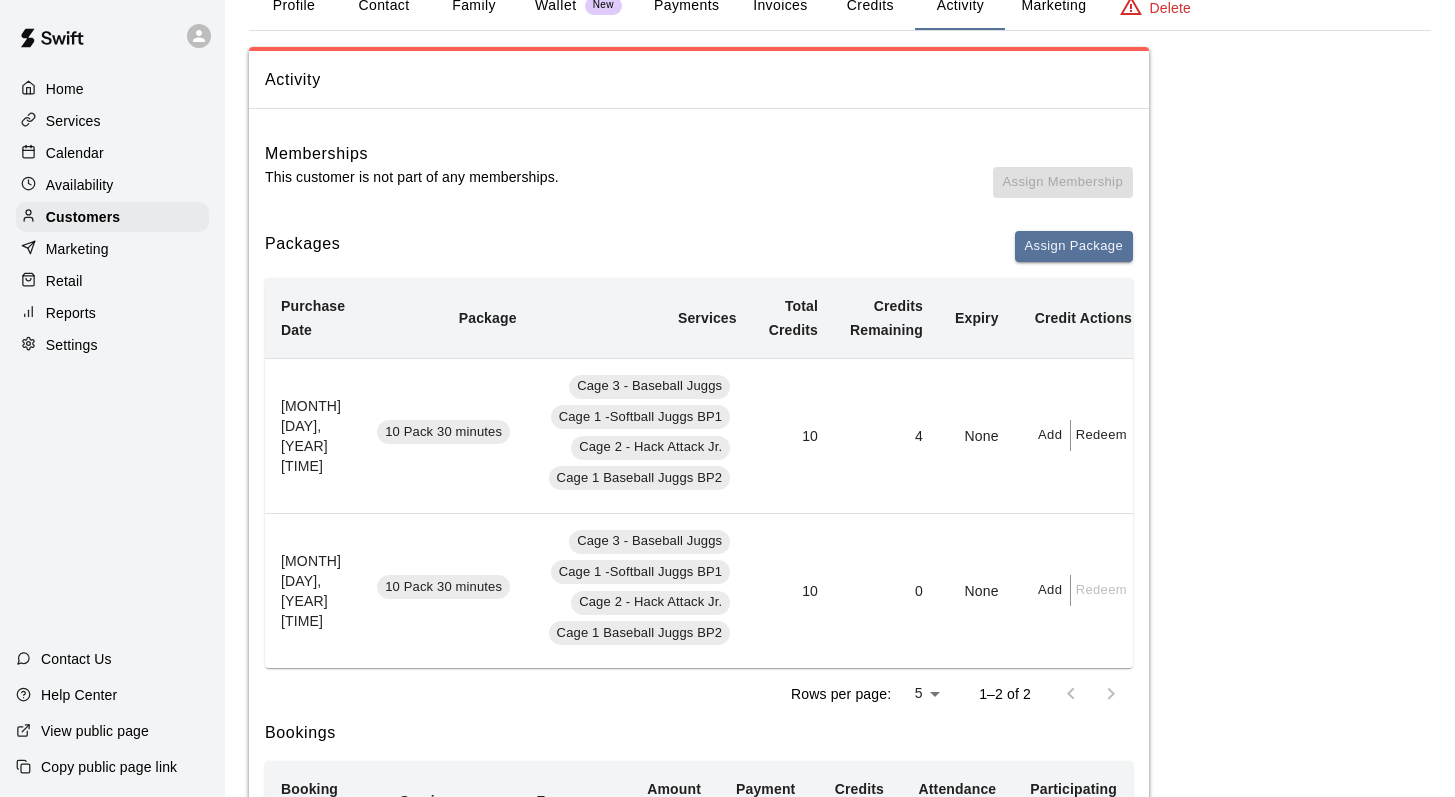 scroll, scrollTop: 120, scrollLeft: 0, axis: vertical 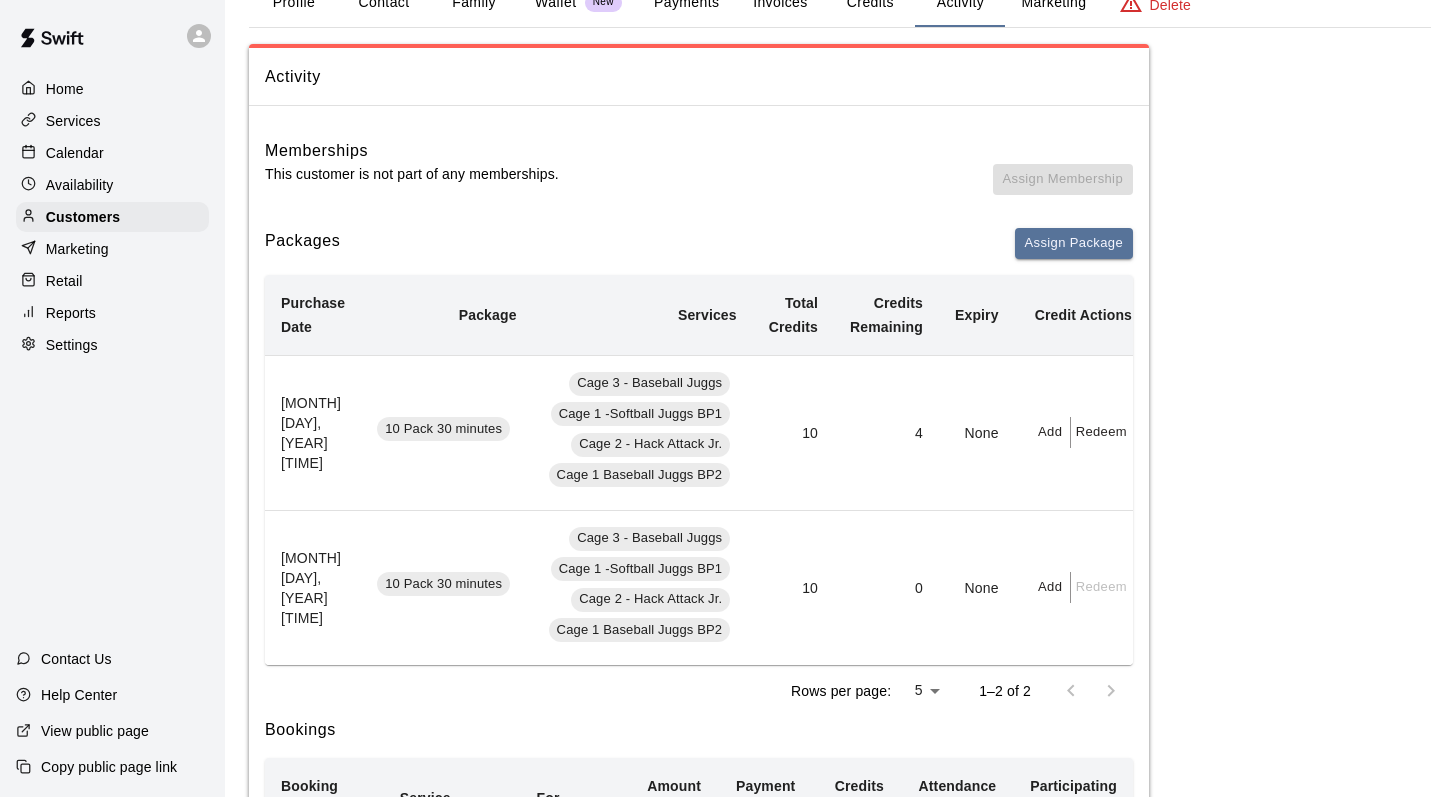 click on "Redeem" at bounding box center (1101, 432) 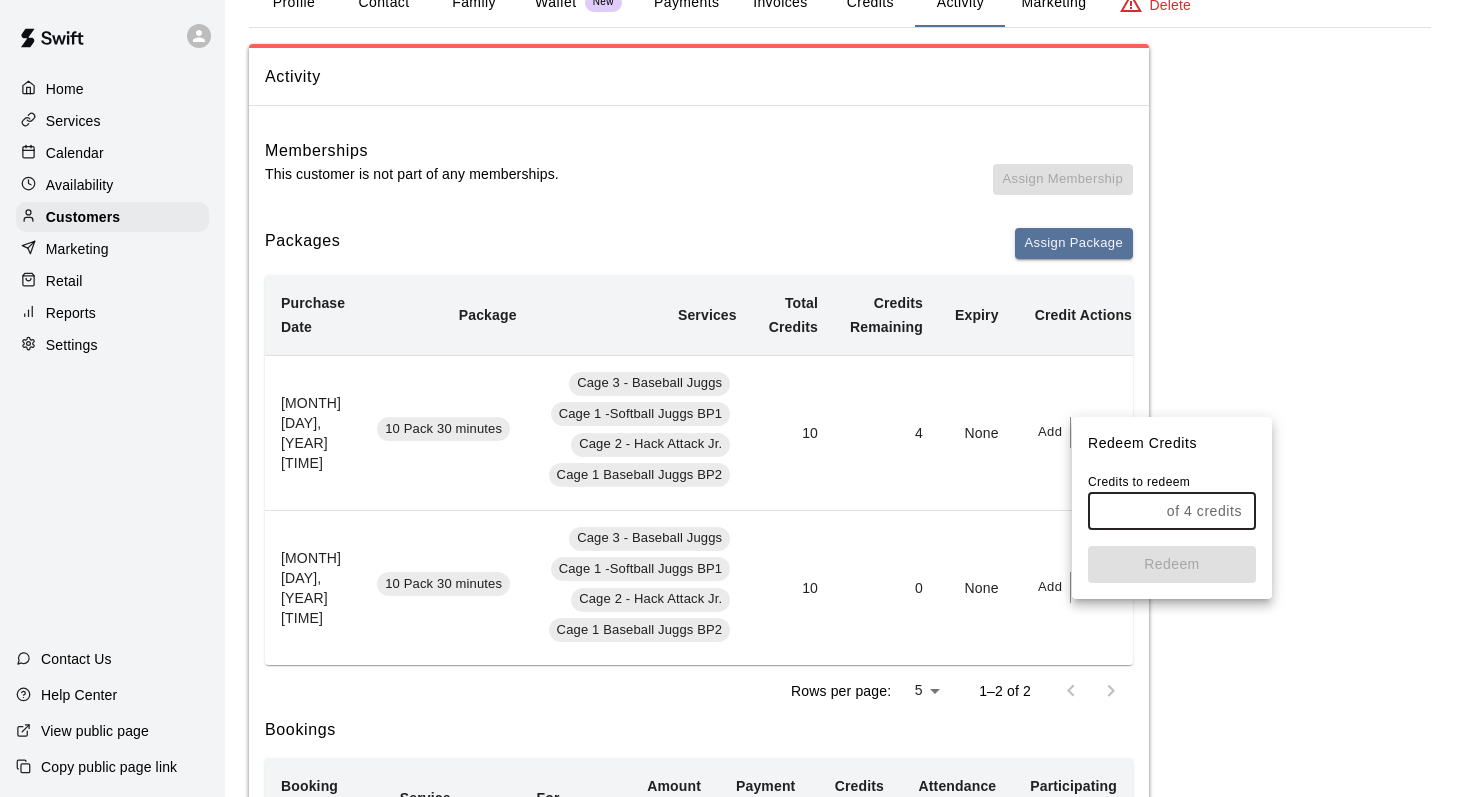 click at bounding box center (1123, 511) 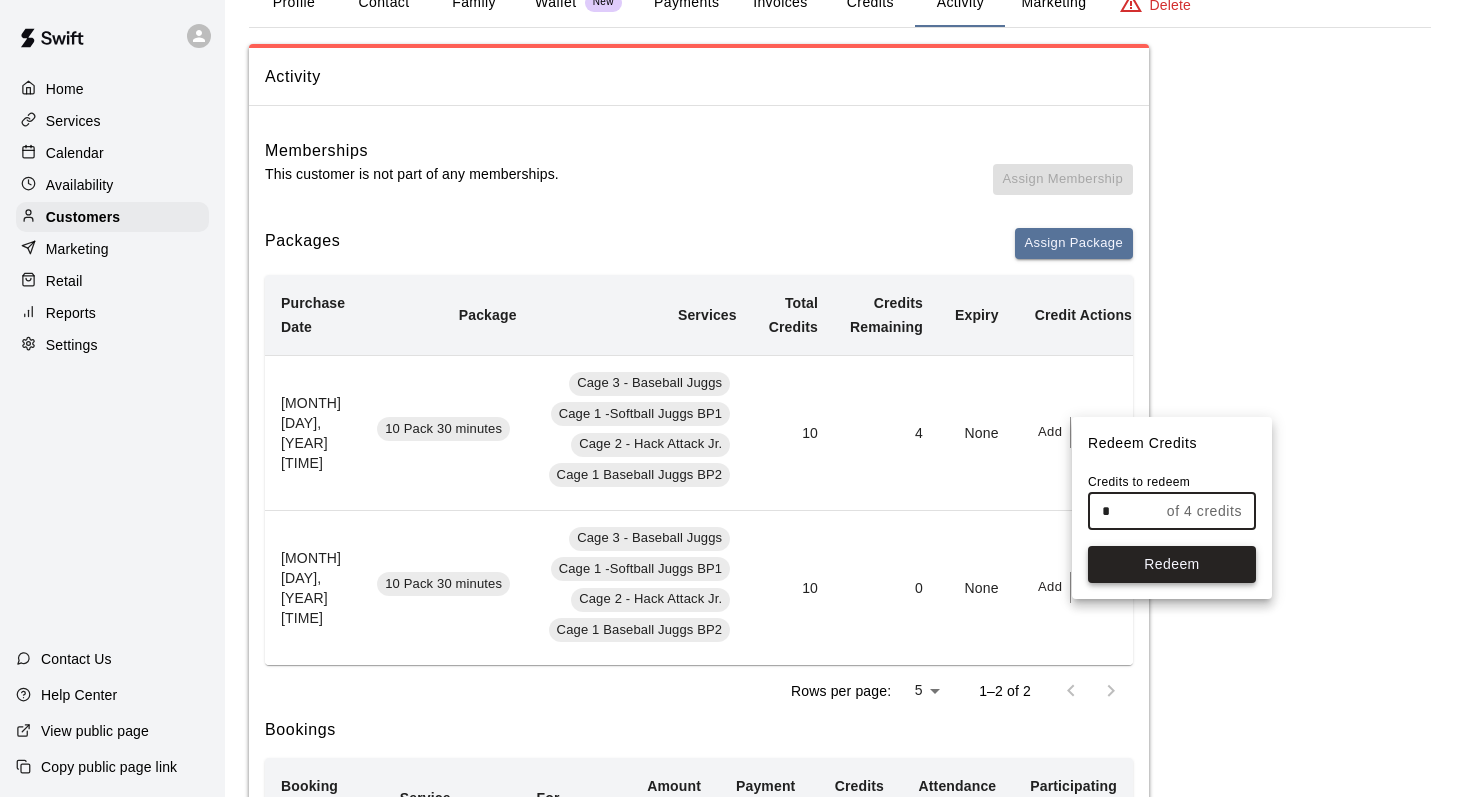 type on "*" 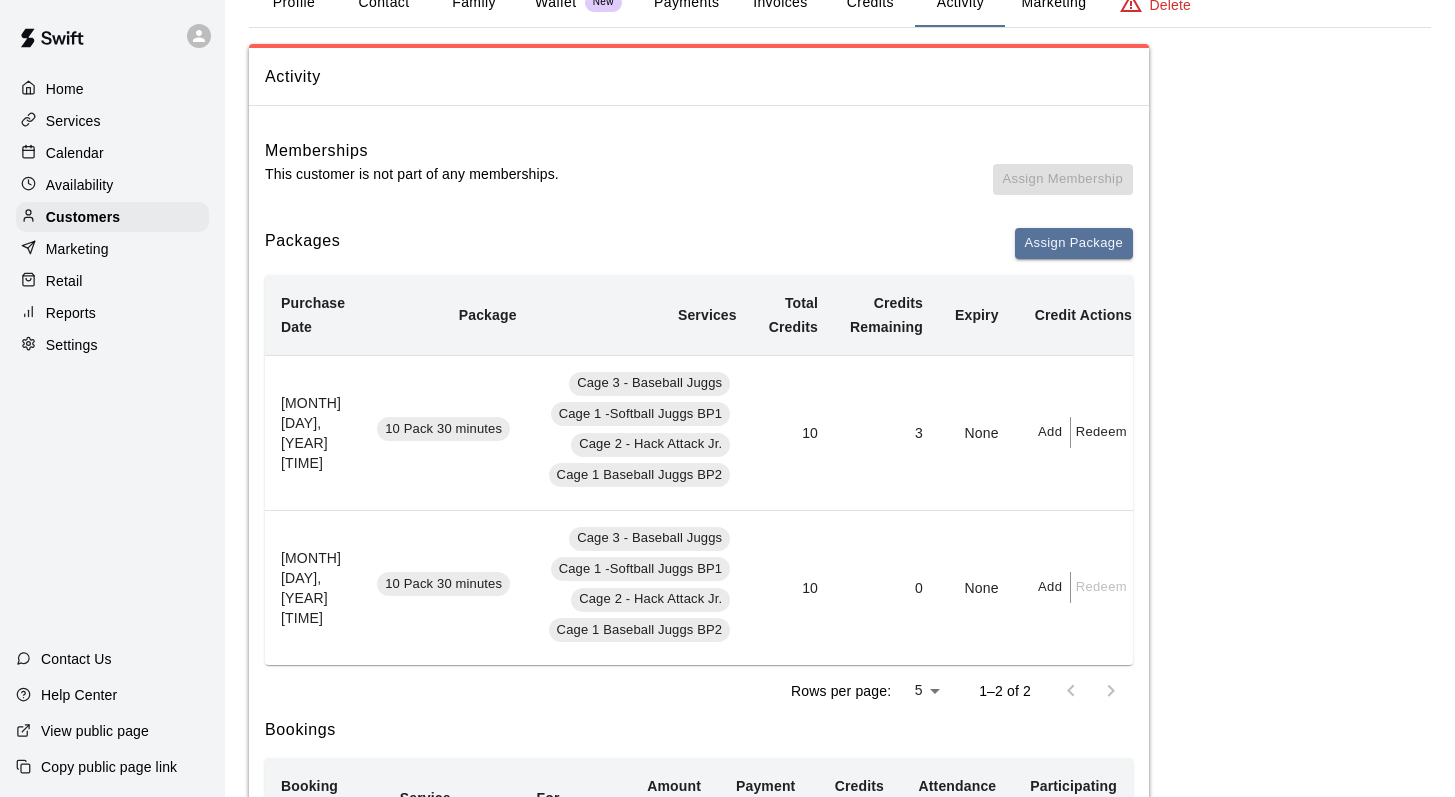 click on "Calendar" at bounding box center (75, 153) 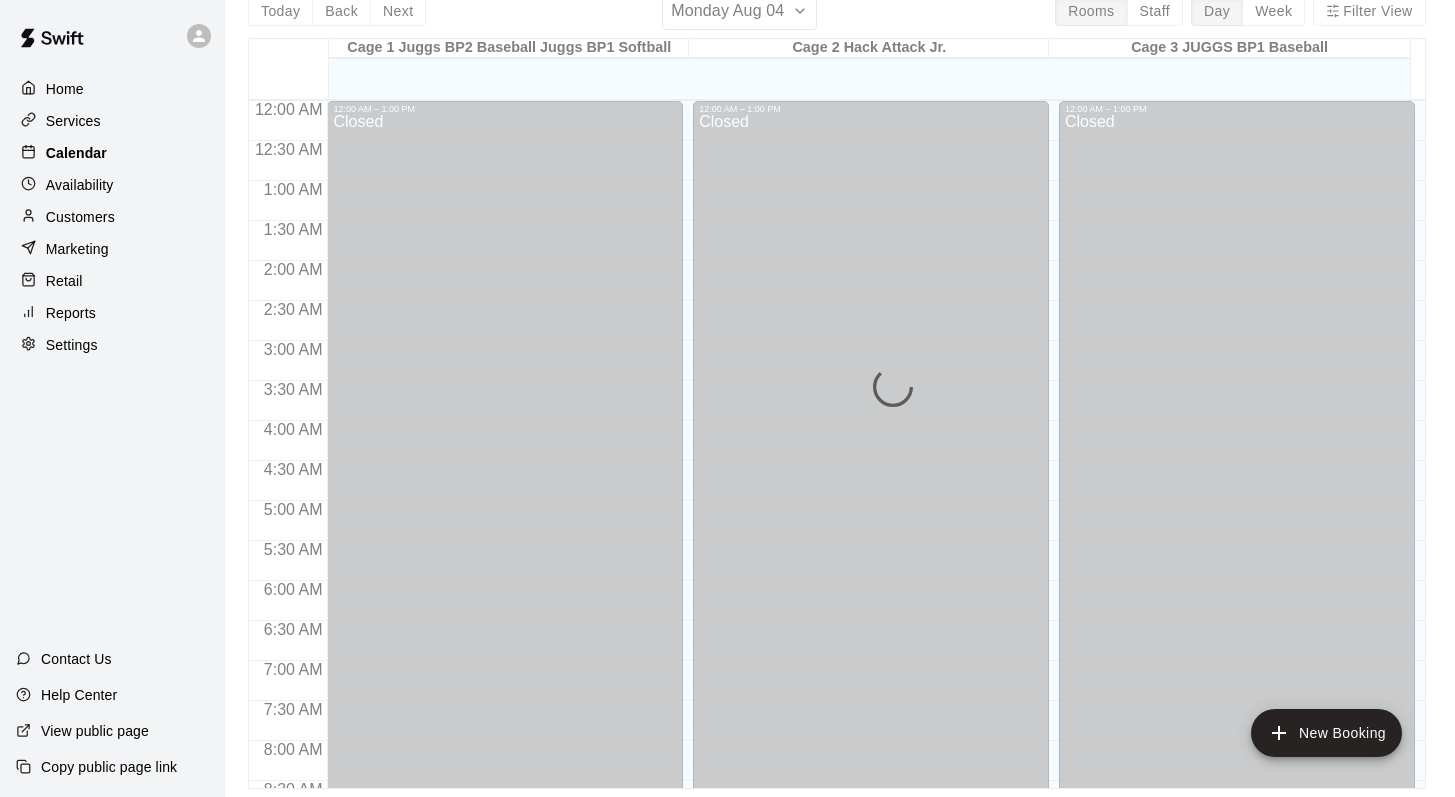 scroll, scrollTop: 0, scrollLeft: 0, axis: both 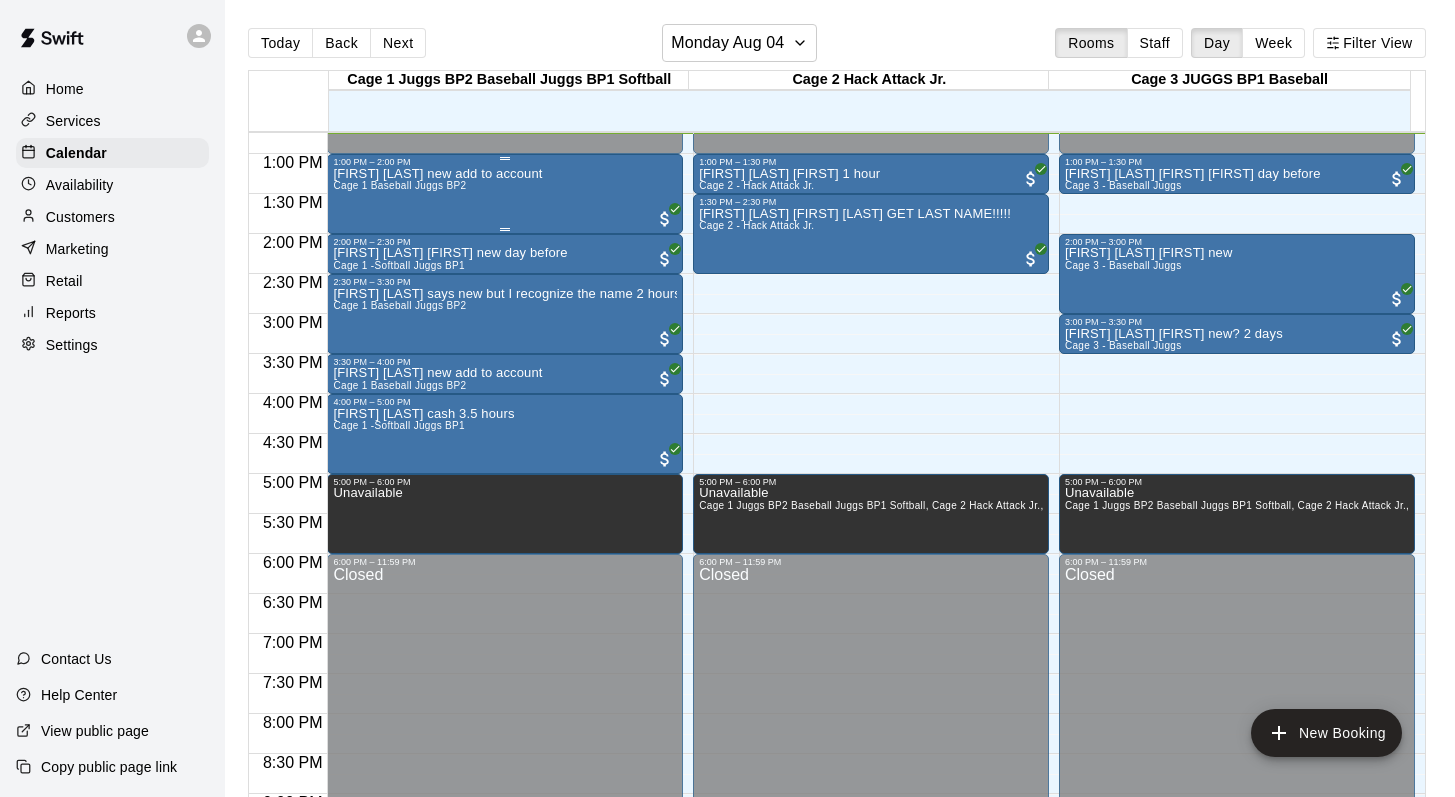 click on "Cage 1 Baseball Juggs BP2" at bounding box center (399, 185) 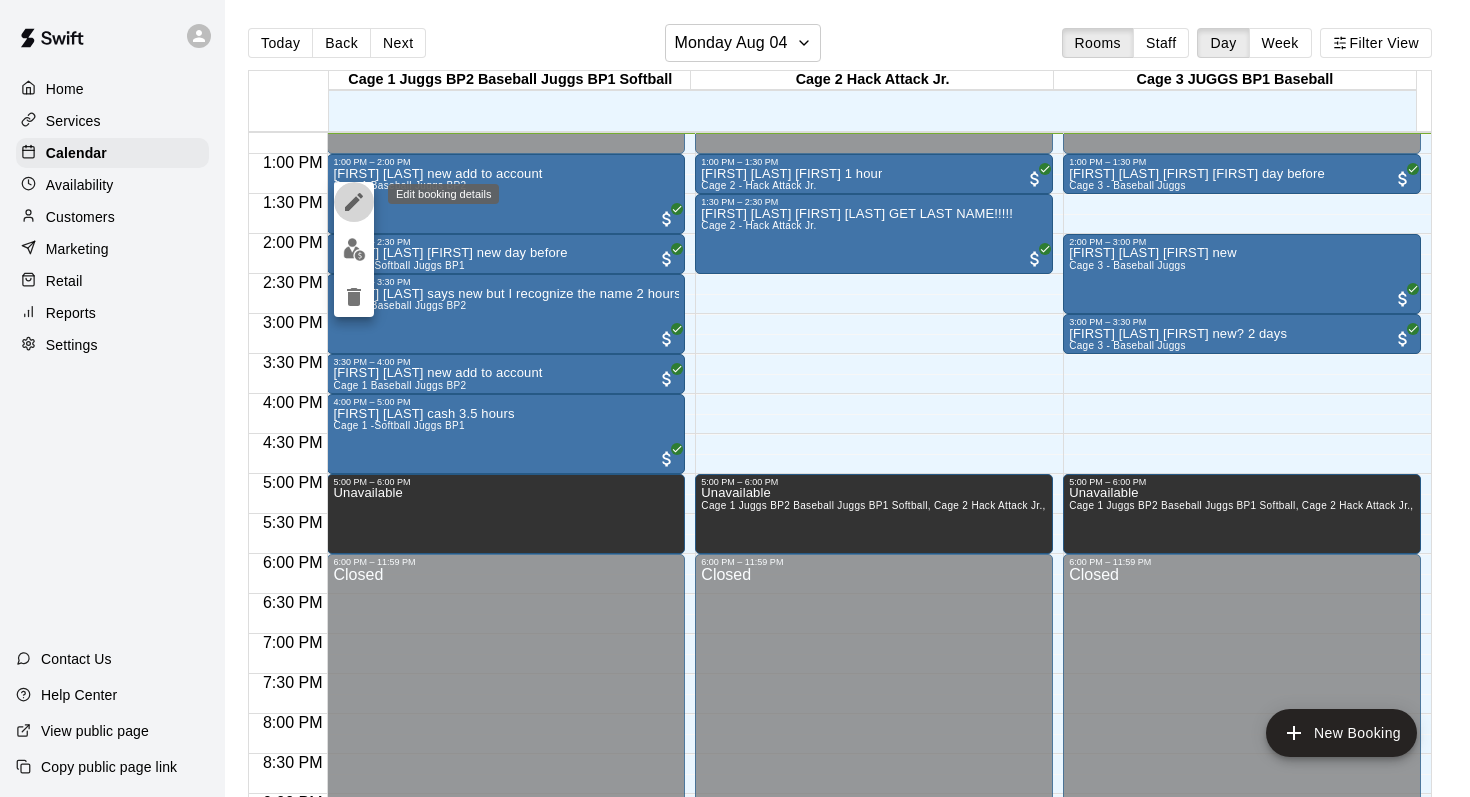 click 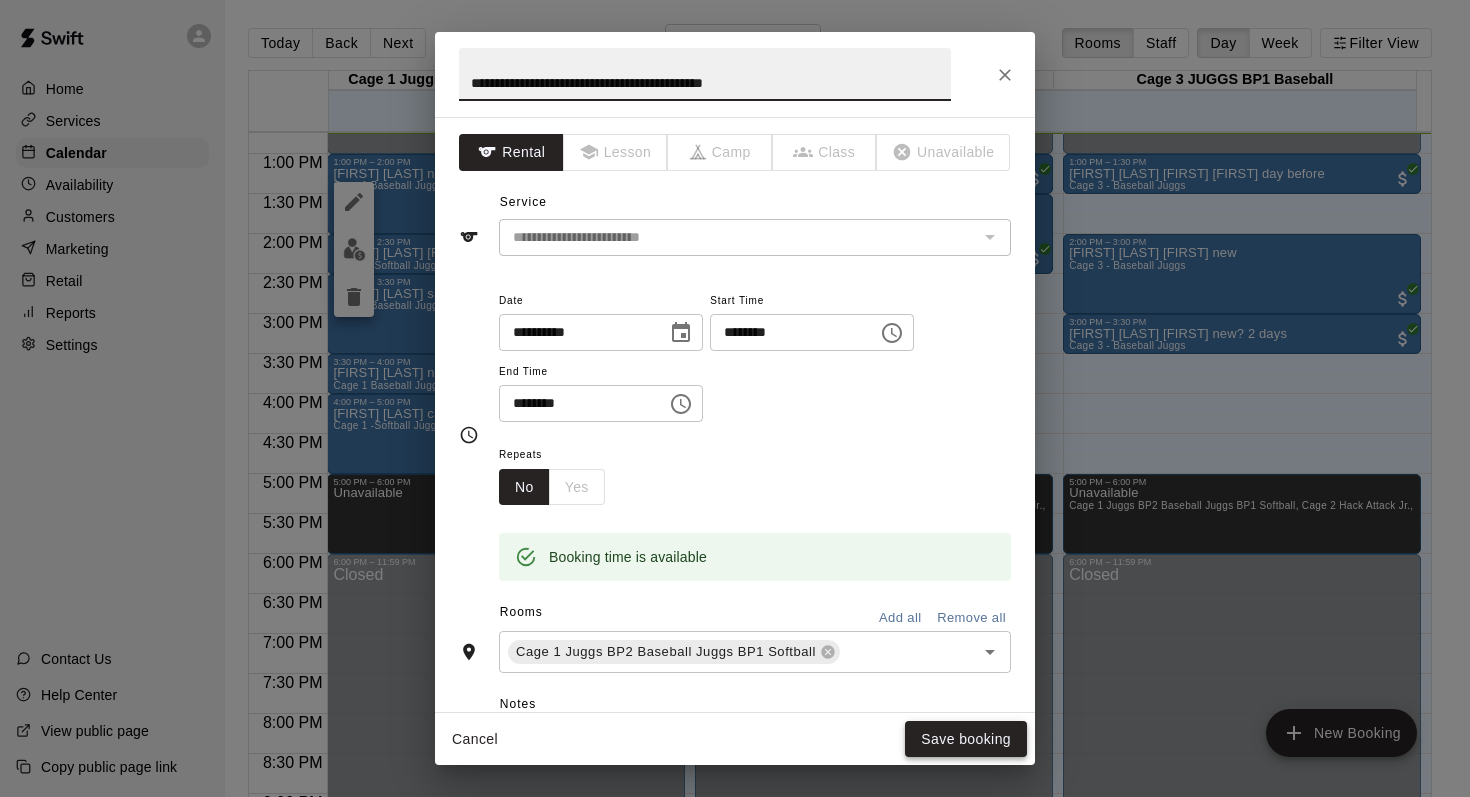 type on "**********" 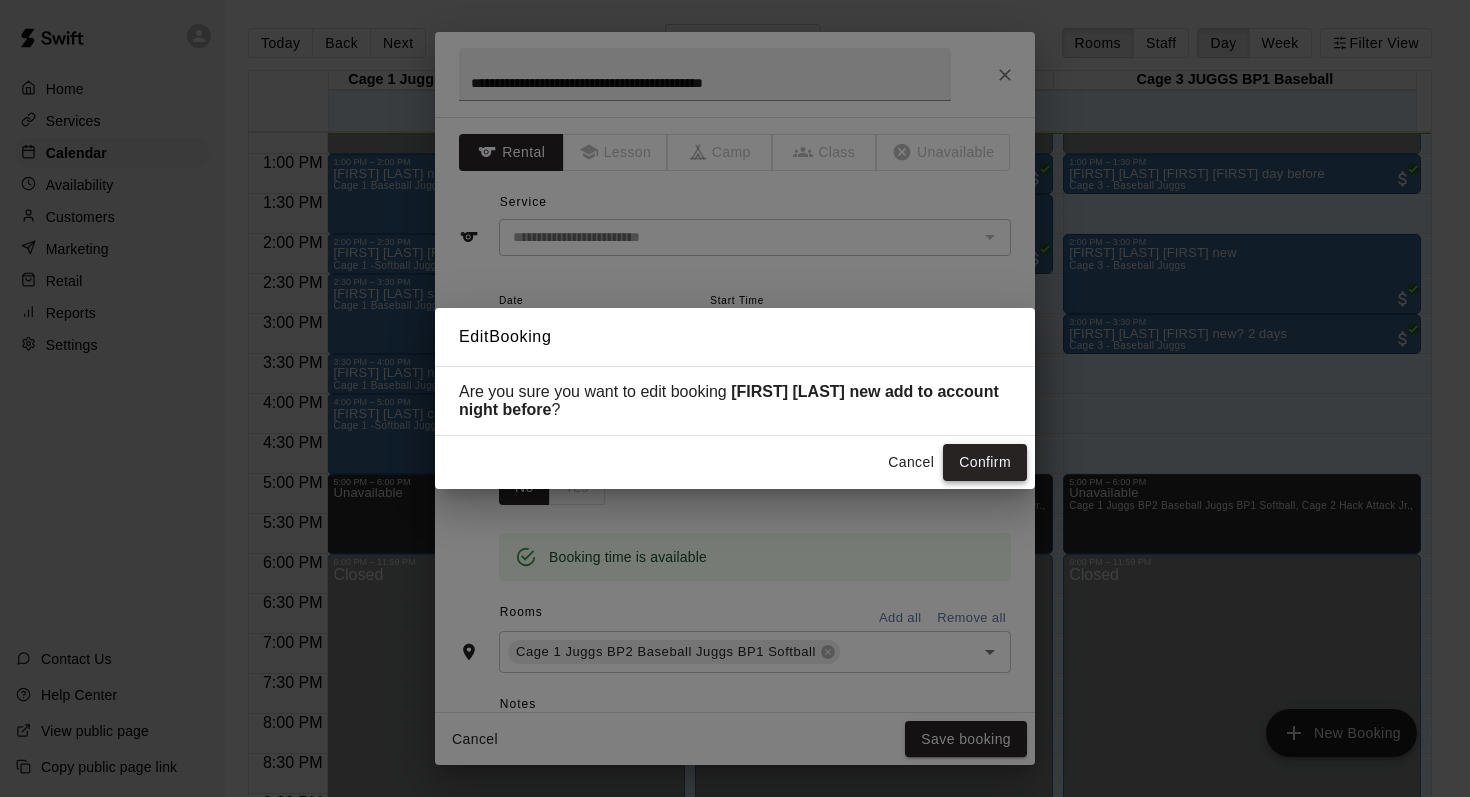 click on "Confirm" at bounding box center (985, 462) 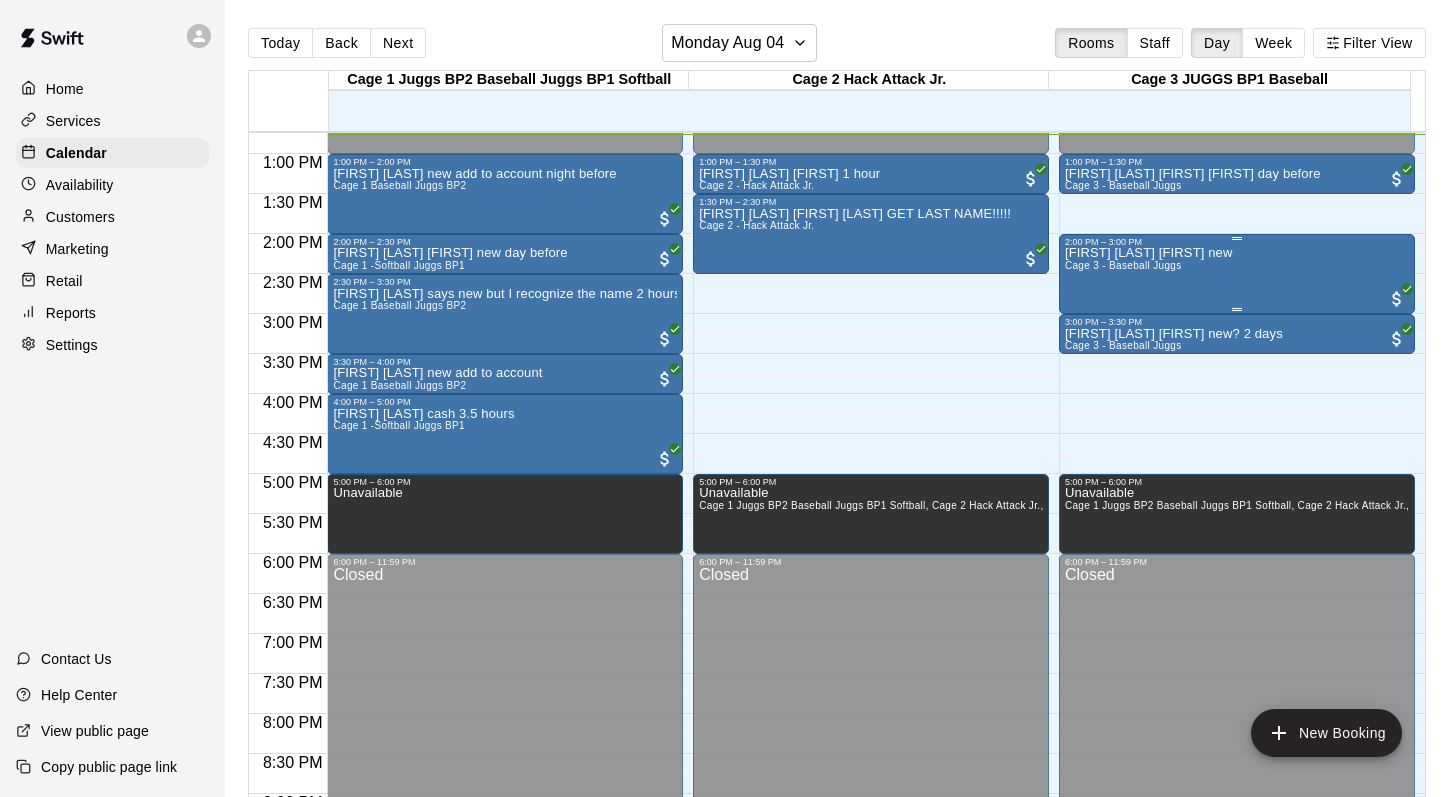 click on "Luke Tobin William new Cage 3 - Baseball Juggs" at bounding box center [1149, 645] 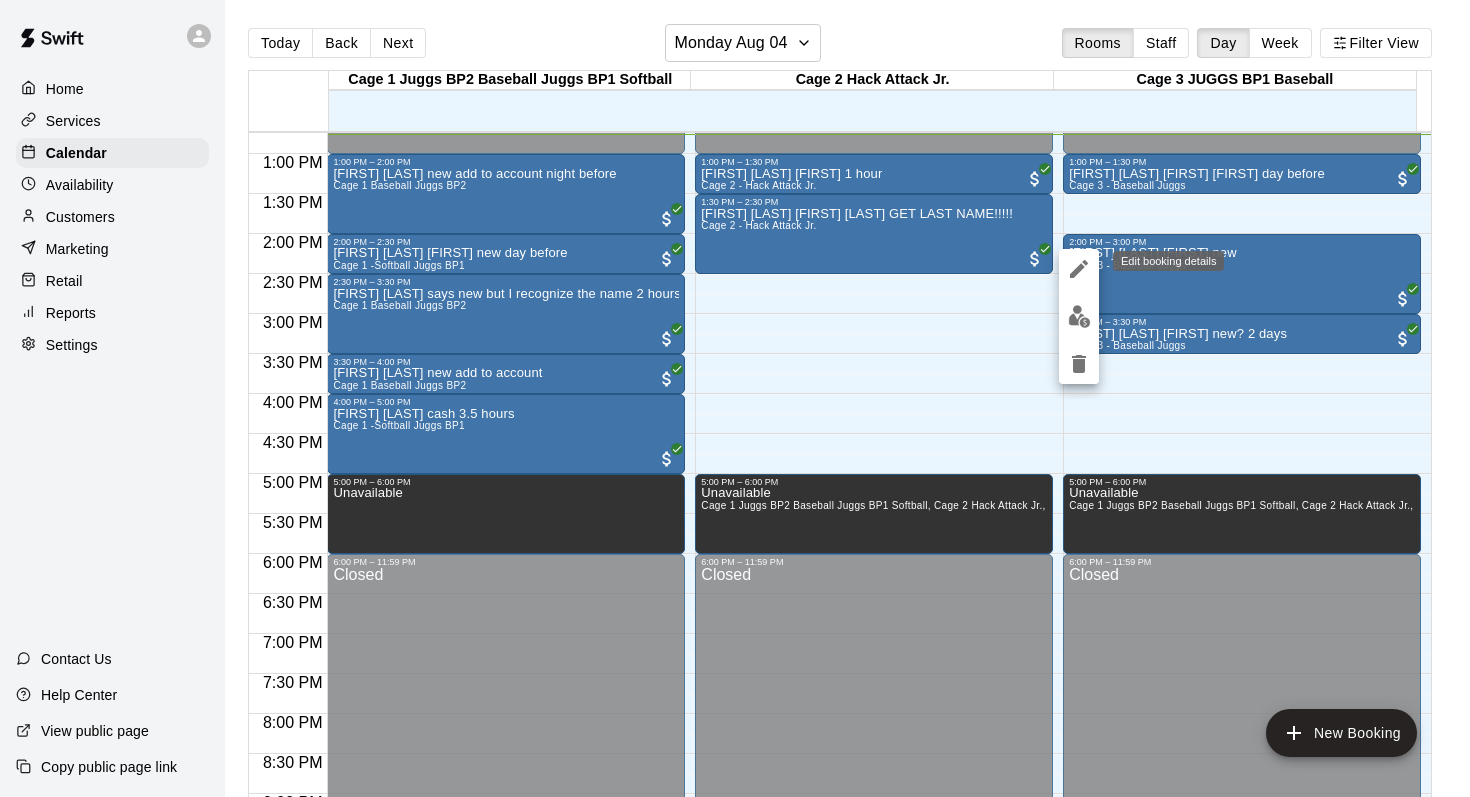 click 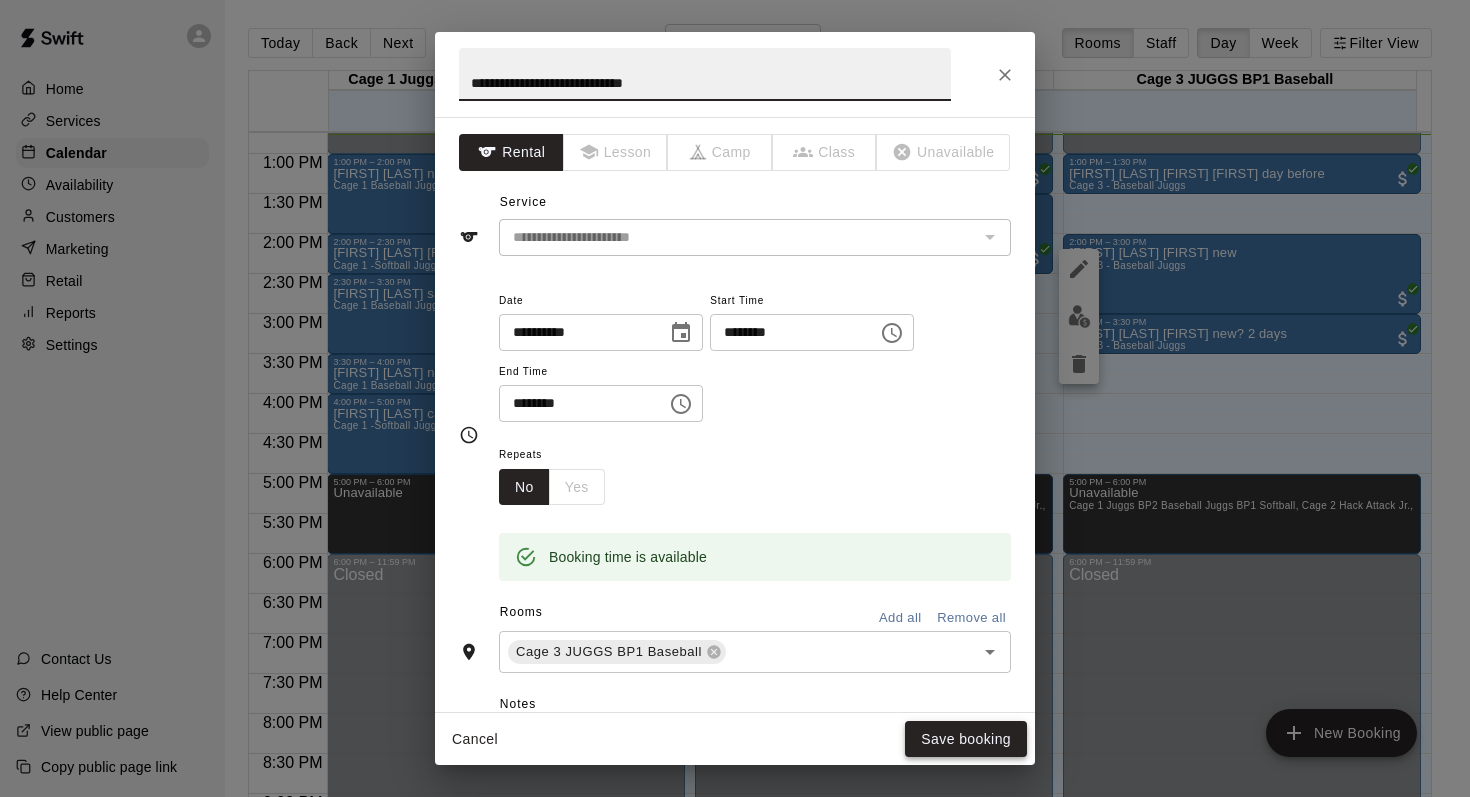 type on "**********" 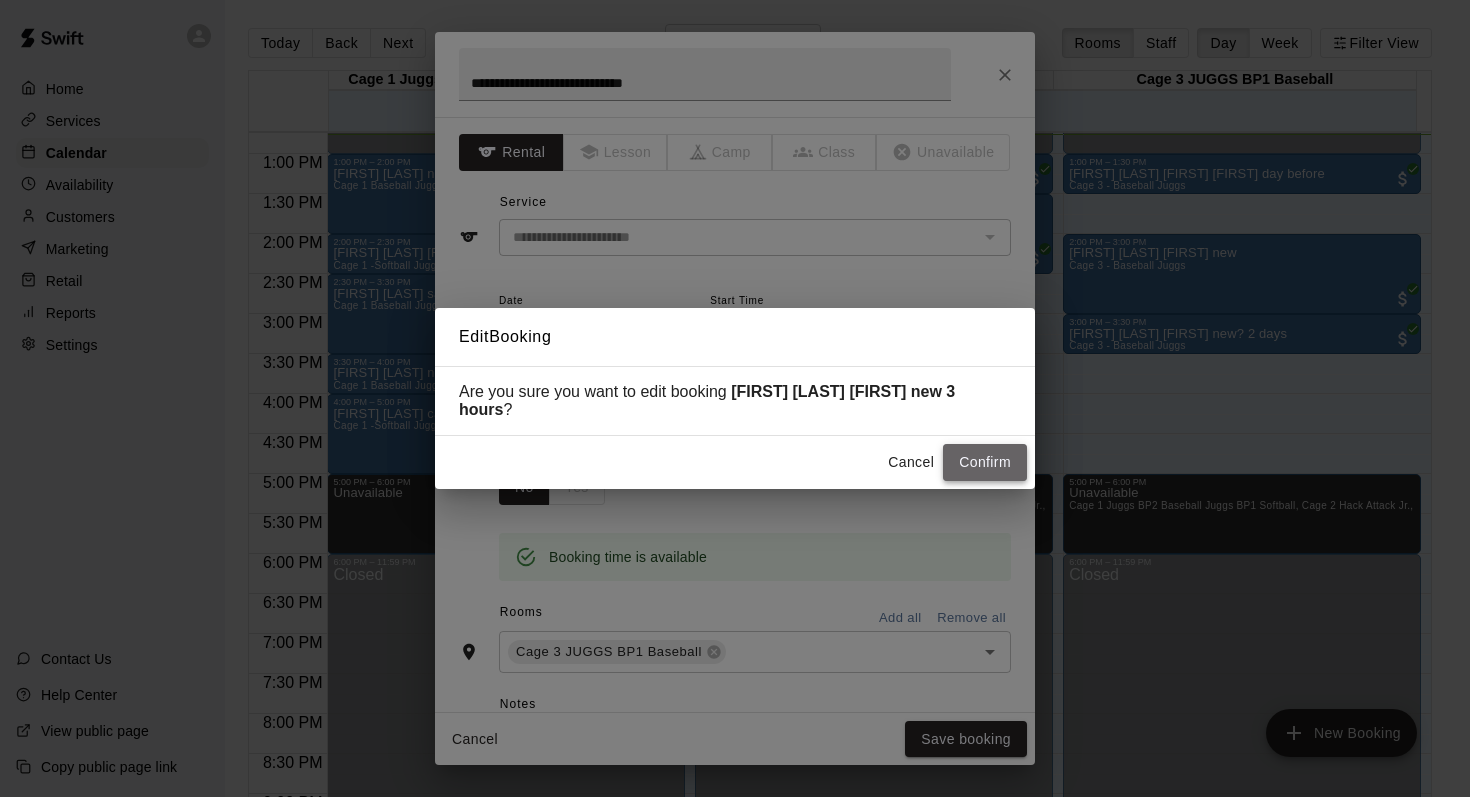 click on "Confirm" at bounding box center [985, 462] 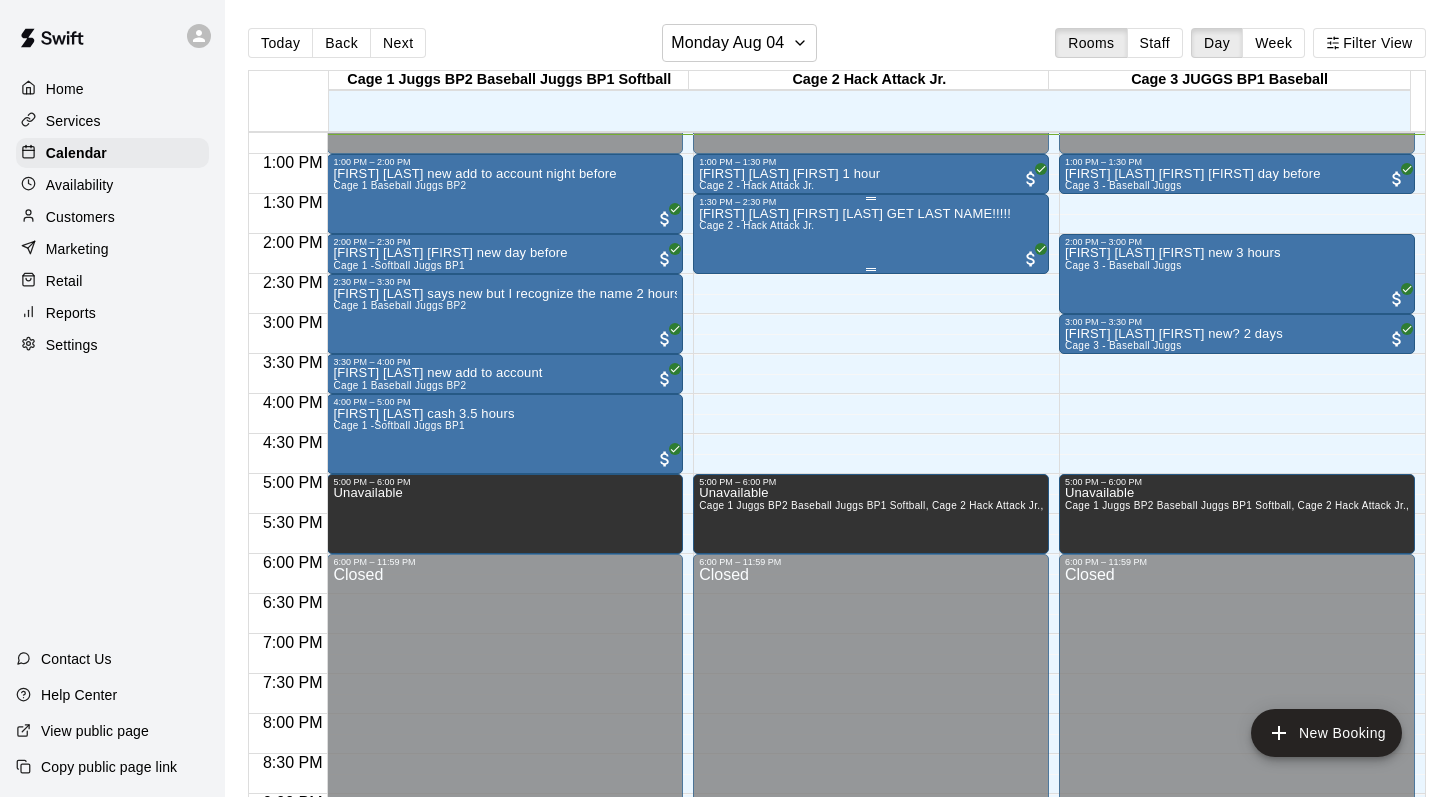 click on "Joe A Nek Bella cash GET LAST NAME!!!!! Cage 2 - Hack Attack Jr." at bounding box center [855, 605] 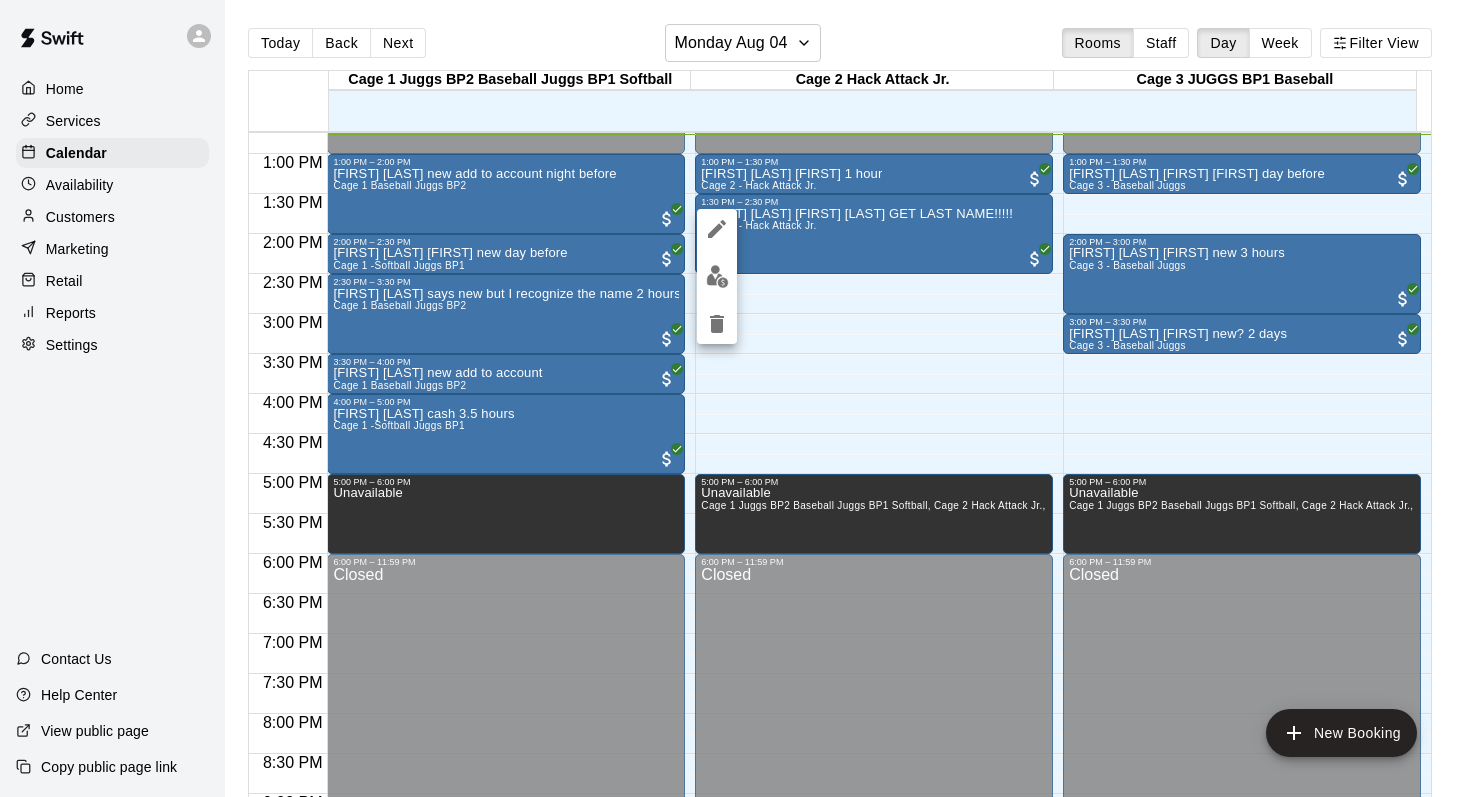 click 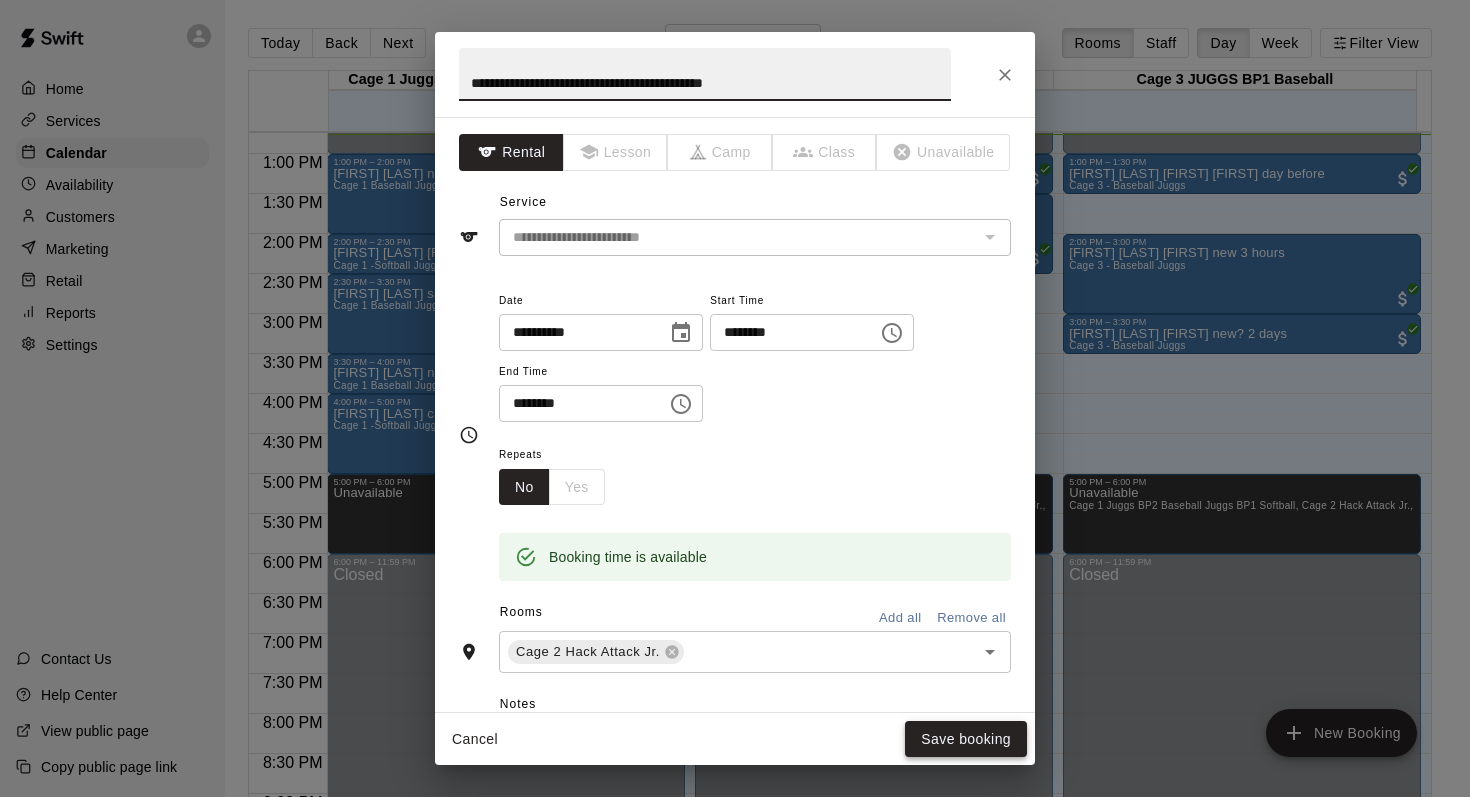 type on "**********" 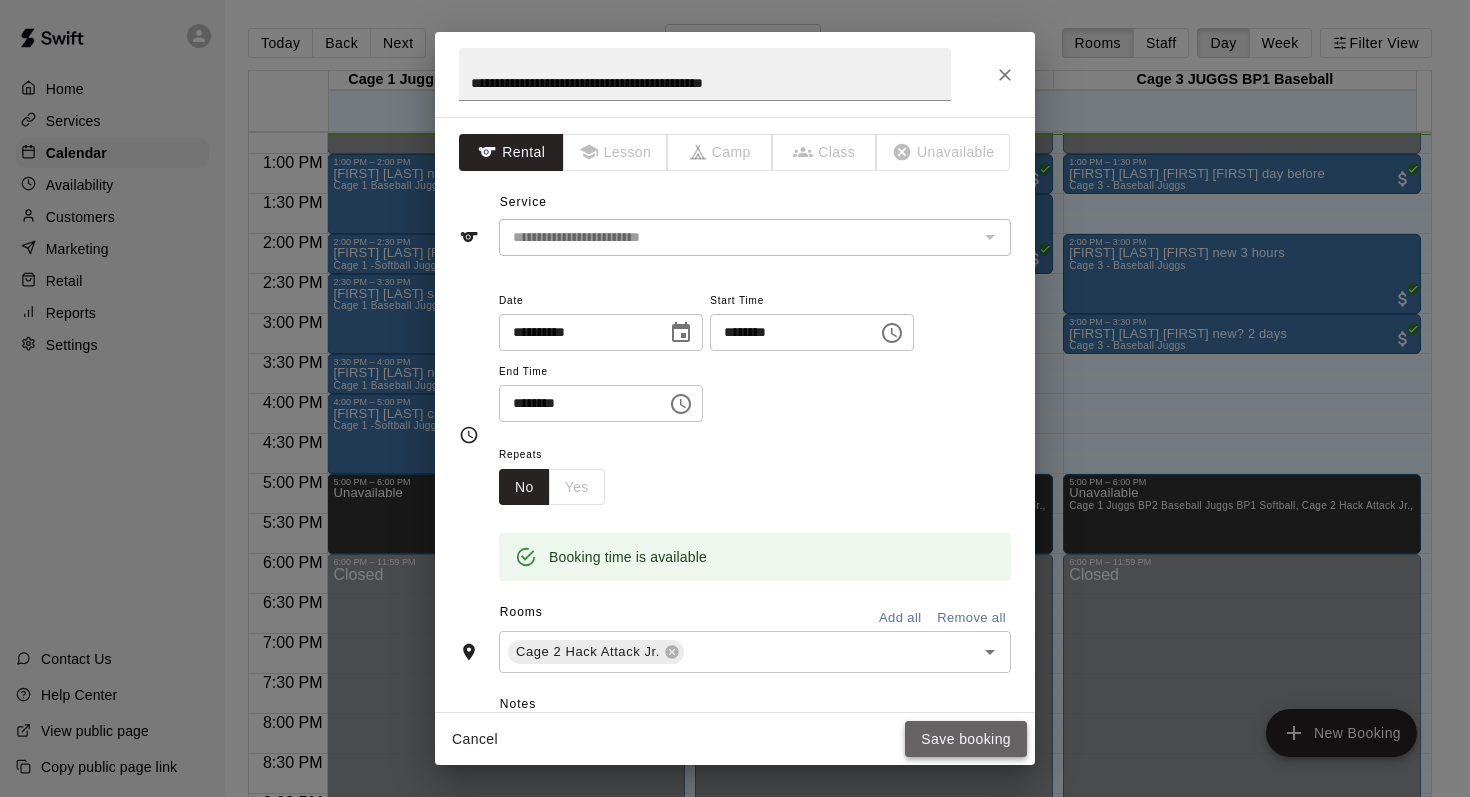 click on "Save booking" at bounding box center (966, 739) 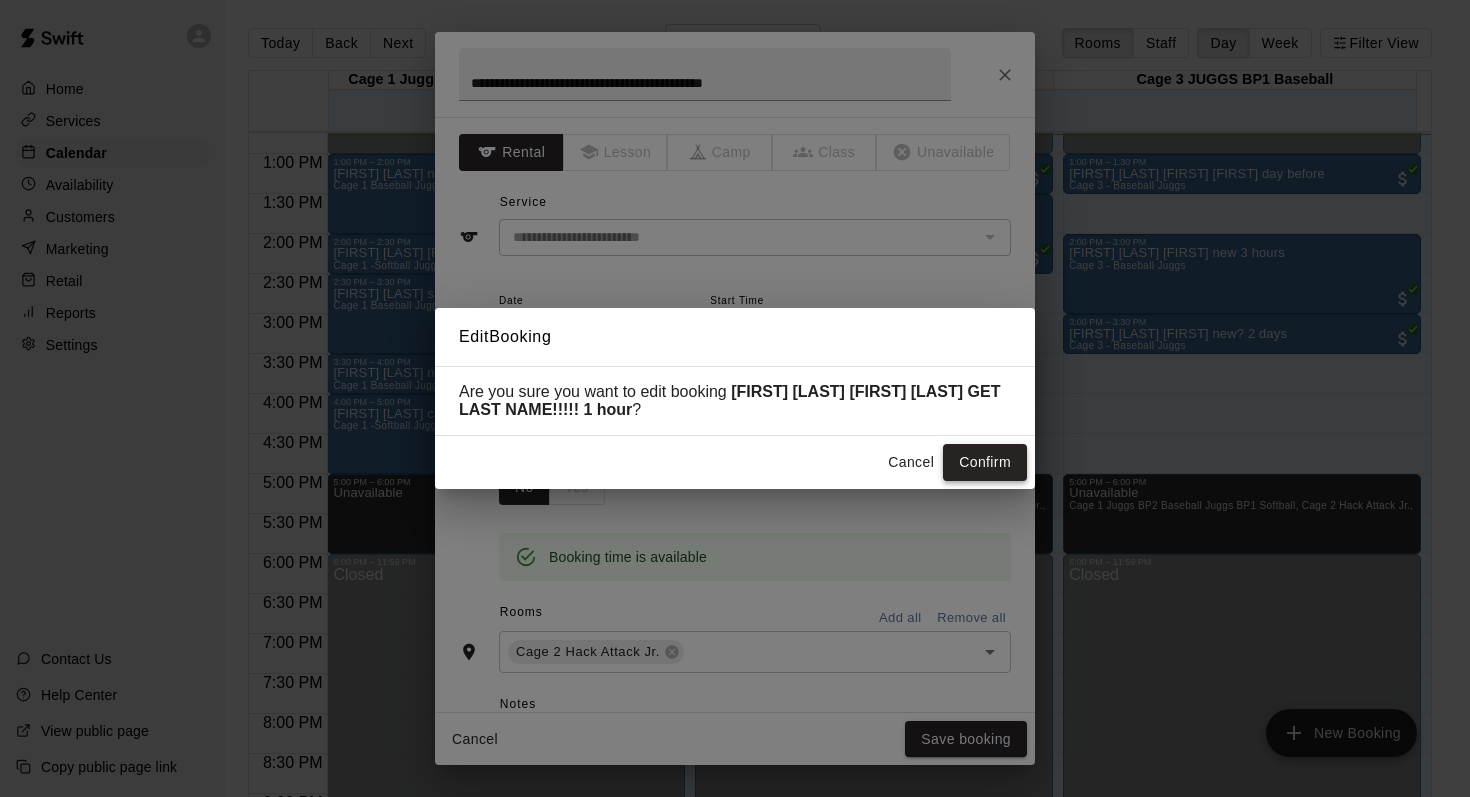 click on "Confirm" at bounding box center [985, 462] 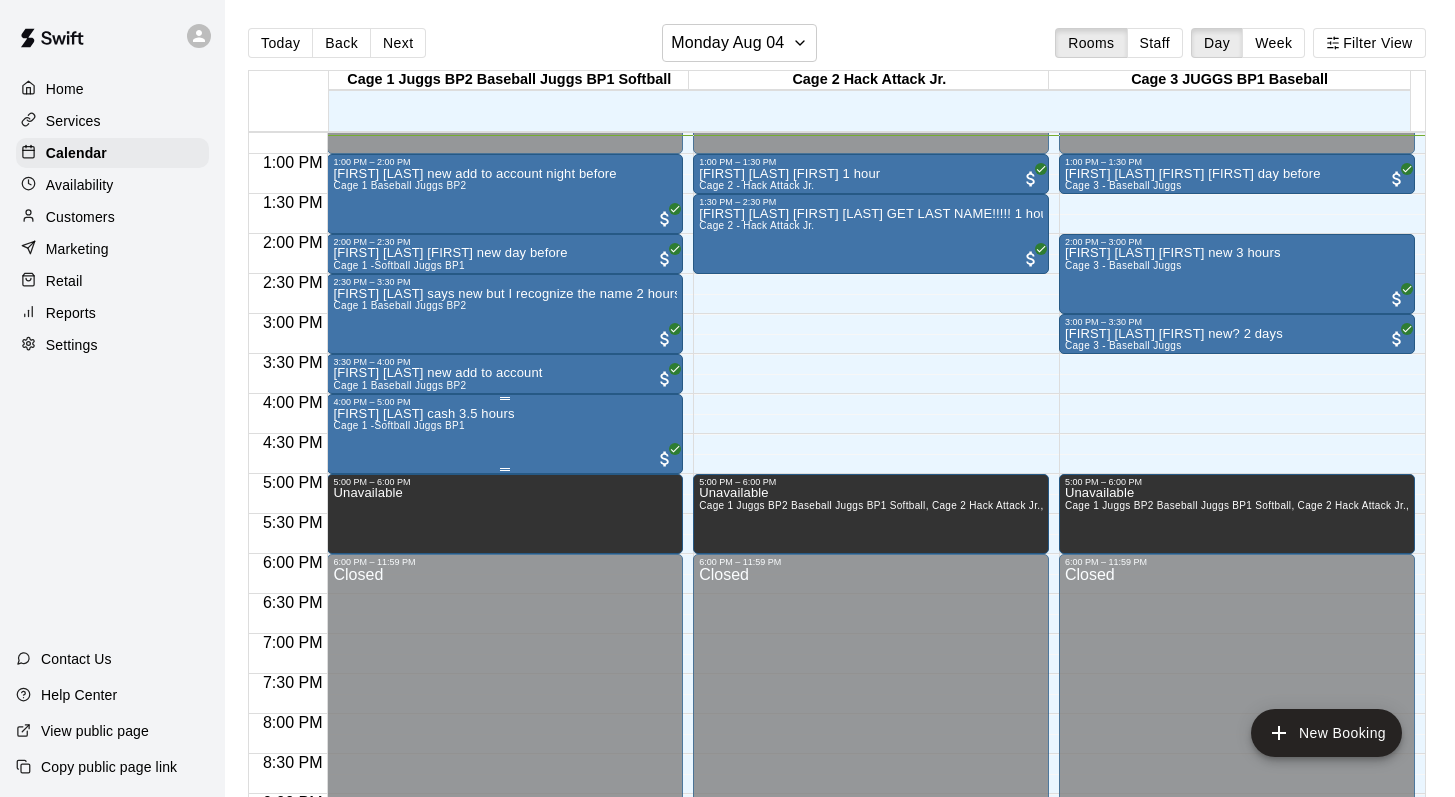 click on "Joe Gaudio cash 3.5 hours" at bounding box center [423, 414] 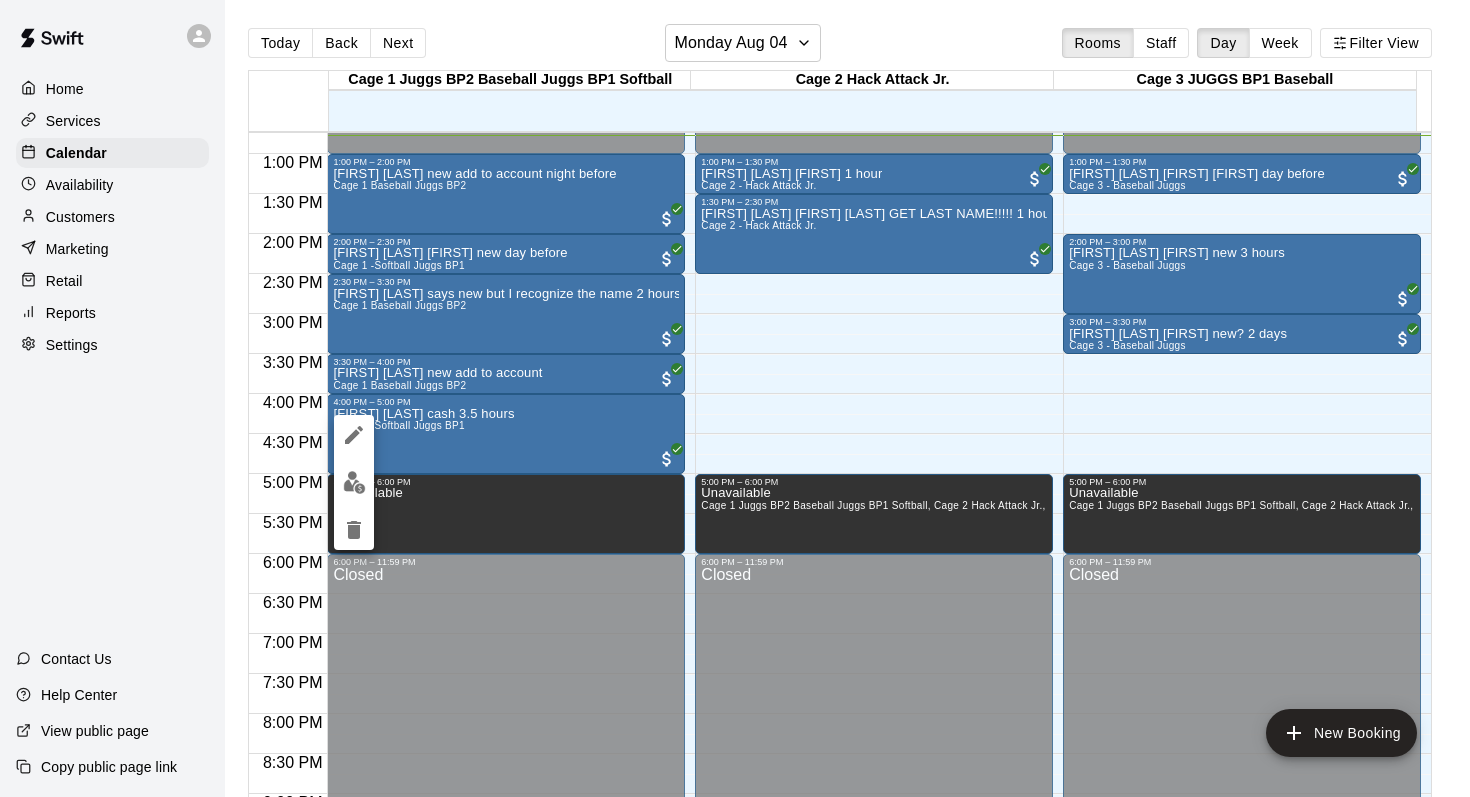 click at bounding box center [735, 398] 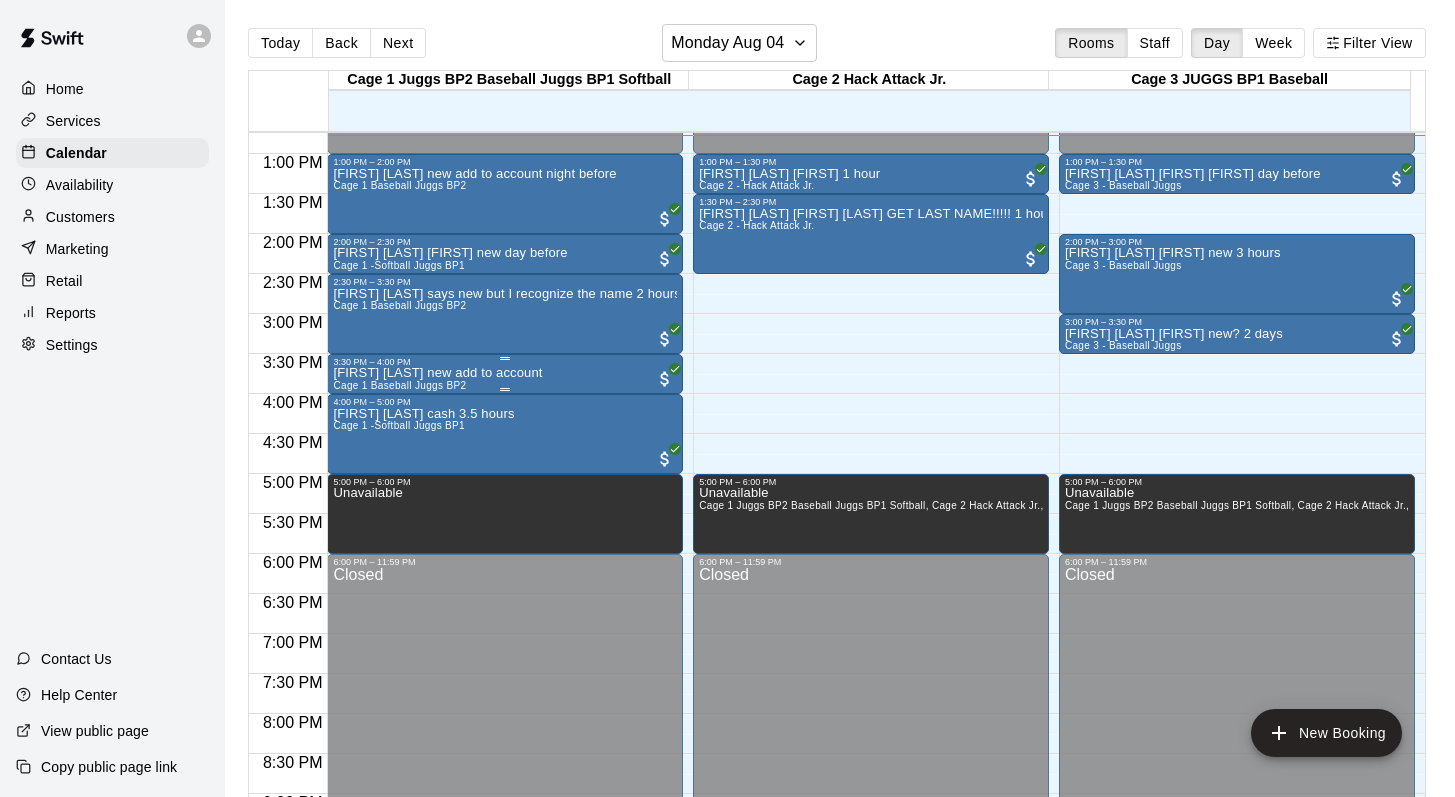 click on "Alex Aguilera new add to account" at bounding box center (437, 373) 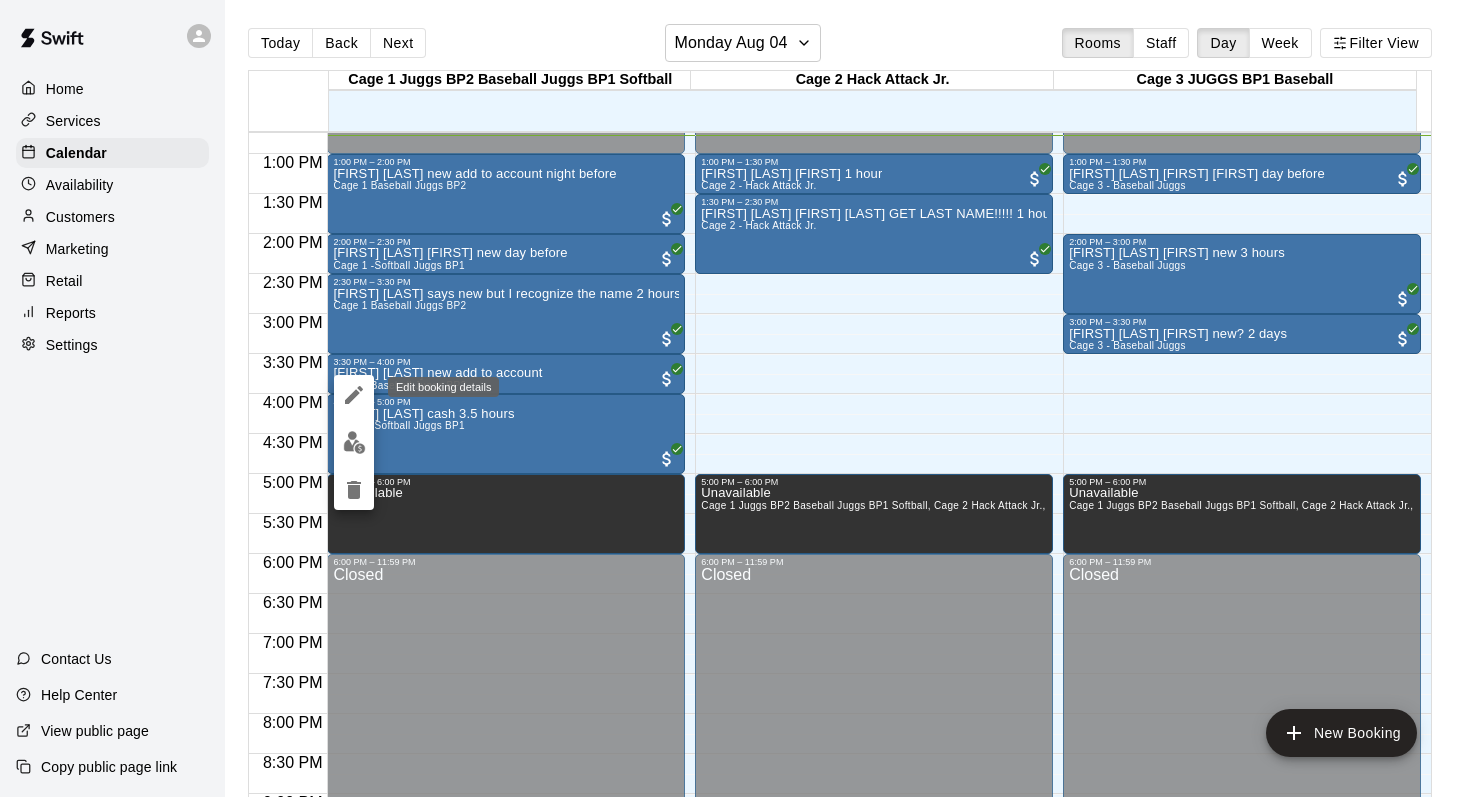 click 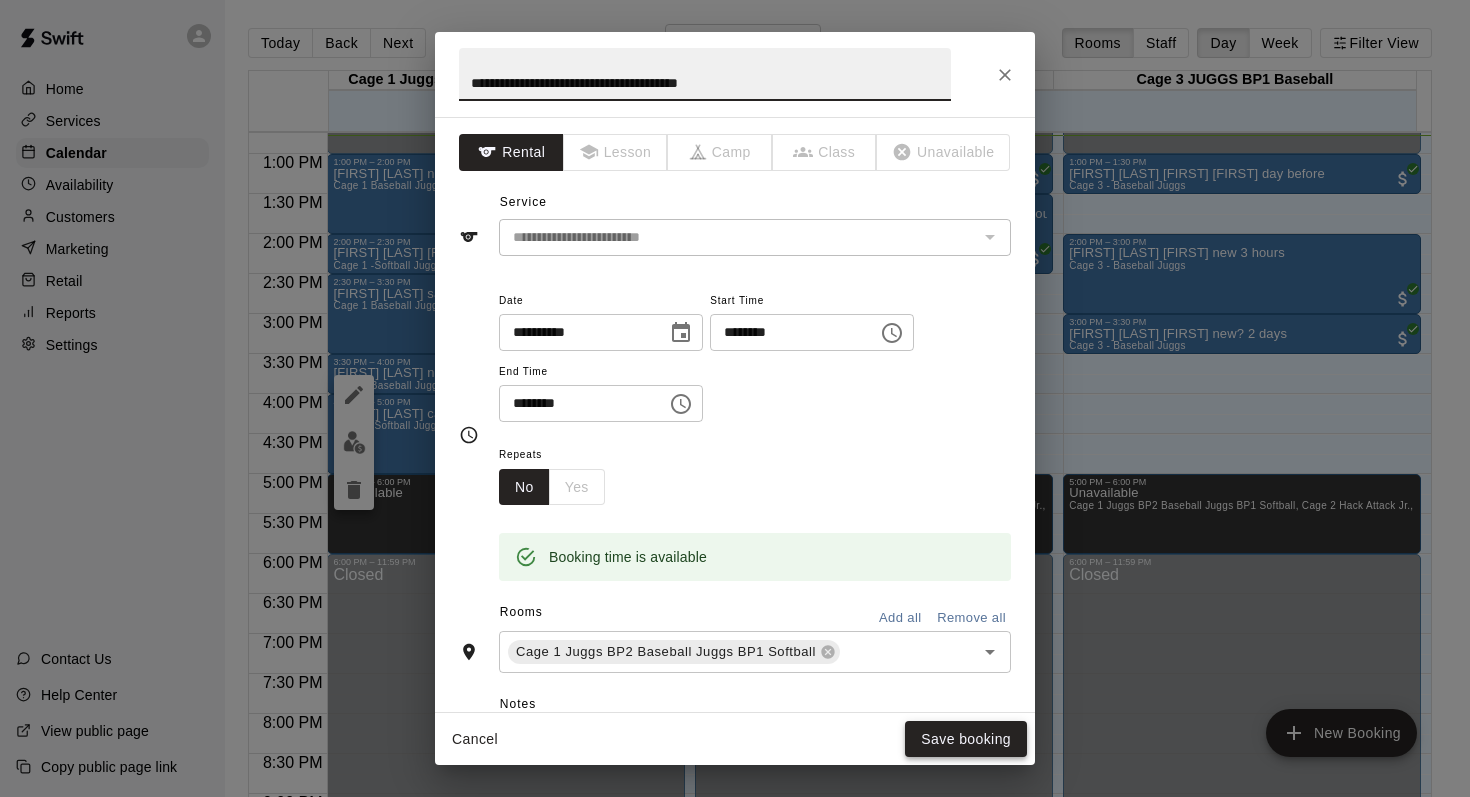 type on "**********" 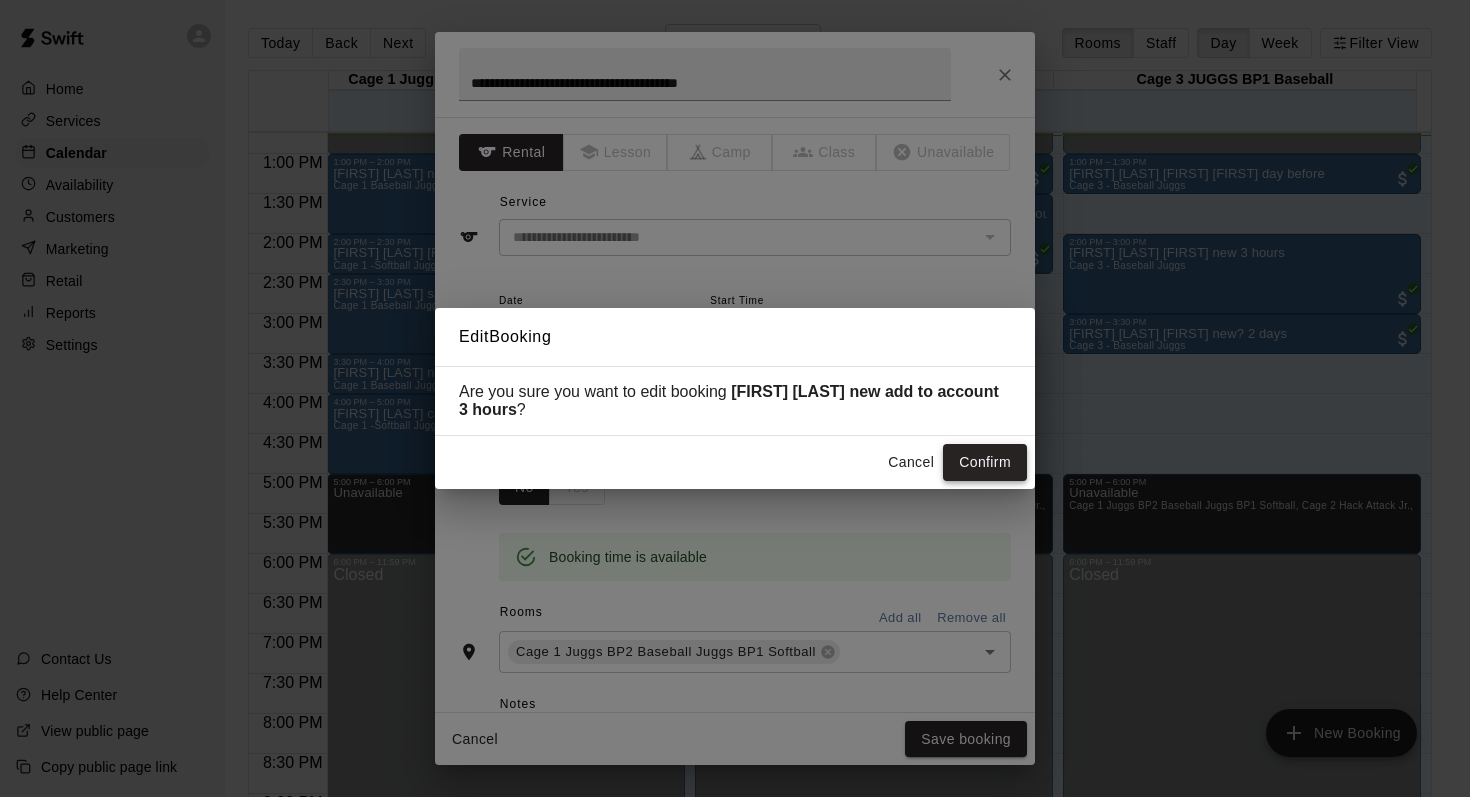 click on "Confirm" at bounding box center (985, 462) 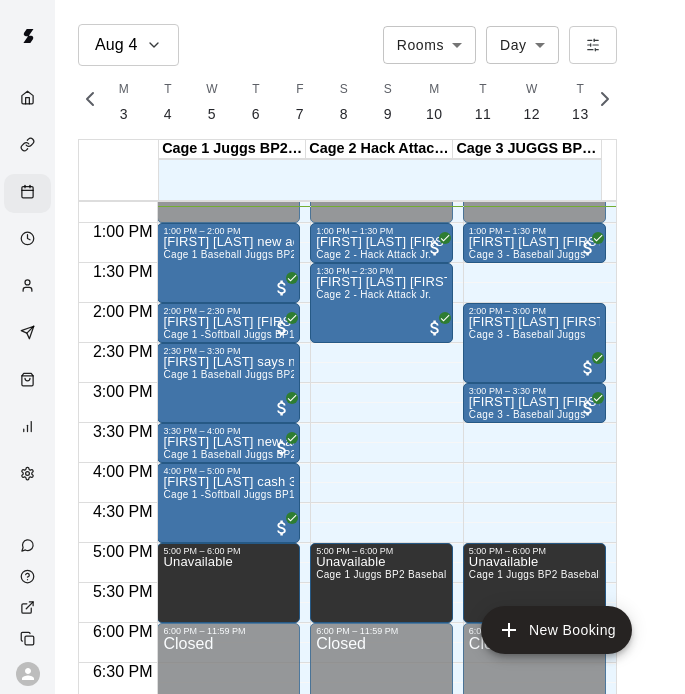 scroll, scrollTop: 0, scrollLeft: 8372, axis: horizontal 